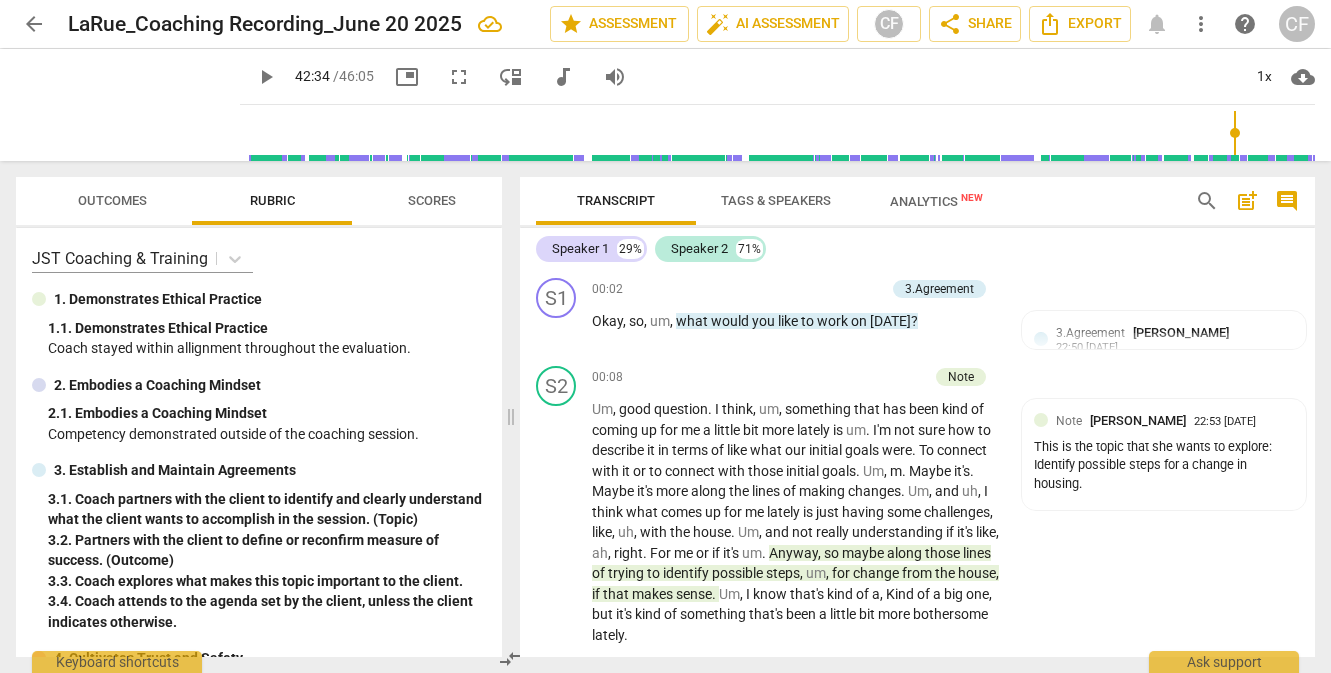 click on "play_arrow" at bounding box center [557, 15554] 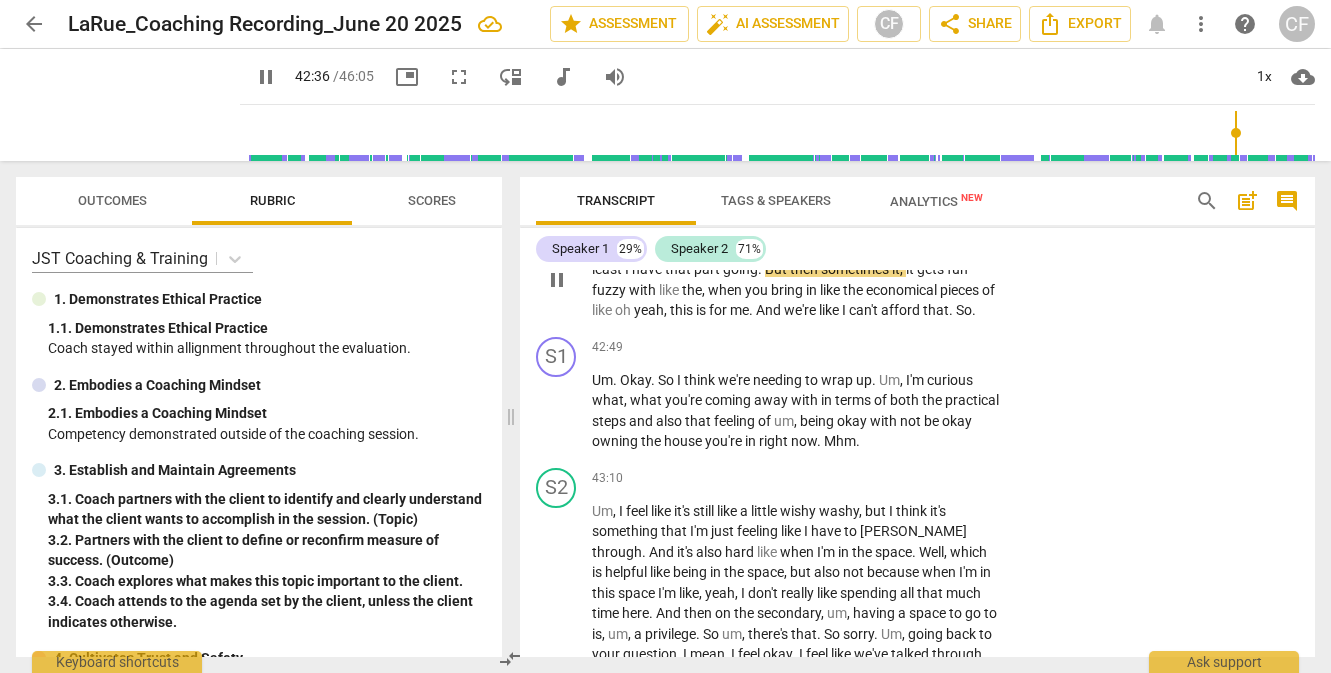 scroll, scrollTop: 15275, scrollLeft: 0, axis: vertical 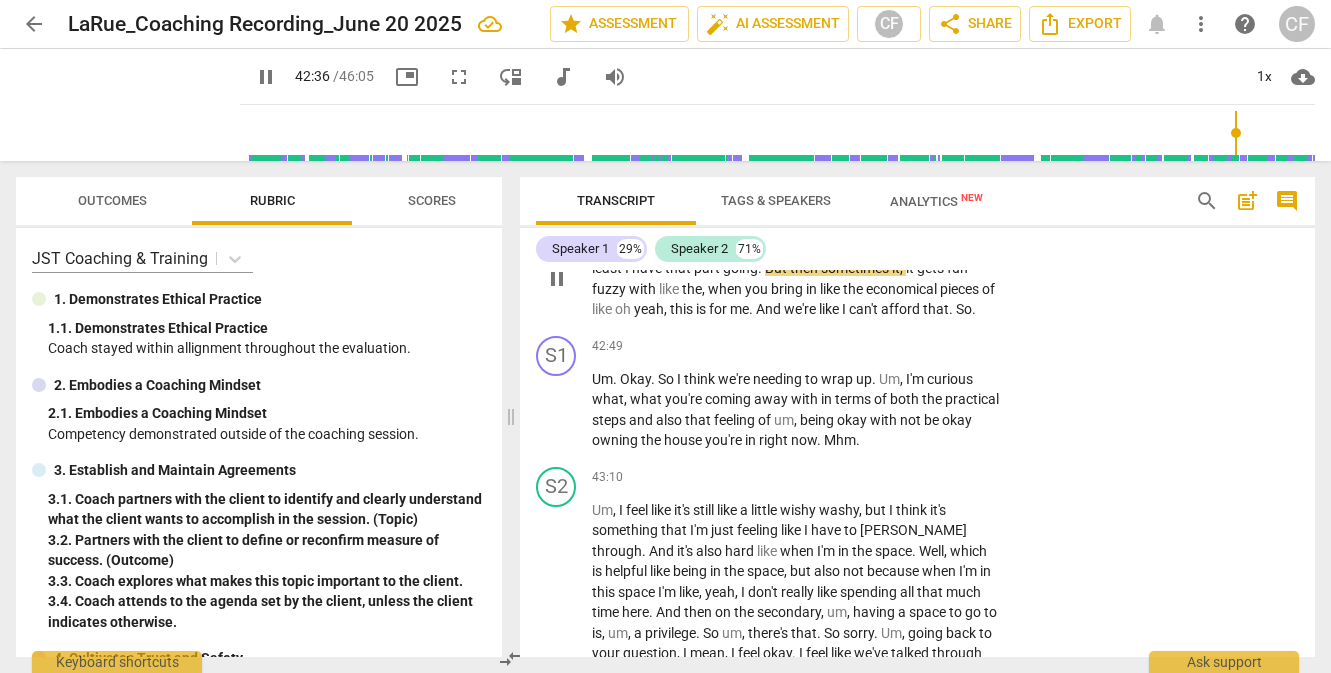 click on "pause" at bounding box center (557, 279) 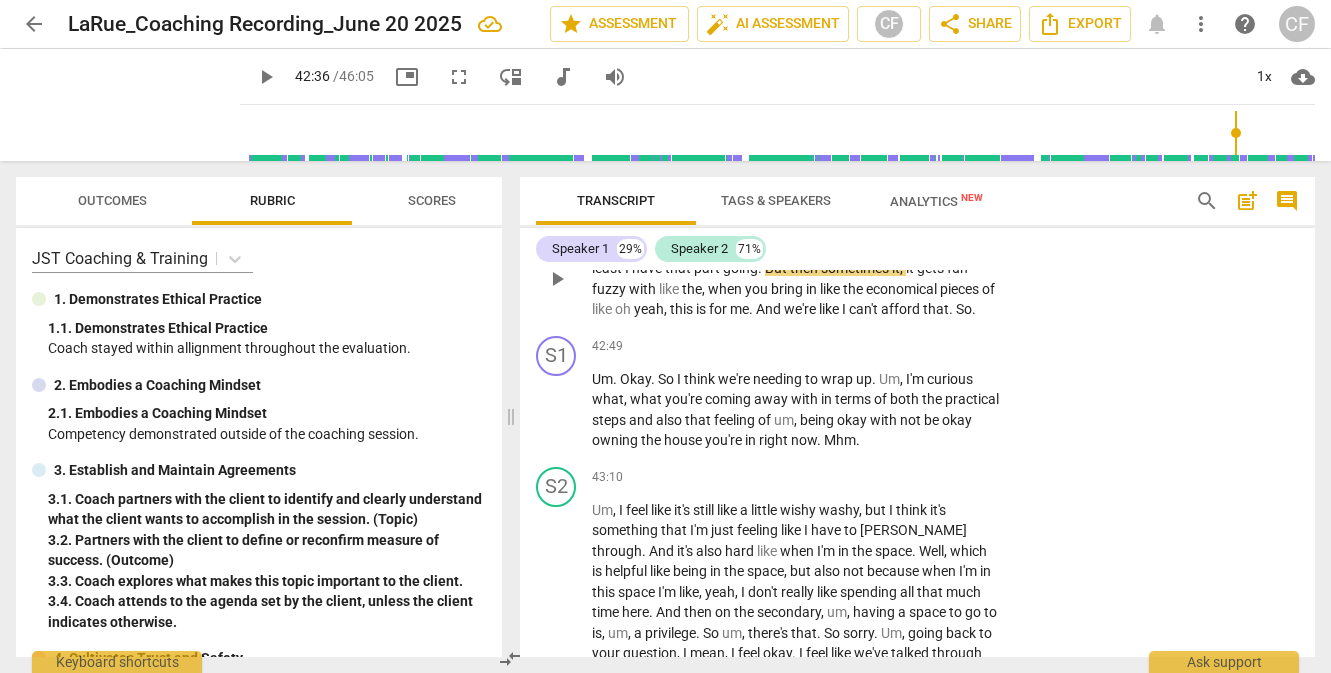 type on "2557" 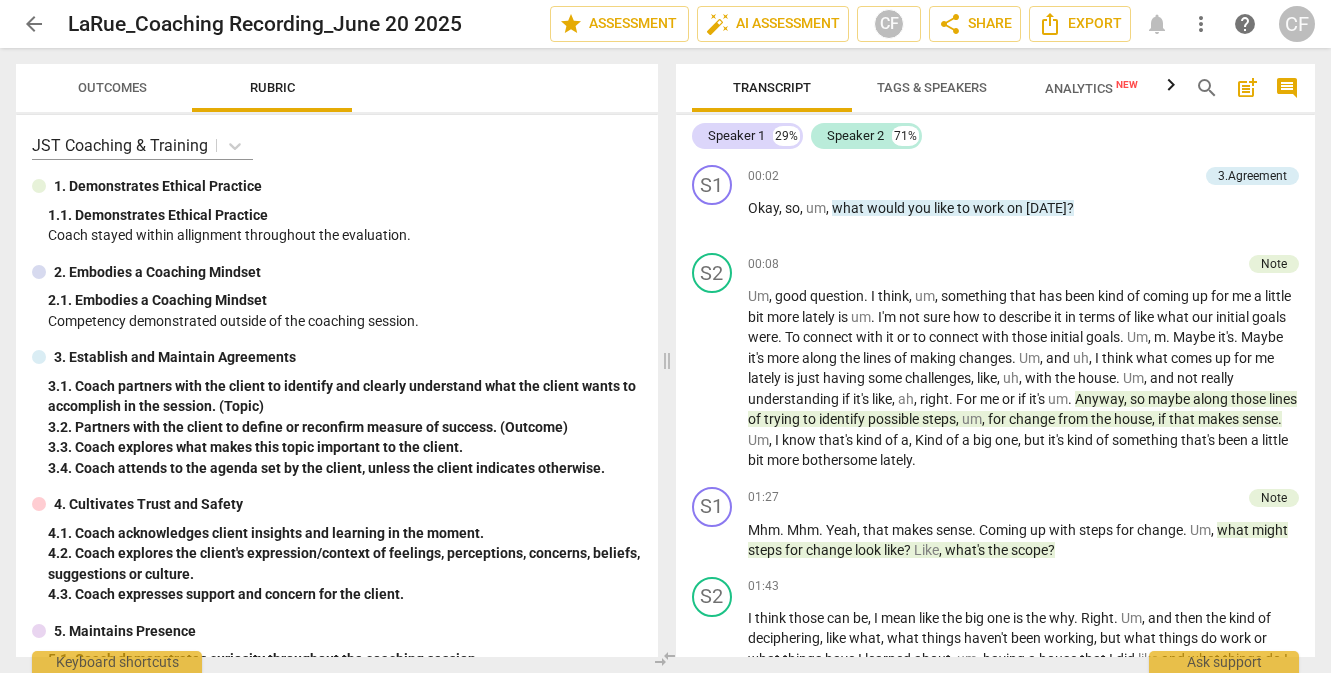 scroll, scrollTop: 0, scrollLeft: 0, axis: both 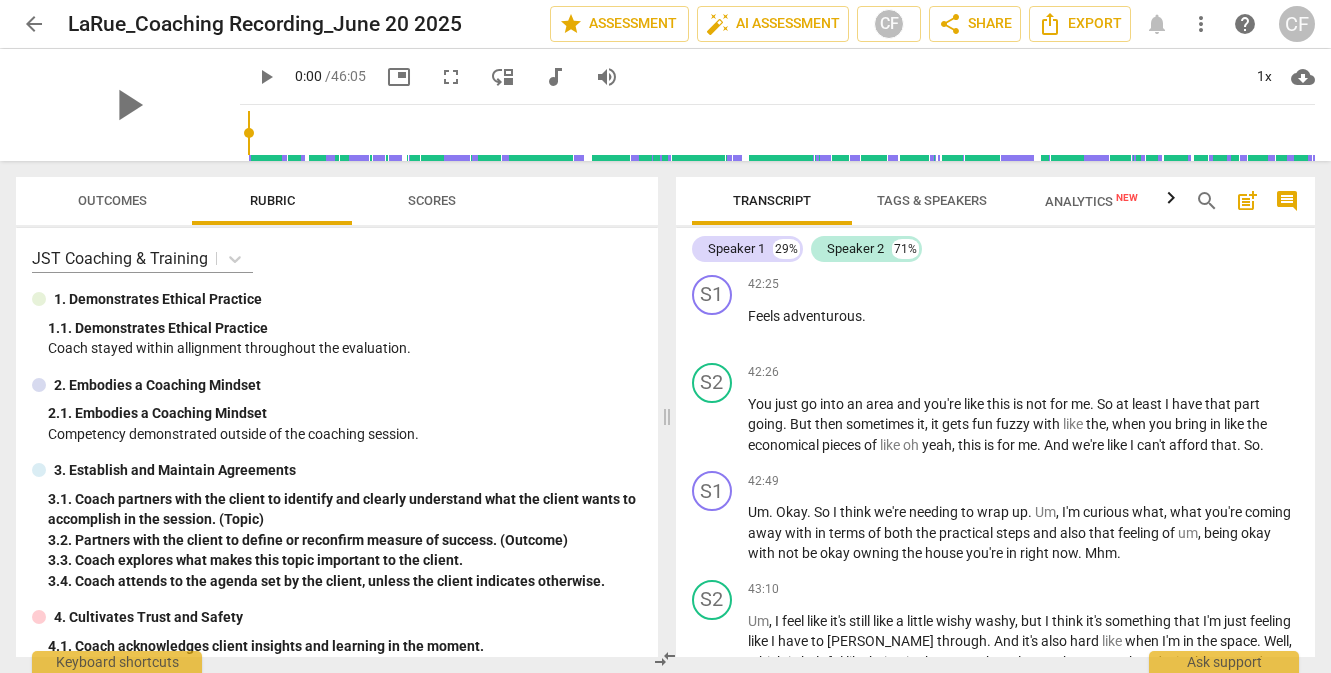 click on "play_arrow" at bounding box center [713, 151] 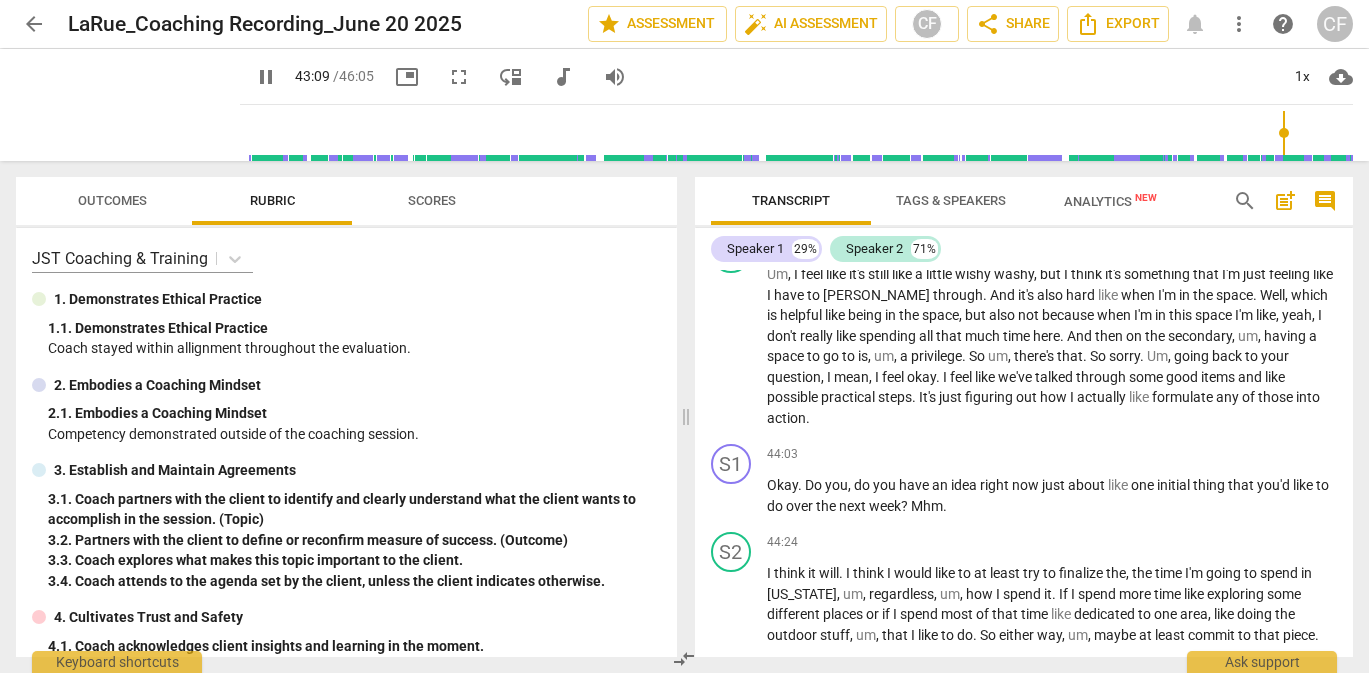 scroll, scrollTop: 12937, scrollLeft: 0, axis: vertical 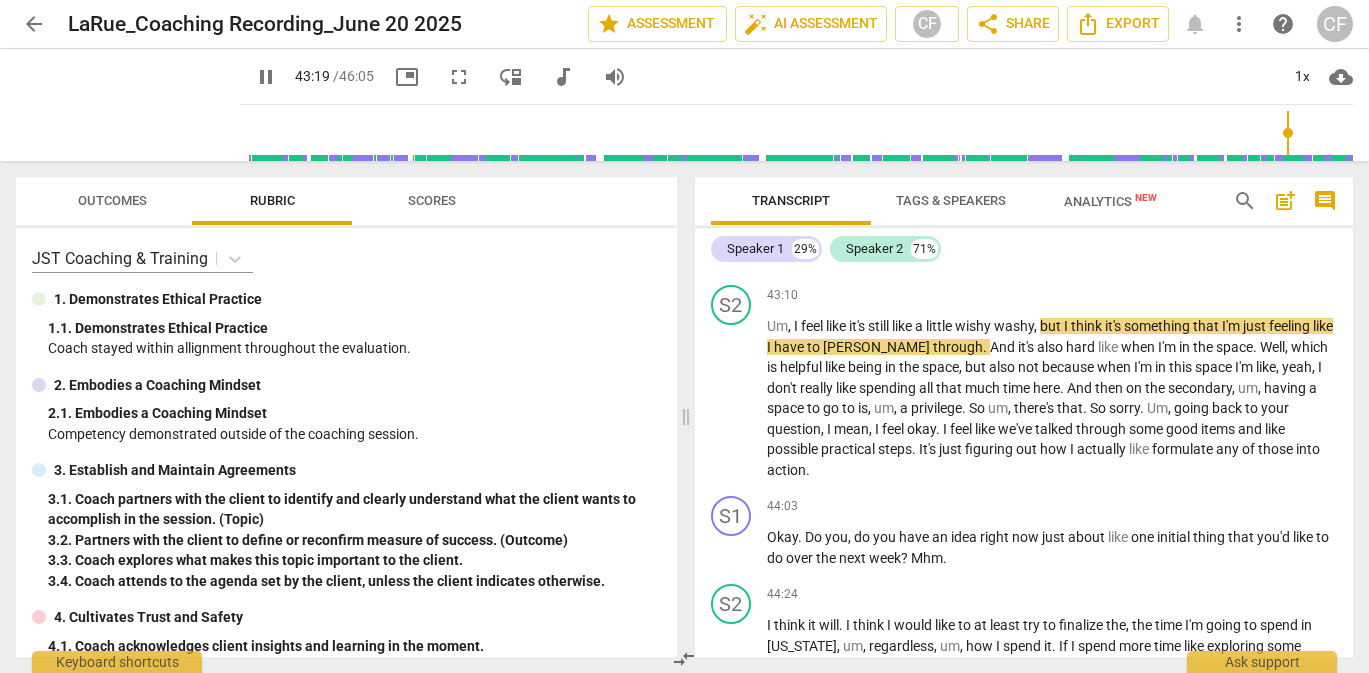 drag, startPoint x: 1070, startPoint y: 332, endPoint x: 1083, endPoint y: 343, distance: 17.029387 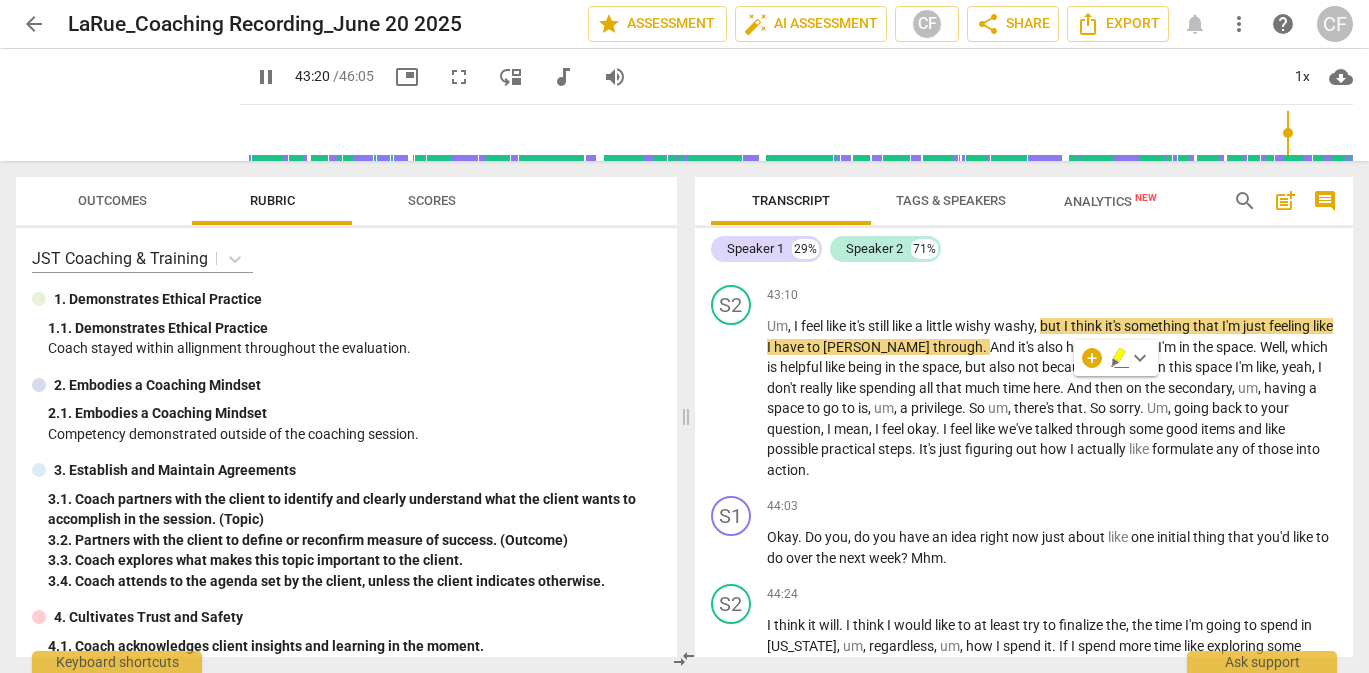 click on "+" at bounding box center [1228, 187] 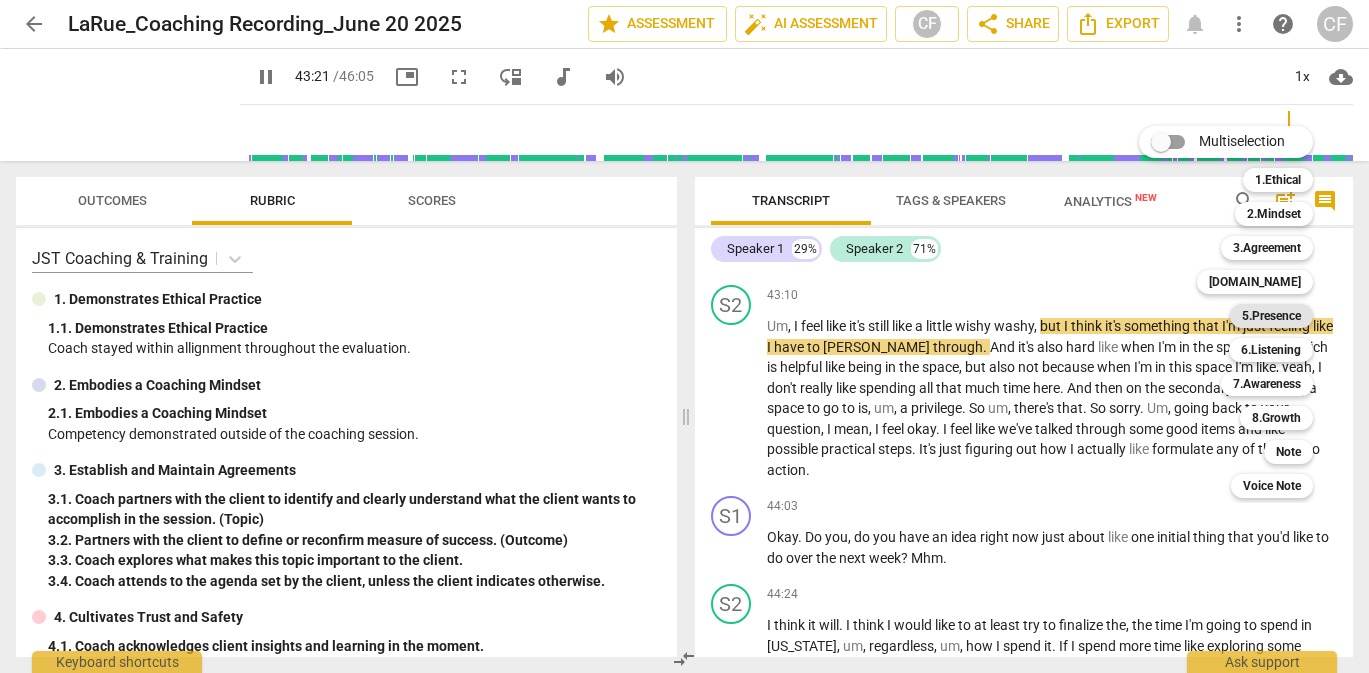 click on "5.Presence" at bounding box center (1271, 316) 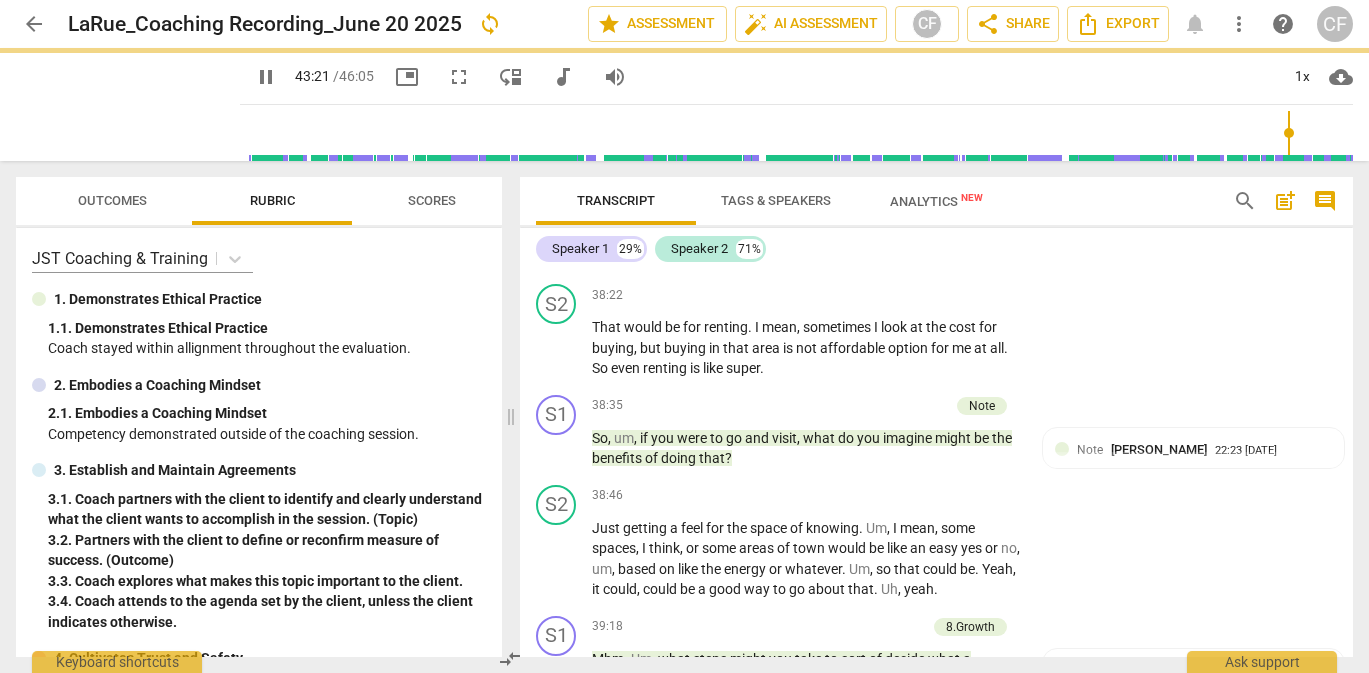 type on "2602" 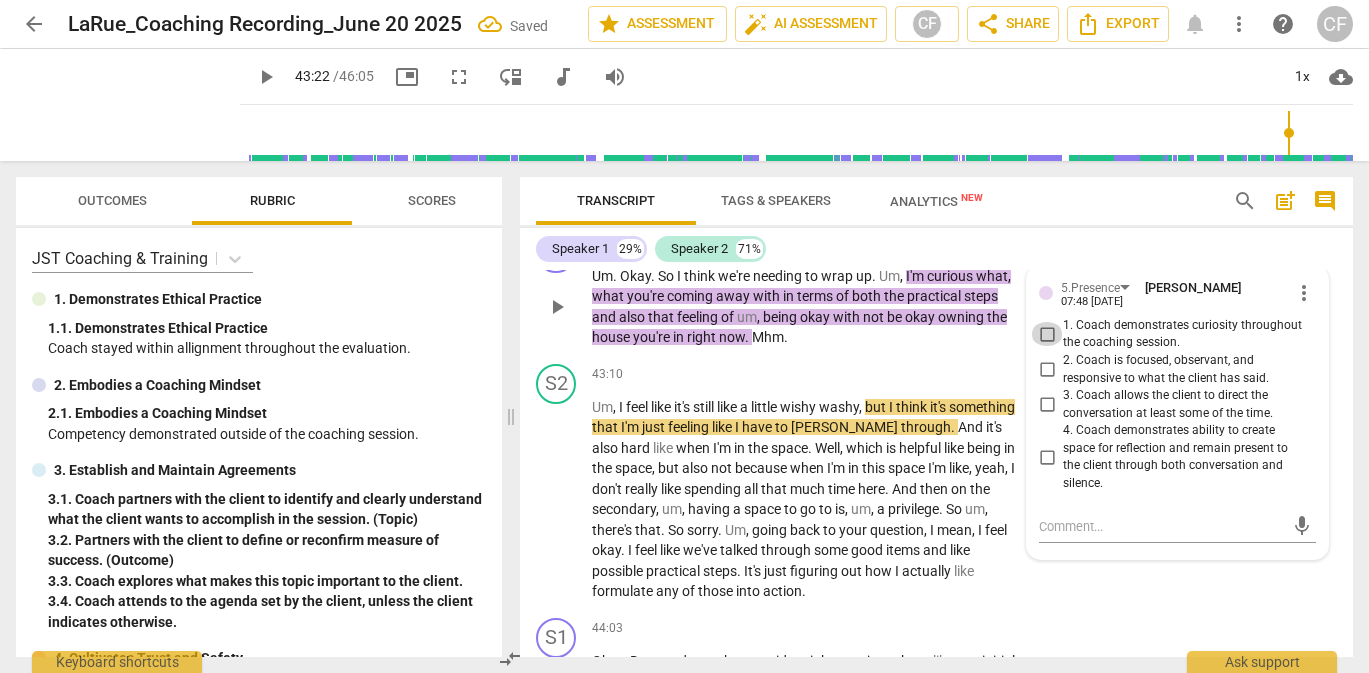 click on "1. Coach demonstrates curiosity throughout the coaching session." at bounding box center [1047, 334] 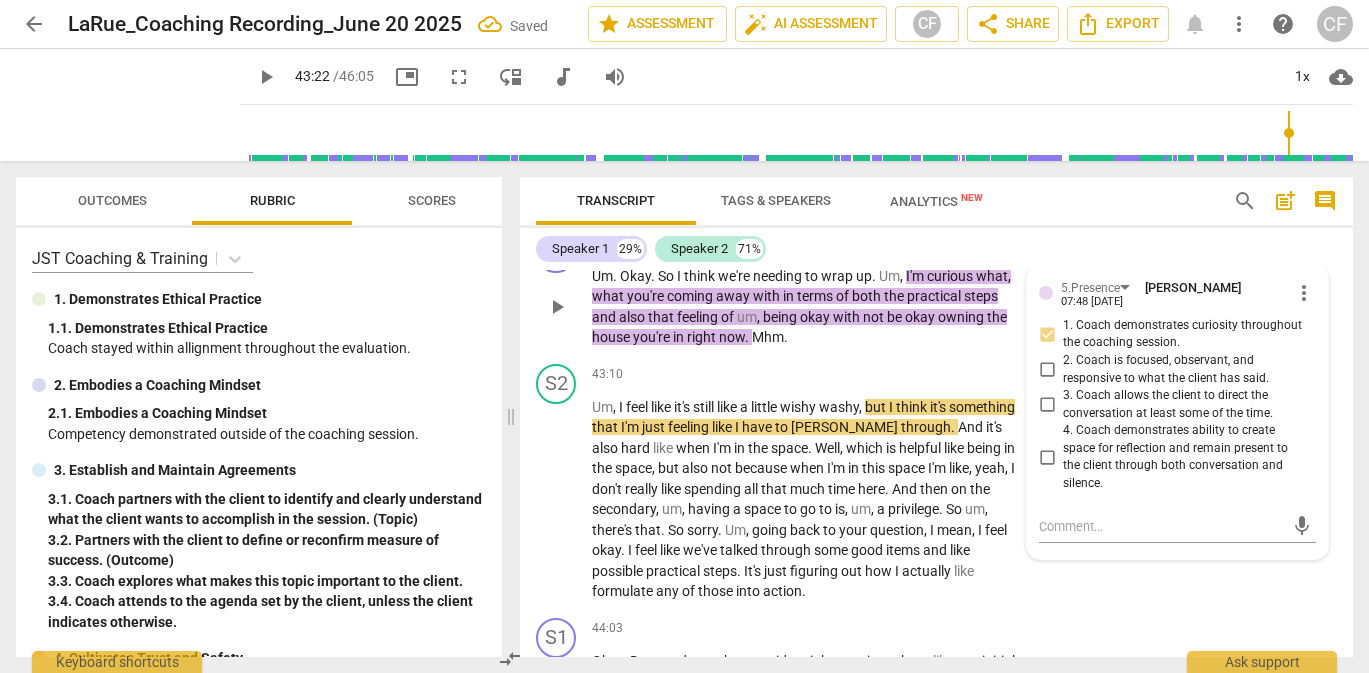 click on "Add competency" at bounding box center (868, 244) 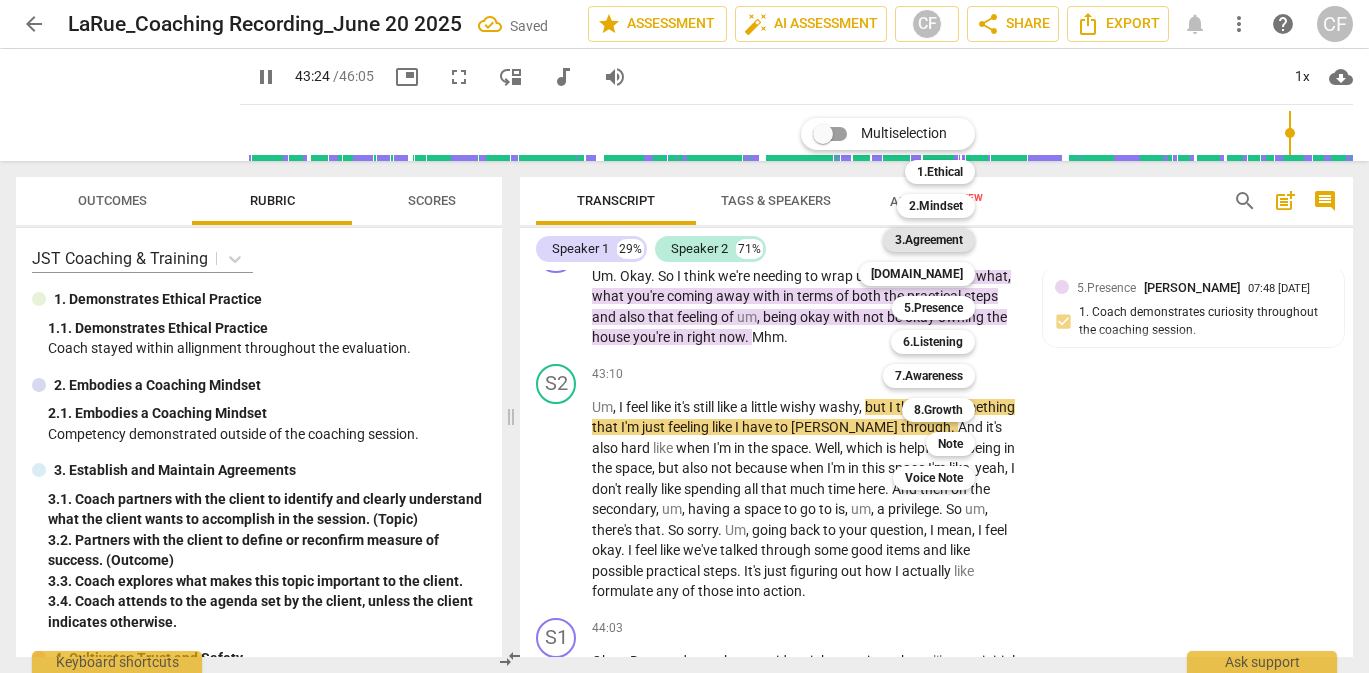 click on "3.Agreement" at bounding box center (929, 240) 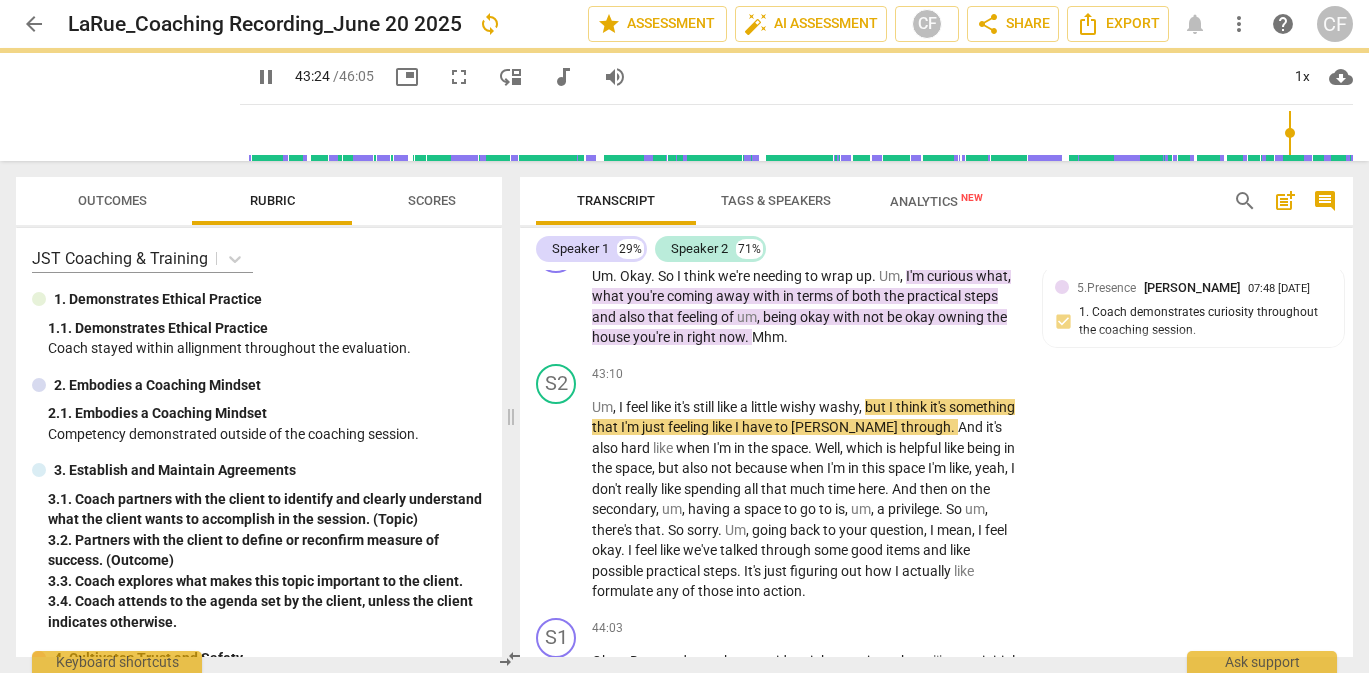 type on "2605" 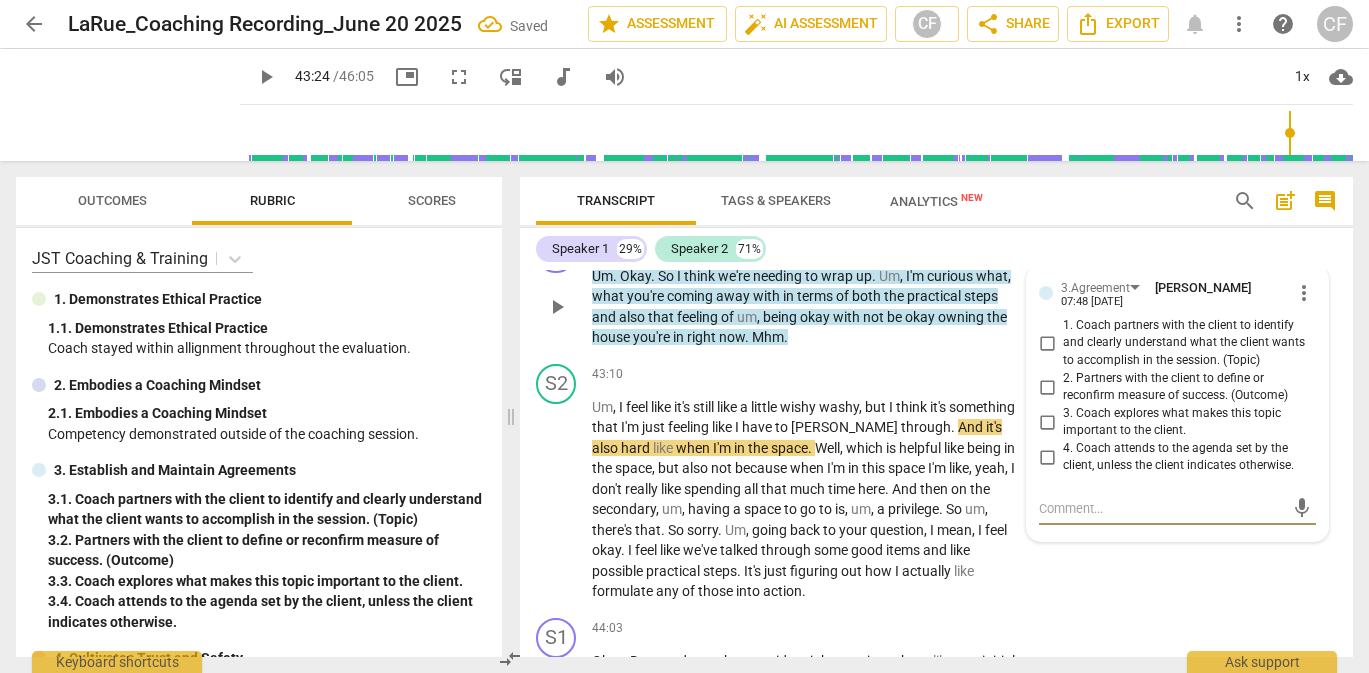 click on "4. Coach attends to the agenda set by the client, unless the client indicates otherwise." at bounding box center [1047, 457] 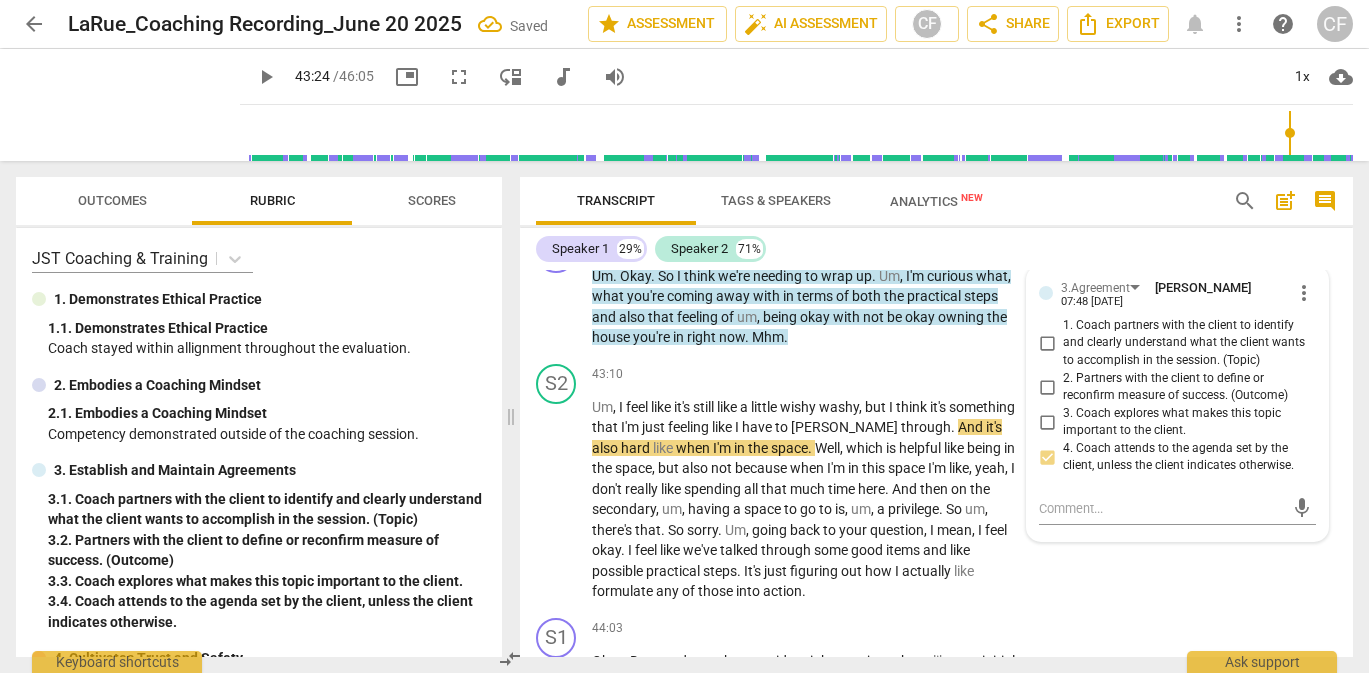 click on "S2 play_arrow pause 42:26 + Add competency keyboard_arrow_right You   just   go   into   an   area   and   you're   like   this   is   not   for   me .   So   at   least   I   have   that   part   going .   But   then   sometimes   it ,   it   gets   fun   fuzzy   with   like   the ,   when   you   bring   in   like   the   economical   pieces   of   like   oh   yeah ,   this   is   for   me .   And   we're   like   I   can't   afford   that .   So ." at bounding box center [936, 159] 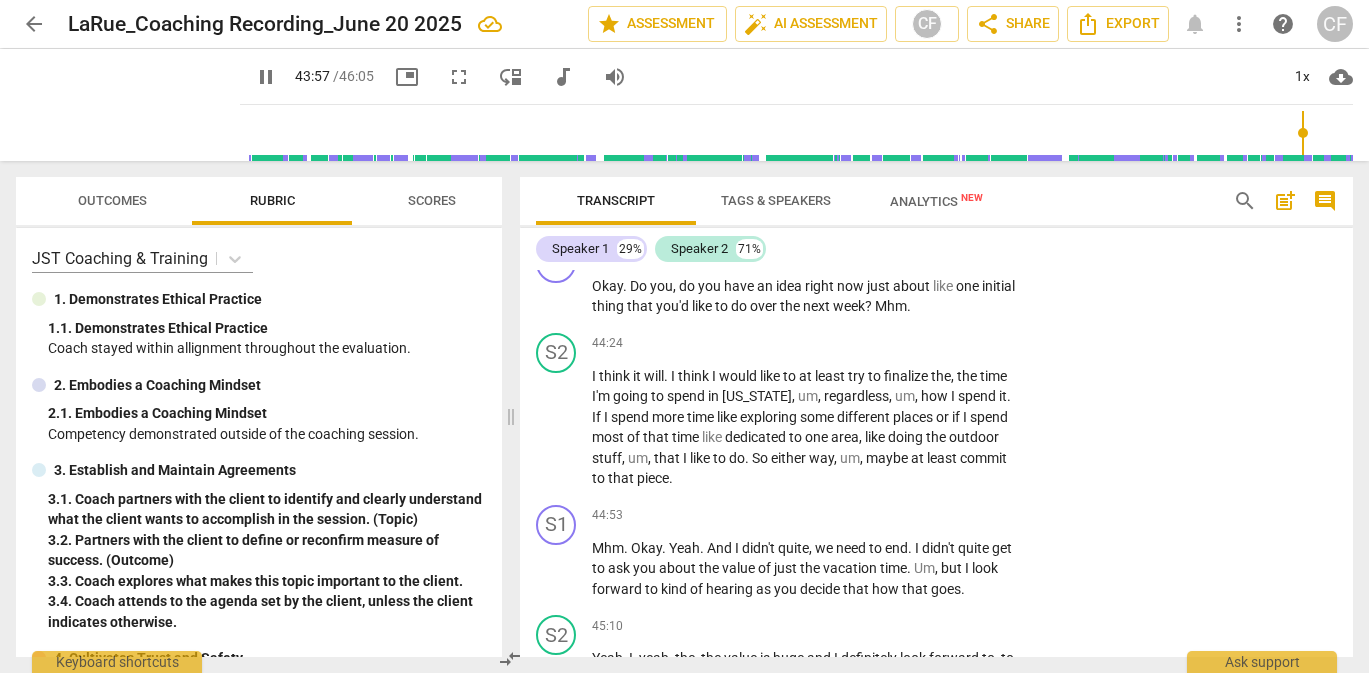 scroll, scrollTop: 15346, scrollLeft: 0, axis: vertical 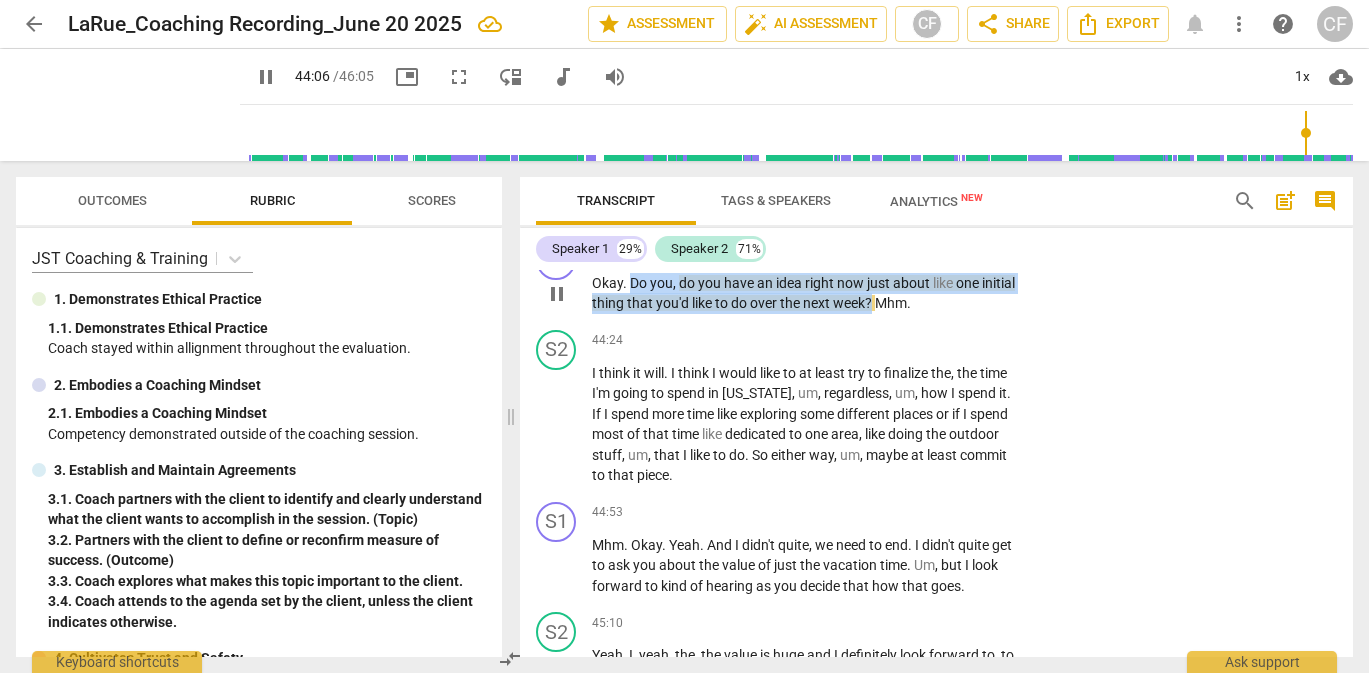 drag, startPoint x: 909, startPoint y: 359, endPoint x: 630, endPoint y: 347, distance: 279.25793 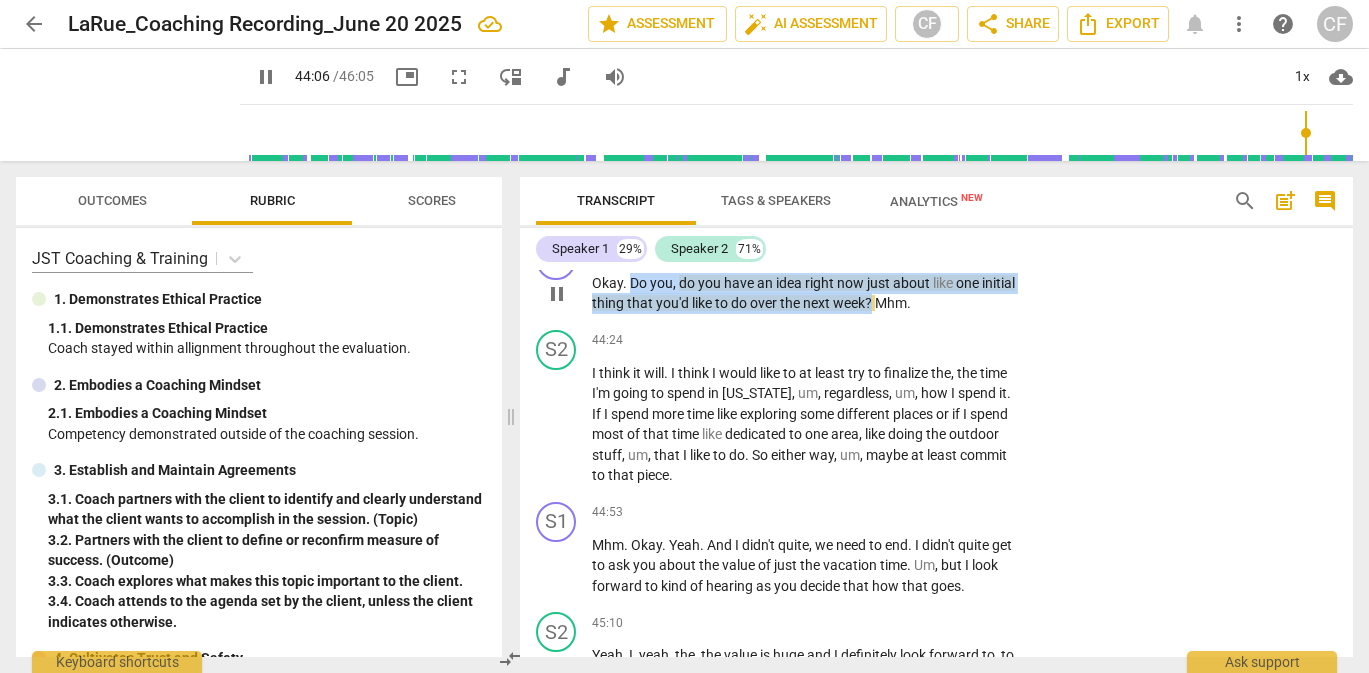 click on "Okay .   Do   you ,   do   you   have   an   idea   right   now   just   about   like   one   initial   thing   that   you'd   like   to   do   over   the   next   week ?   Mhm ." at bounding box center [806, 293] 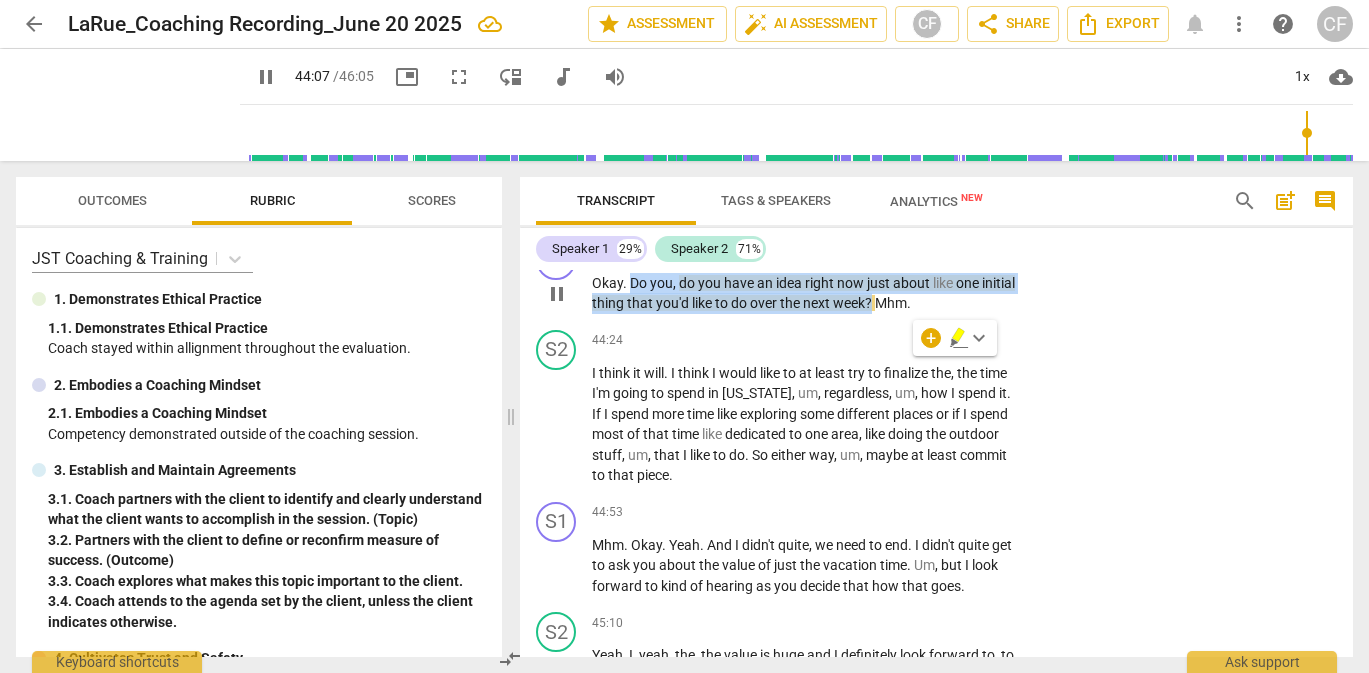 click on "+" at bounding box center (898, 251) 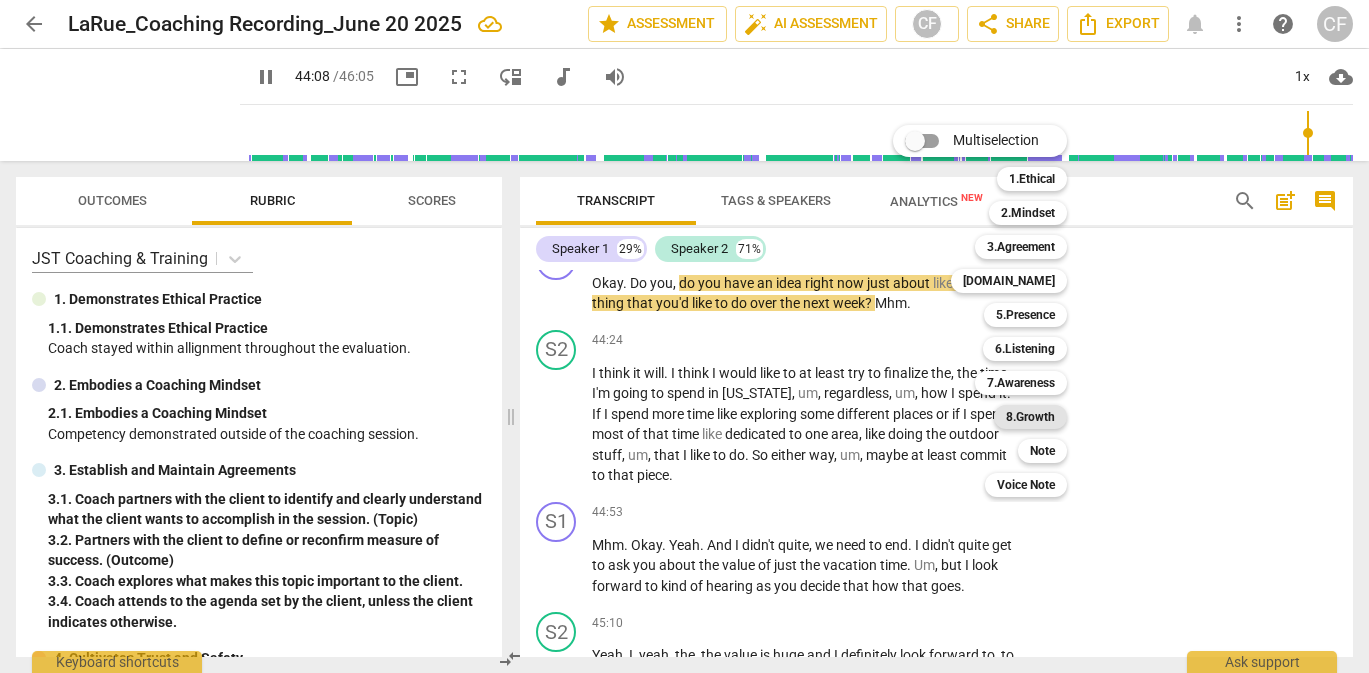 click on "8.Growth" at bounding box center (1030, 417) 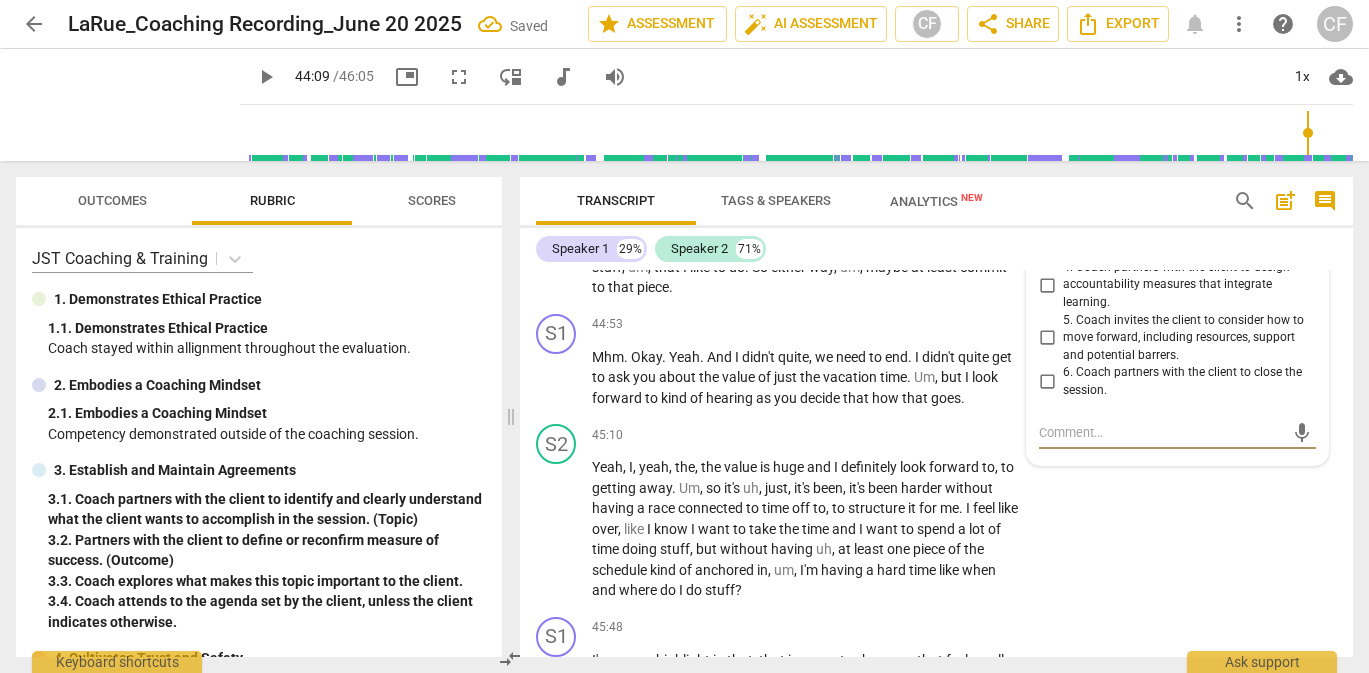 scroll, scrollTop: 15533, scrollLeft: 0, axis: vertical 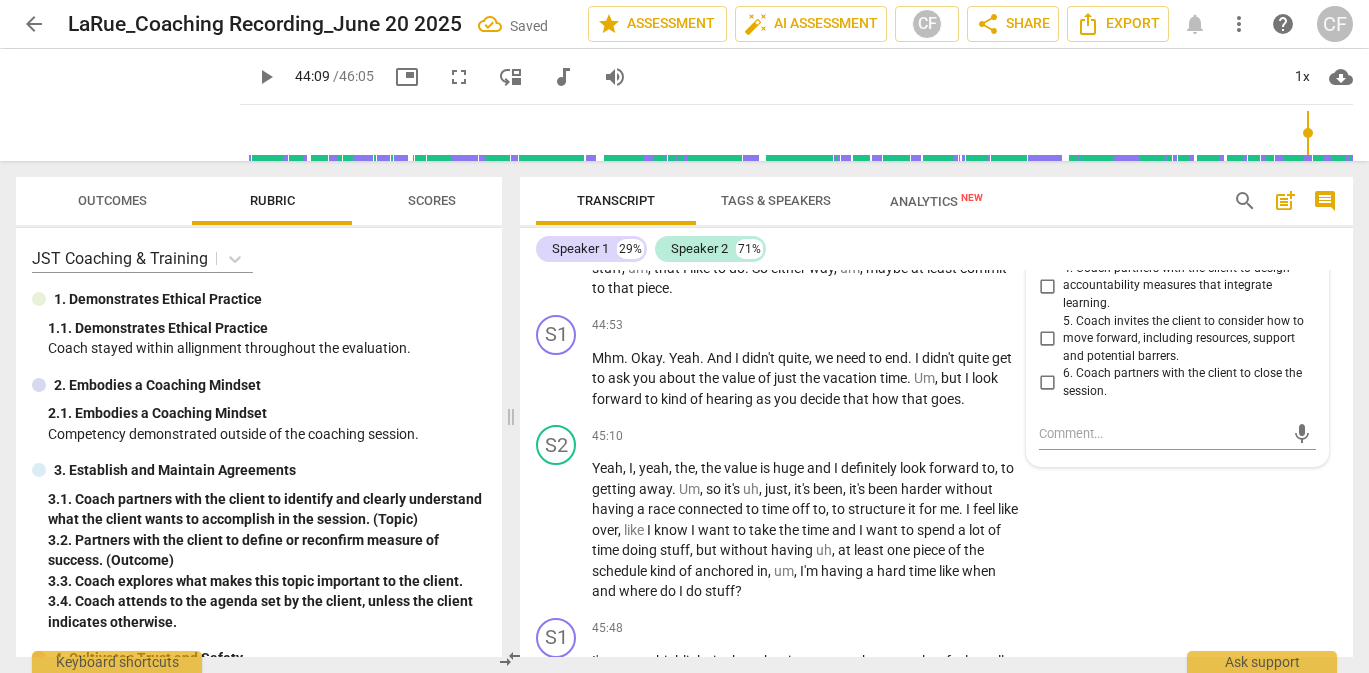 click on "3. Coach partners with the client to create or confirm specific action plans" at bounding box center [1047, 242] 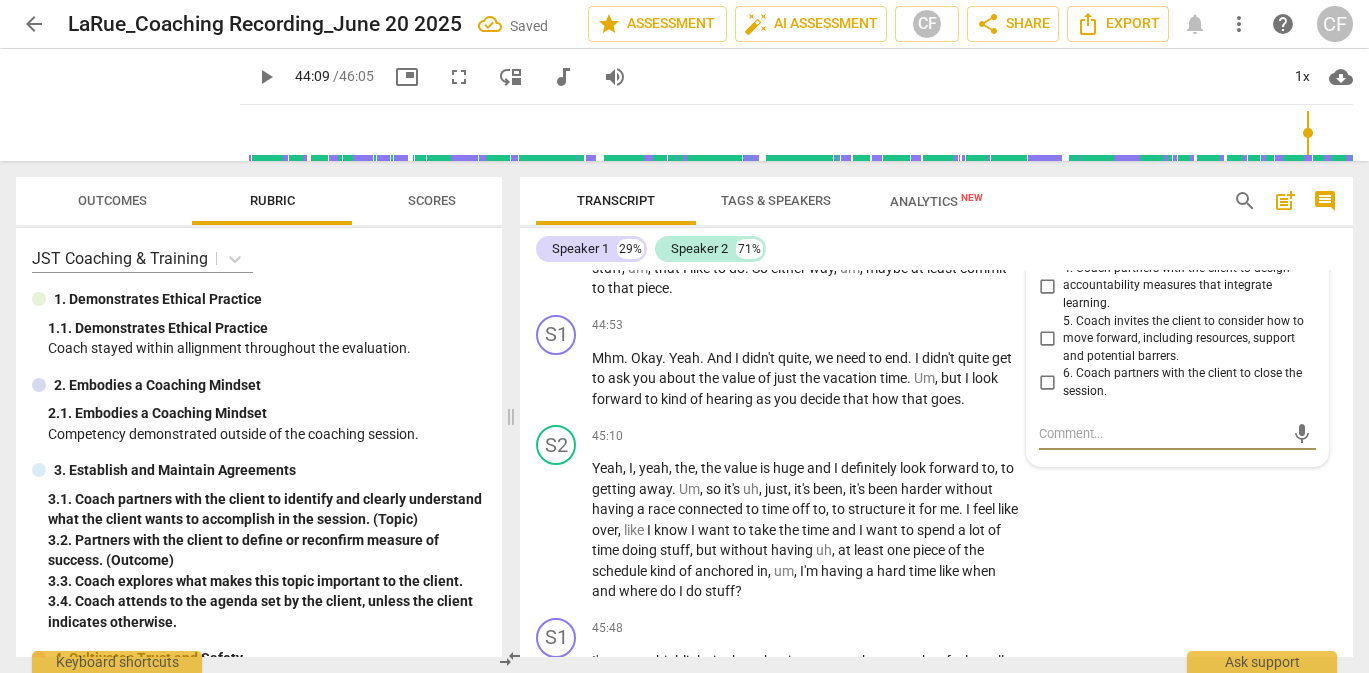 click at bounding box center [1161, 433] 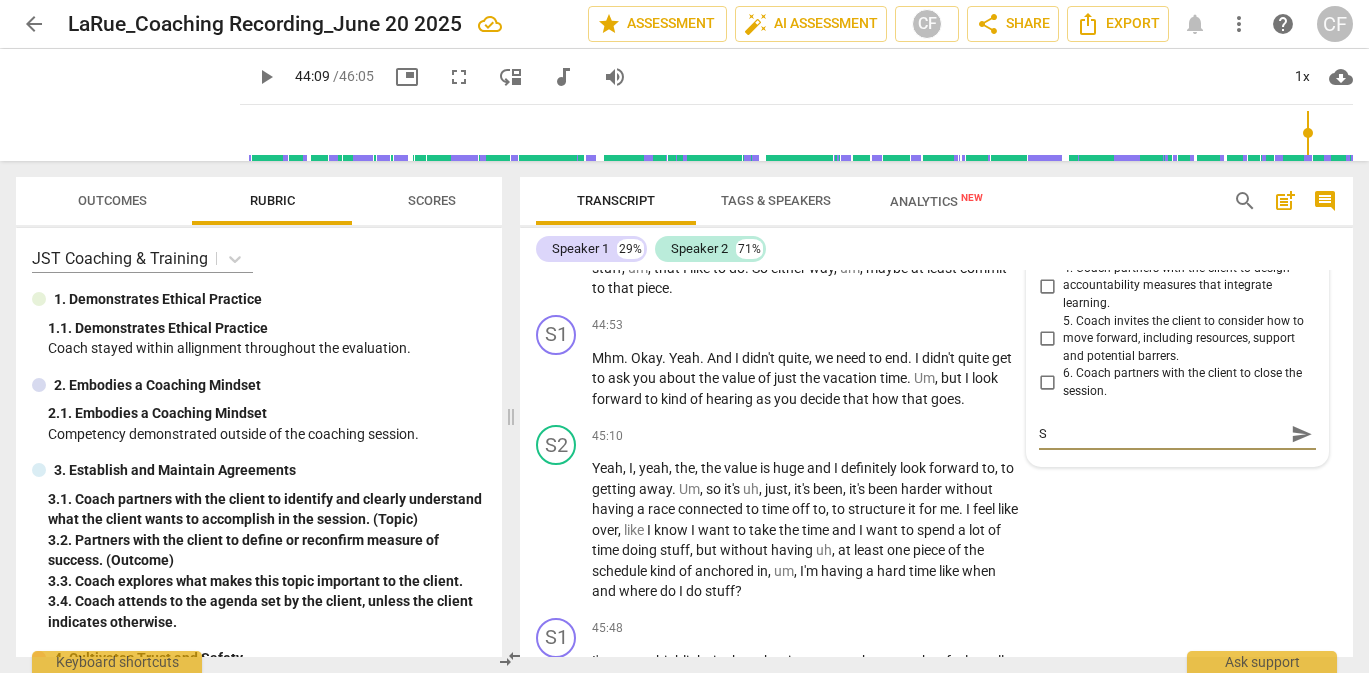 type on "Sh" 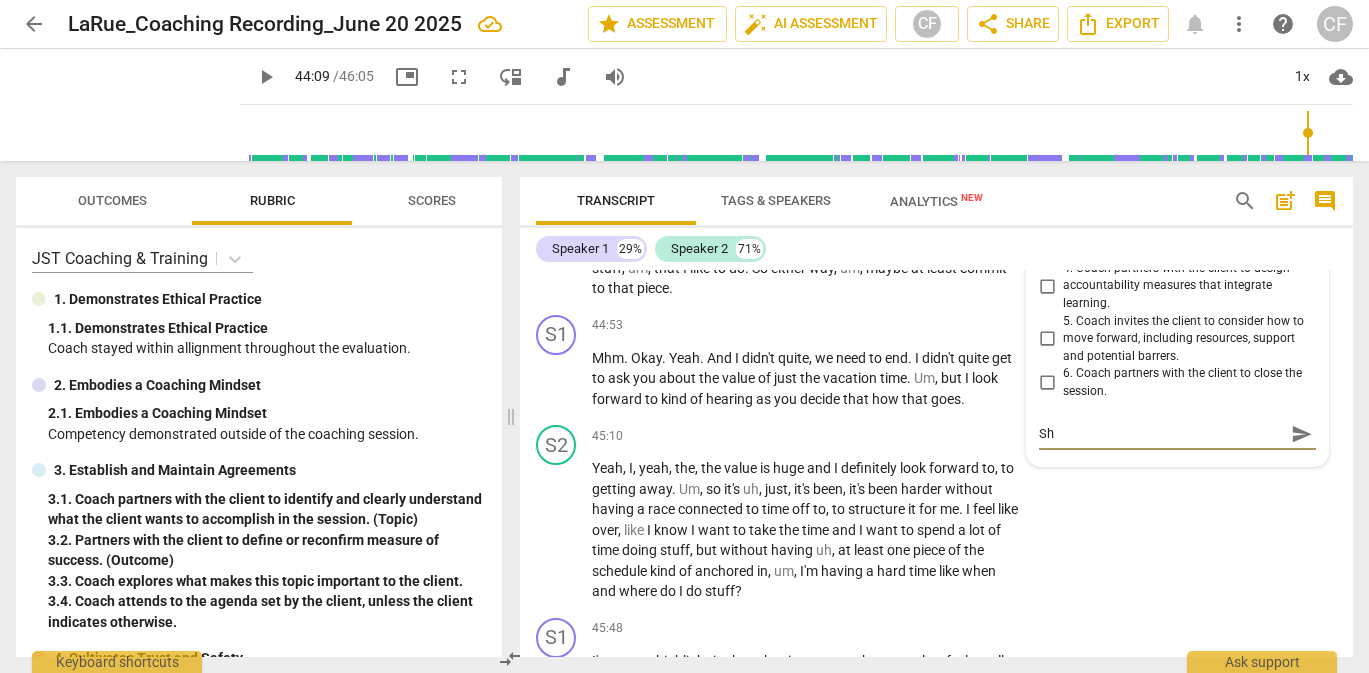 type on "Shi" 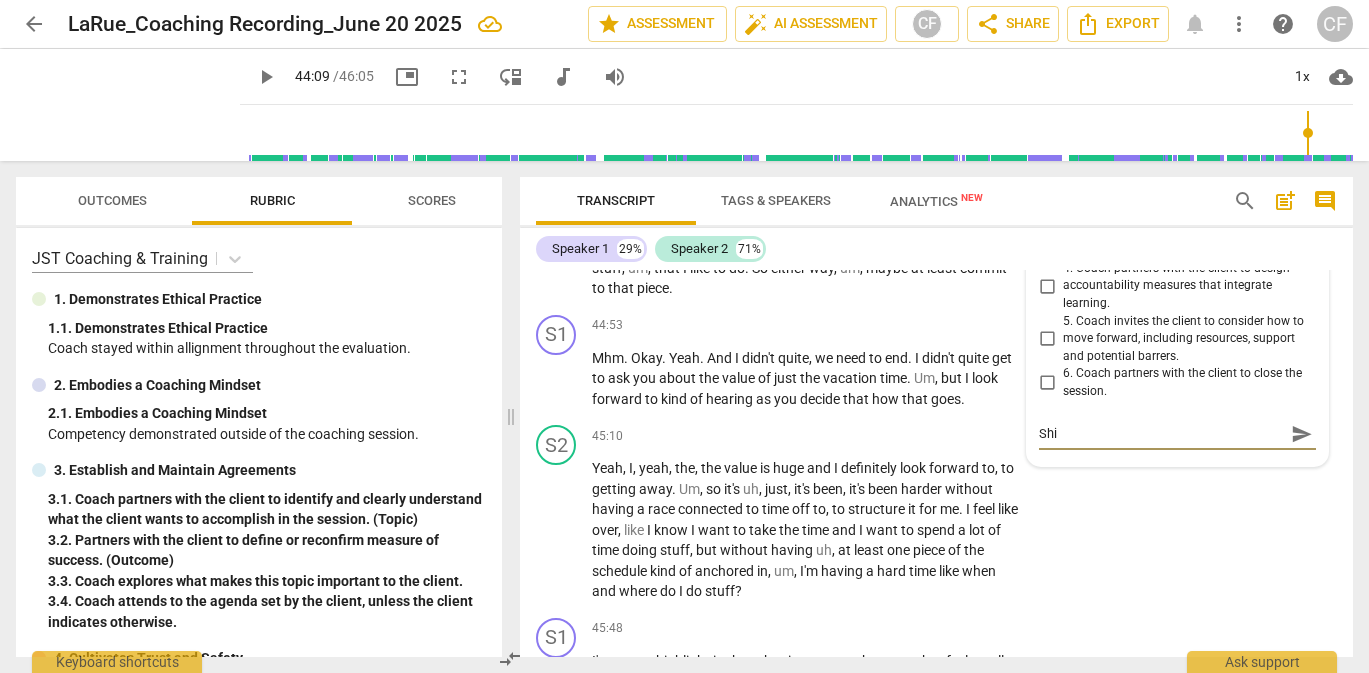 type on "Shif" 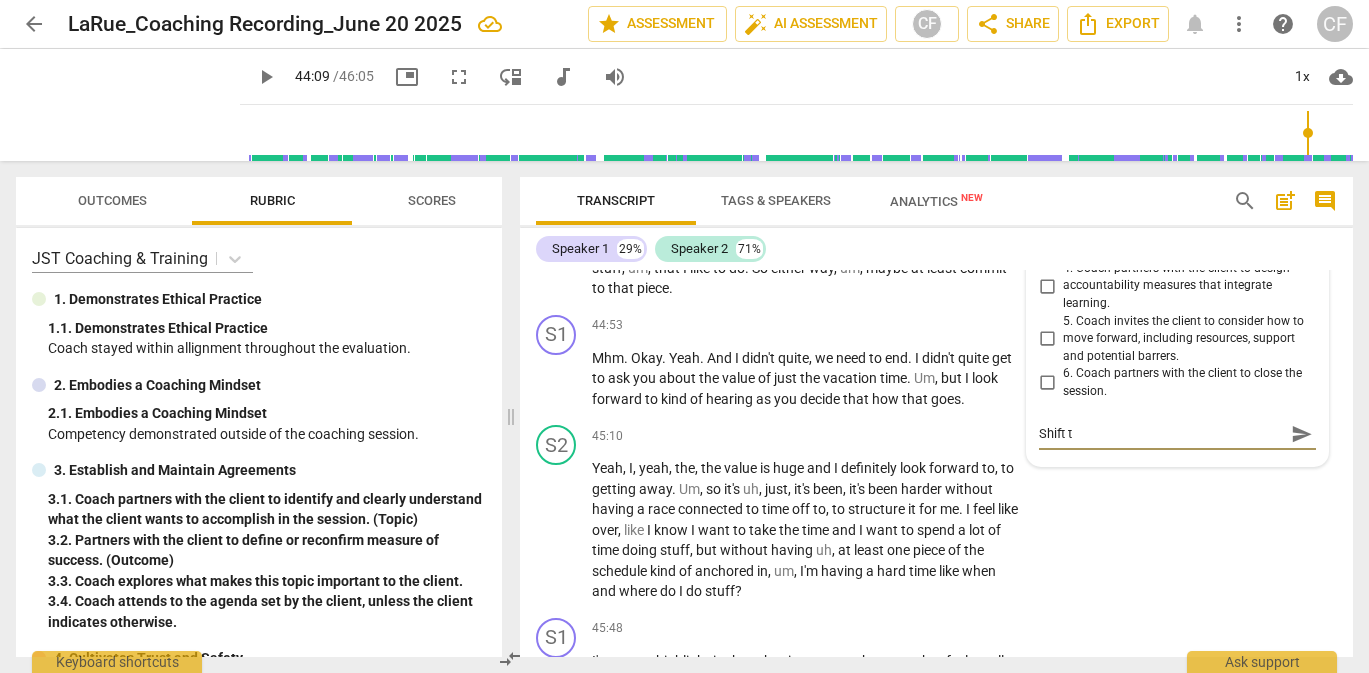 type on "Shift th" 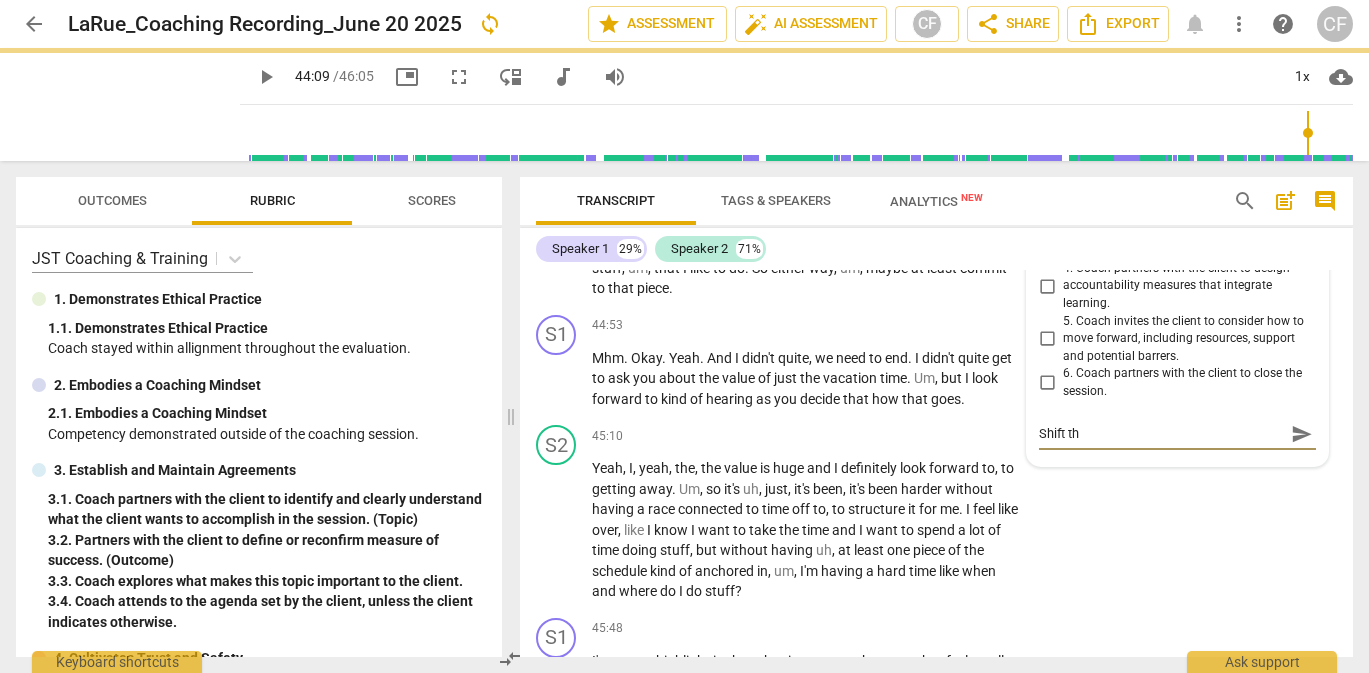 type on "Shift thi" 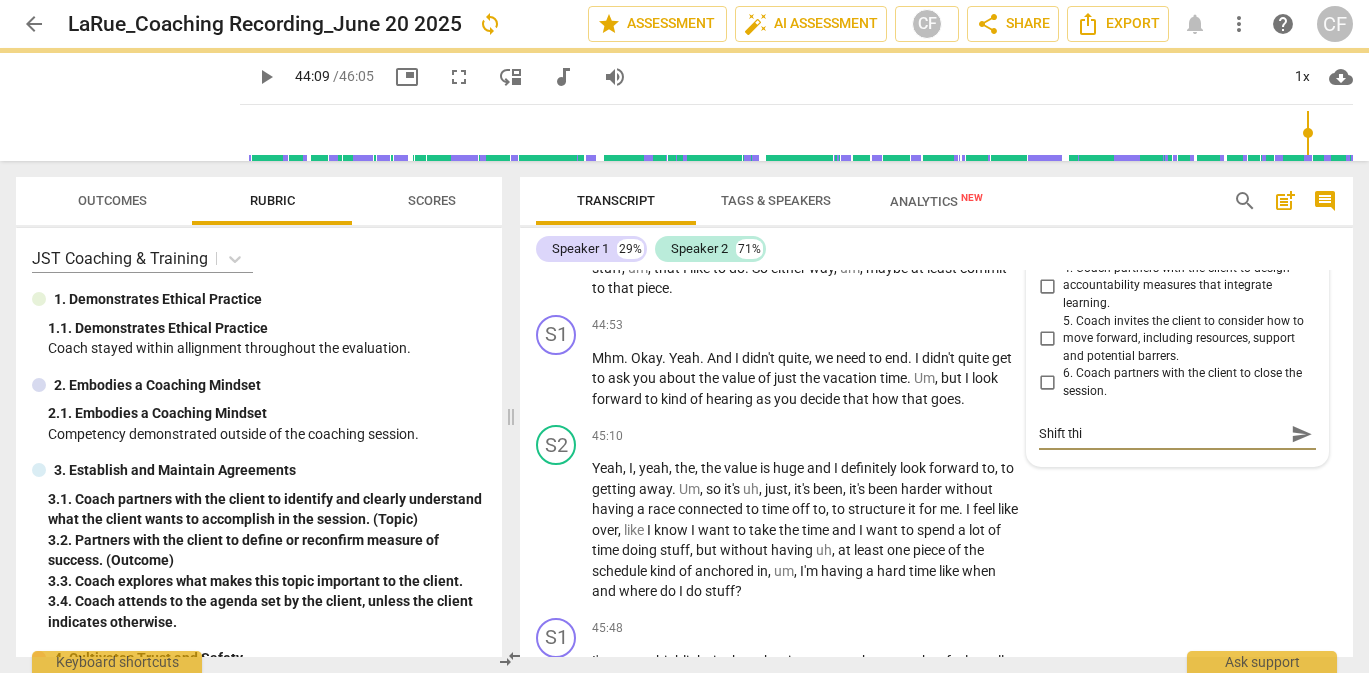 type on "Shift this" 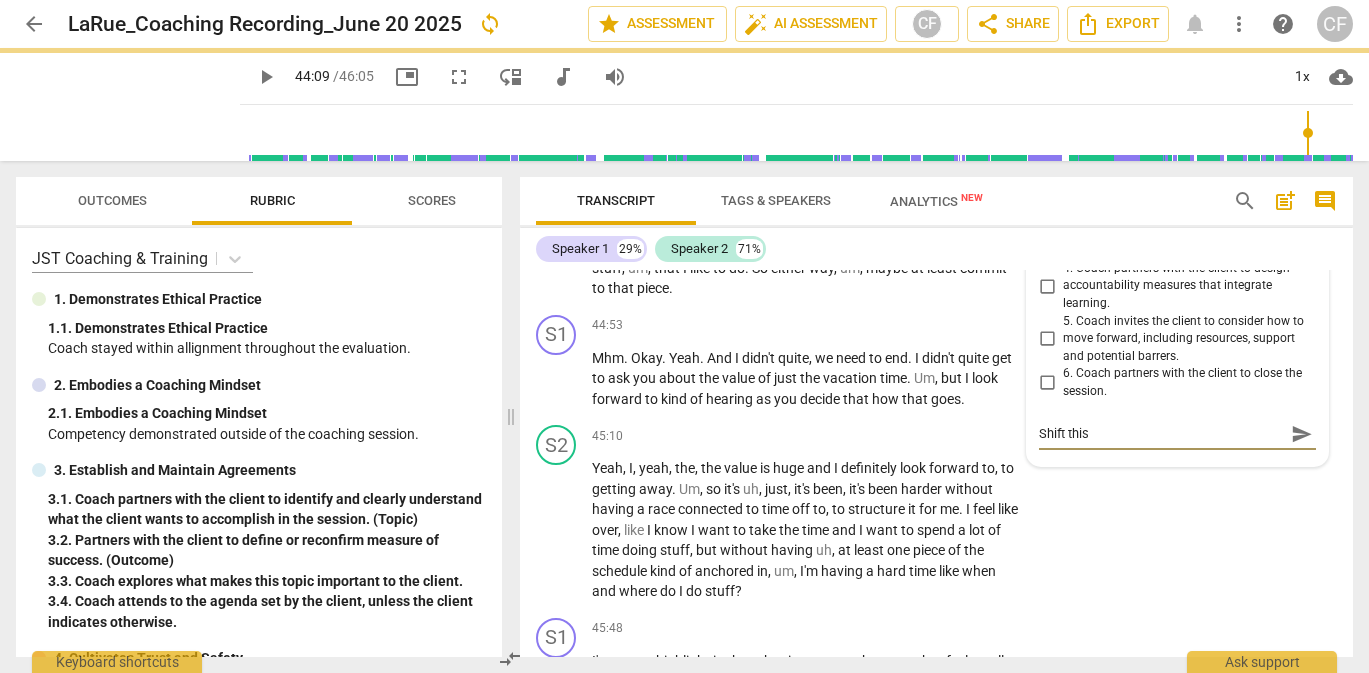 type on "Shift this" 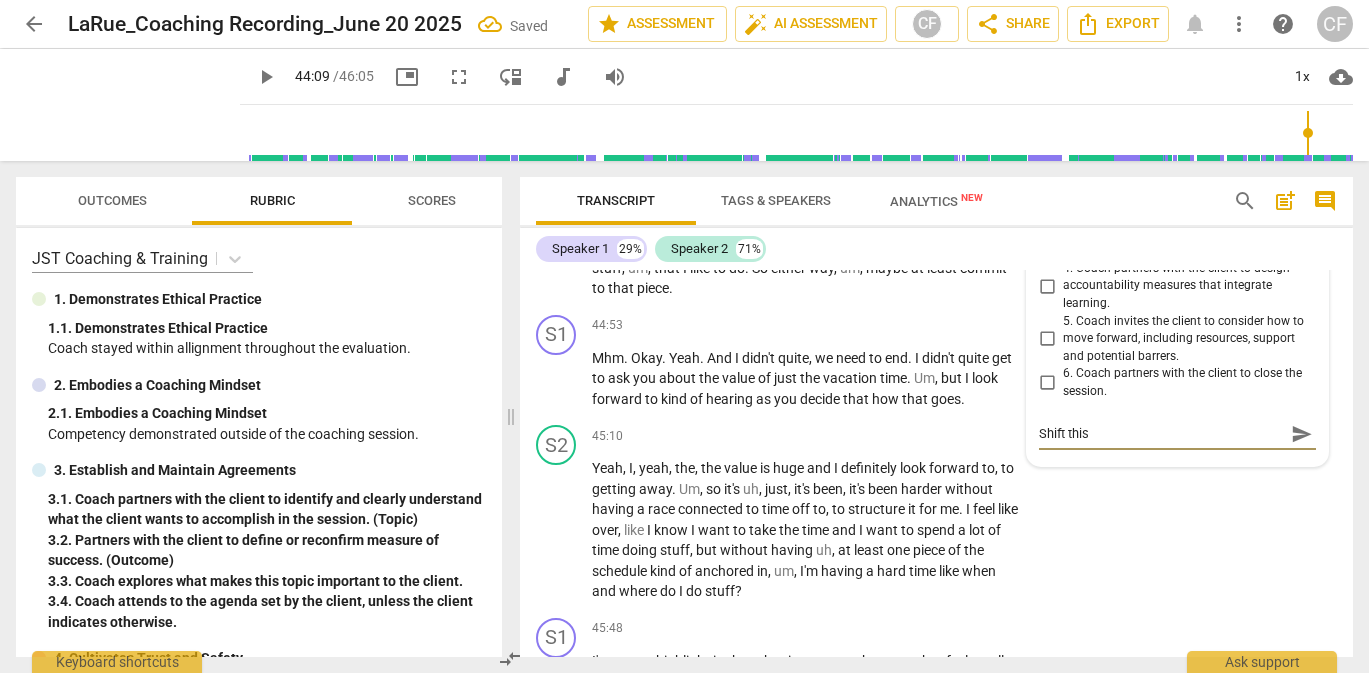 type on "Shift this t" 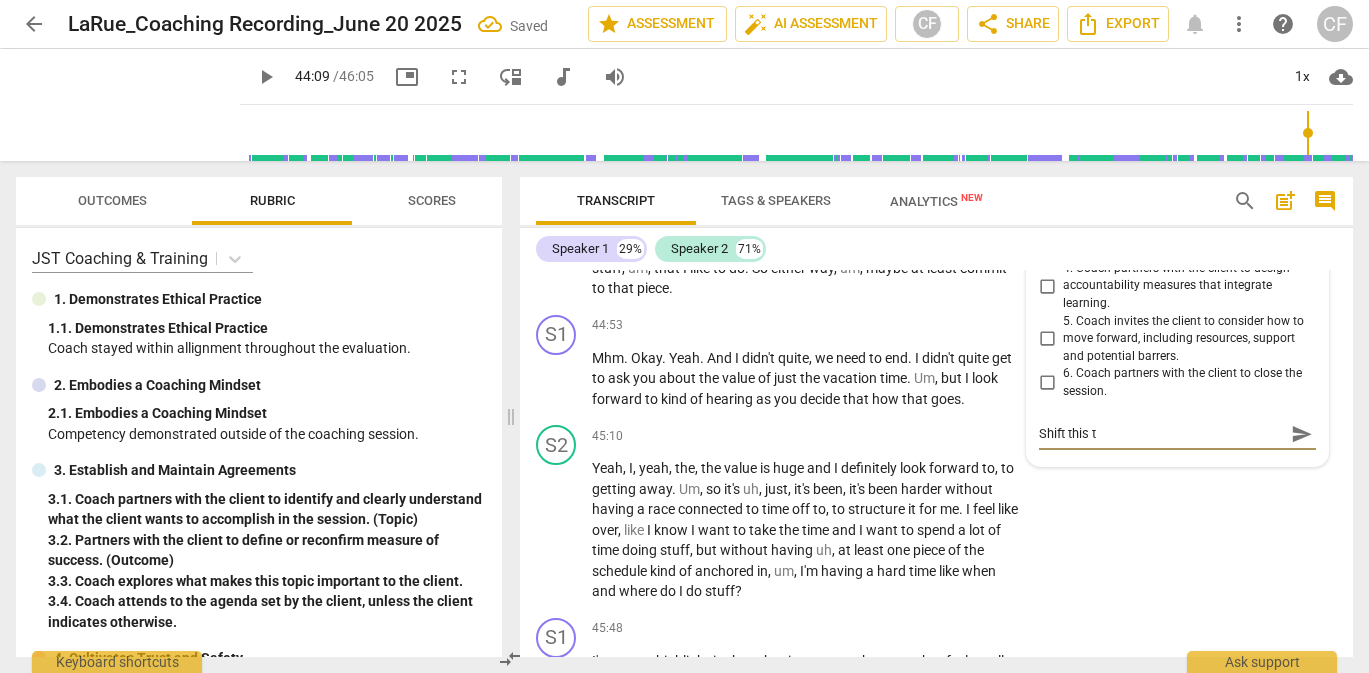 type on "Shift this to" 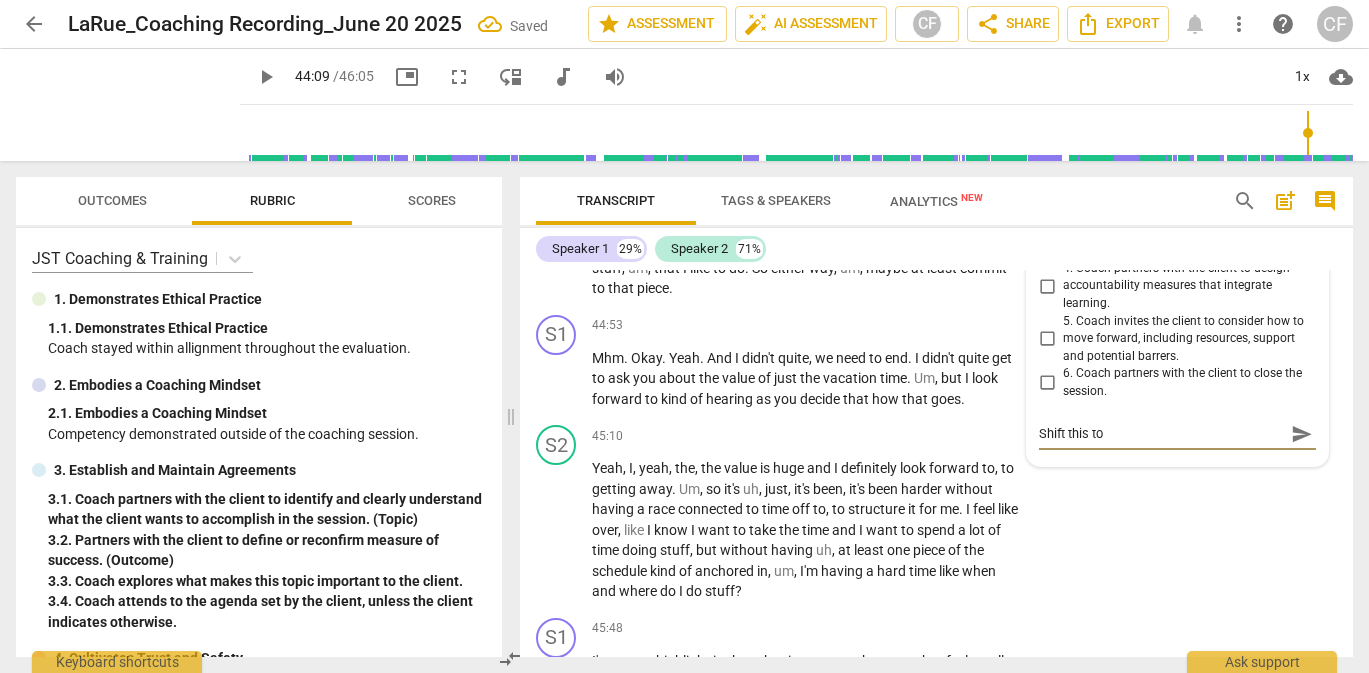 type on "Shift this to" 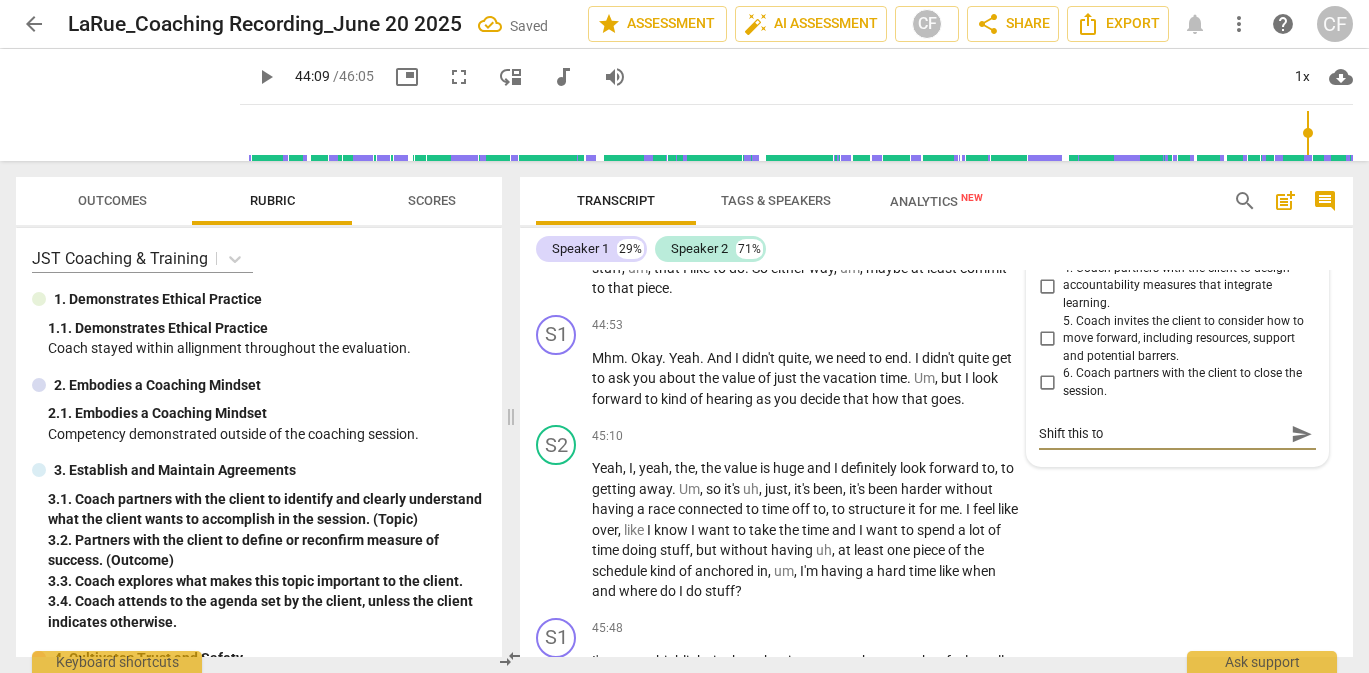type on "Shift this to a" 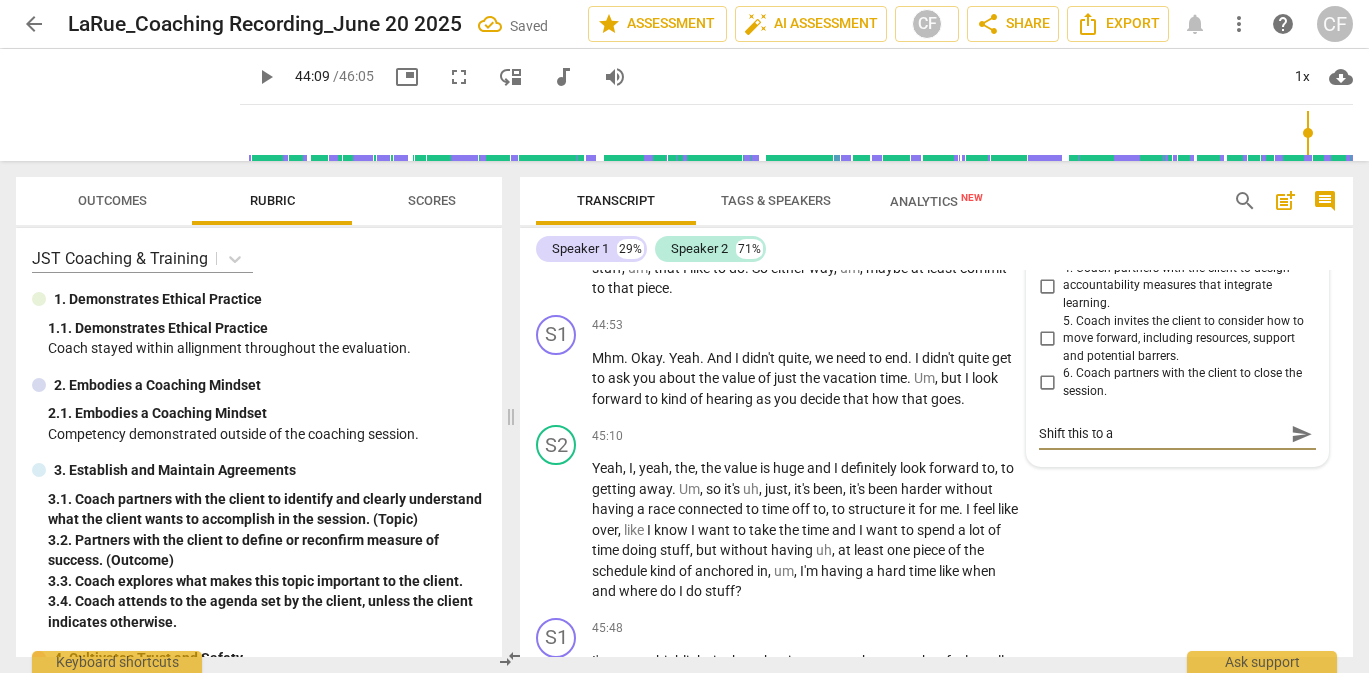 type on "Shift this to an" 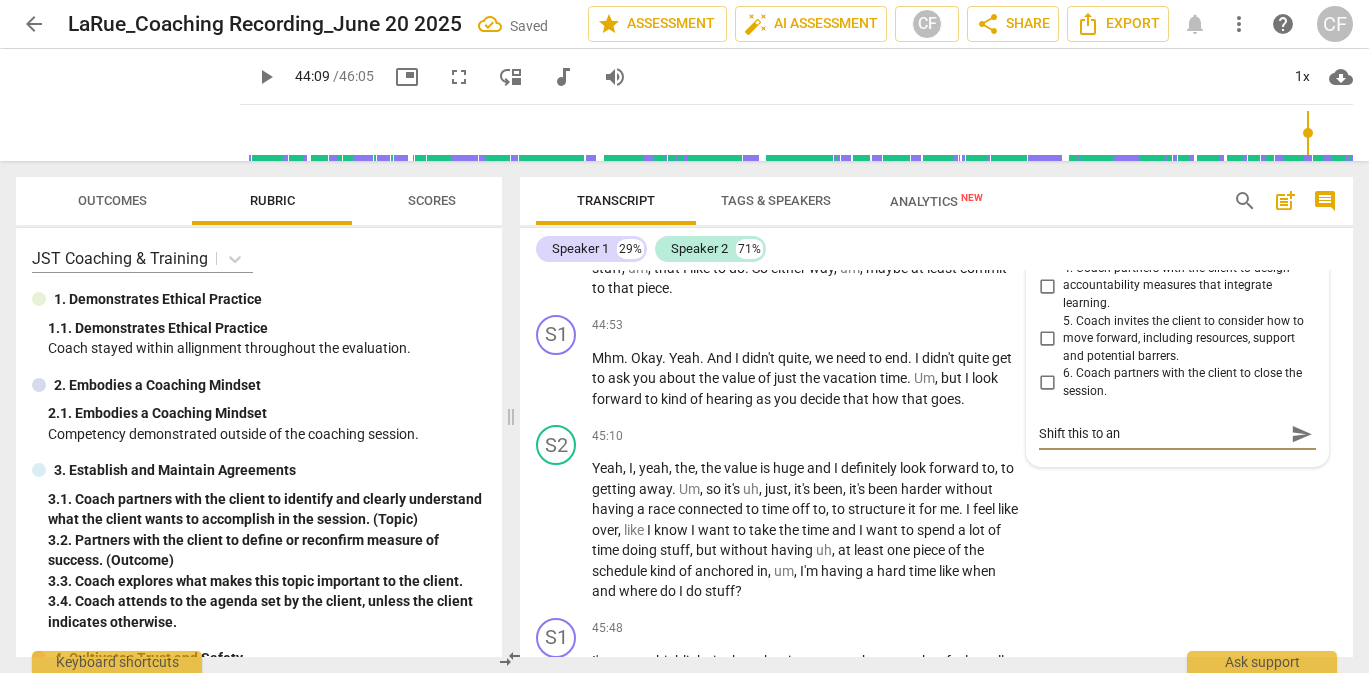 type on "Shift this to an" 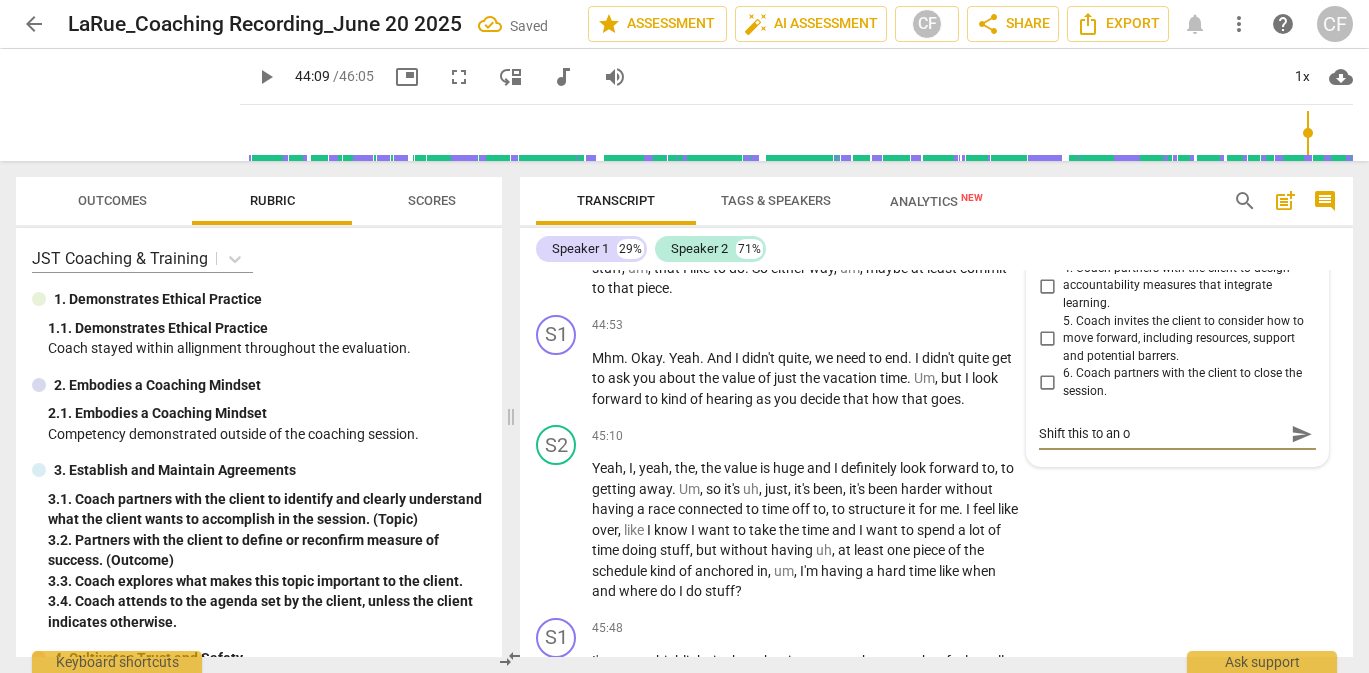 type on "Shift this to an op" 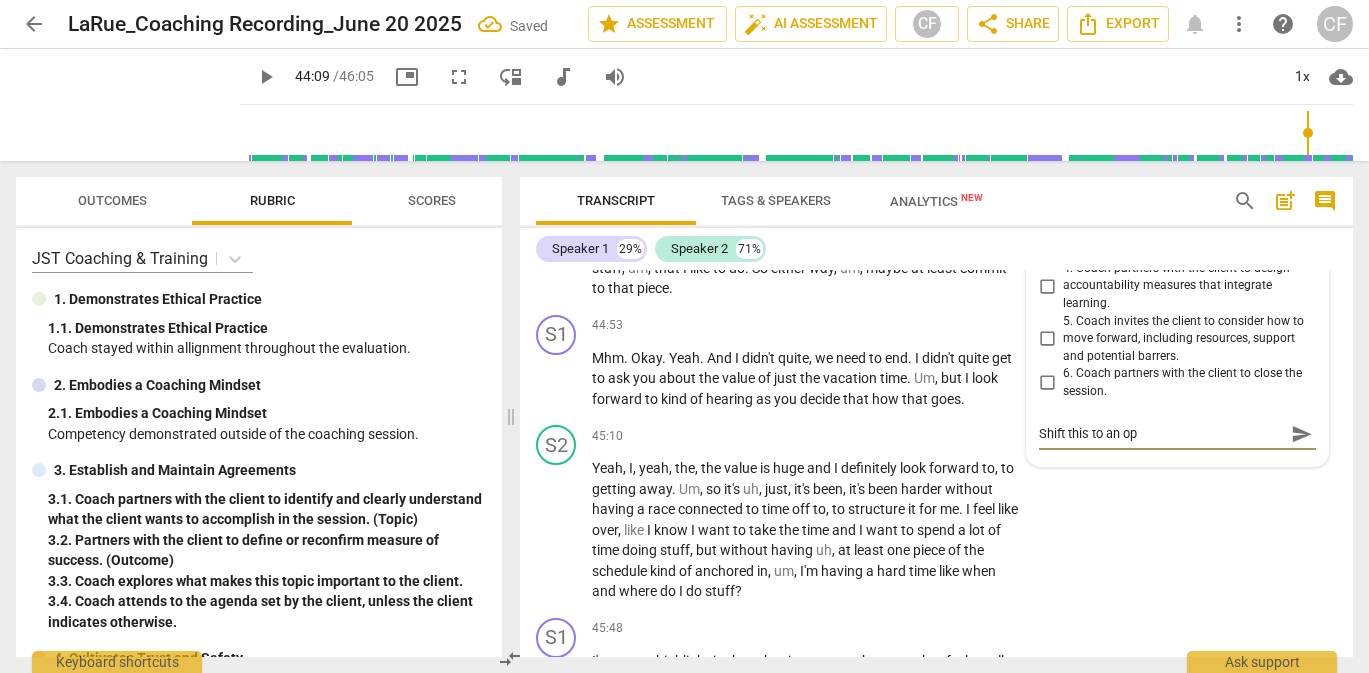 type on "Shift this to an ope" 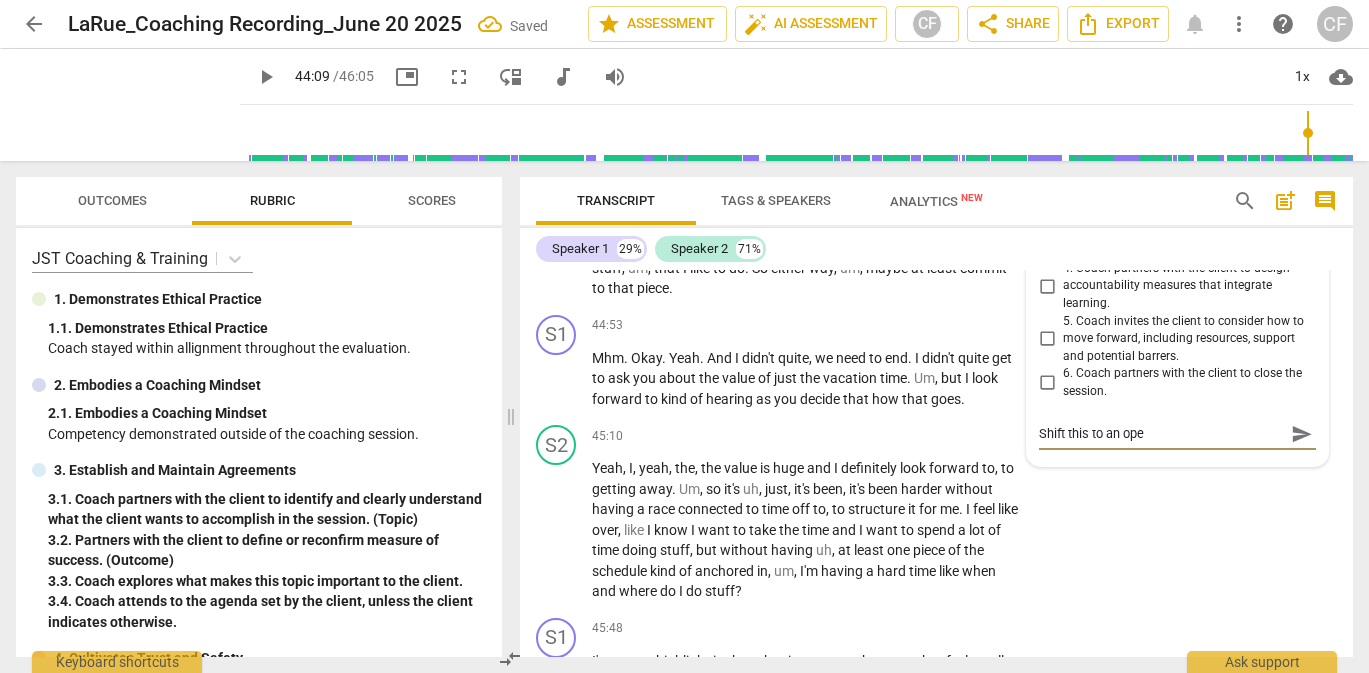 type on "Shift this to an open" 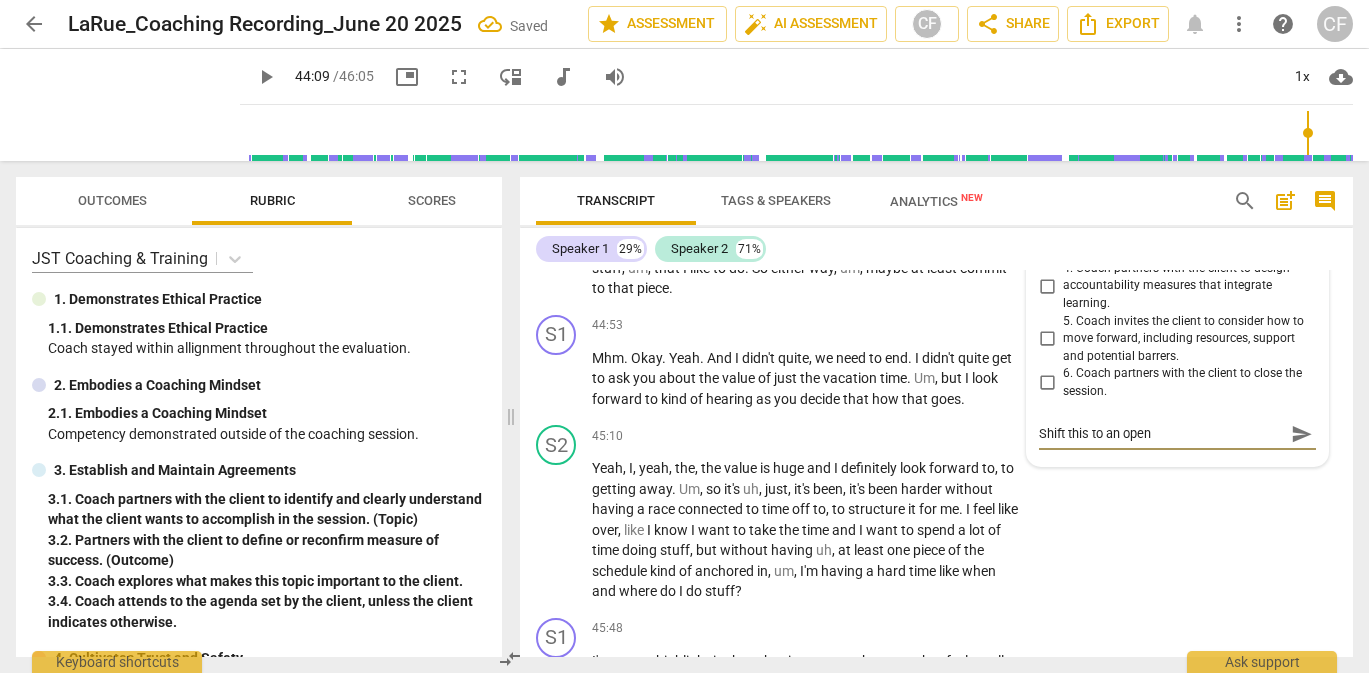 type on "Shift this to an open" 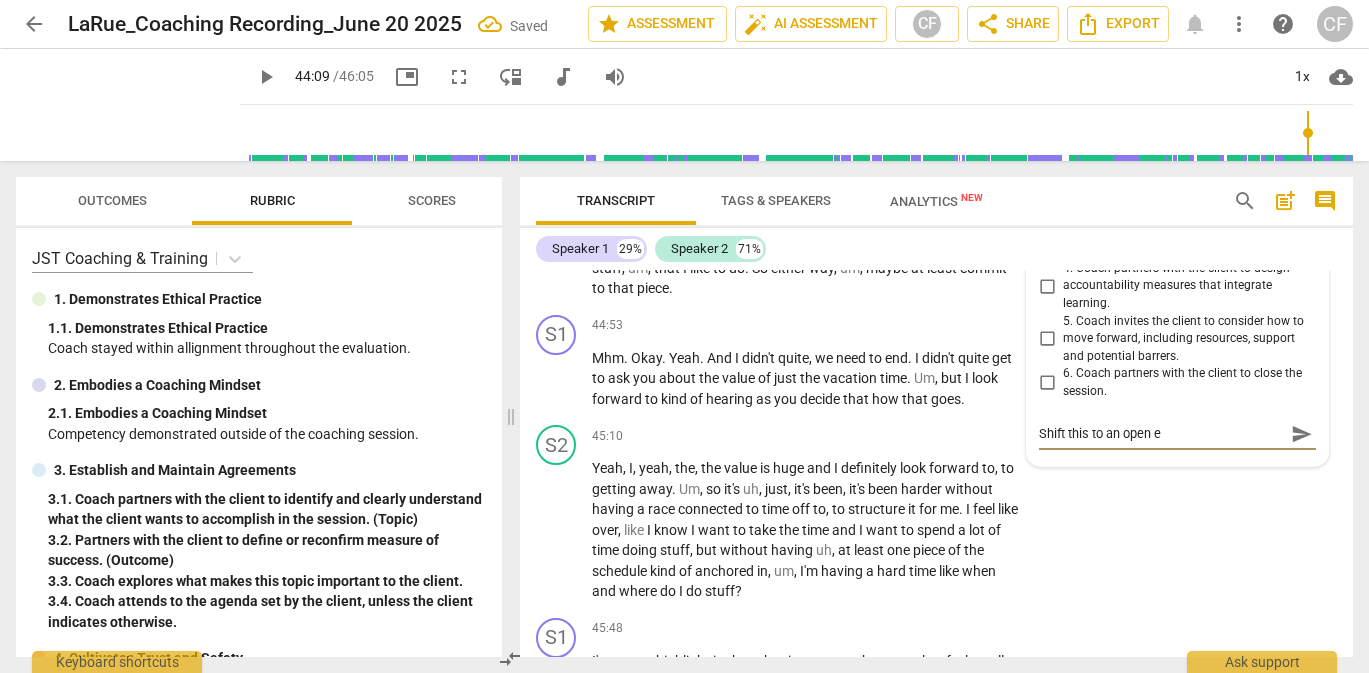 type on "Shift this to an open en" 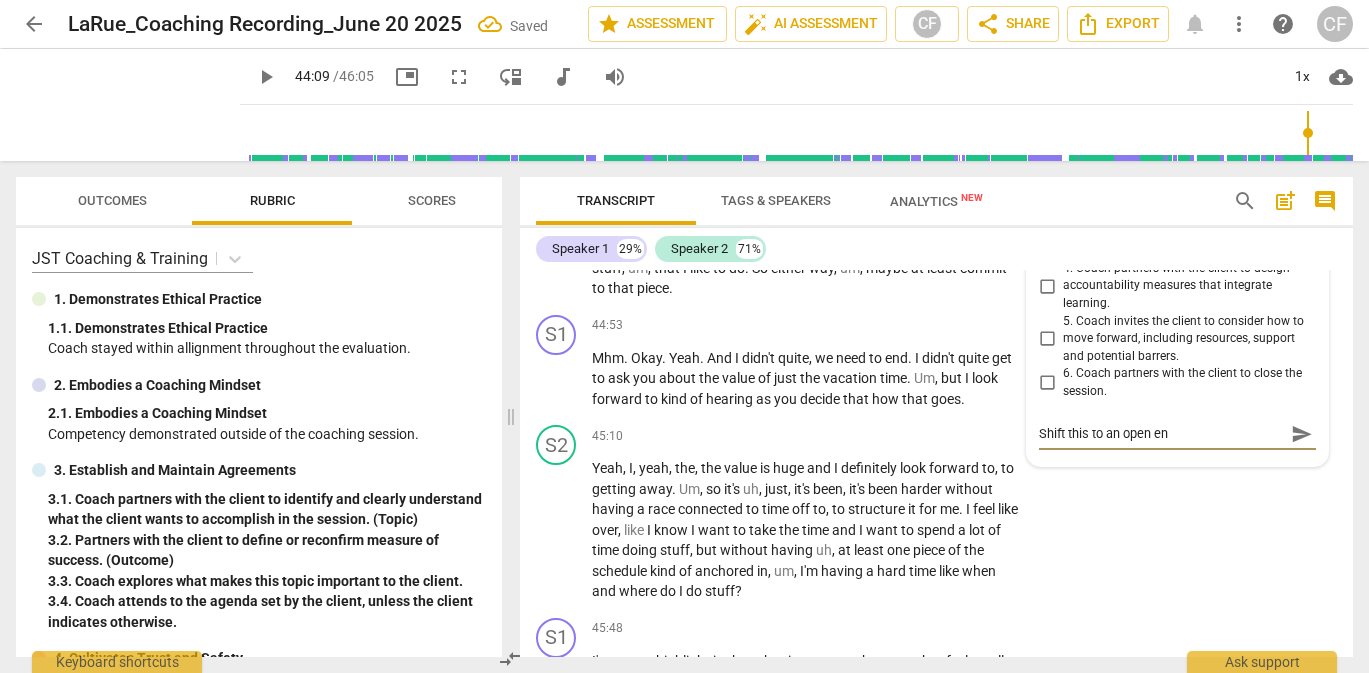 type on "Shift this to an open end" 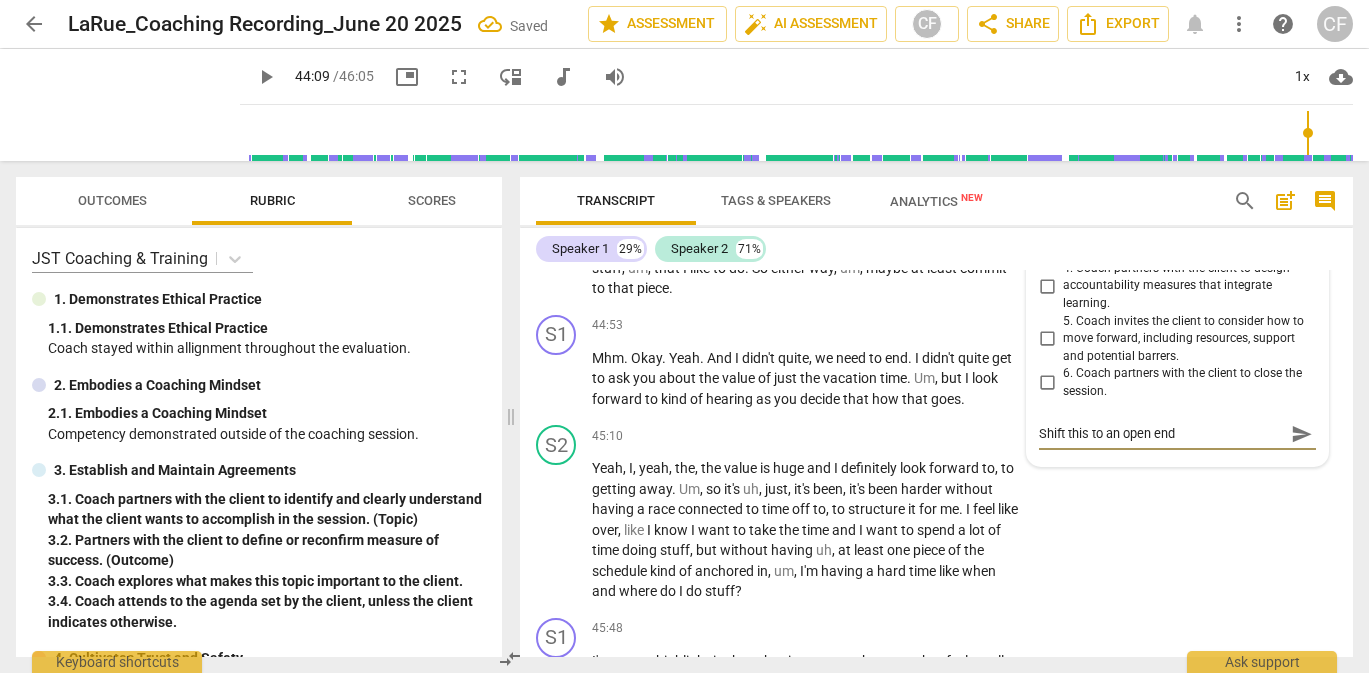 type on "Shift this to an open ende" 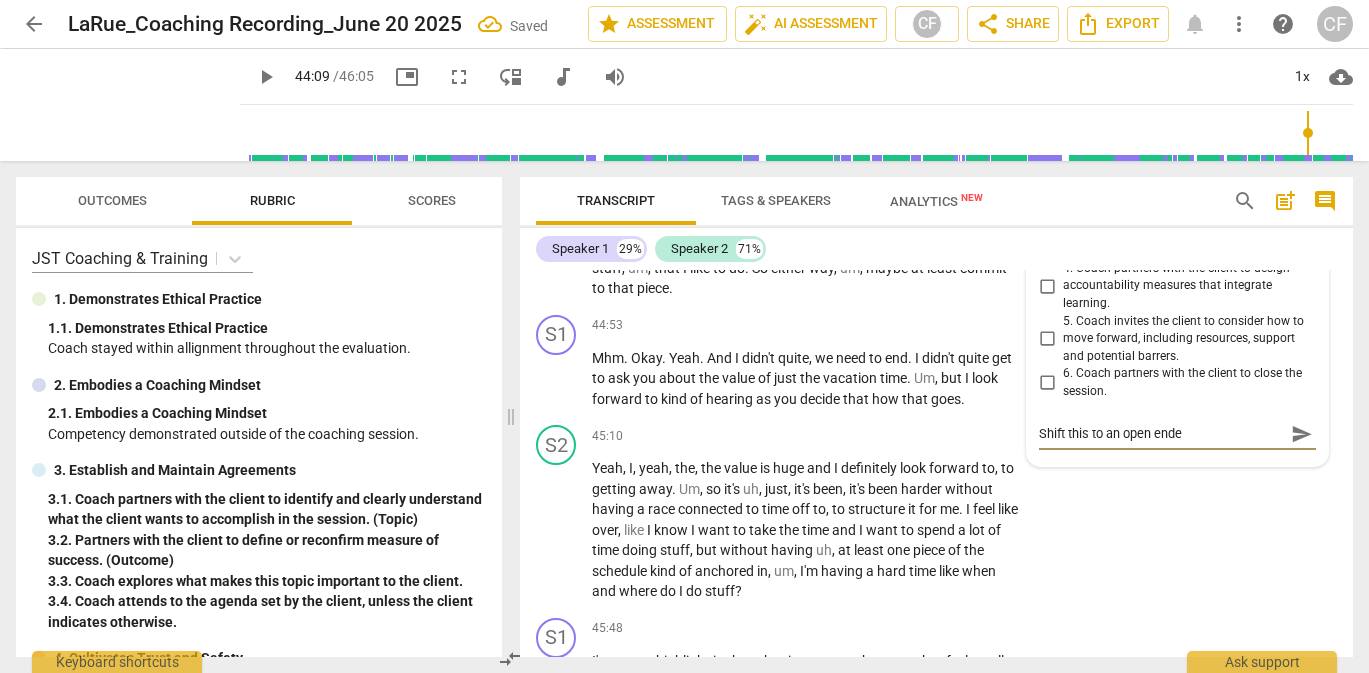 type on "Shift this to an open ended" 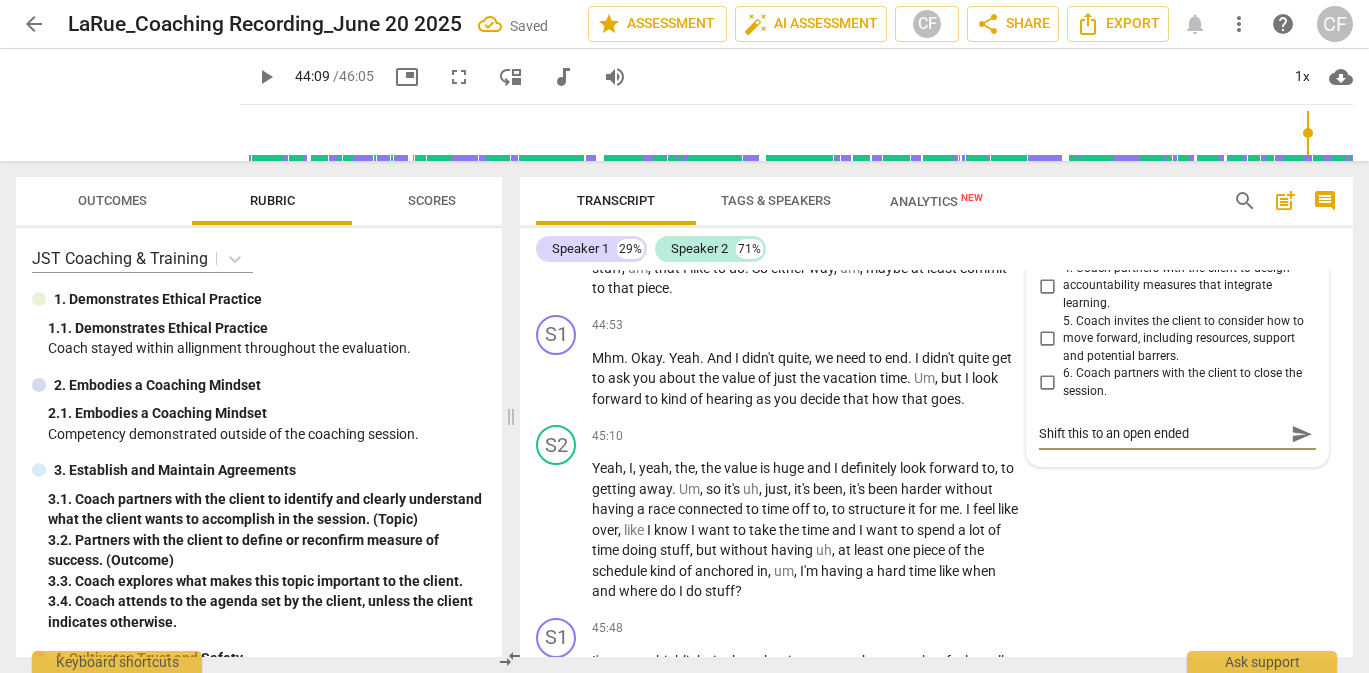 type on "Shift this to an open ended" 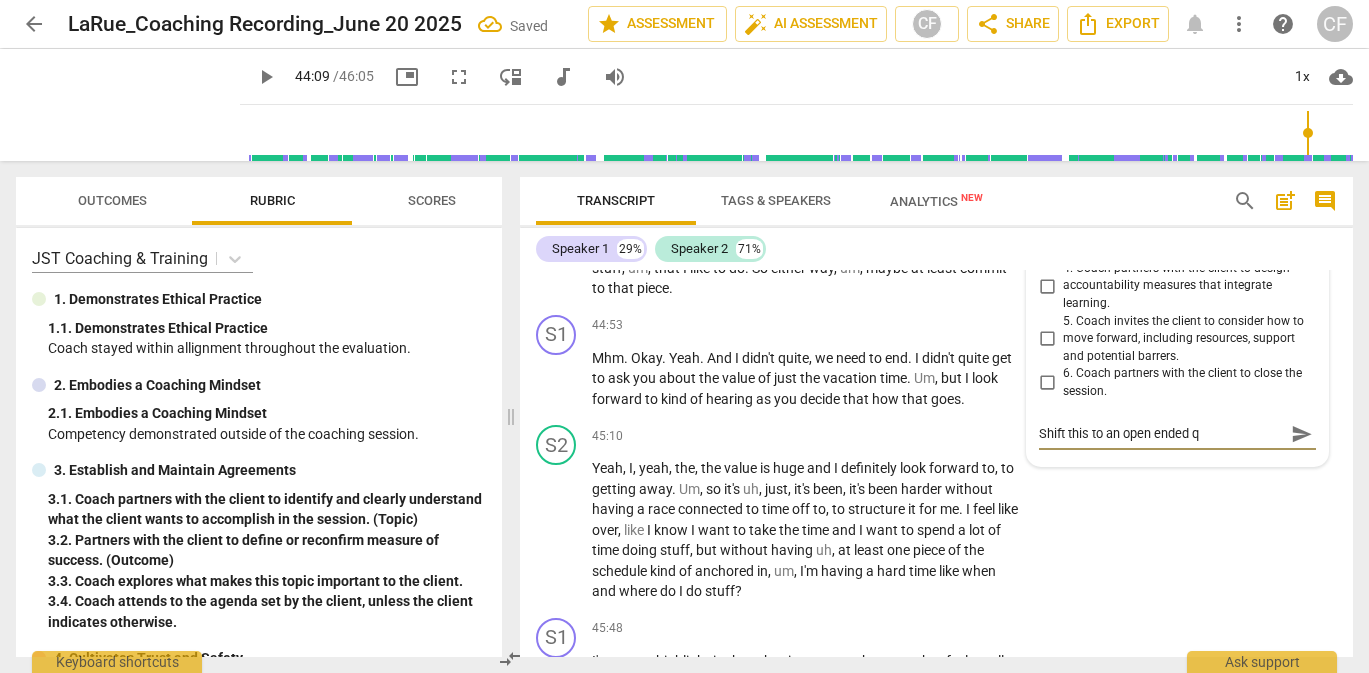 type on "Shift this to an open ended qu" 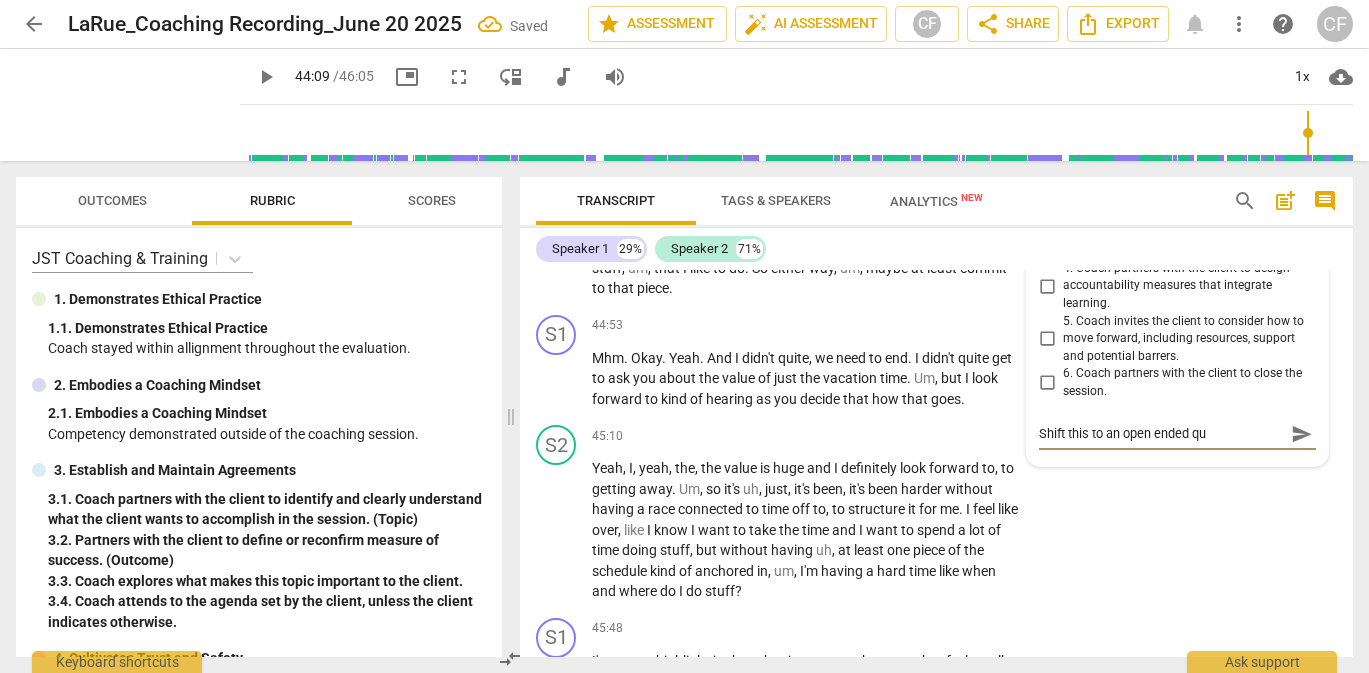type on "Shift this to an open ended que" 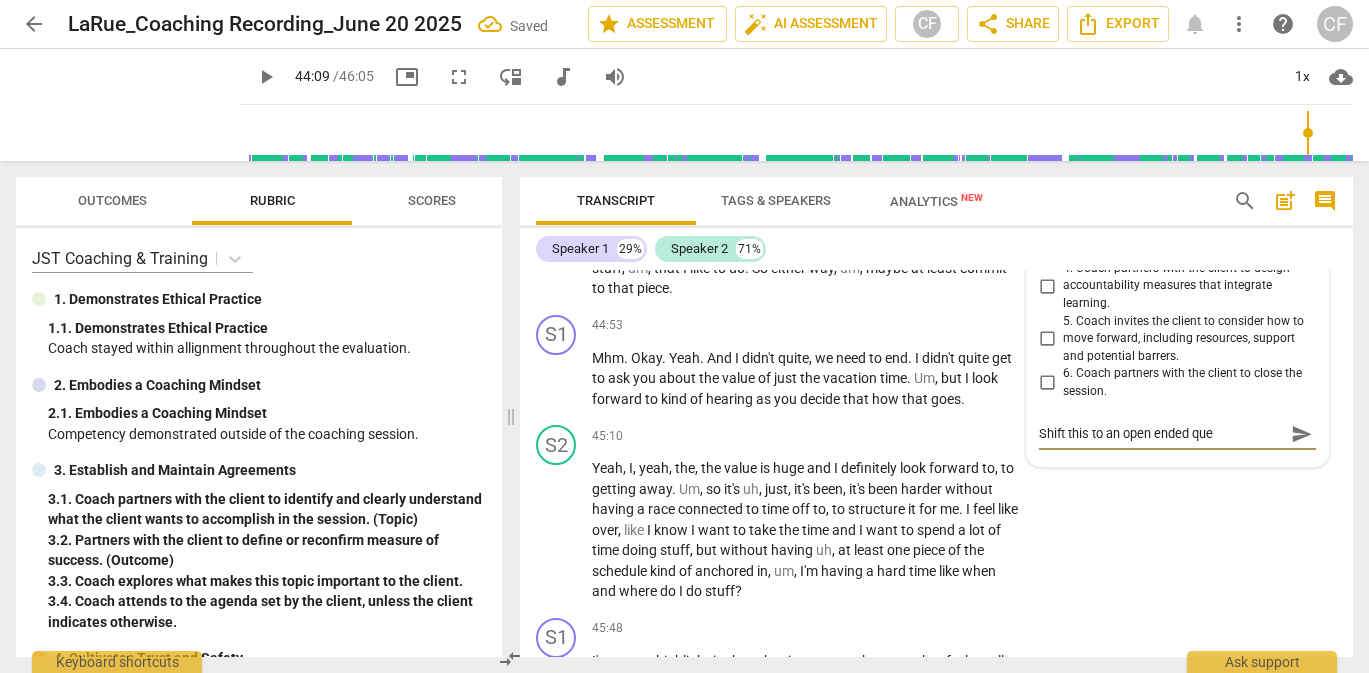 type on "Shift this to an open ended ques" 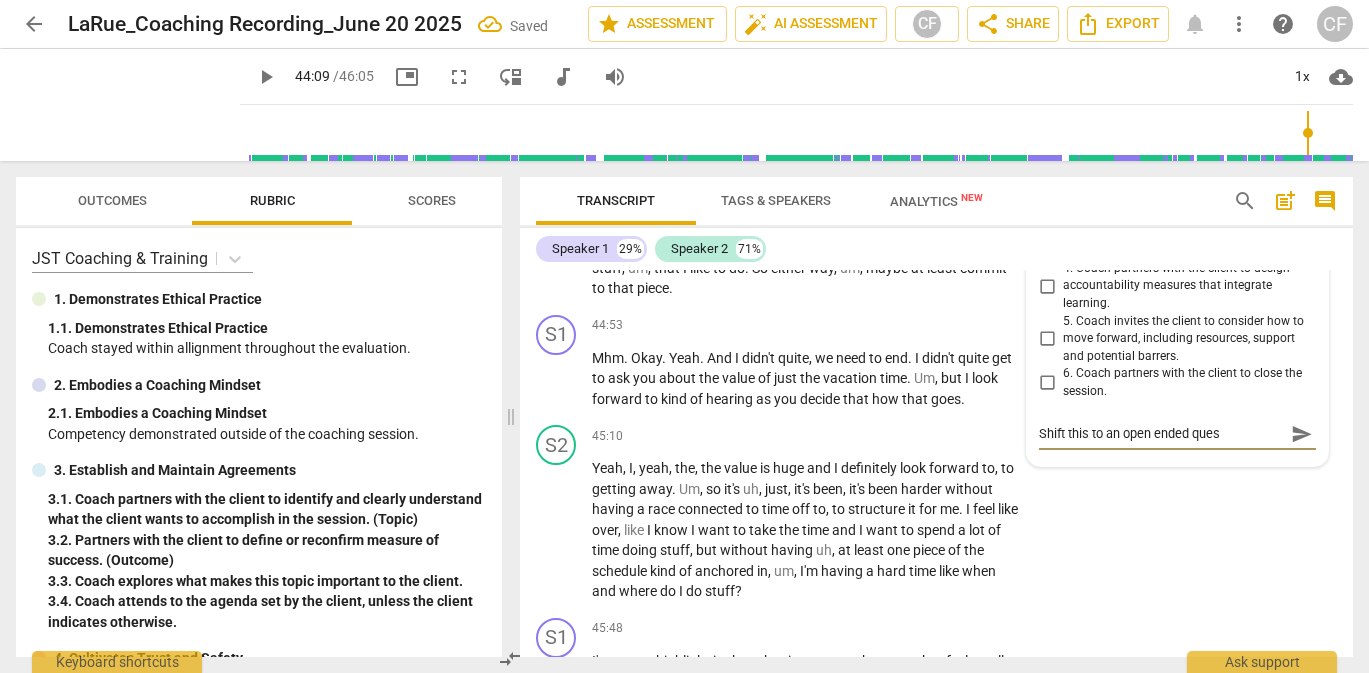 type on "Shift this to an open ended quest" 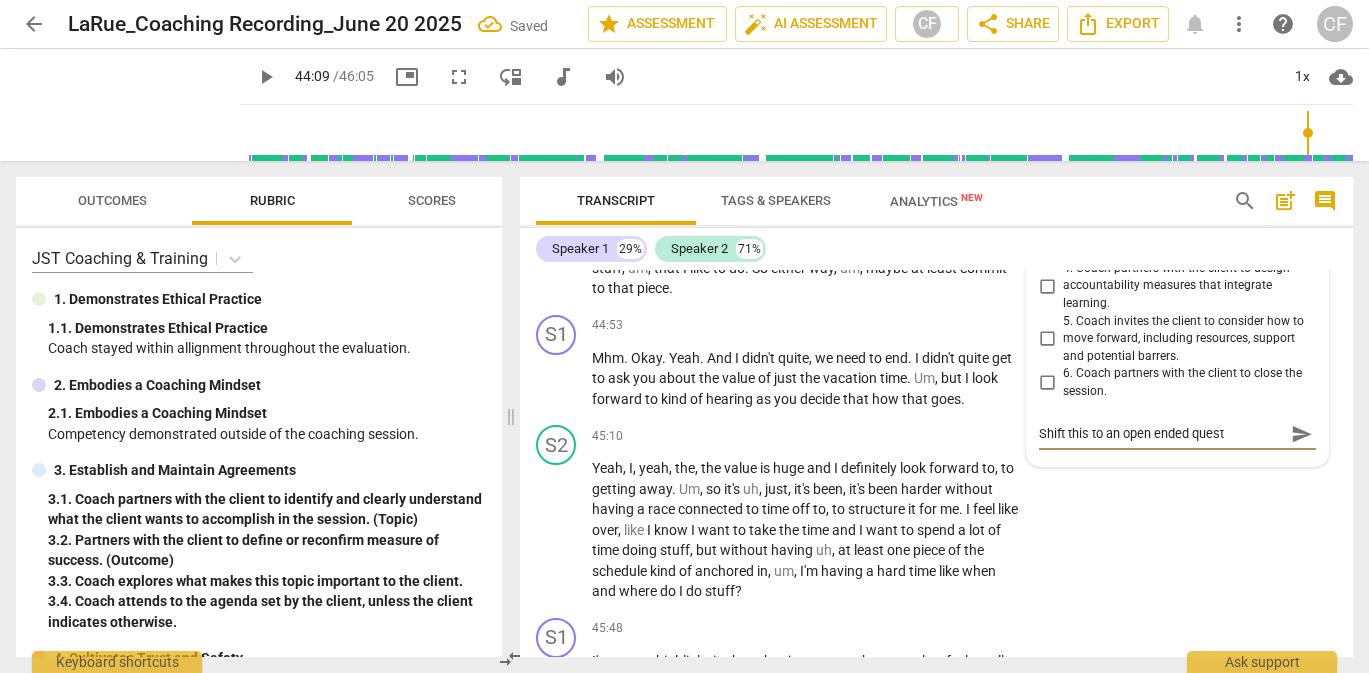 type on "Shift this to an open ended questi" 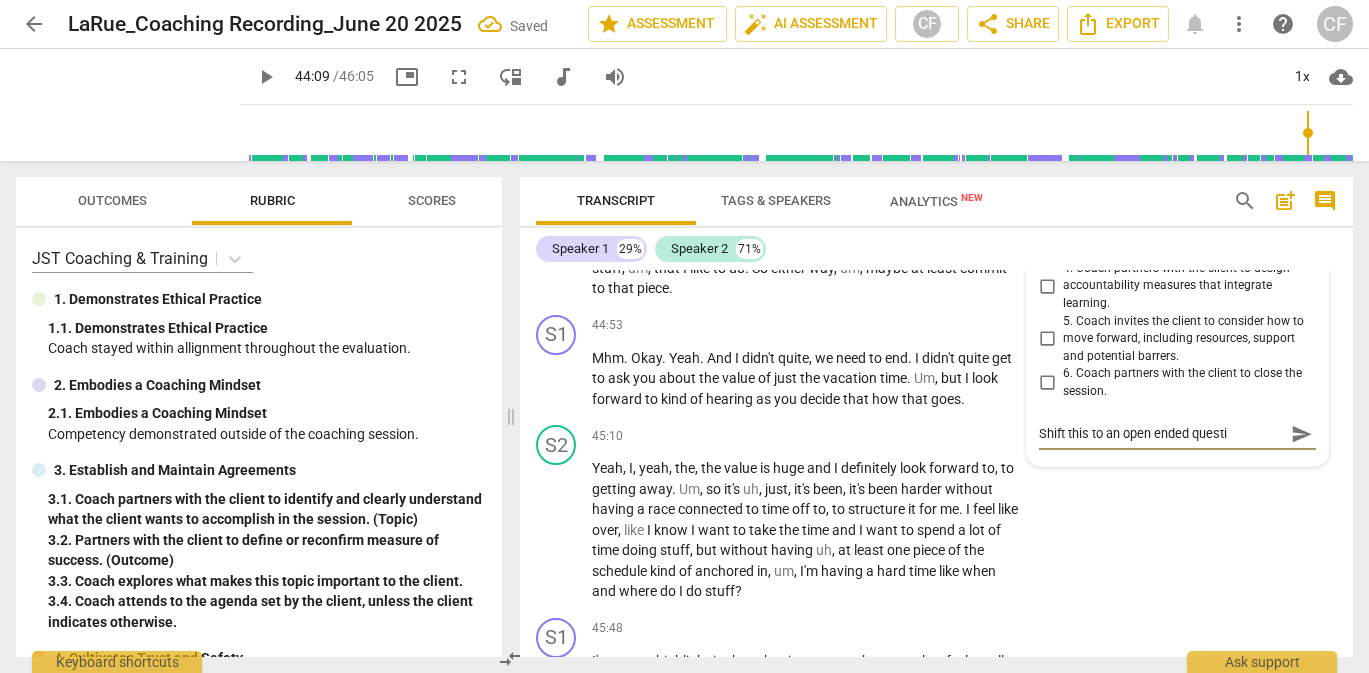 type on "Shift this to an open ended questio" 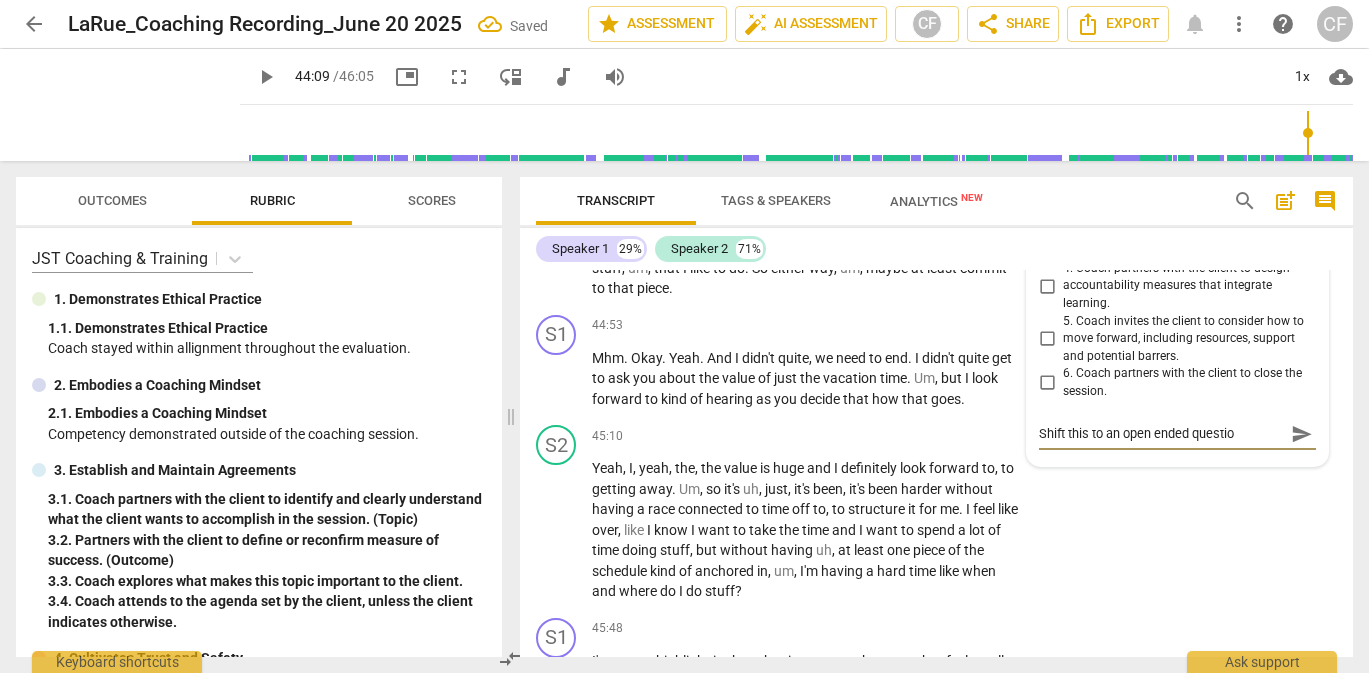 type on "Shift this to an open ended question" 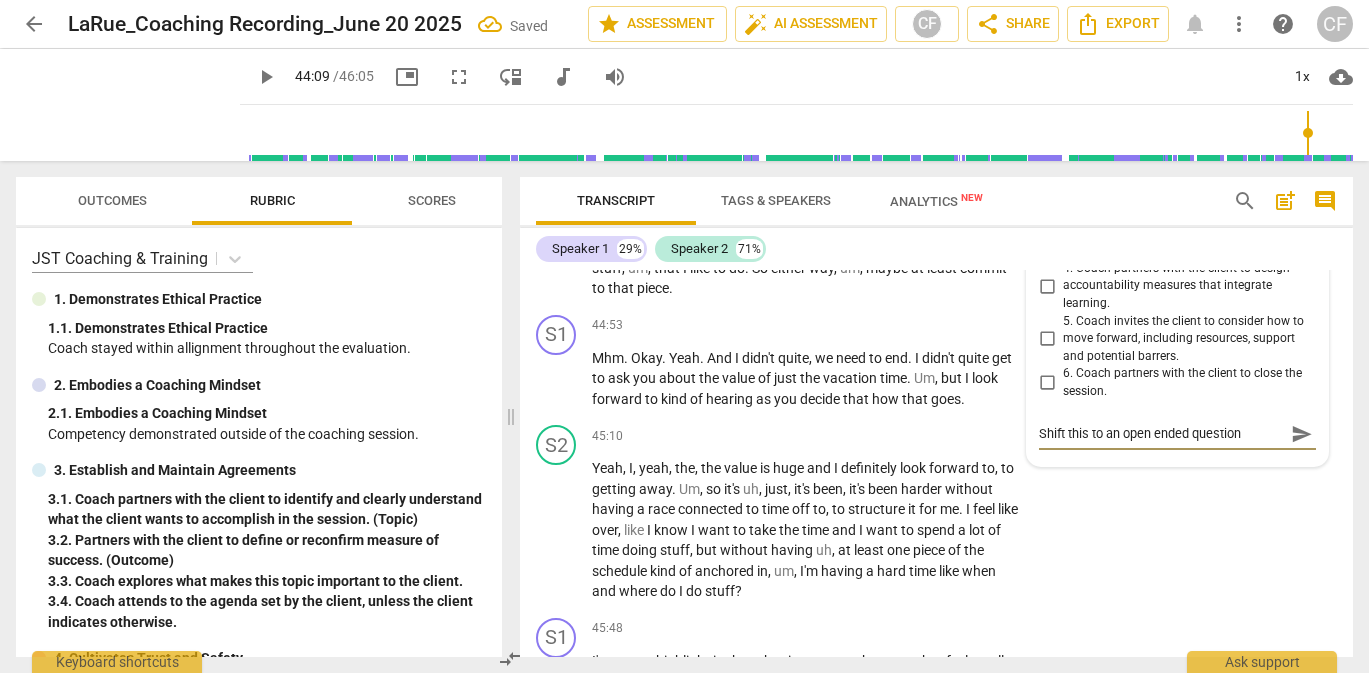 type on "Shift this to an open ended question." 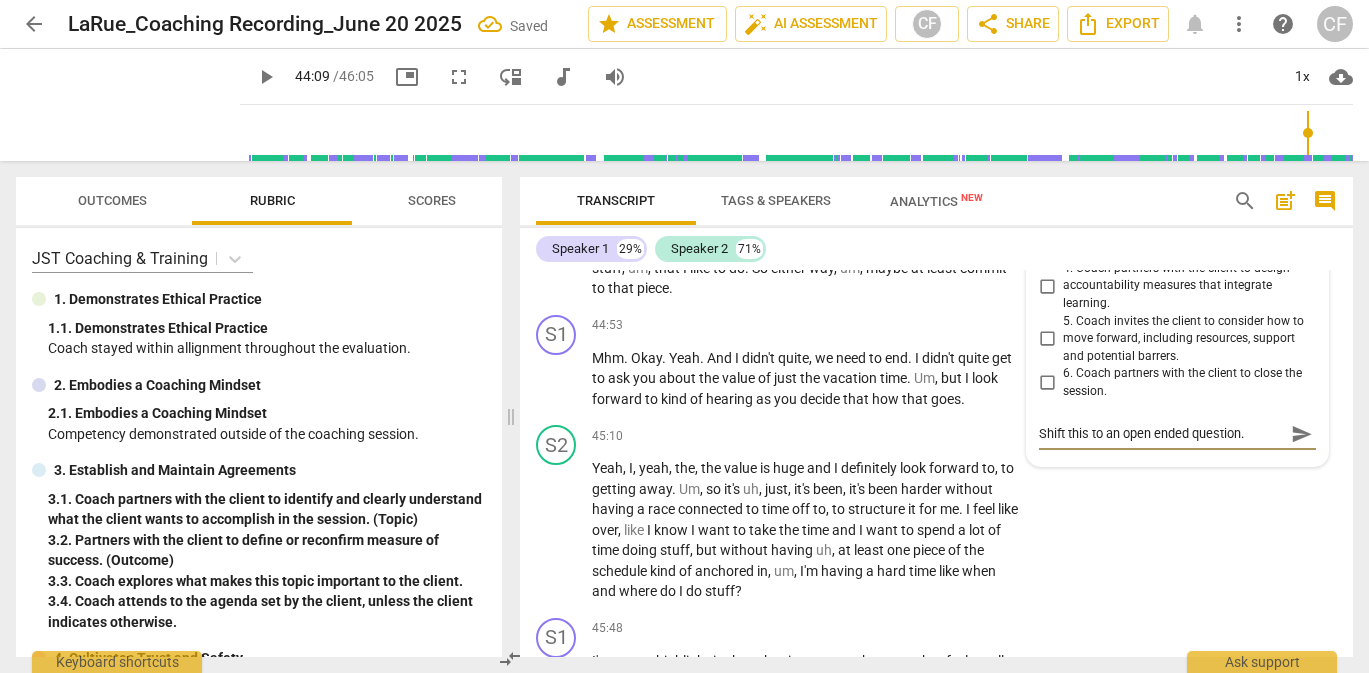 type on "Shift this to an open ended question." 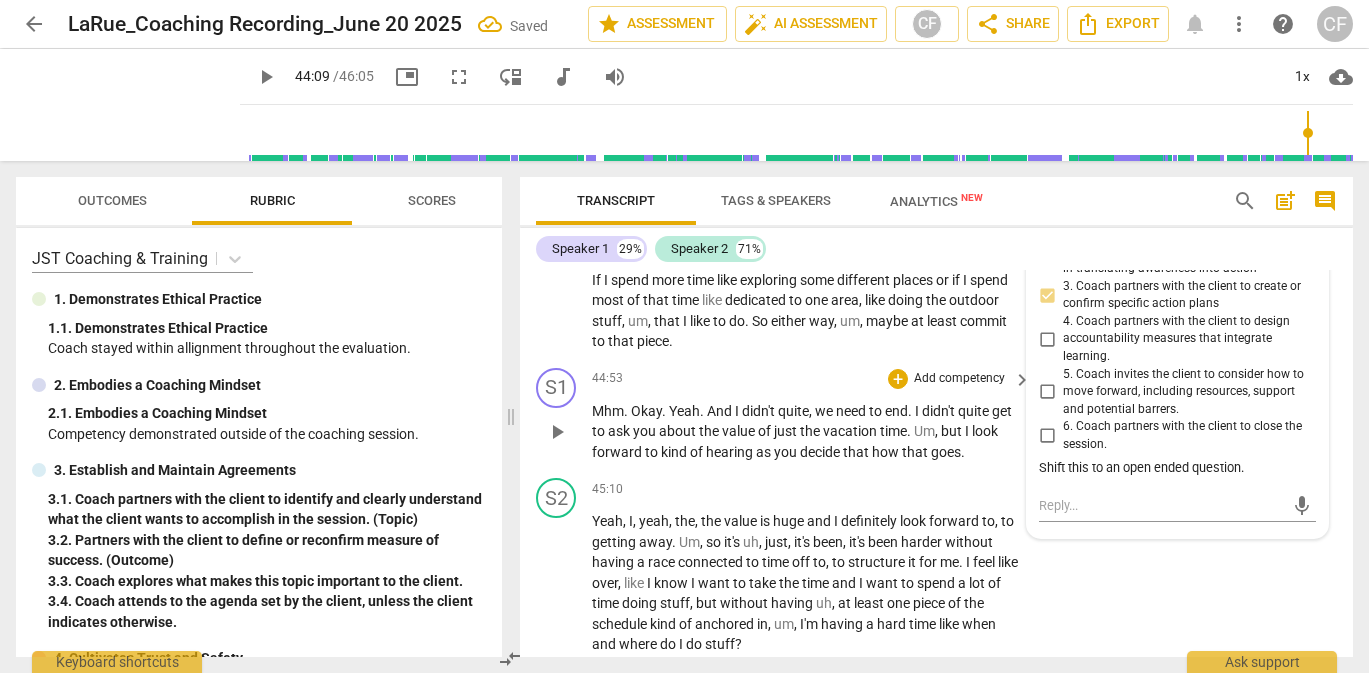 scroll, scrollTop: 15479, scrollLeft: 0, axis: vertical 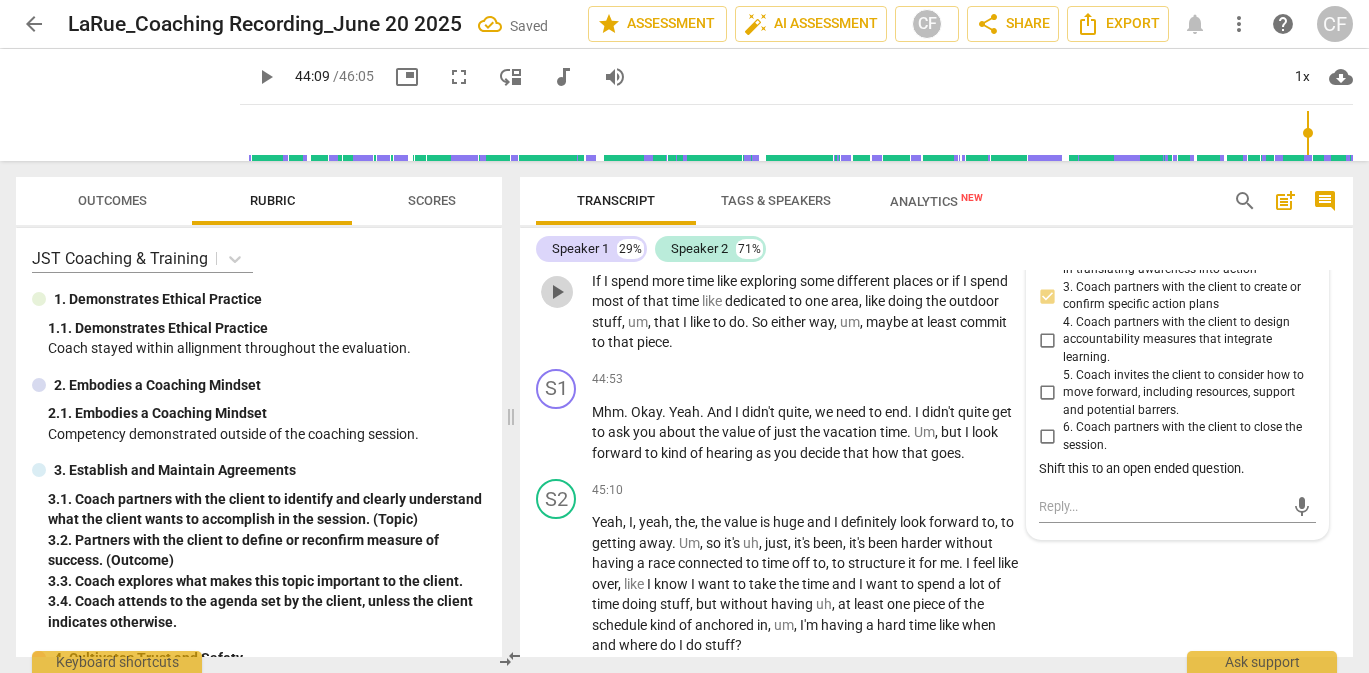 click on "play_arrow" at bounding box center (557, 292) 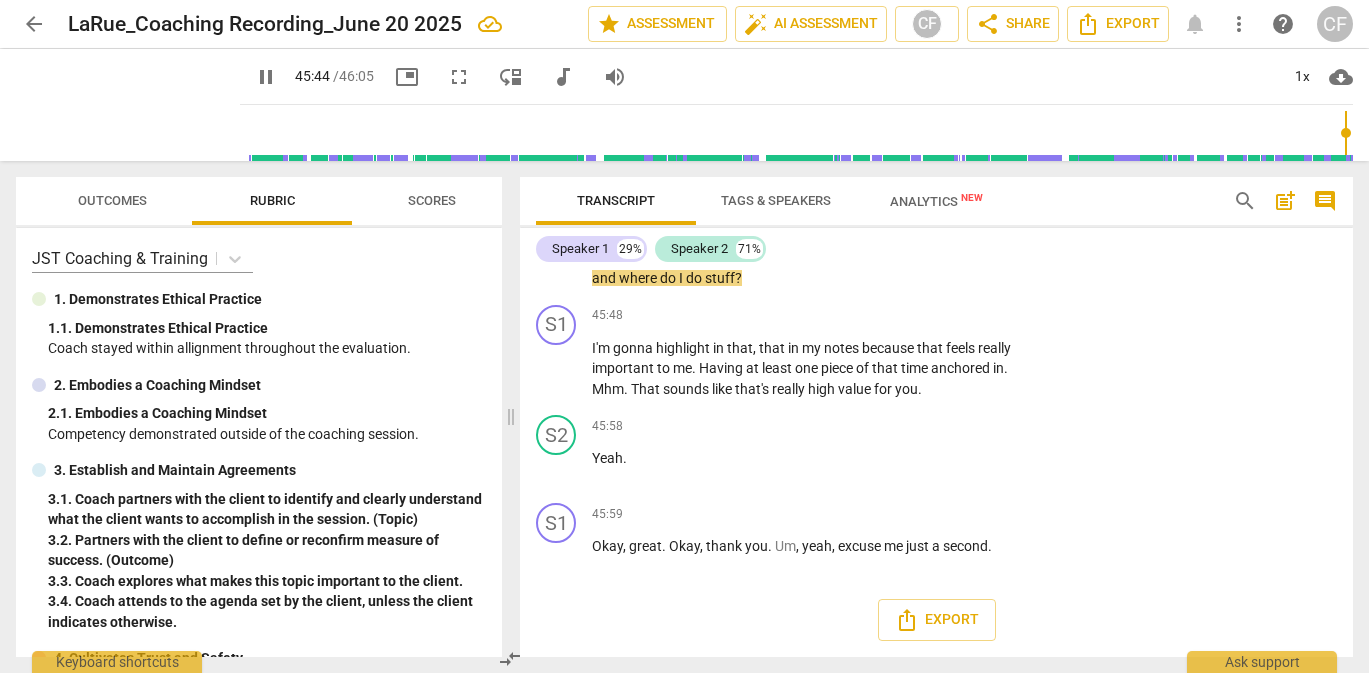 scroll, scrollTop: 15906, scrollLeft: 0, axis: vertical 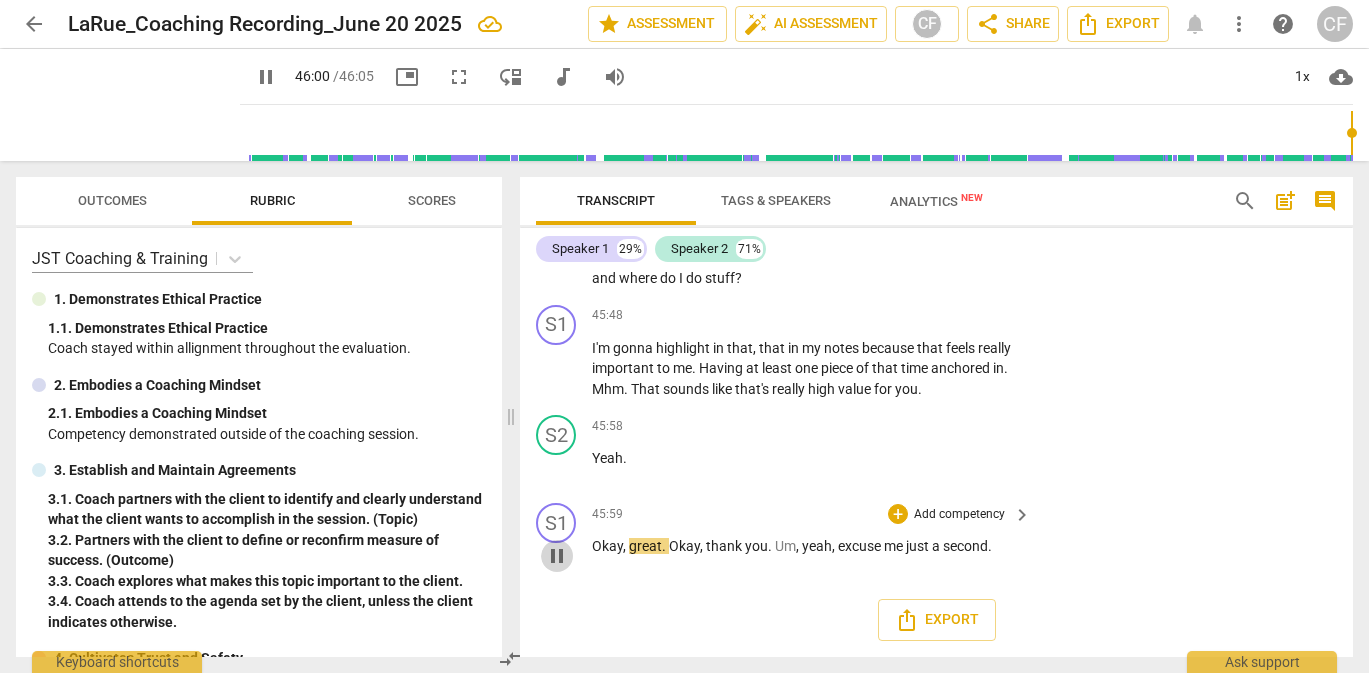 click on "pause" at bounding box center (557, 556) 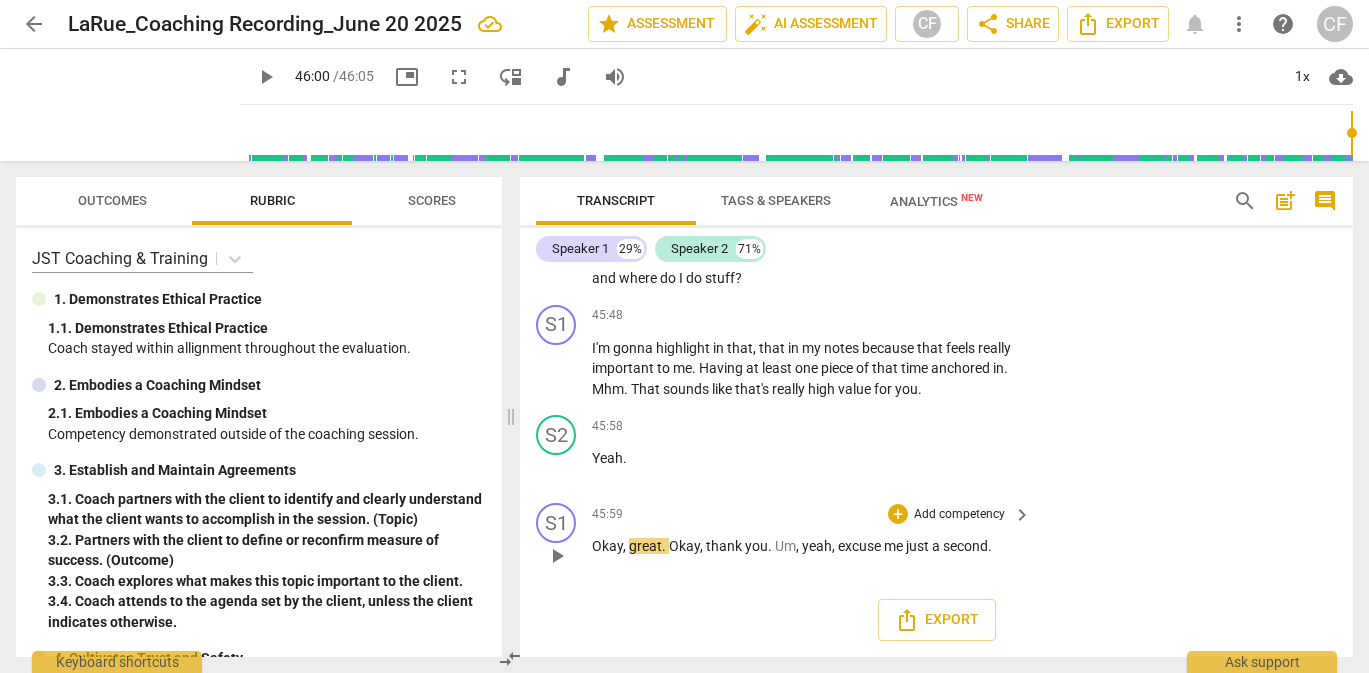 click on "play_arrow" at bounding box center (557, 556) 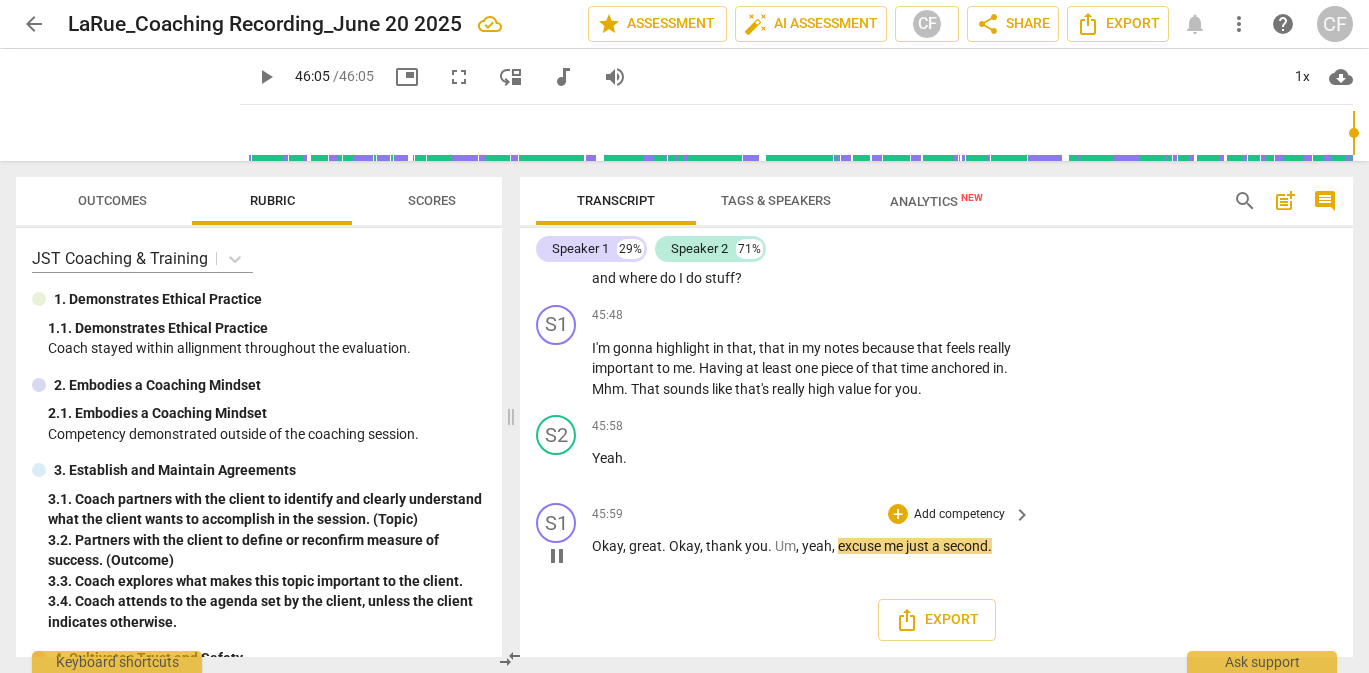 type on "2765" 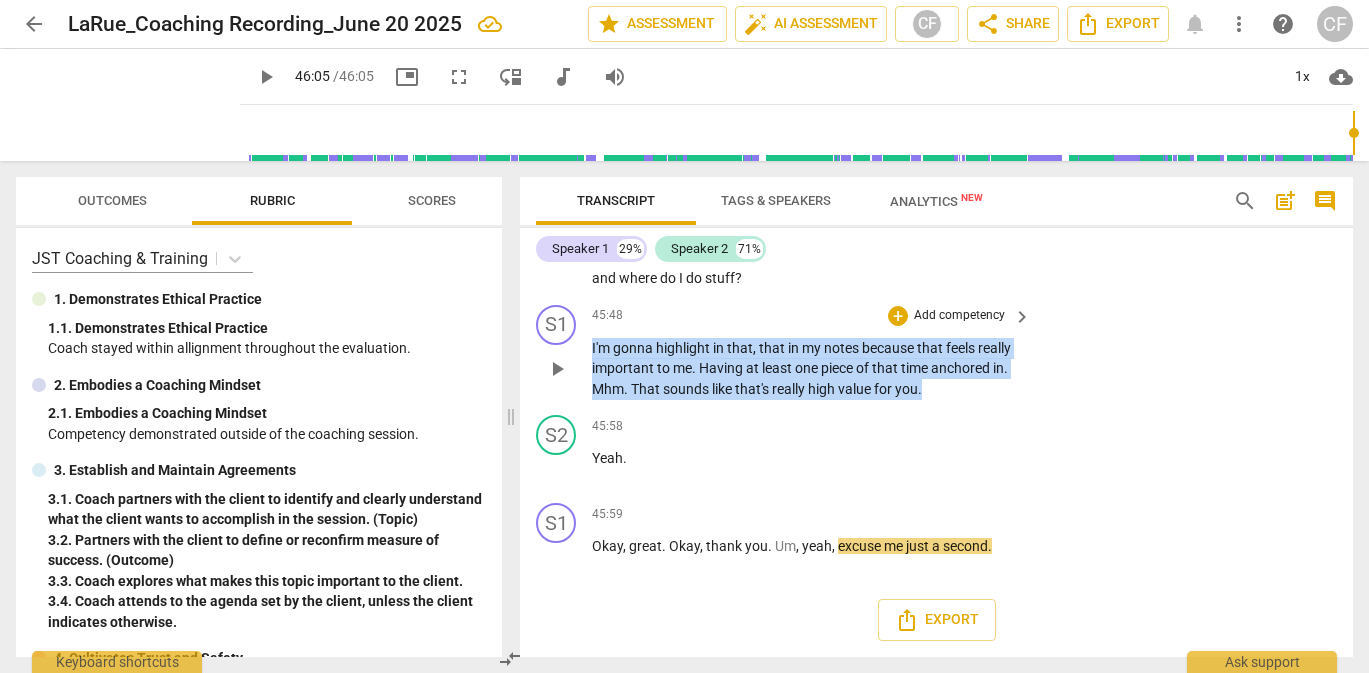 drag, startPoint x: 927, startPoint y: 395, endPoint x: 584, endPoint y: 349, distance: 346.0708 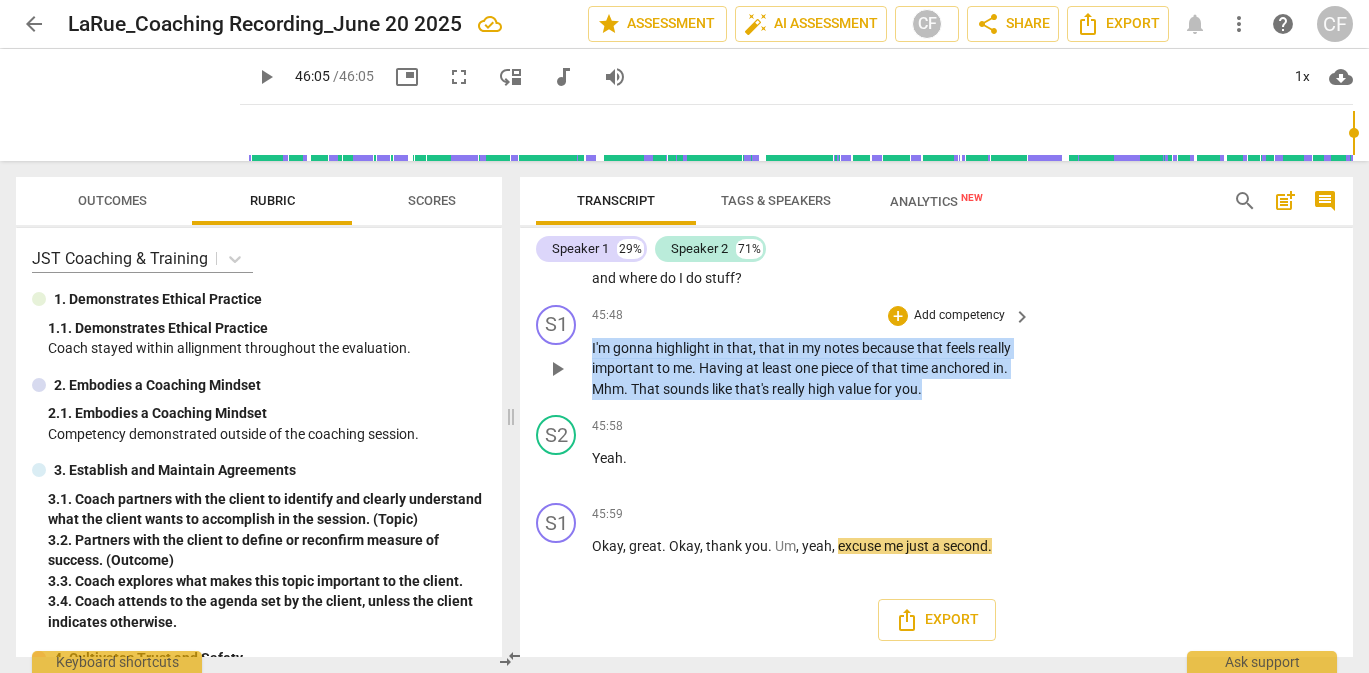 click on "S1 play_arrow pause 45:48 + Add competency keyboard_arrow_right I'm   gonna   highlight   in   that ,   that   in   my   notes   because   that   feels   really   important   to   me .   Having   at   least   one   piece   of   that   time   anchored   in .   Mhm .   That   sounds   like   that's   really   high   value   for   you ." at bounding box center (936, 352) 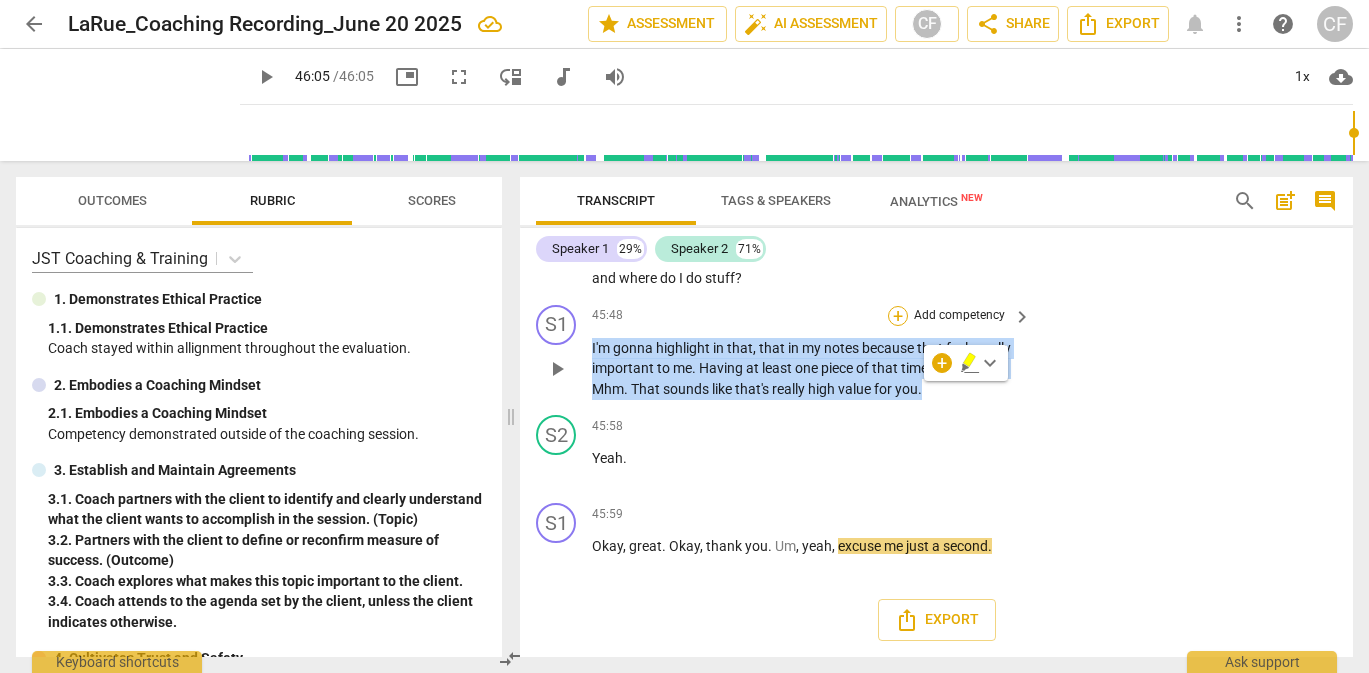 click on "+" at bounding box center [898, 316] 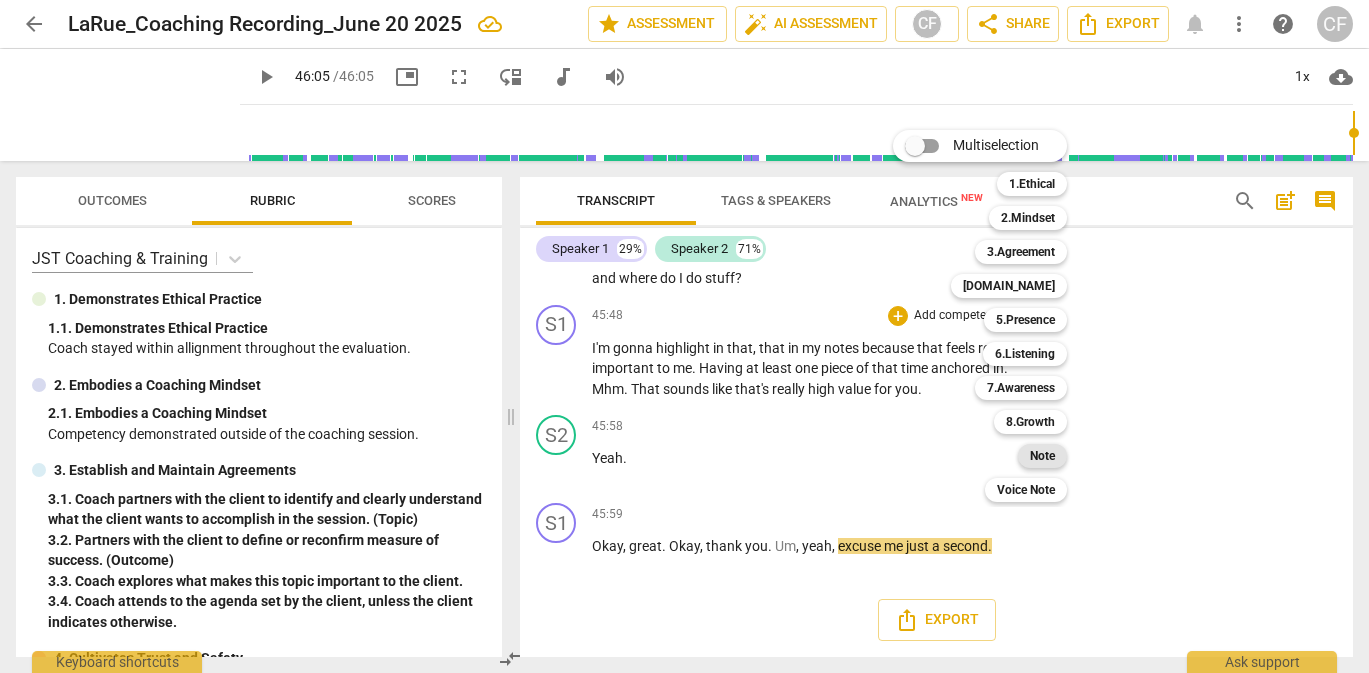 click on "Note" at bounding box center (1042, 456) 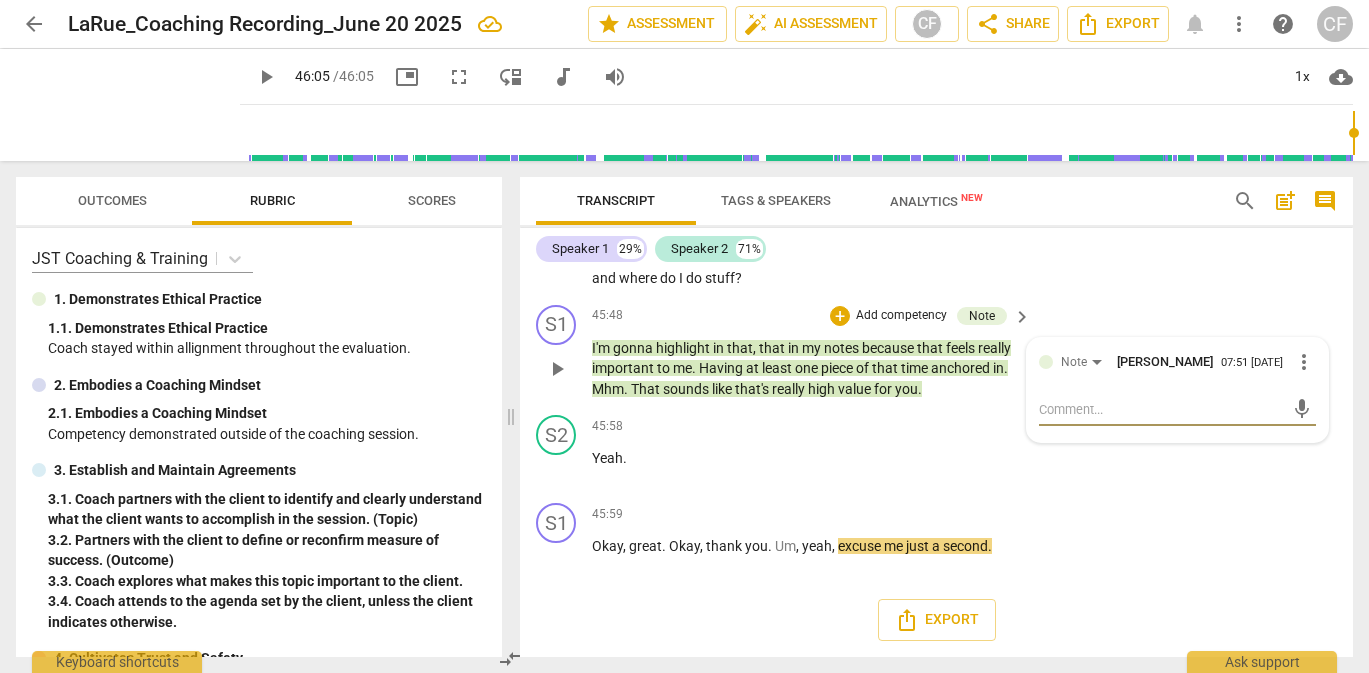 type on "C" 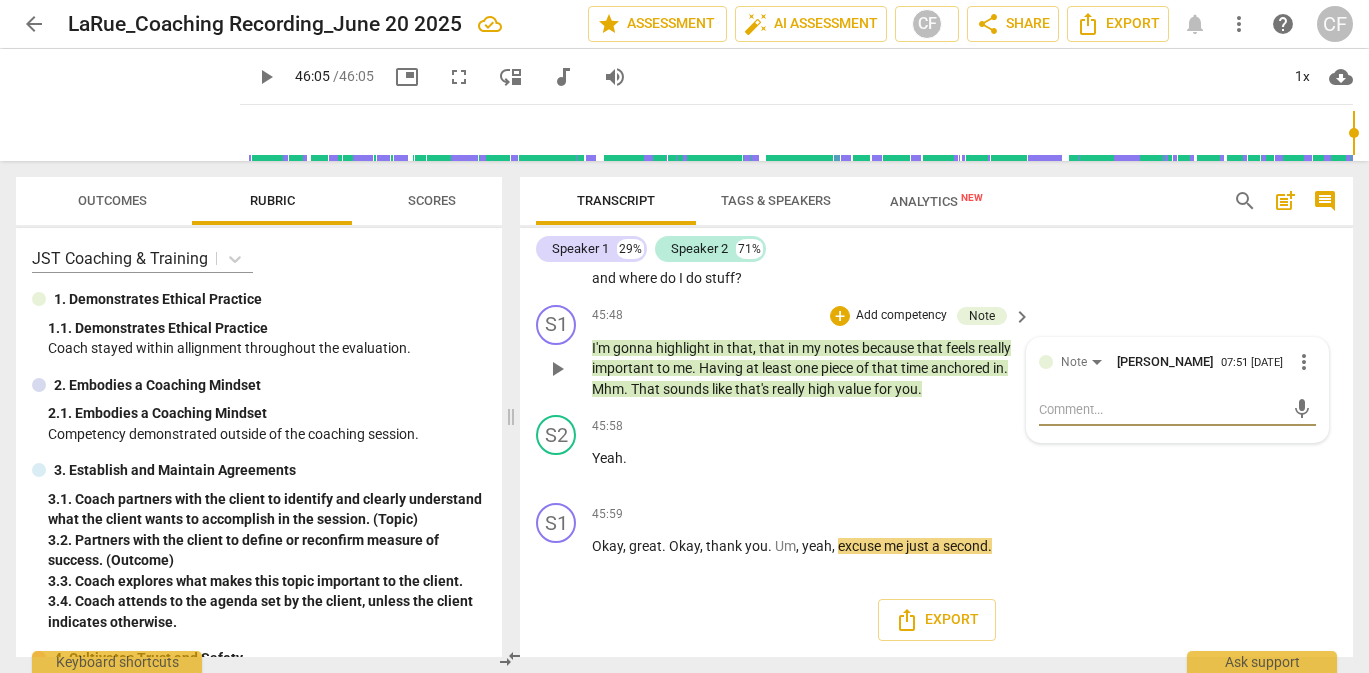 type on "C" 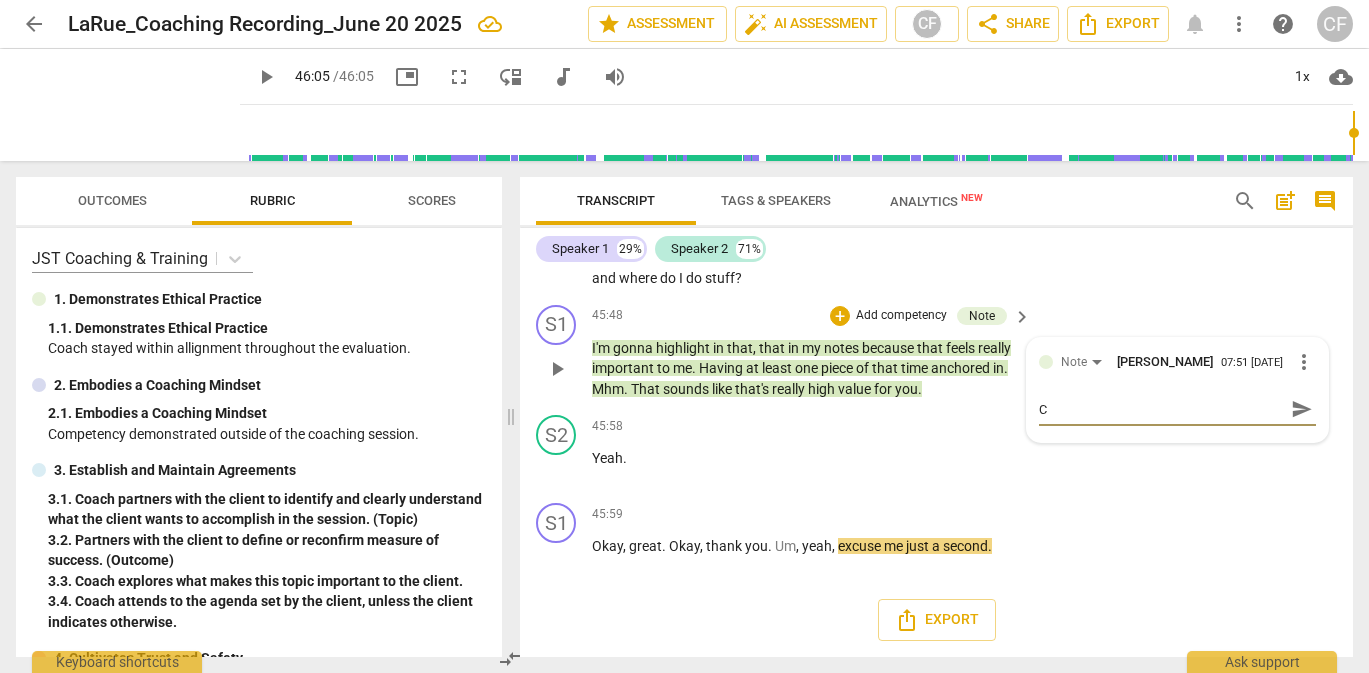 type on "Co" 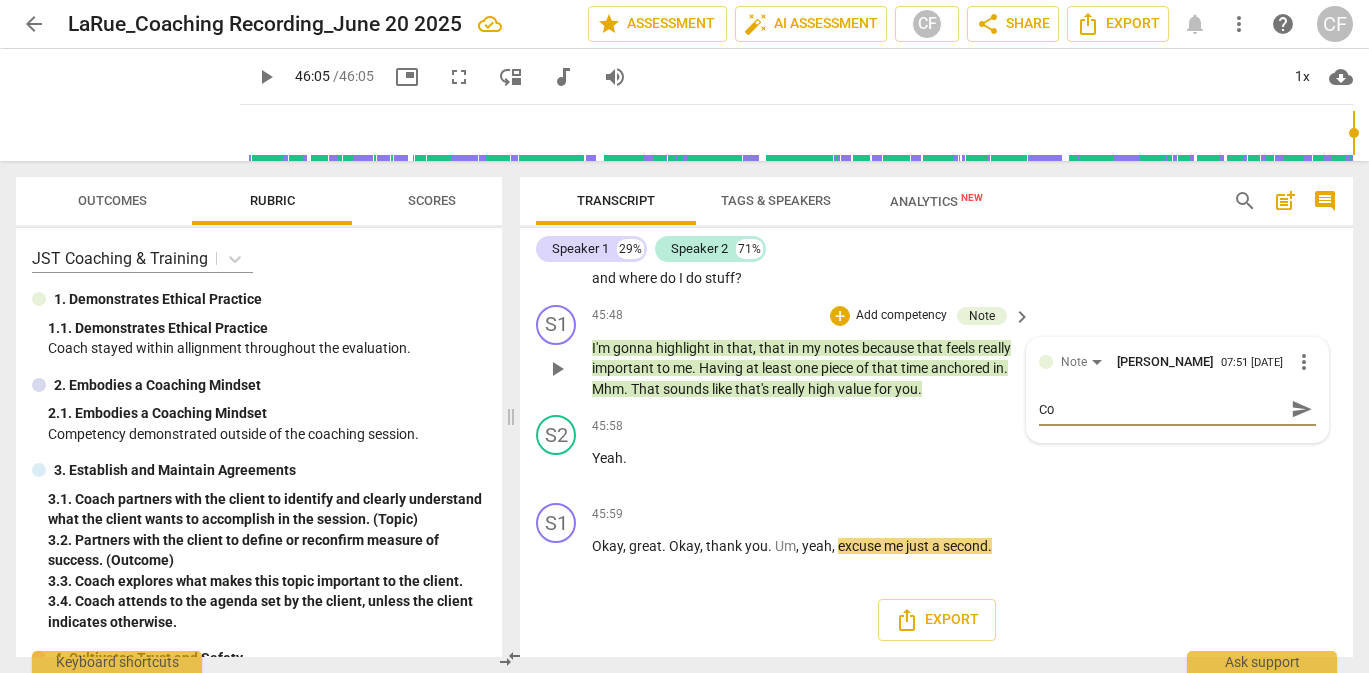 type on "Coa" 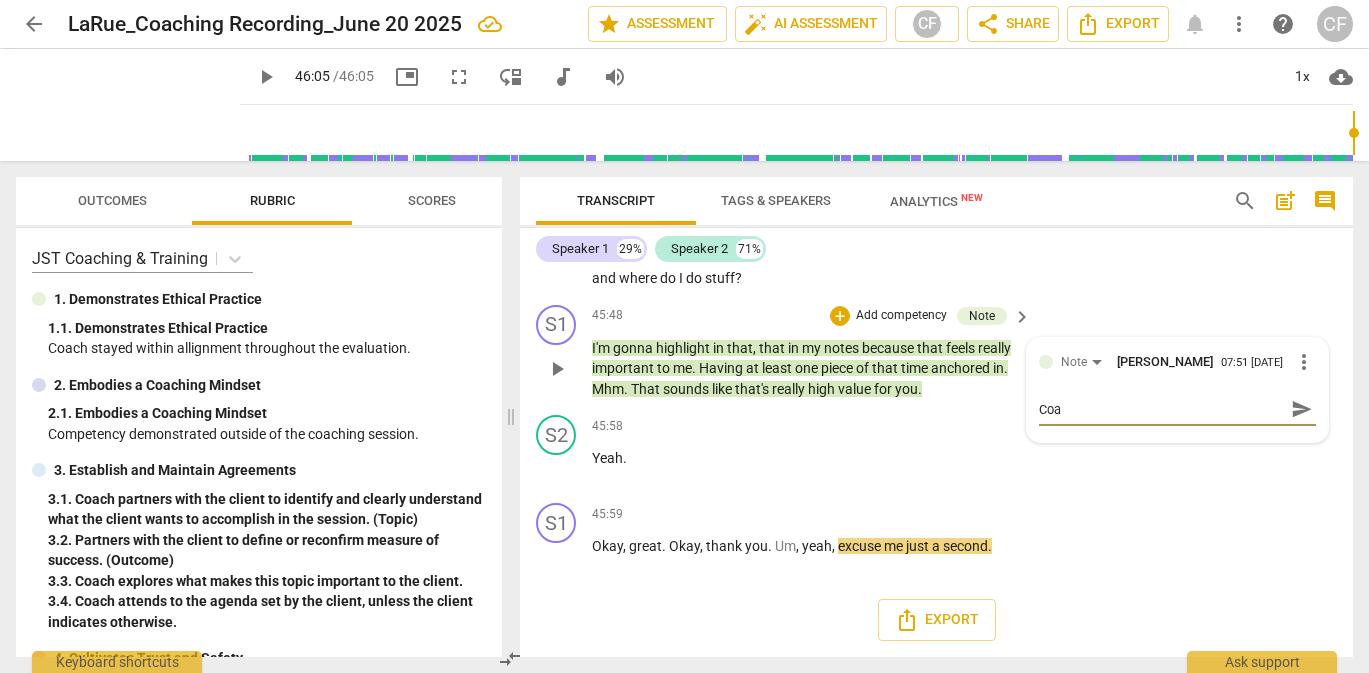 type on "Coac" 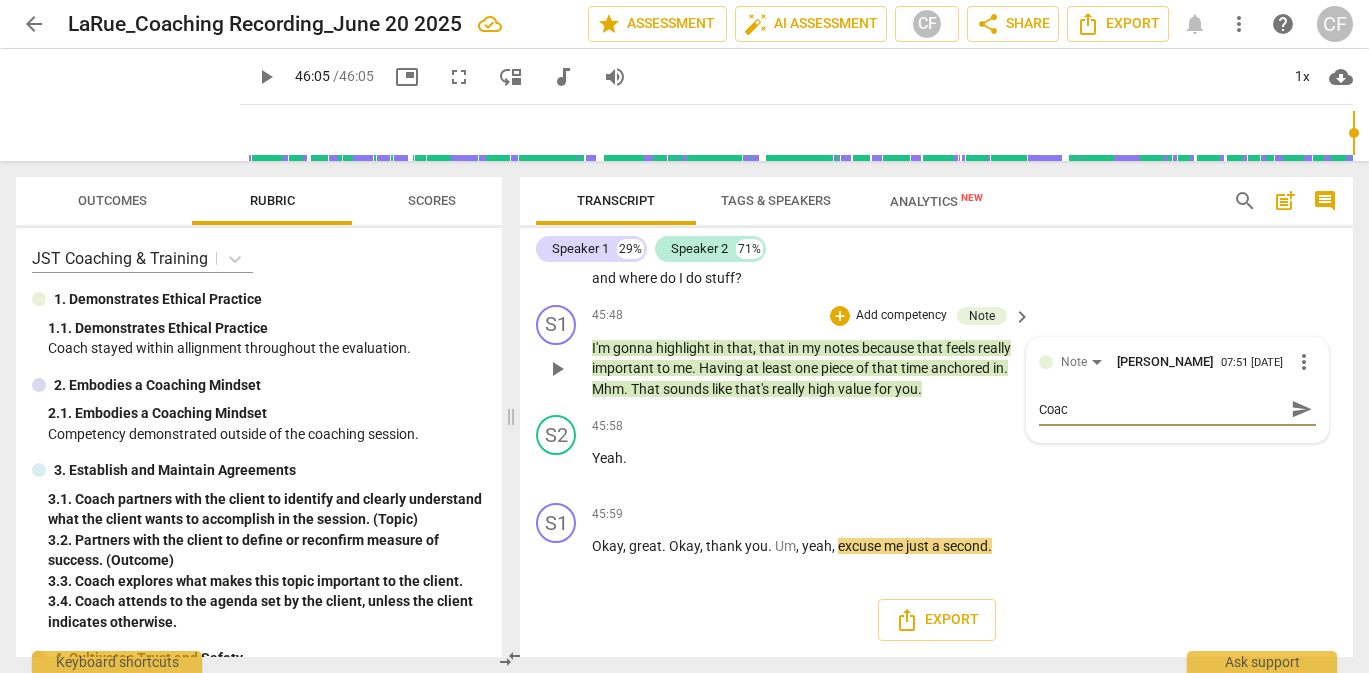 type on "Coach" 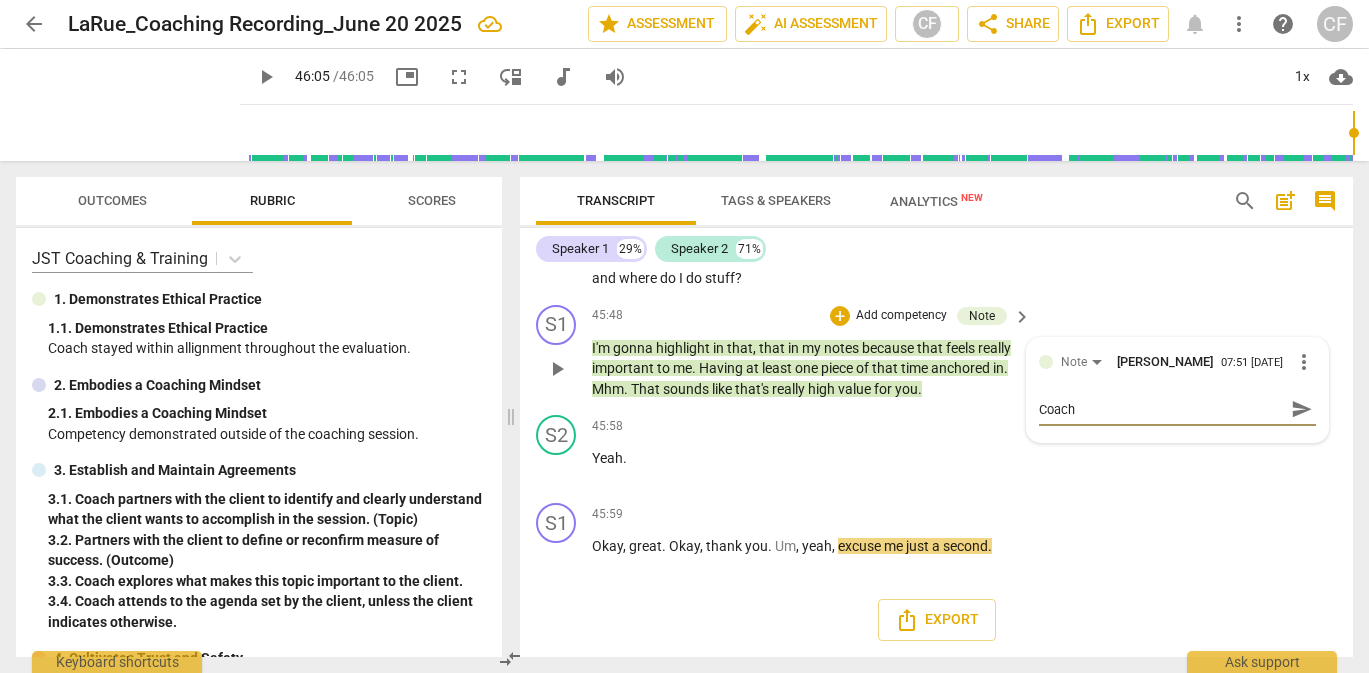 type on "Coachi" 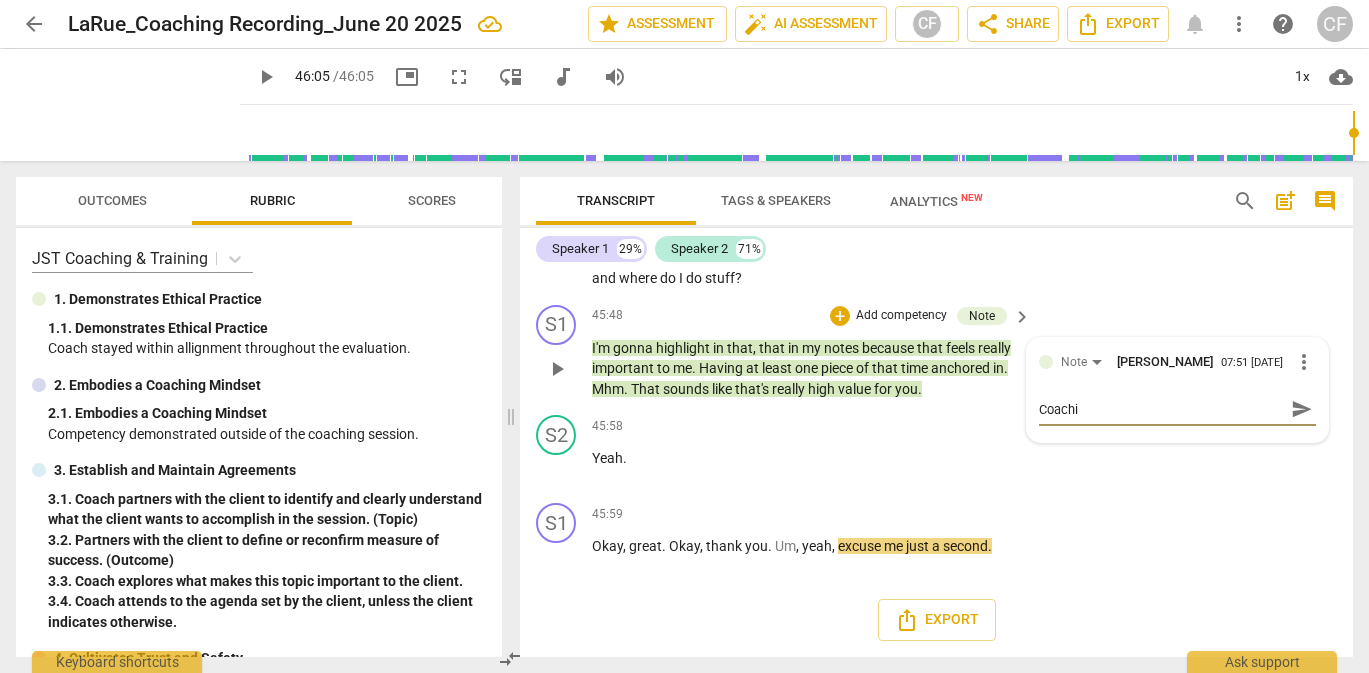 type on "Coachin" 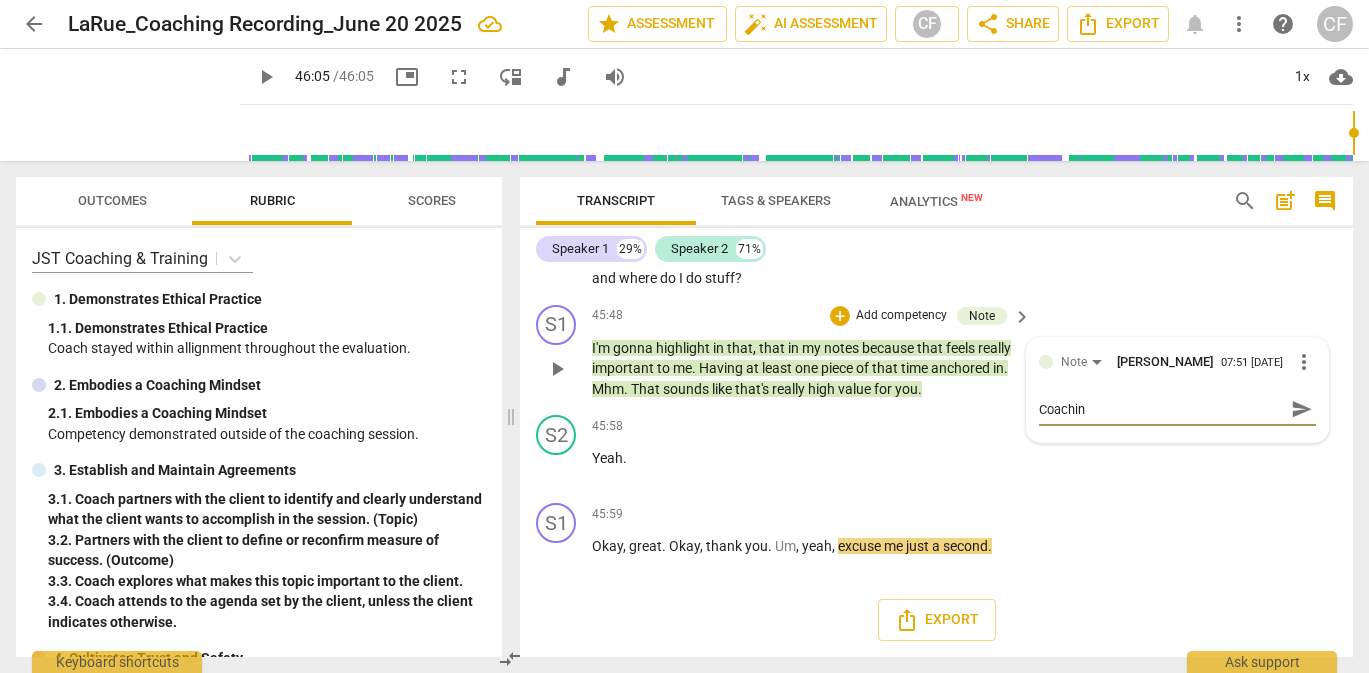 type on "Coachin" 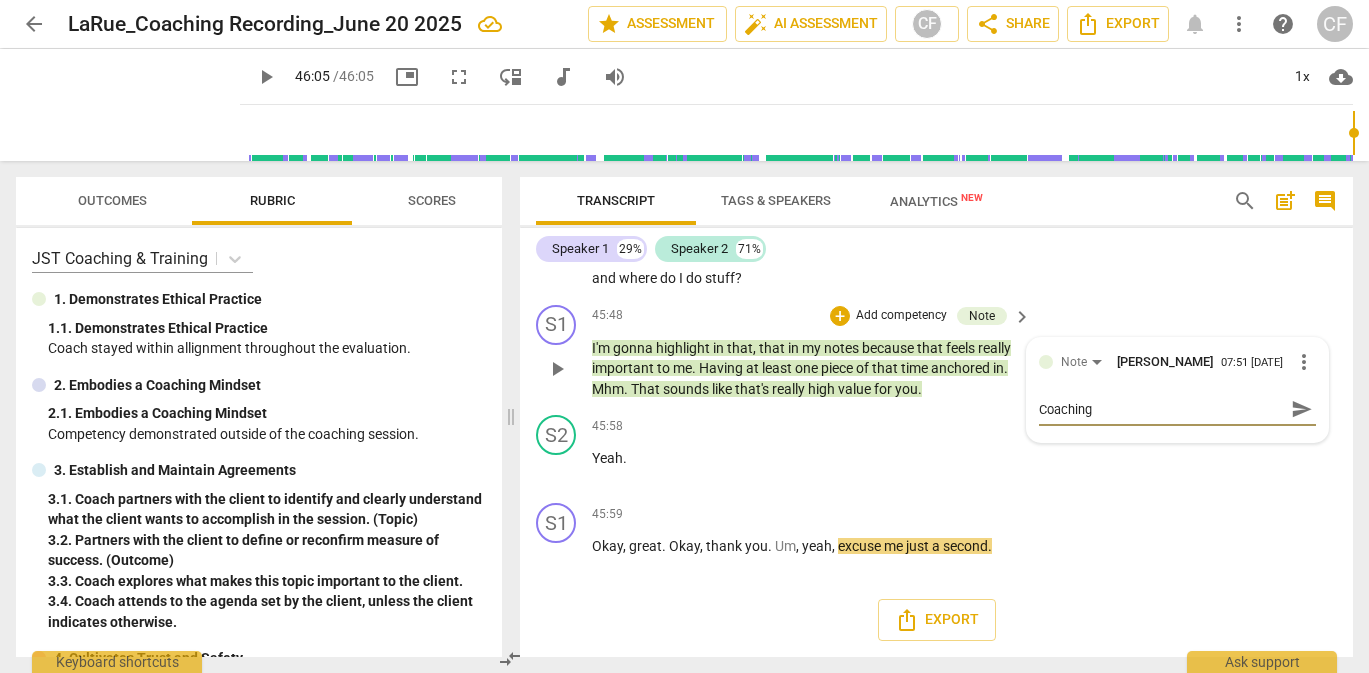type on "Coaching" 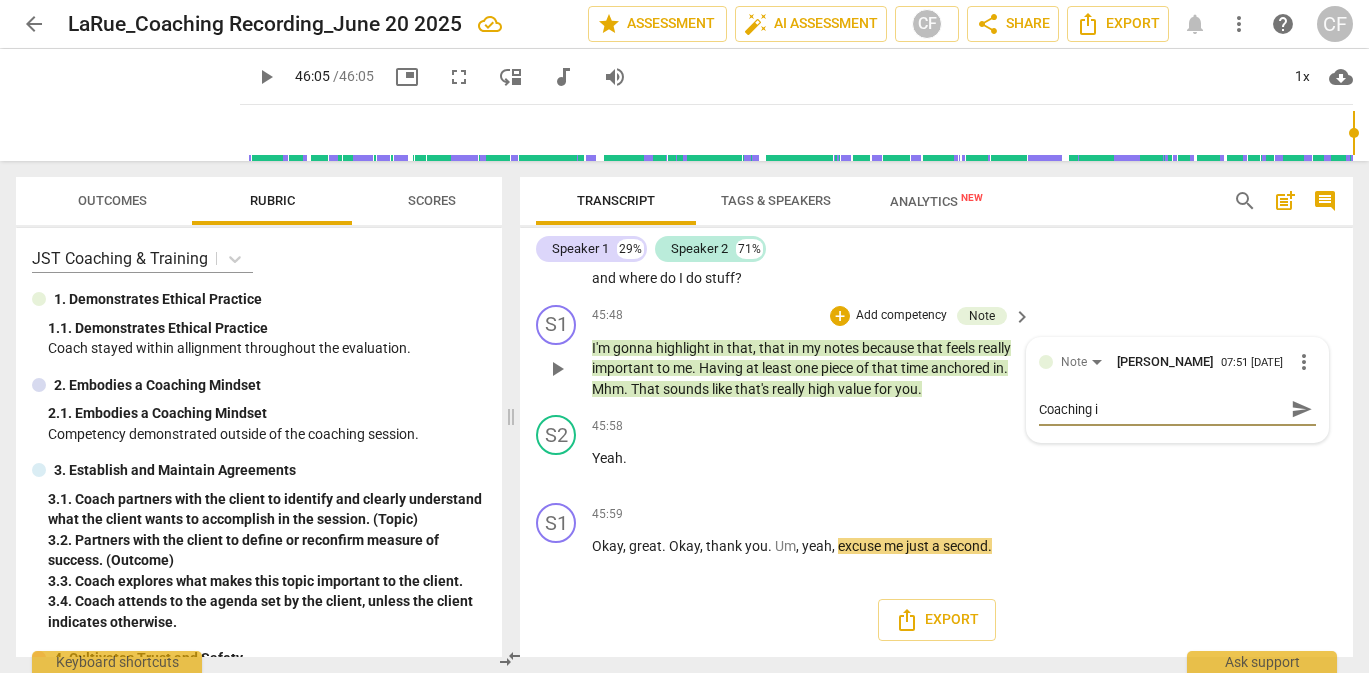 type on "Coaching is" 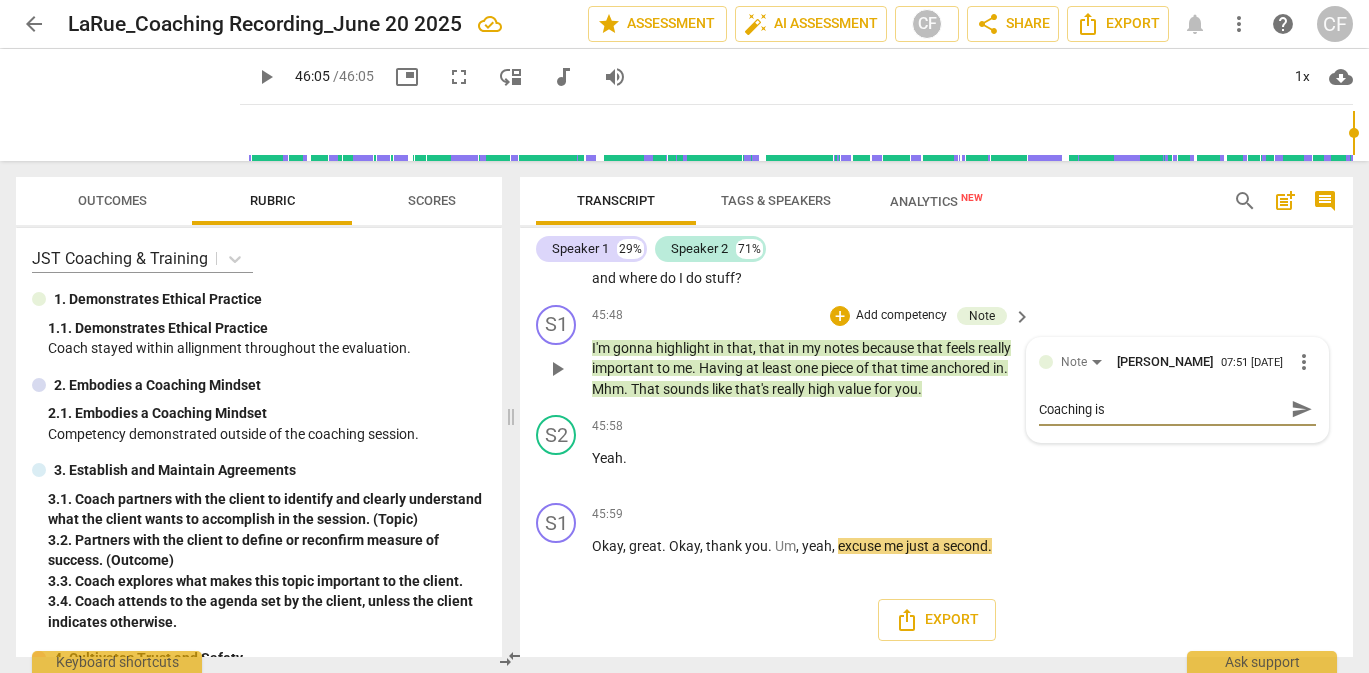 type on "Coaching is" 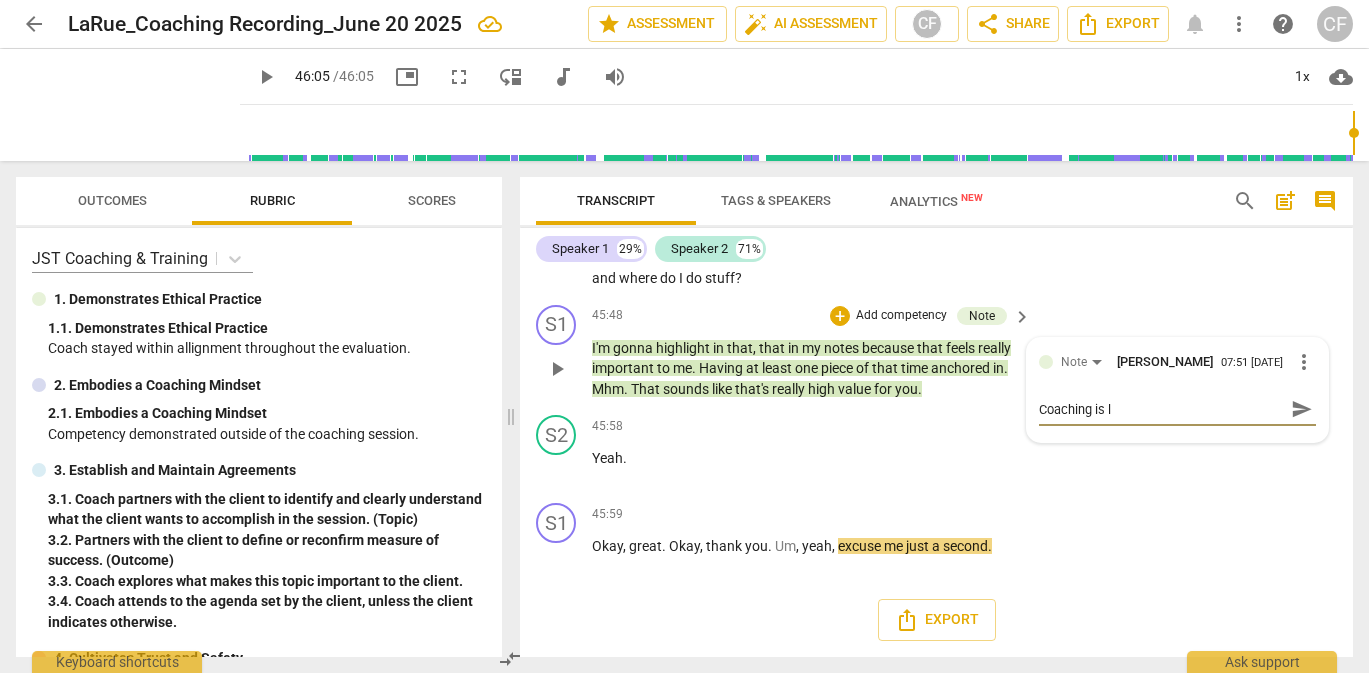 type on "Coaching is la" 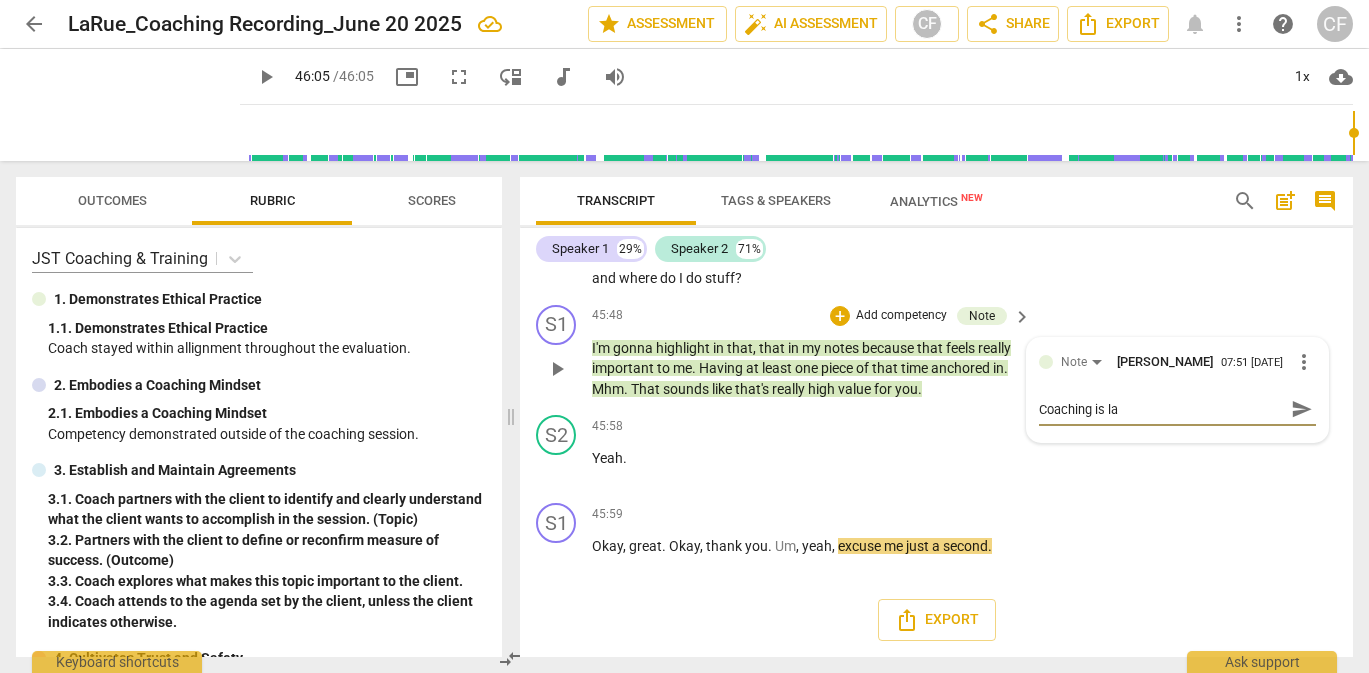 type on "Coaching is l" 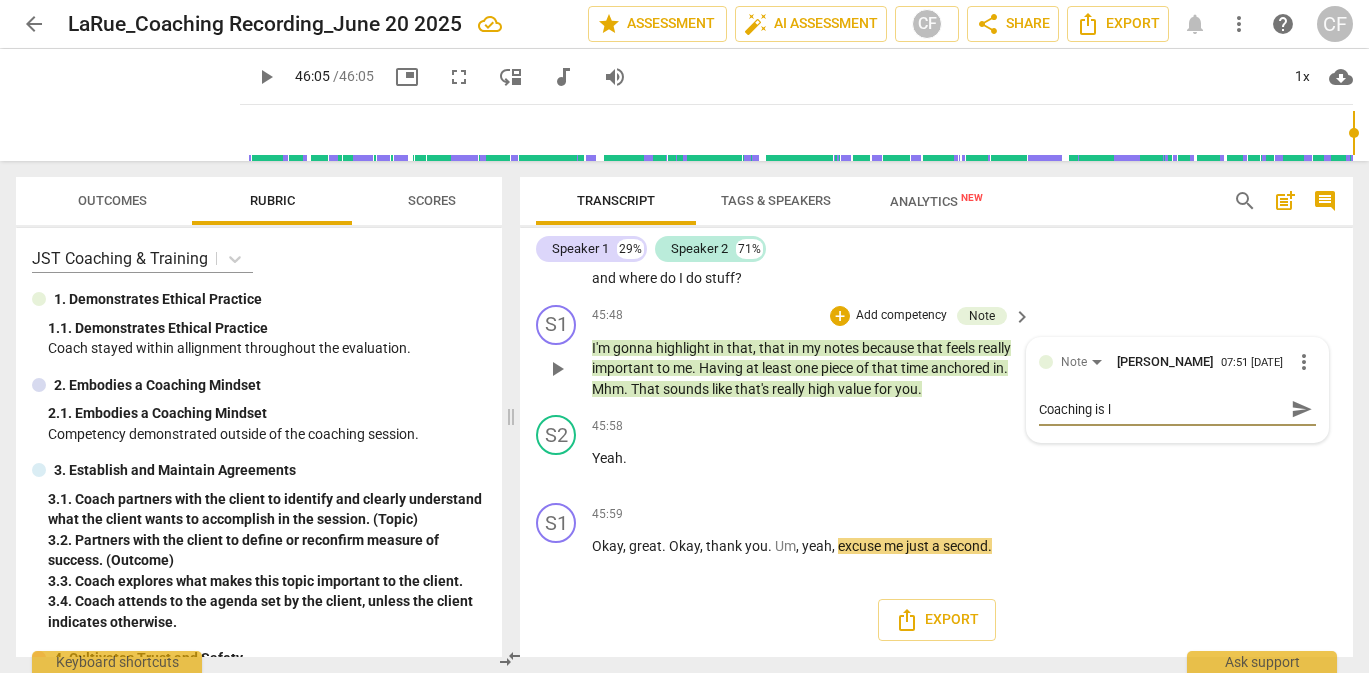 type on "Coaching is" 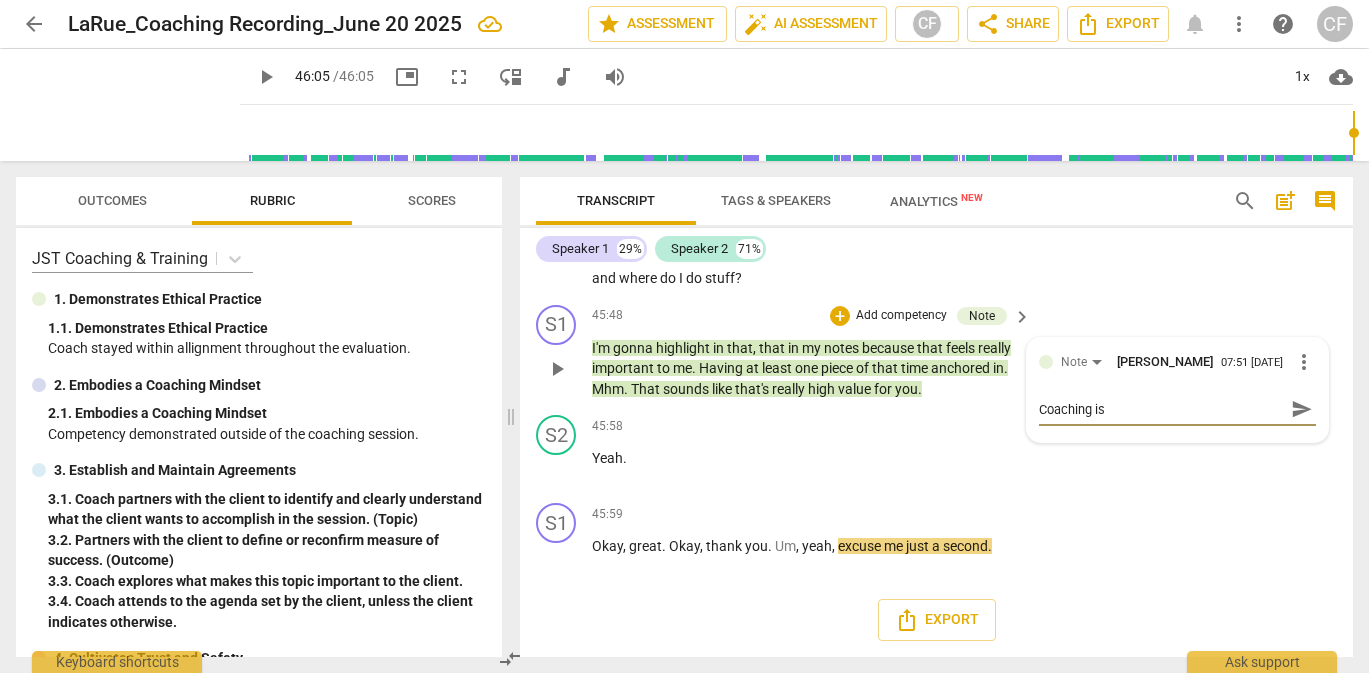 type on "Coaching is a" 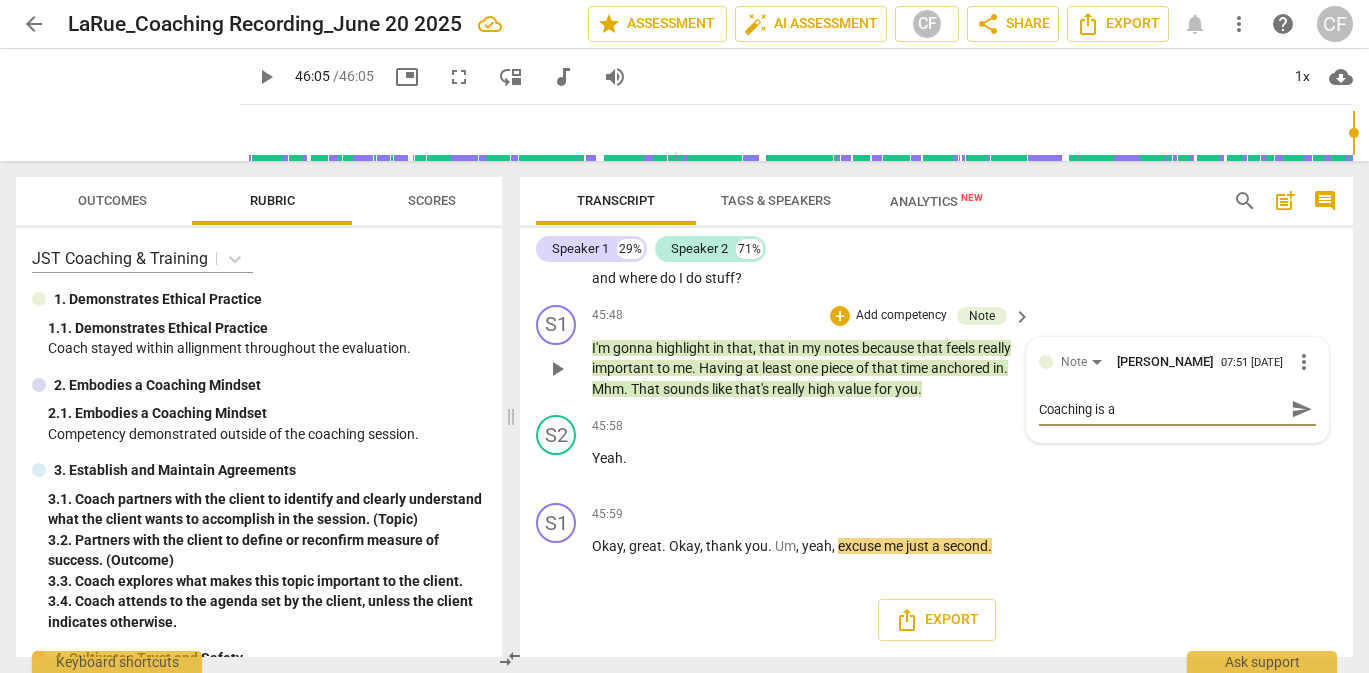 type on "Coaching is al" 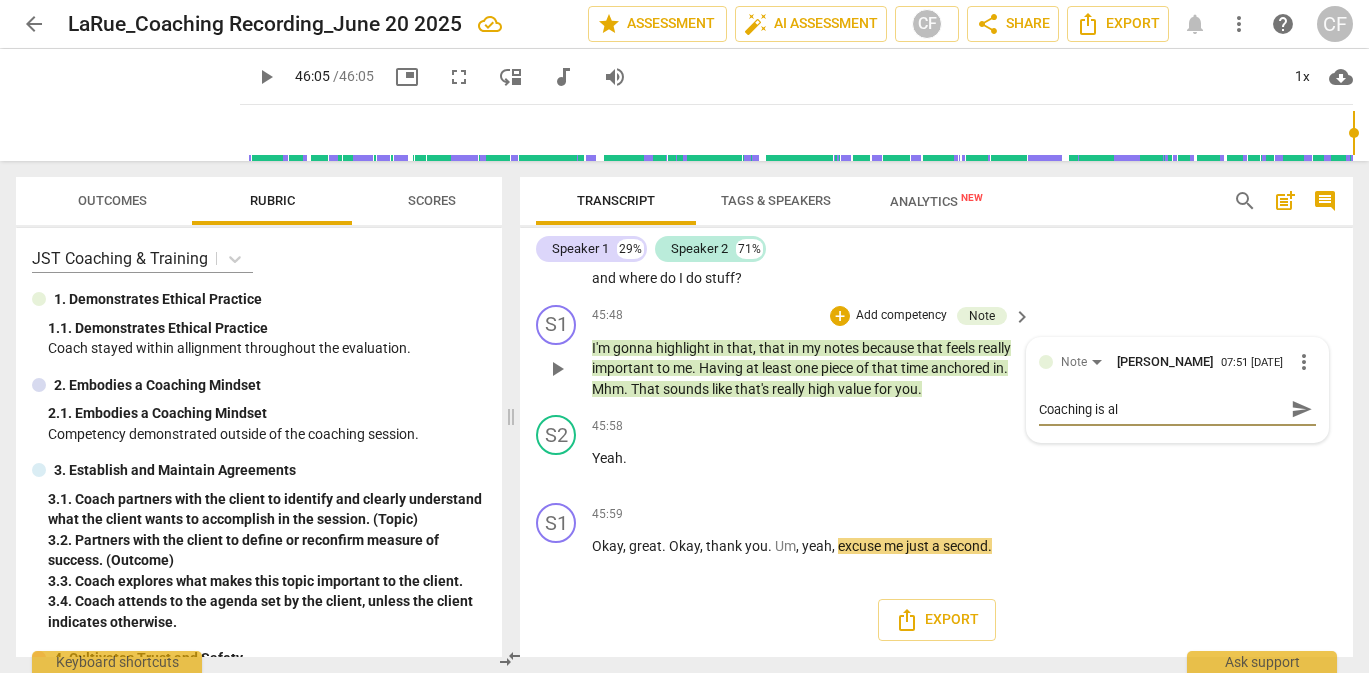 type on "Coaching is alw" 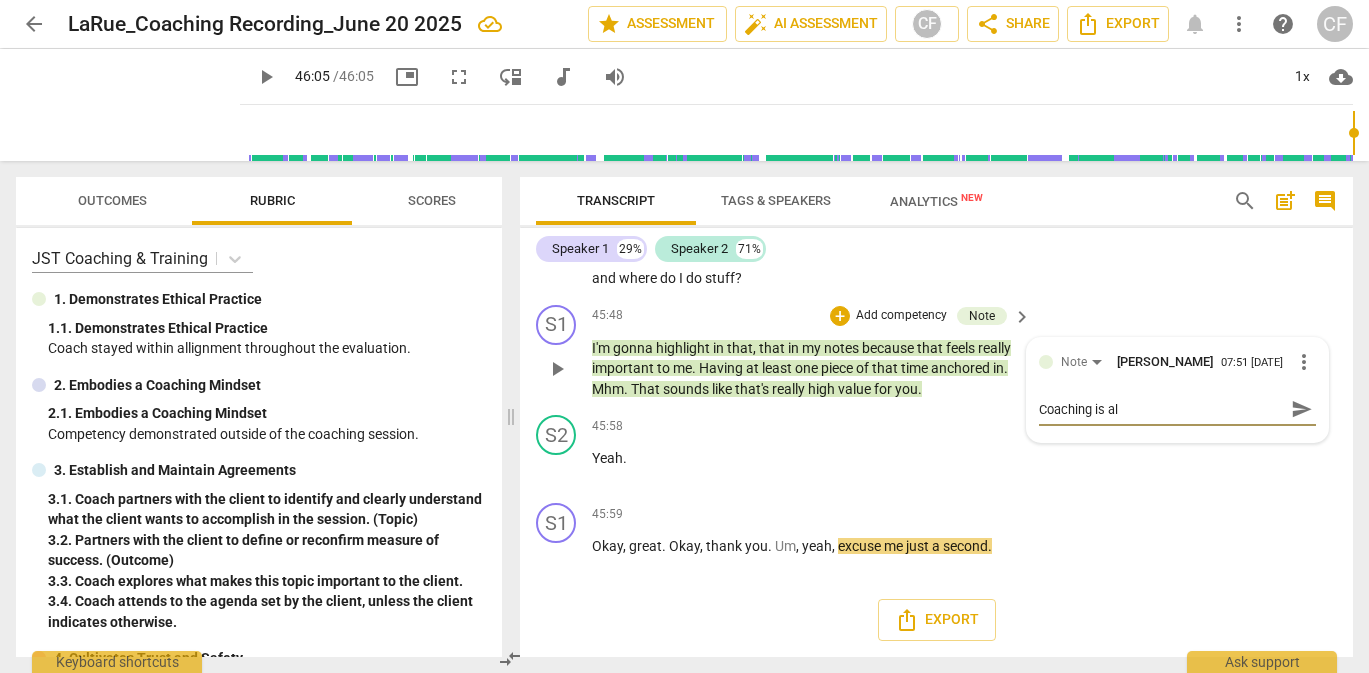 type on "Coaching is alw" 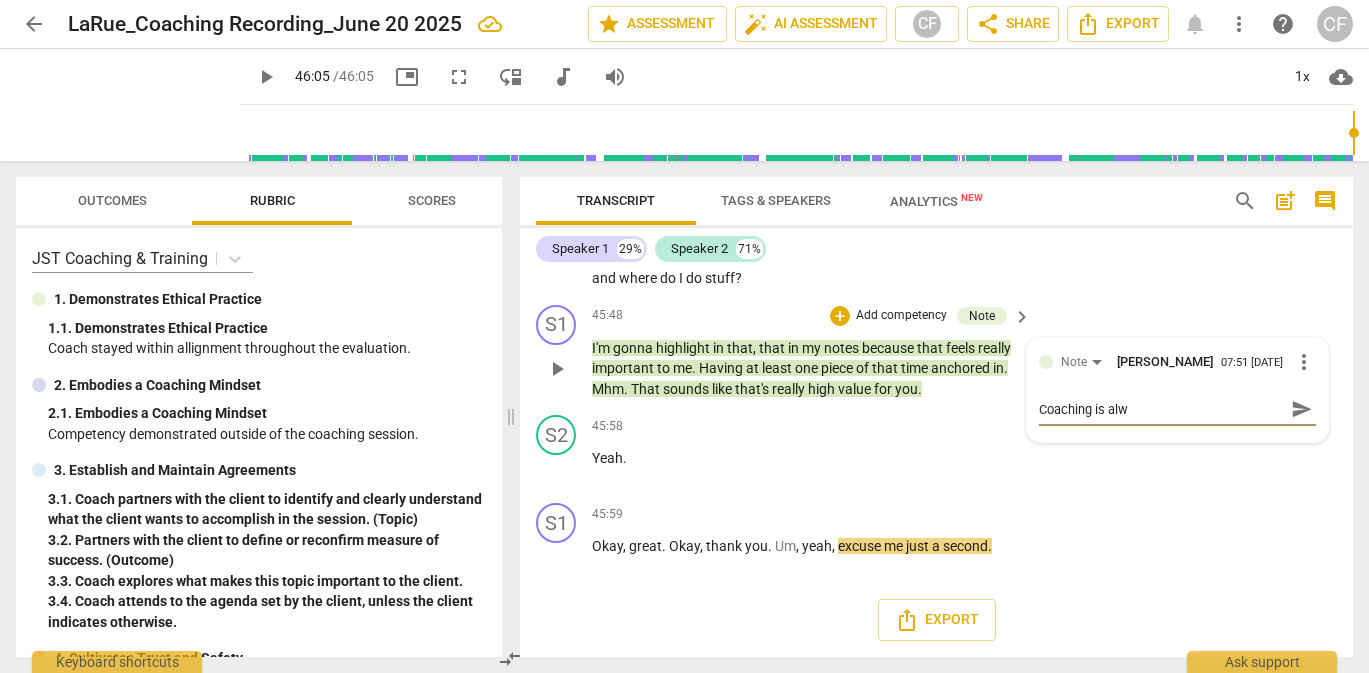 type on "Coaching is alwa" 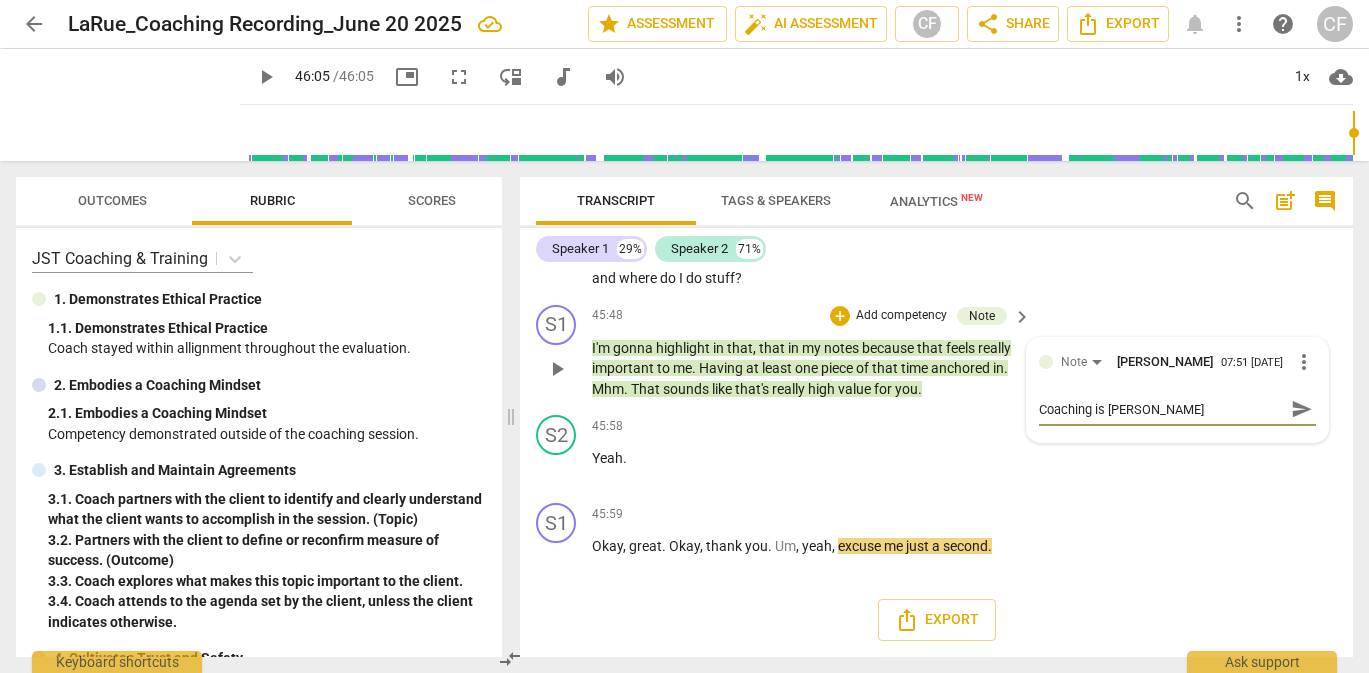 type on "Coaching is alway" 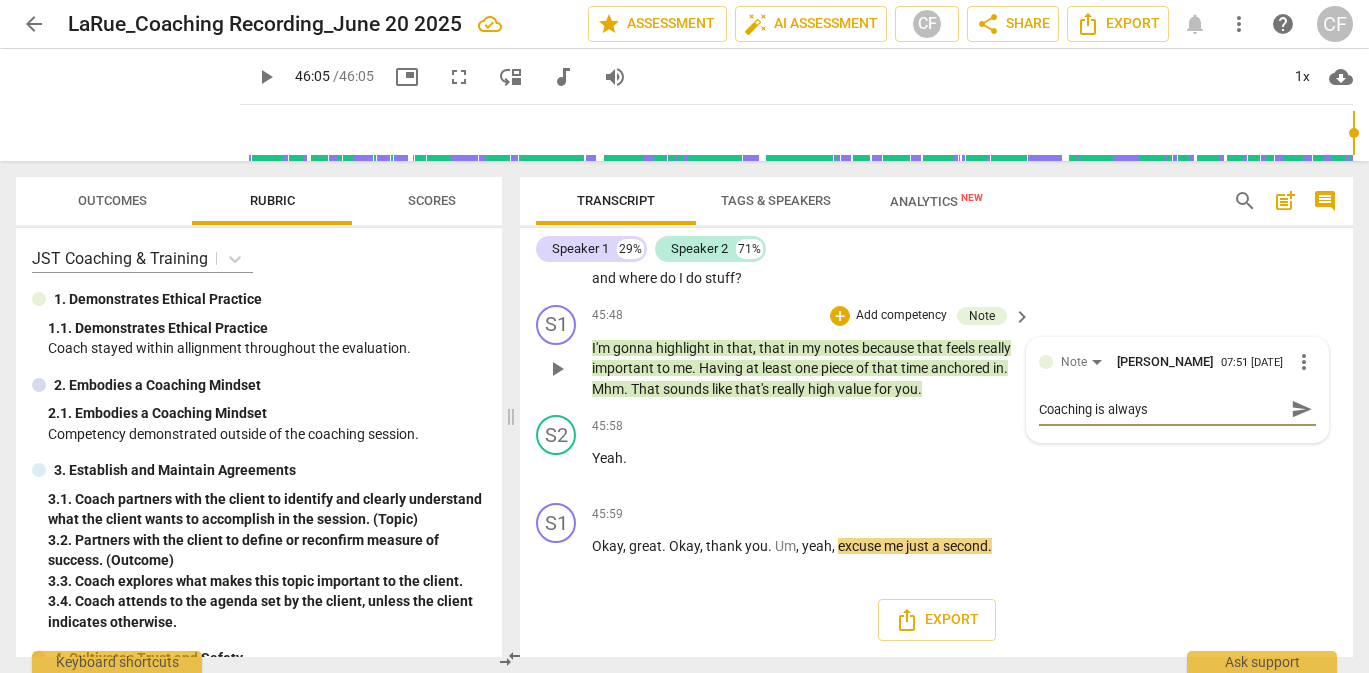 type on "Coaching is always" 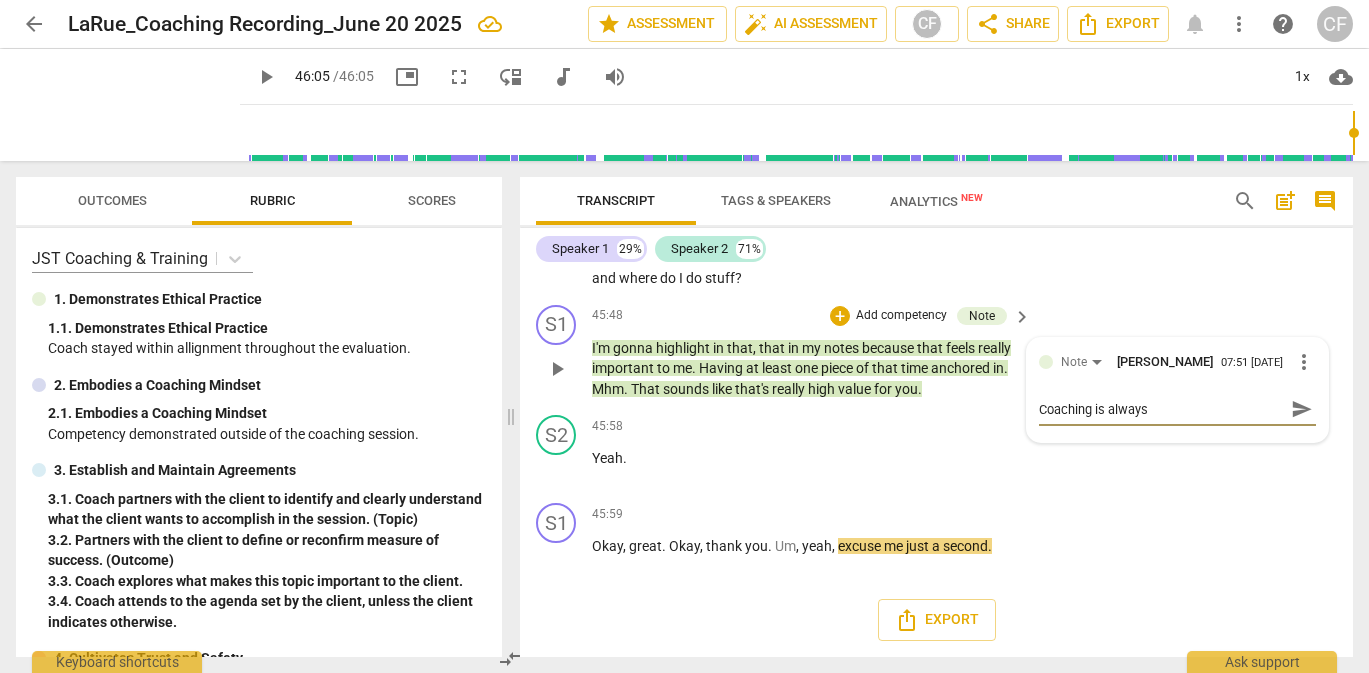 type on "Coaching is always i" 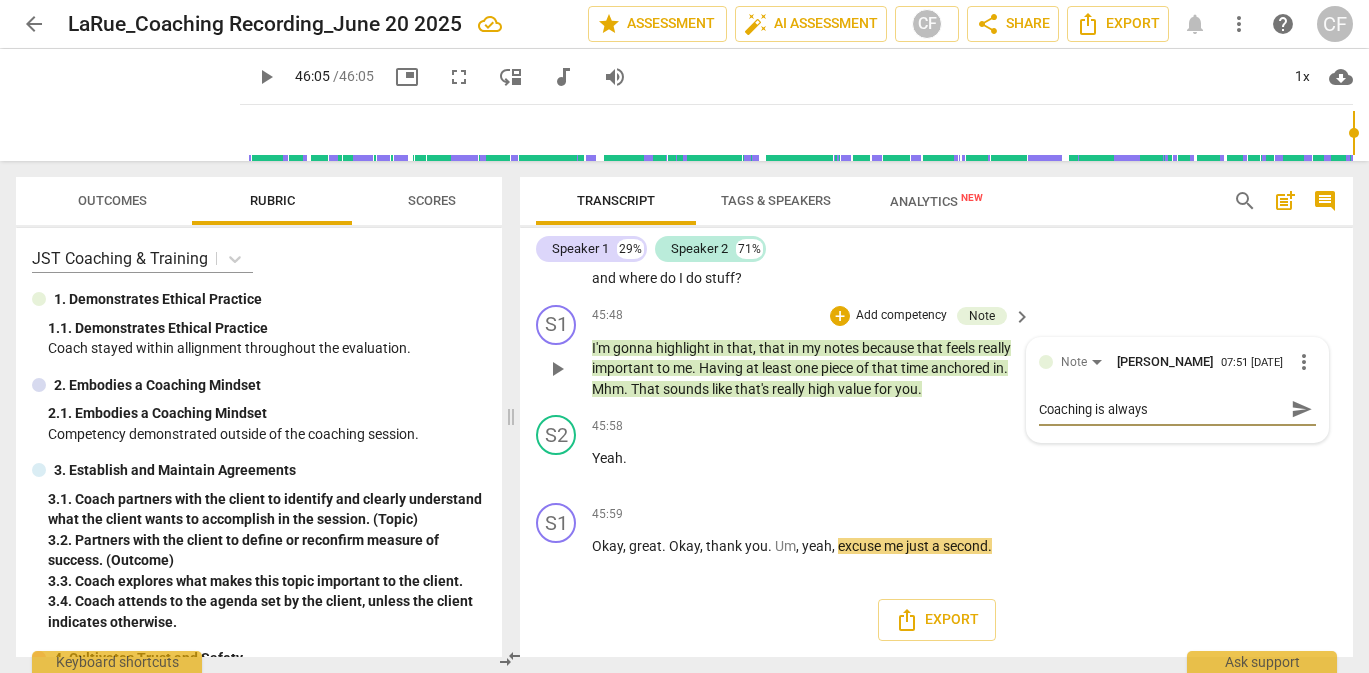 type on "Coaching is always i" 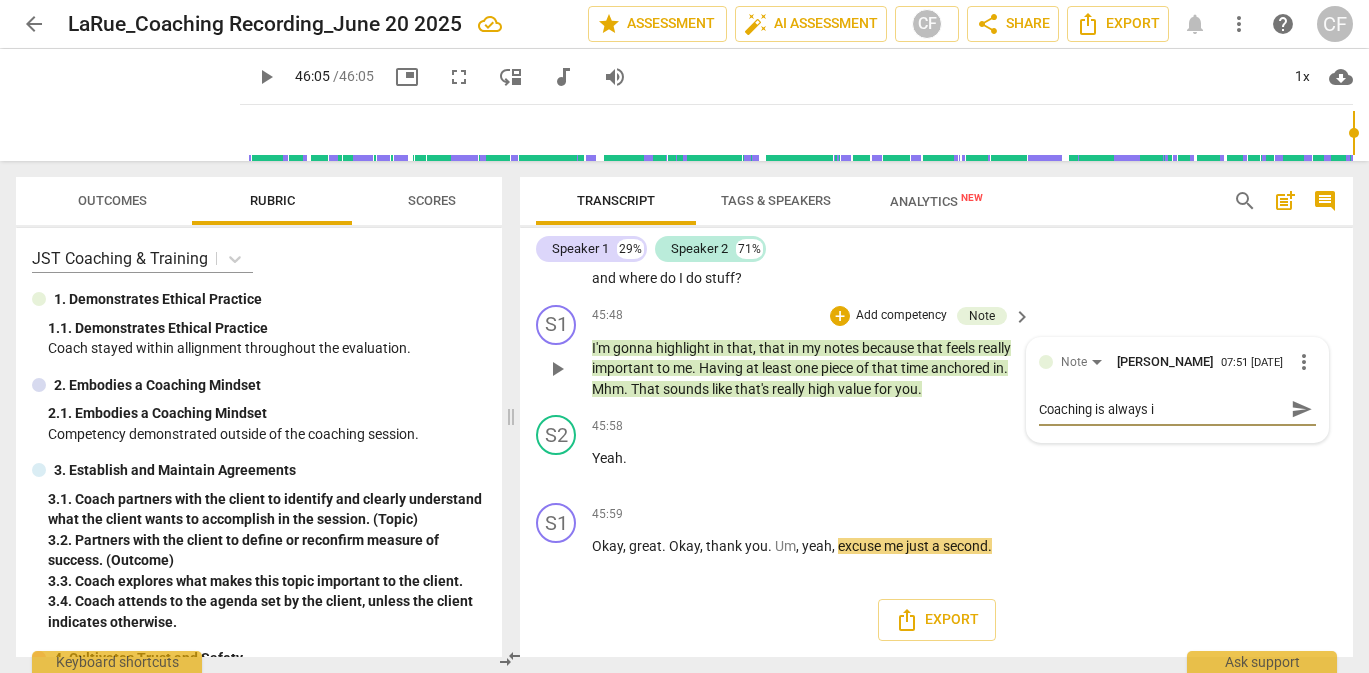 type on "Coaching is always in" 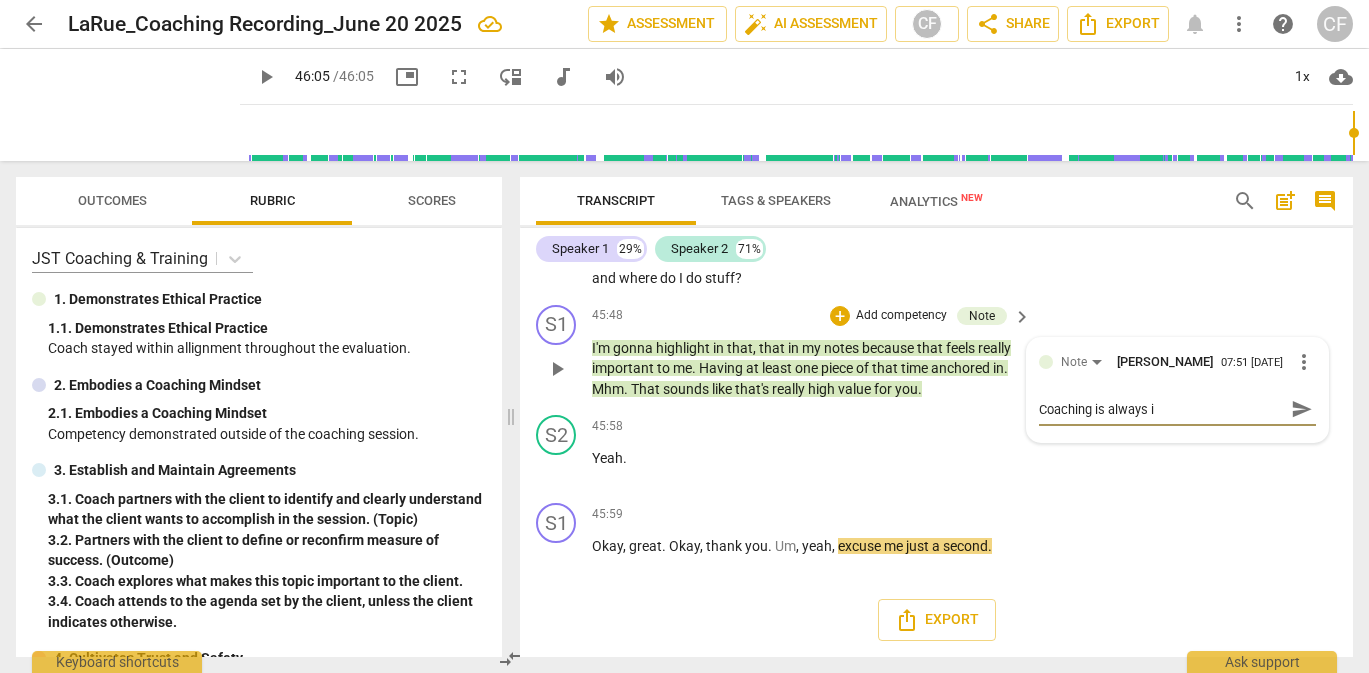 type on "Coaching is always in" 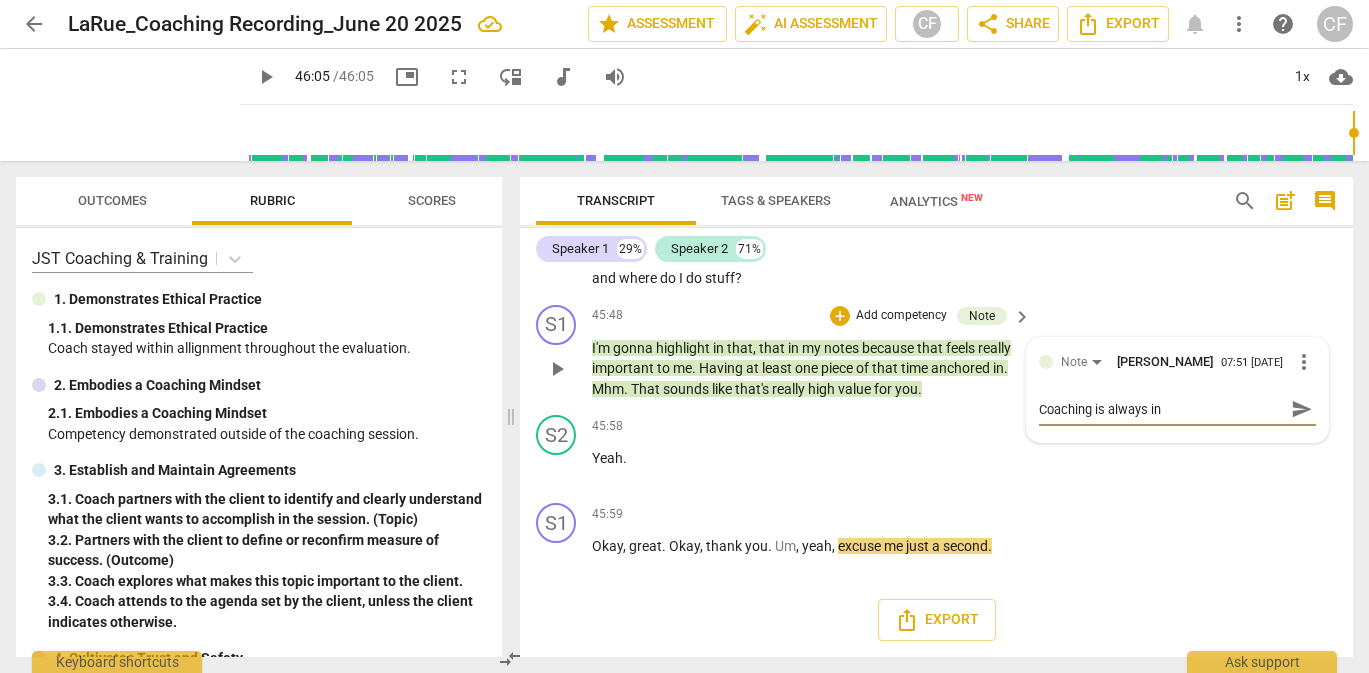 type on "Coaching is always in" 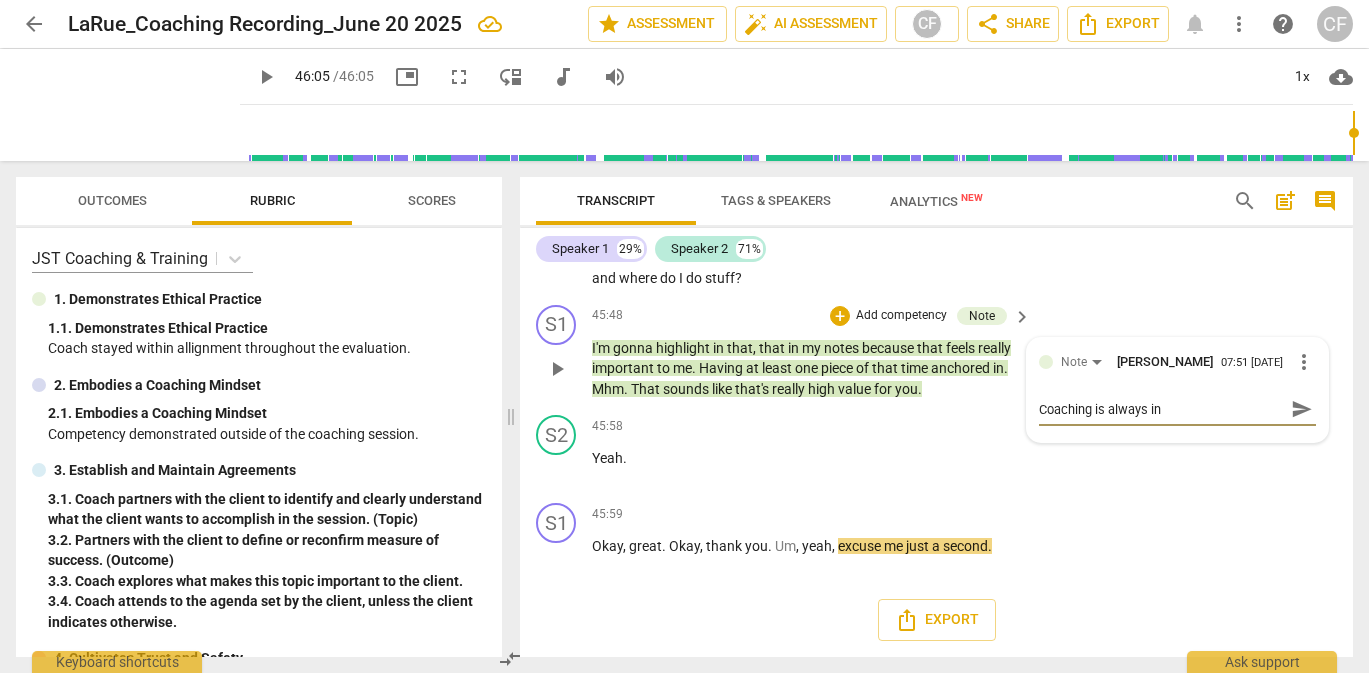 type on "Coaching is always in s" 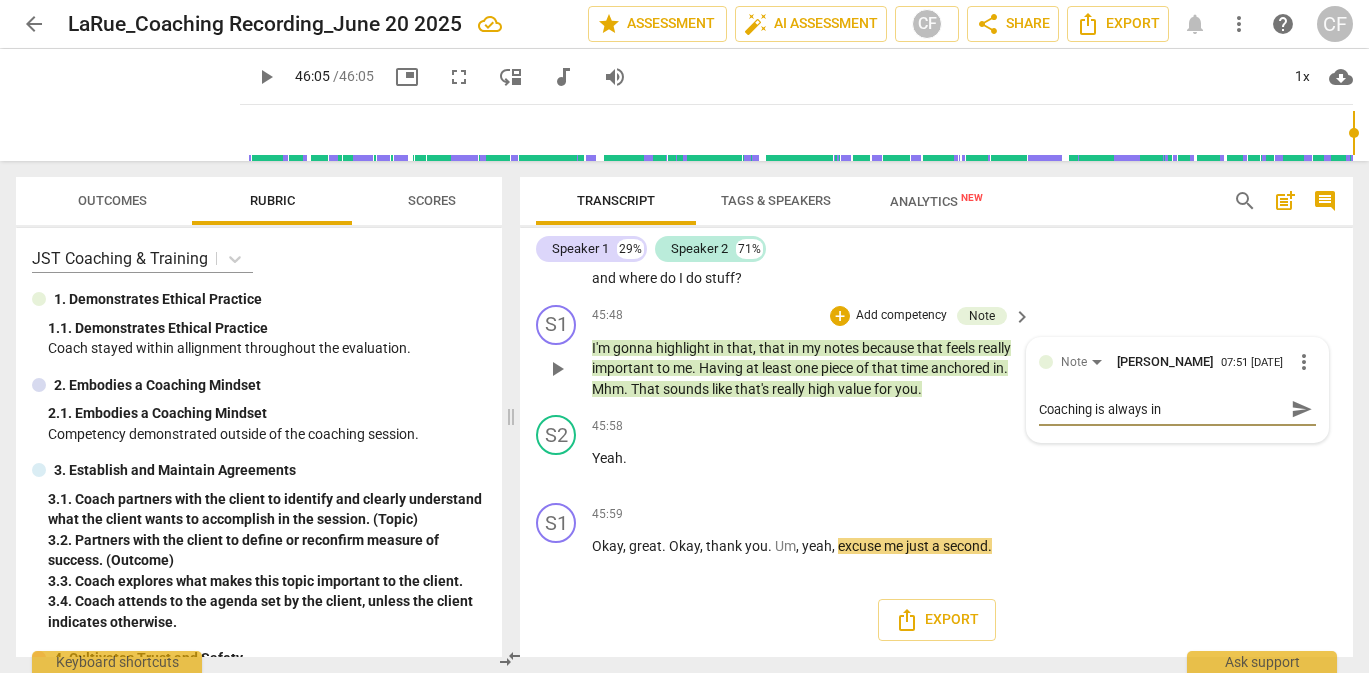 type on "Coaching is always in s" 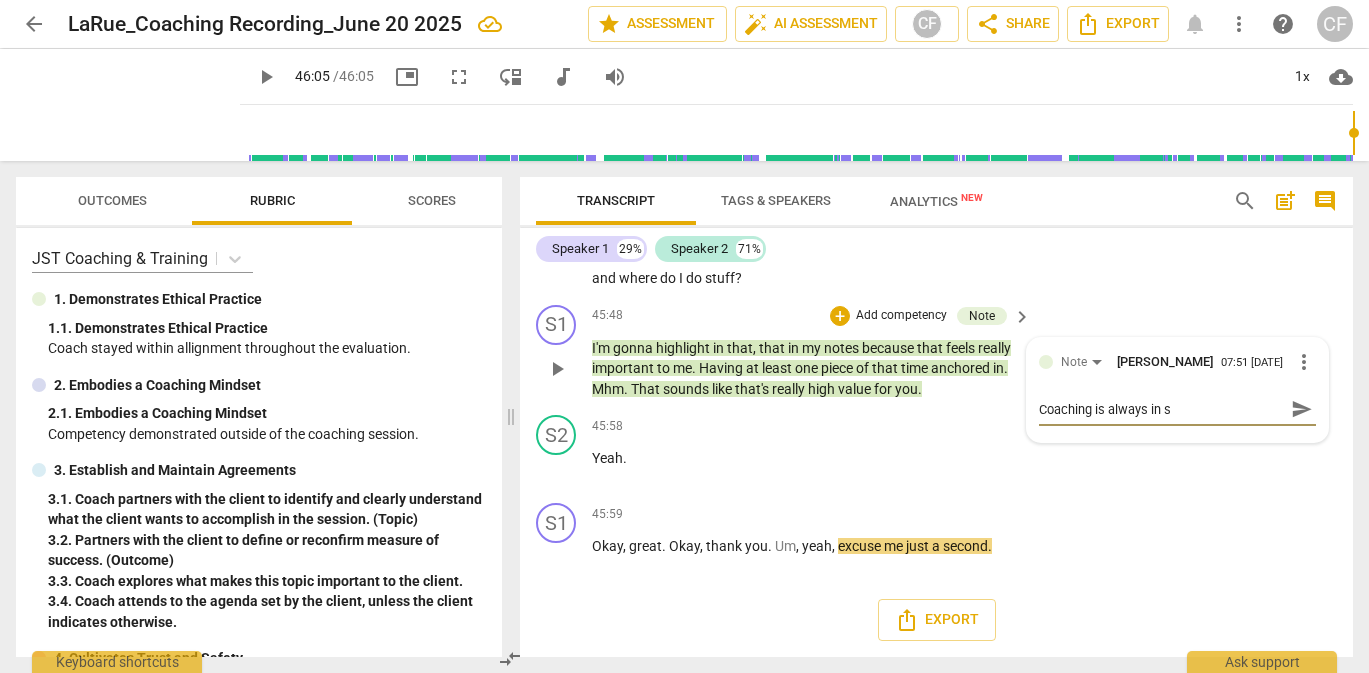 type on "Coaching is always in se" 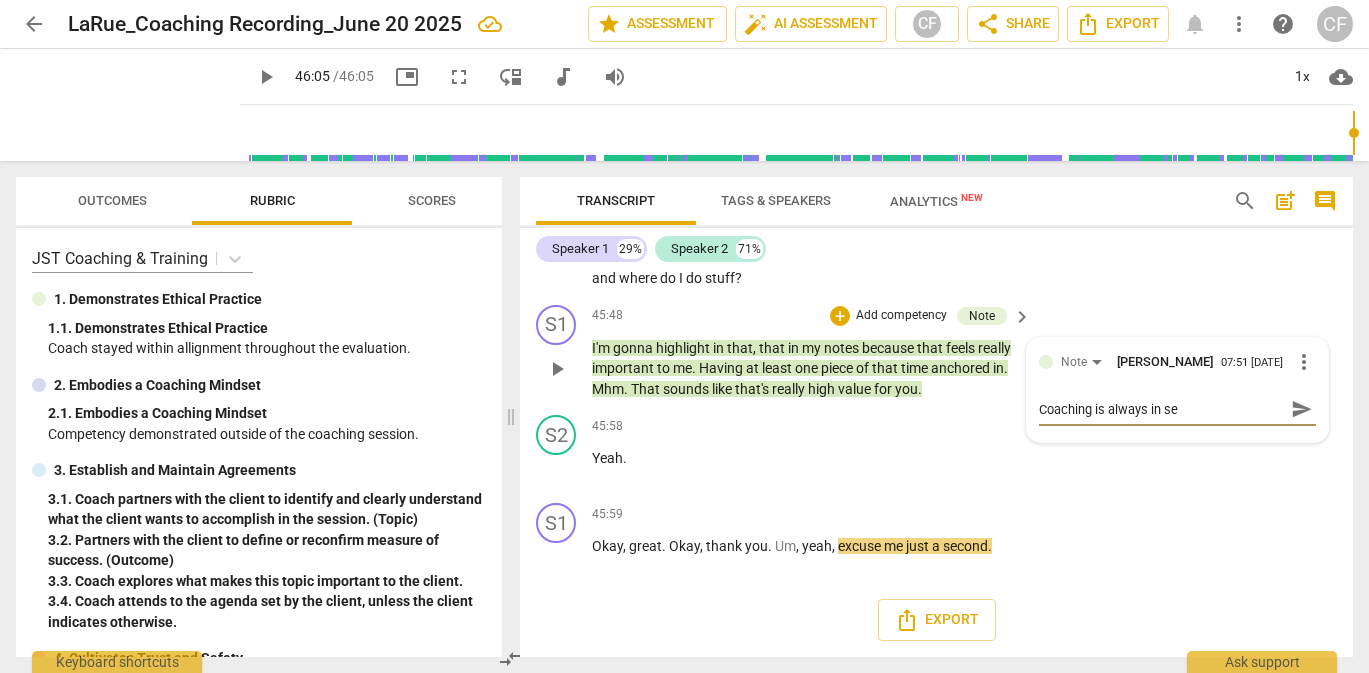 type on "Coaching is always in ser" 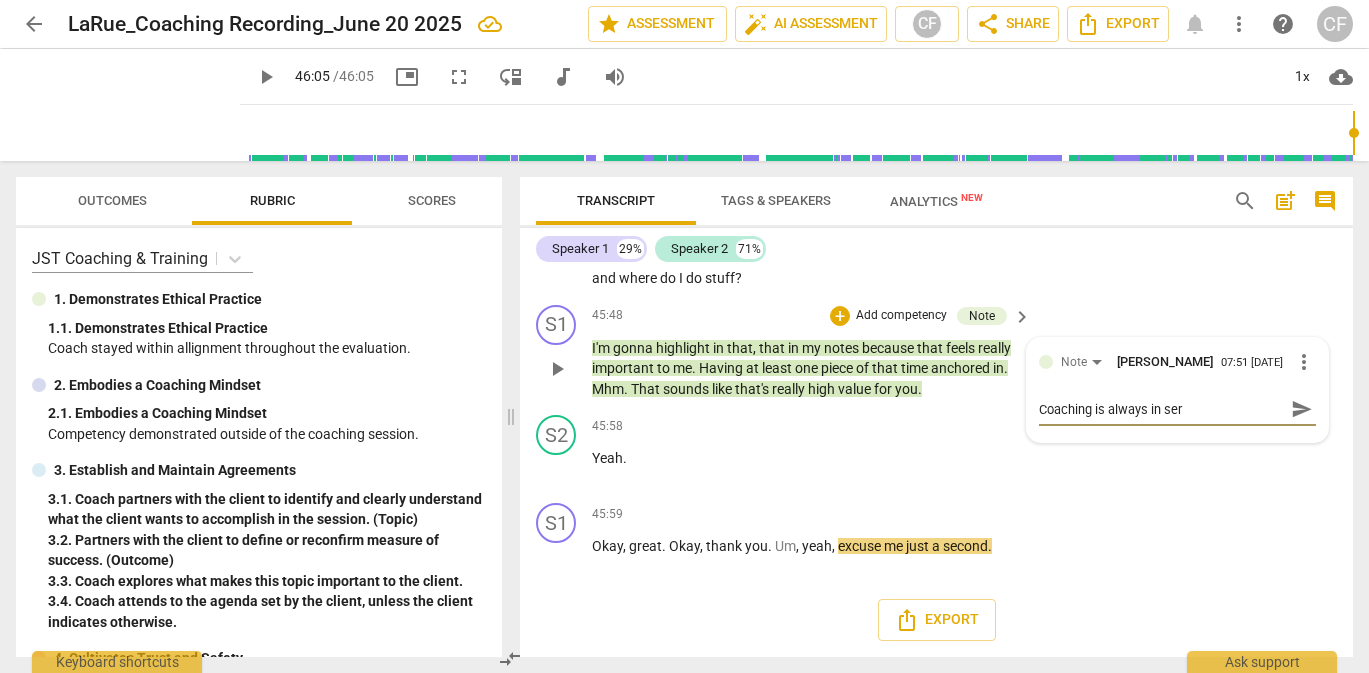 type on "Coaching is always in serv" 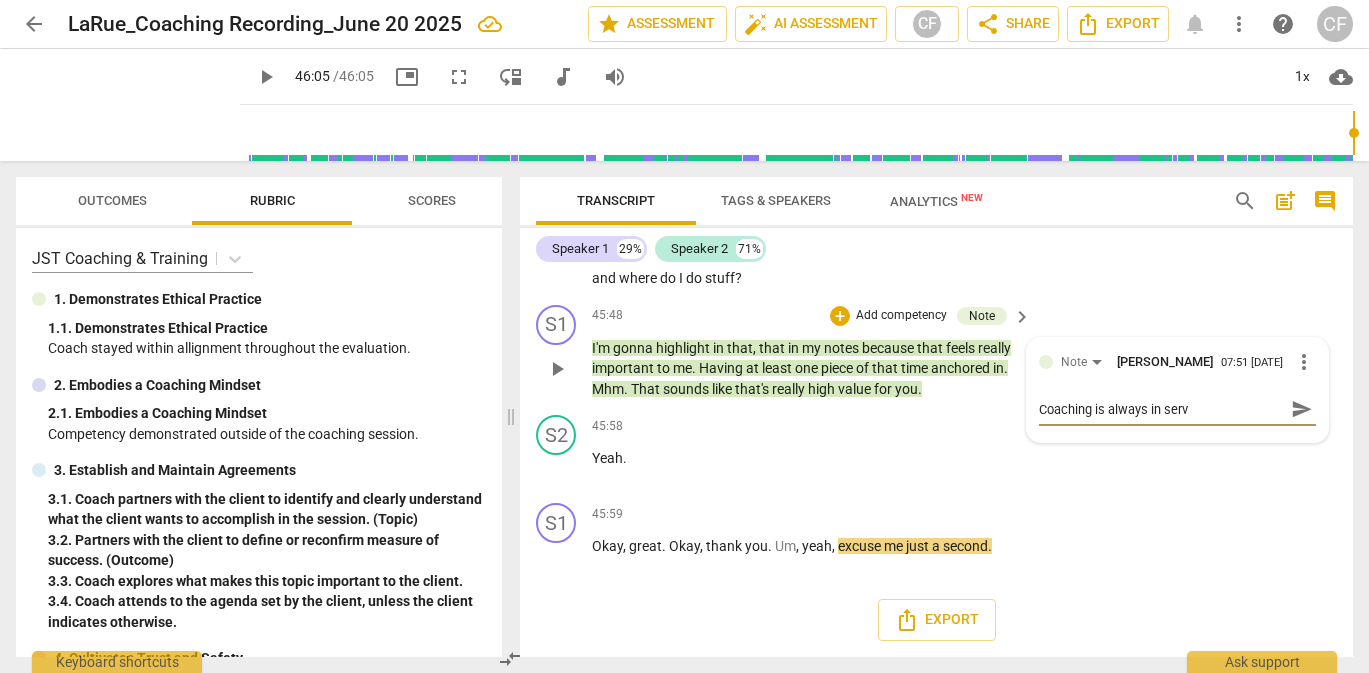 type on "Coaching is always in servi" 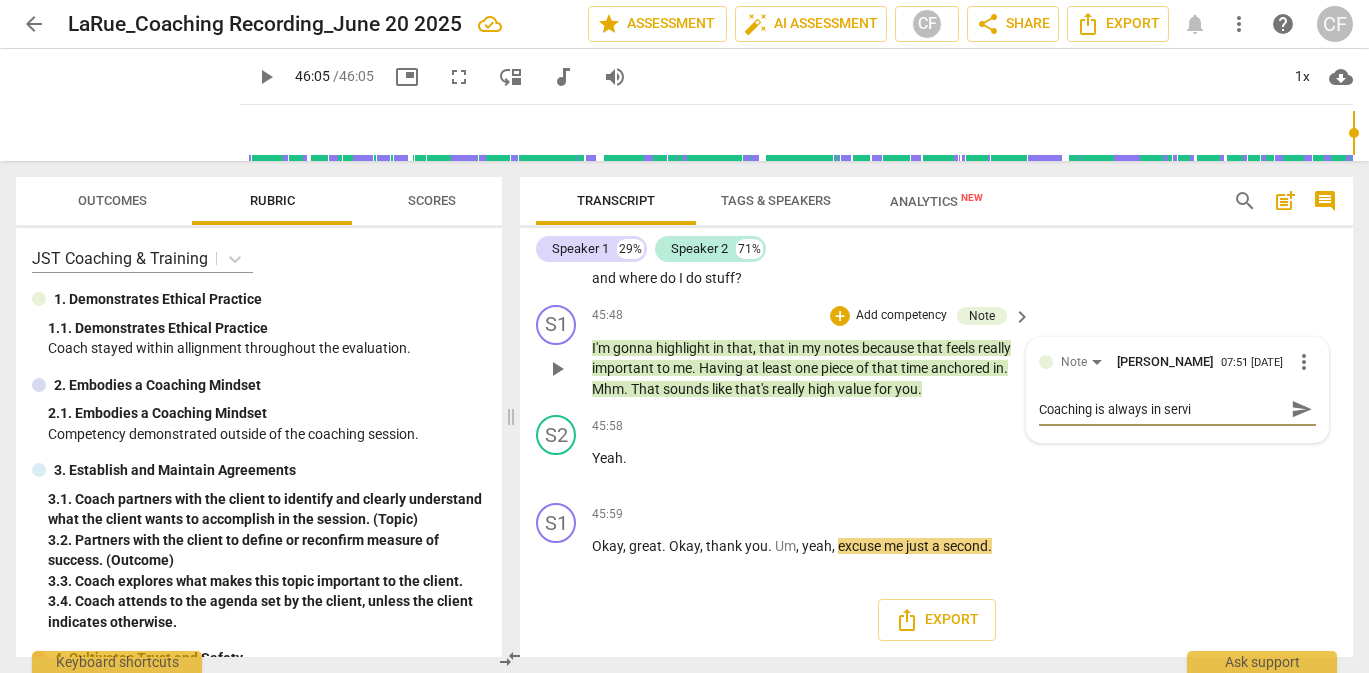 type on "Coaching is always in servic" 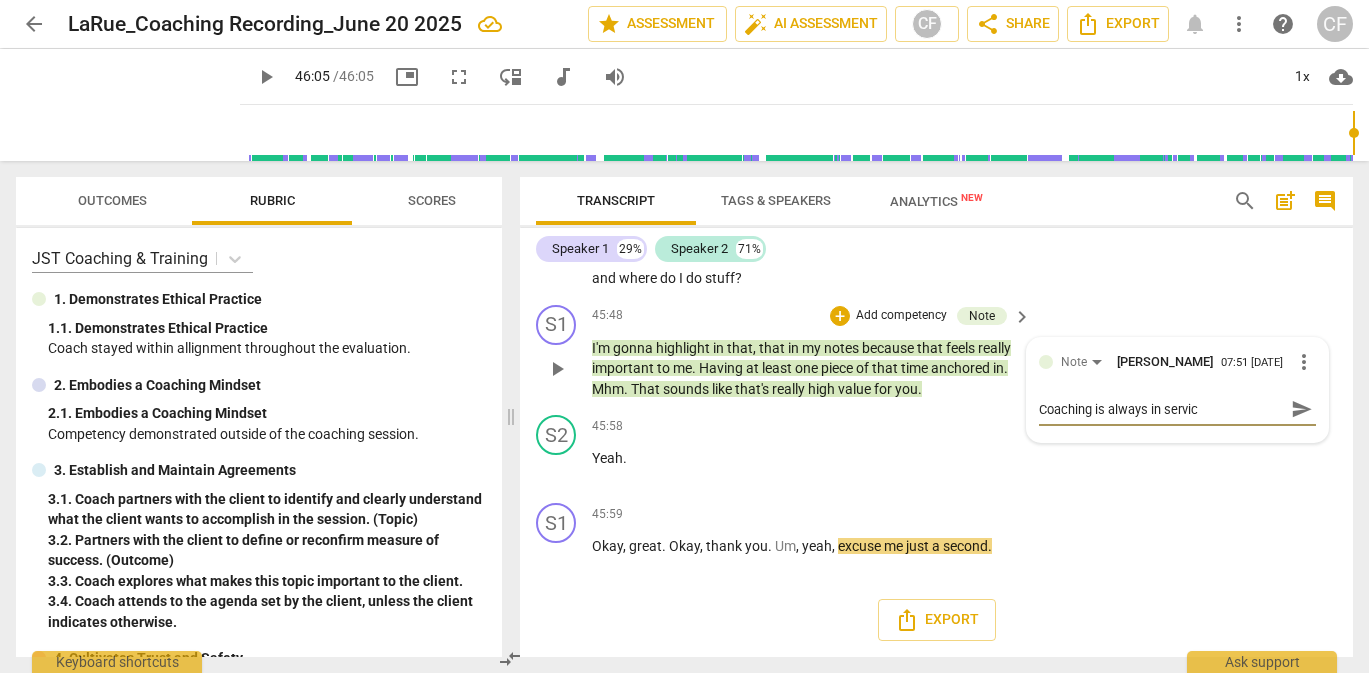 type on "Coaching is always in service" 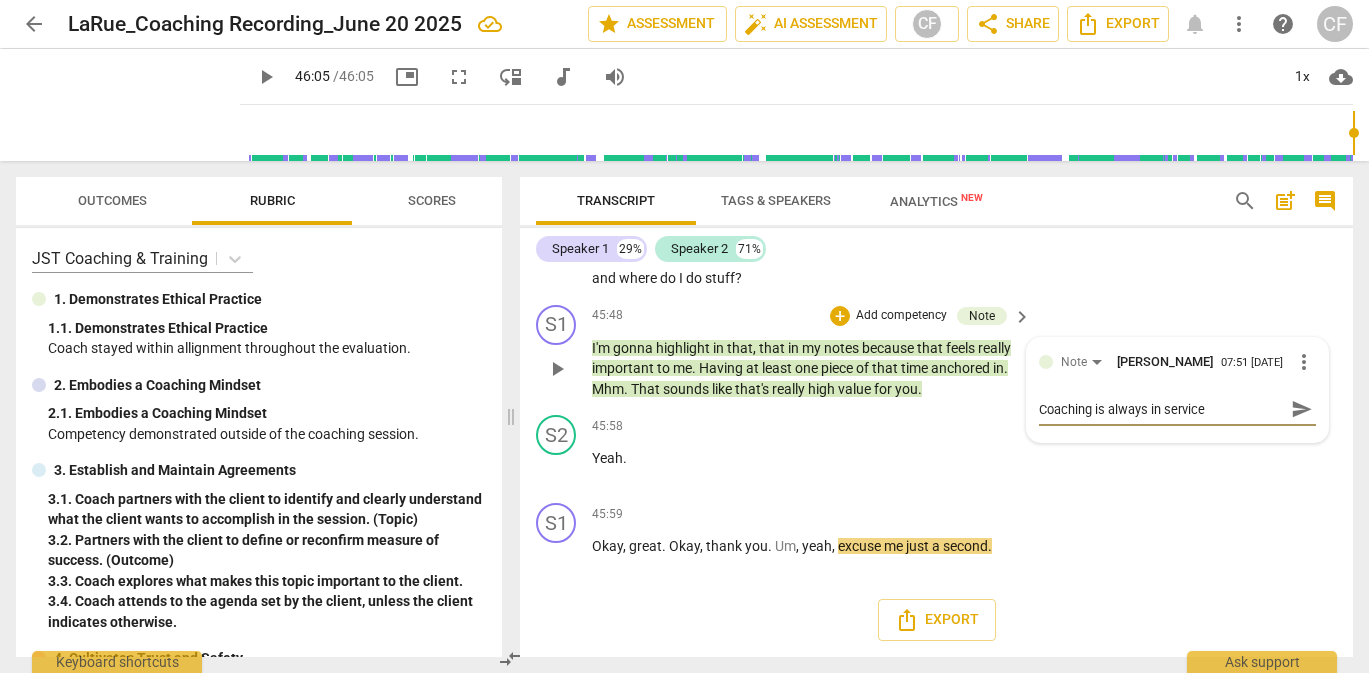 type on "Coaching is always in service" 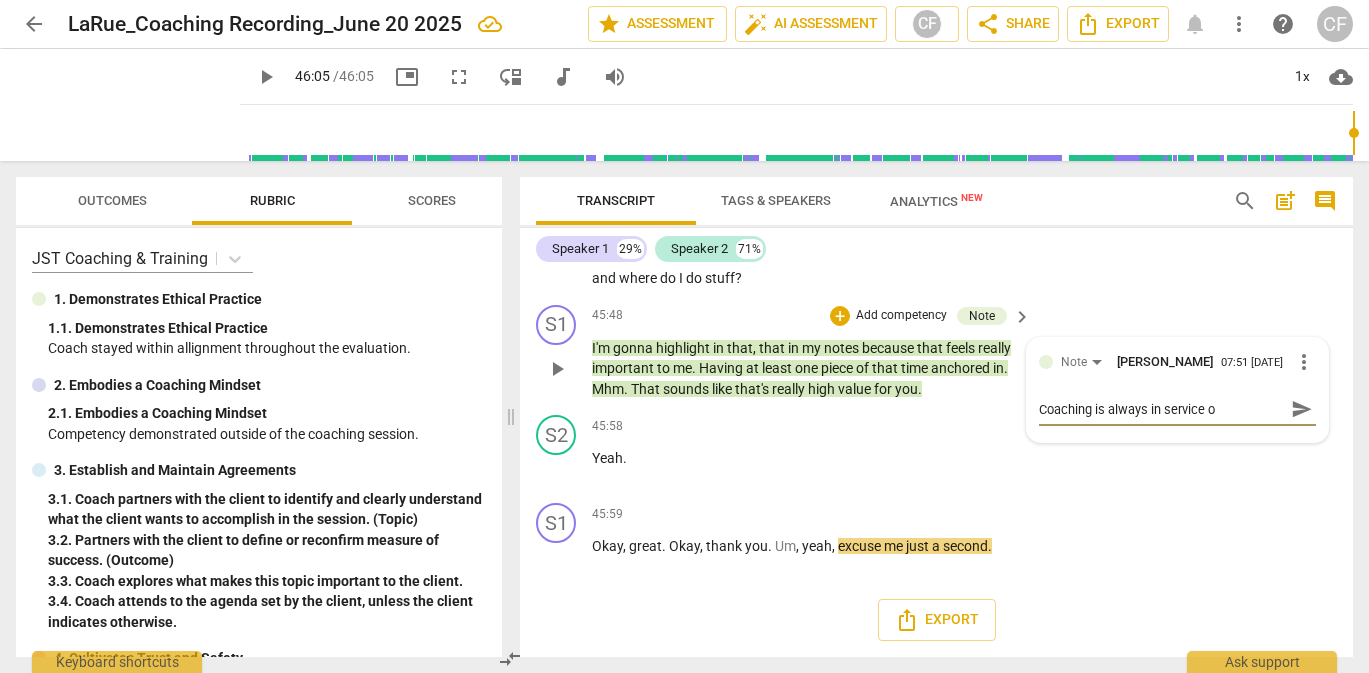 type on "Coaching is always in service of" 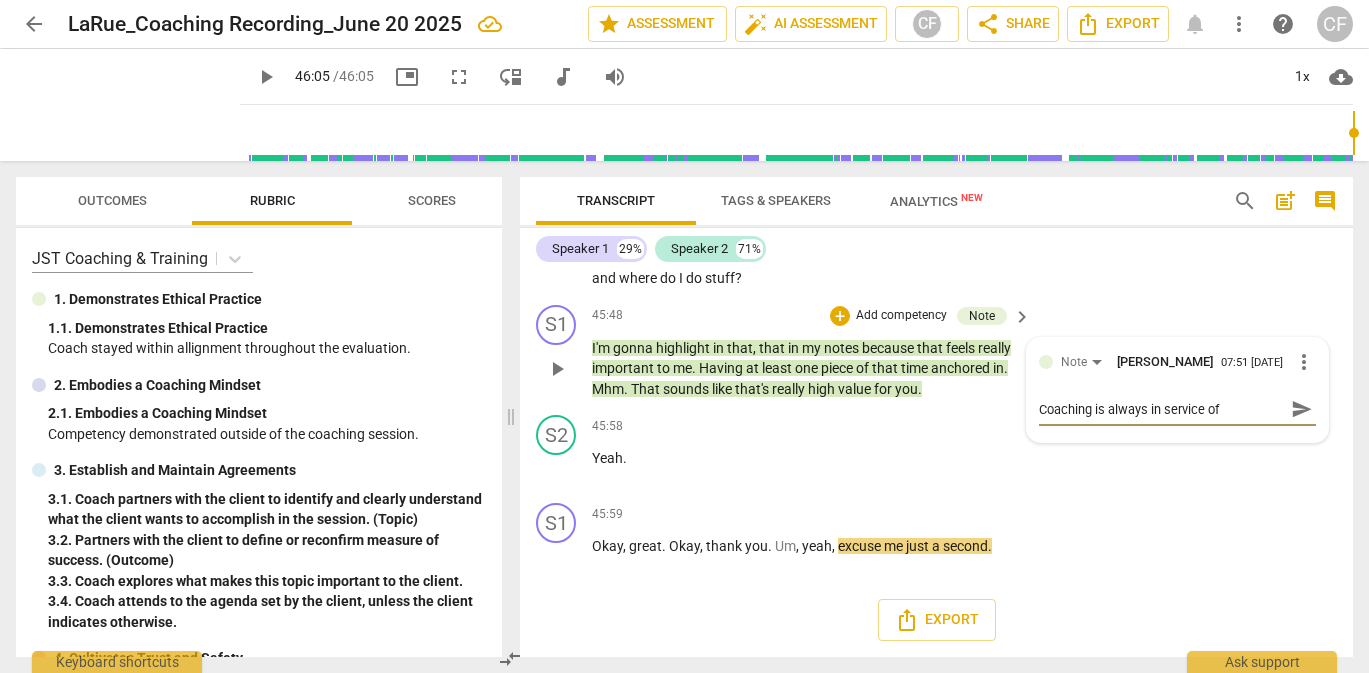 type on "Coaching is always in service of" 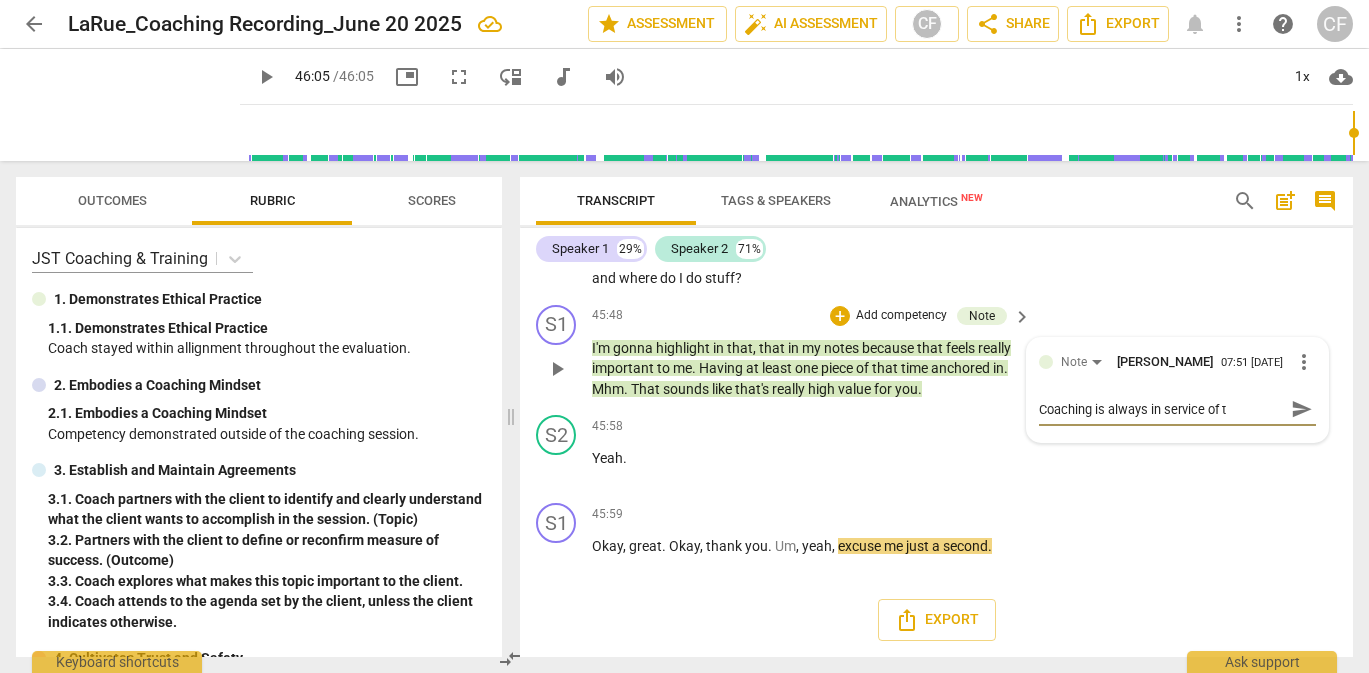 type on "Coaching is always in service of th" 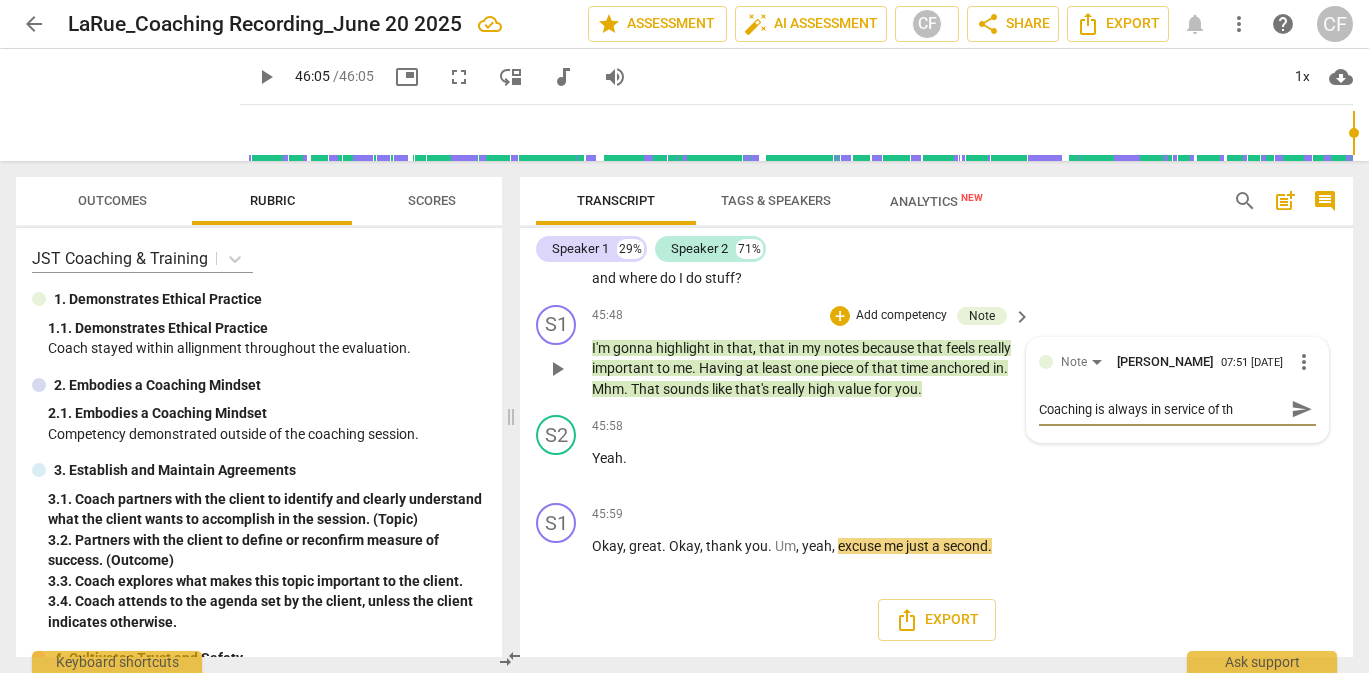 type on "Coaching is always in service of th" 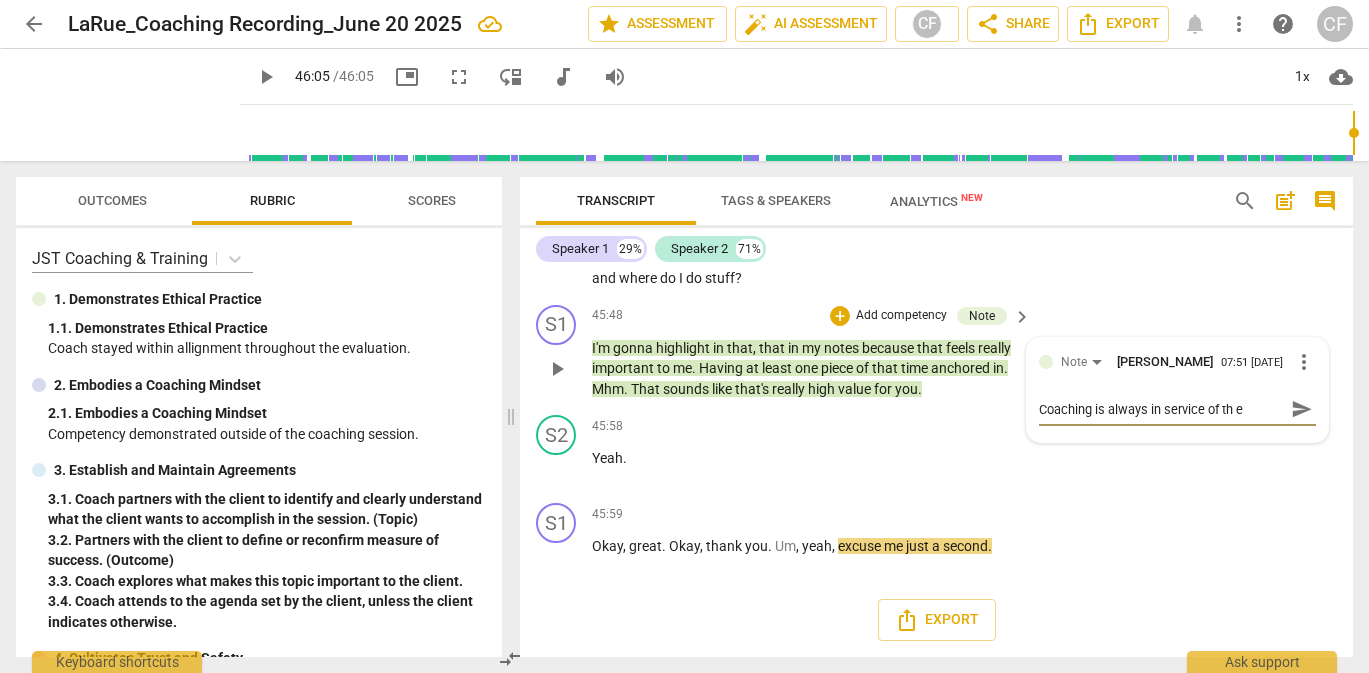 type on "Coaching is always in service of th ec" 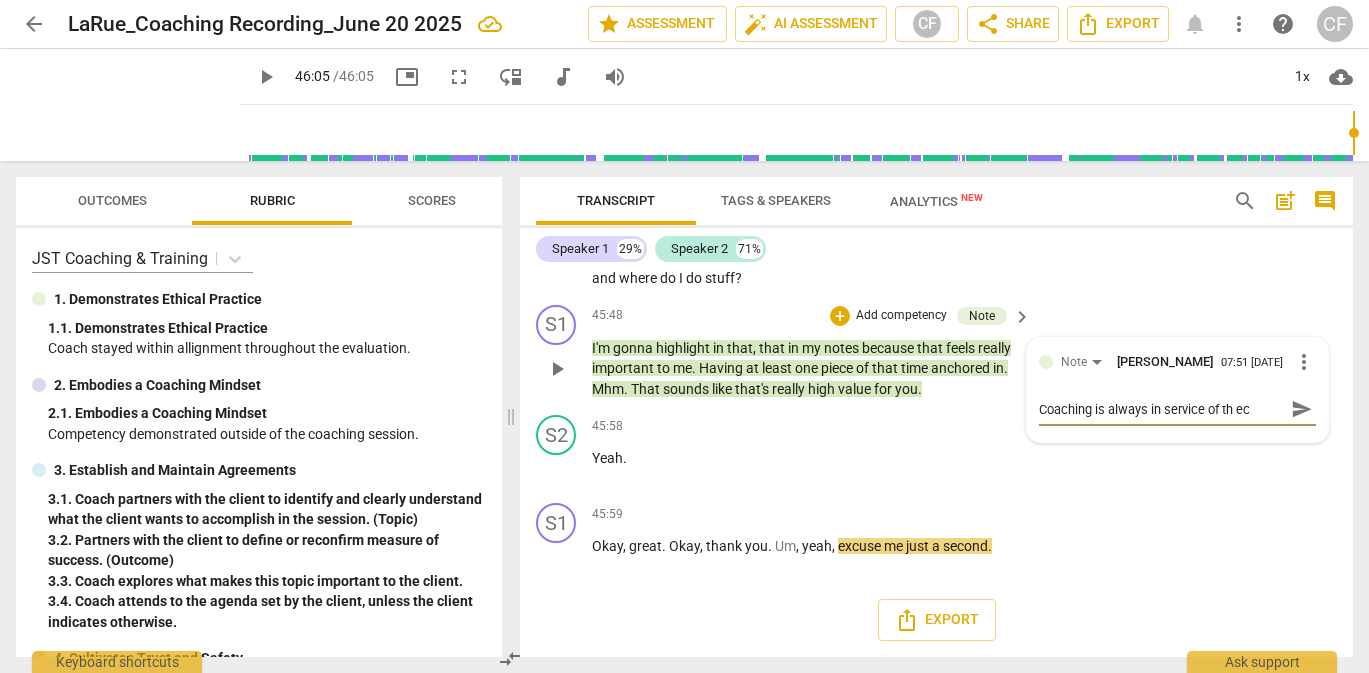 type on "Coaching is always in service of th ecl" 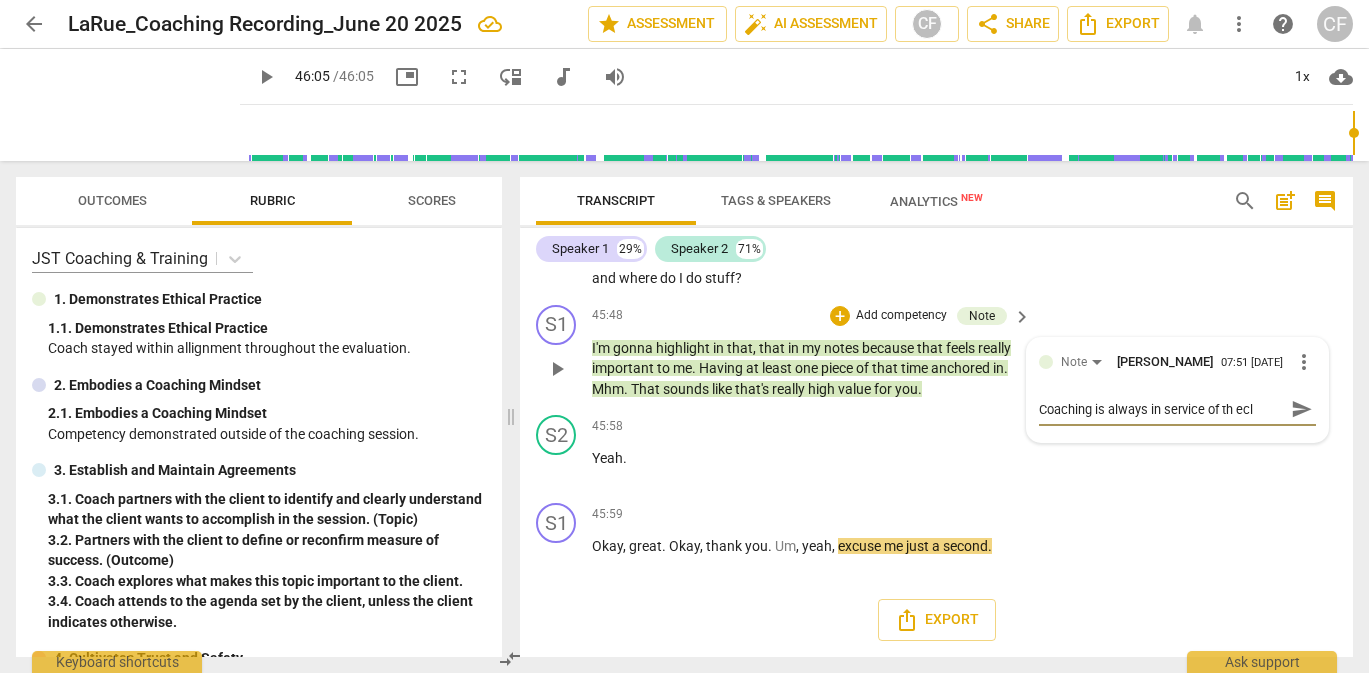 type on "Coaching is always in service of th ecli" 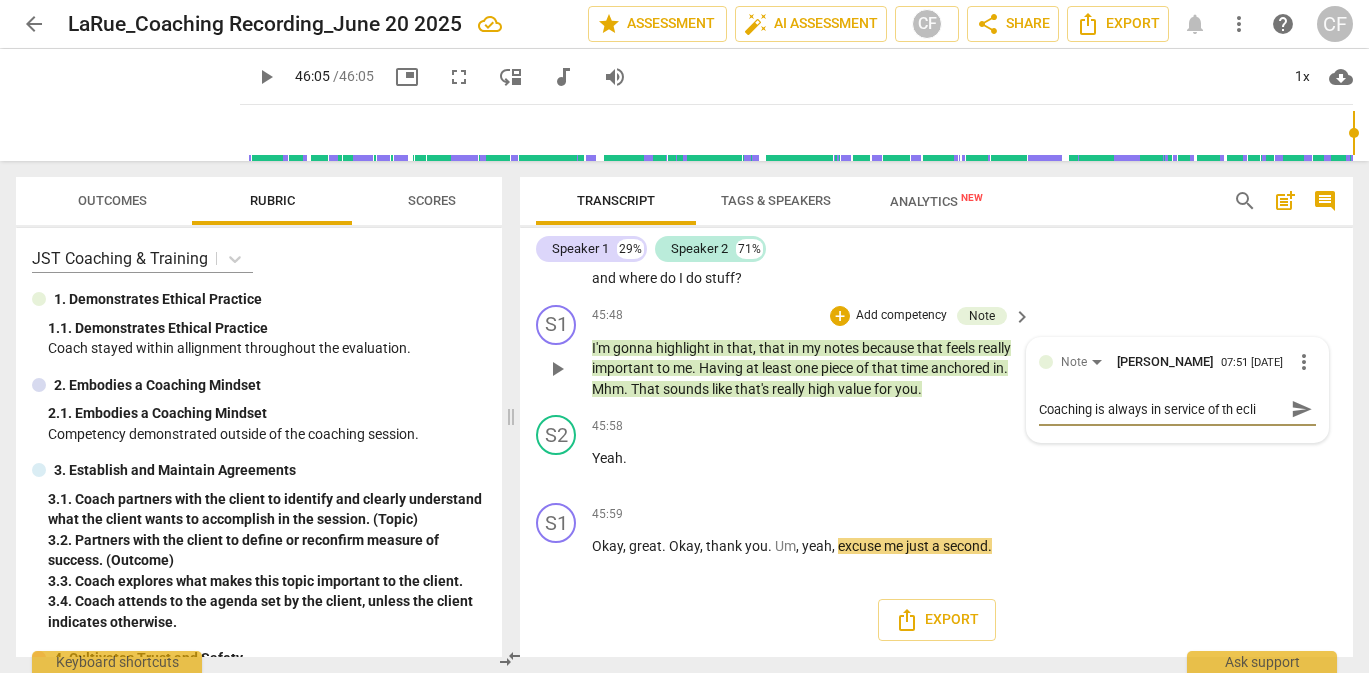 type on "Coaching is always in service of th eclie" 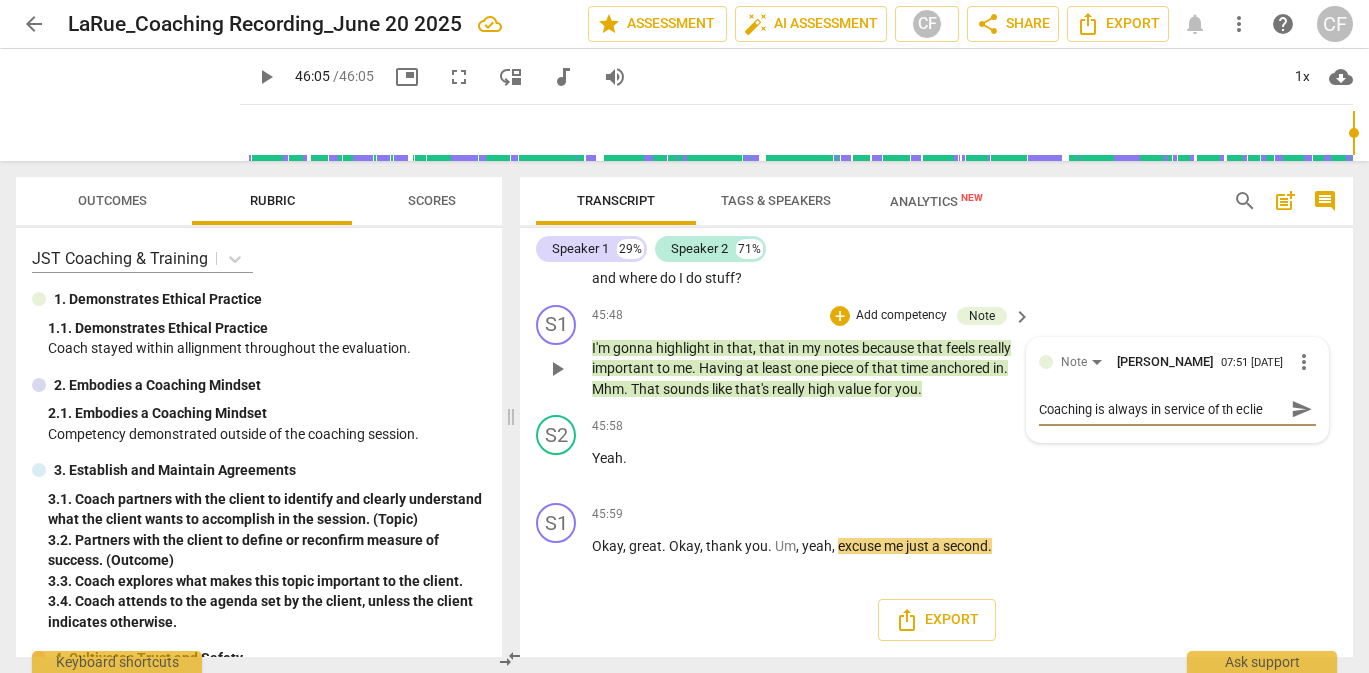 type on "Coaching is always in service of th ecli" 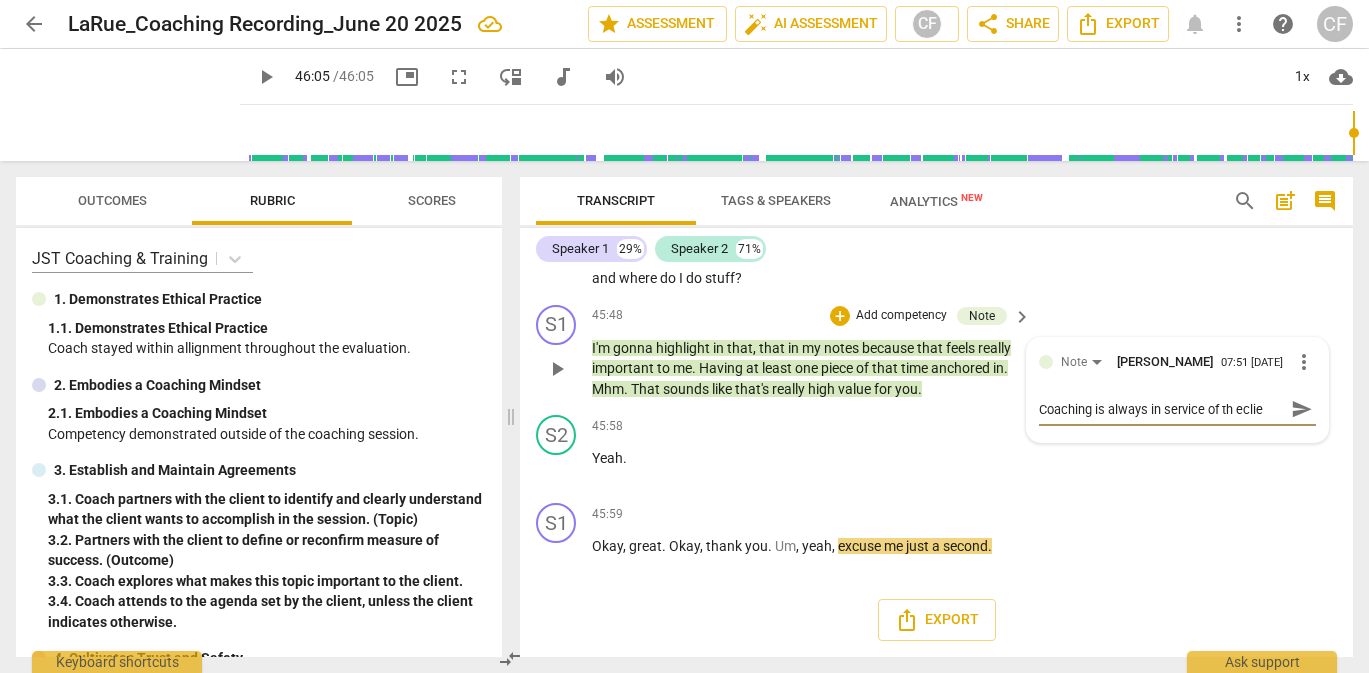 type on "Coaching is always in service of th ecli" 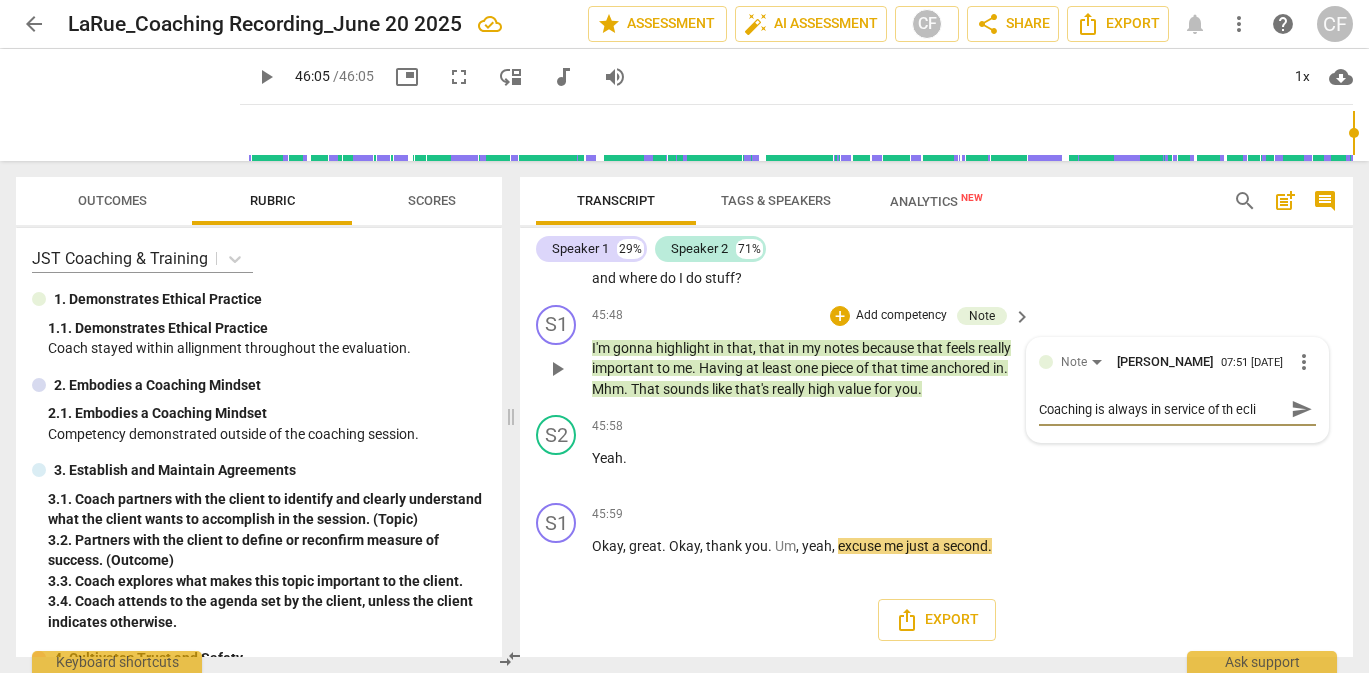 type on "Coaching is always in service of th ecl" 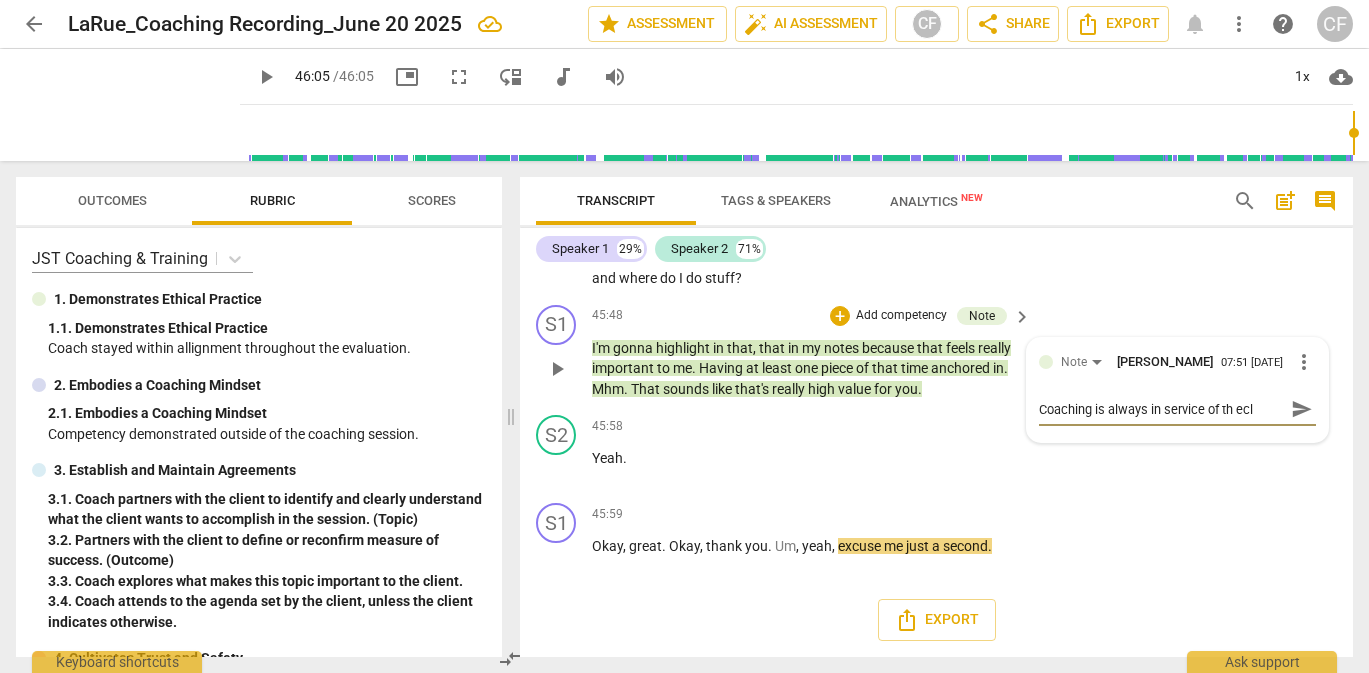type on "Coaching is always in service of th ec" 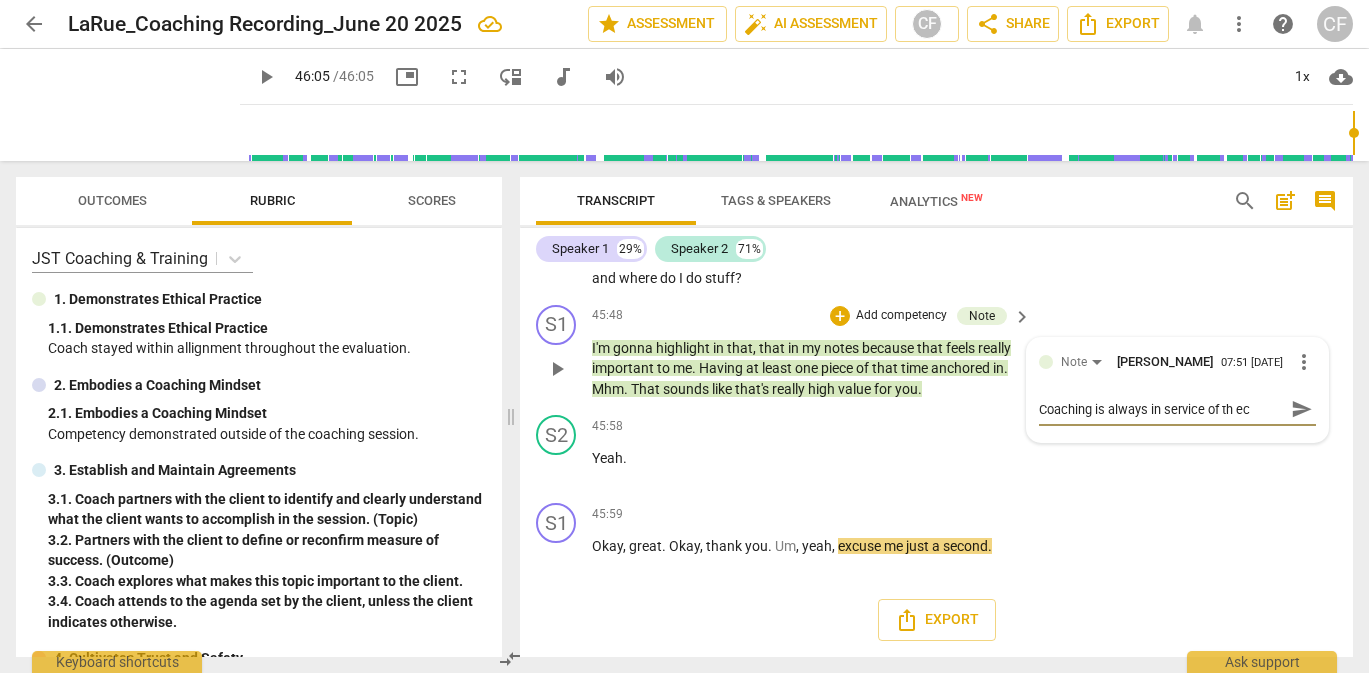 type on "Coaching is always in service of th e" 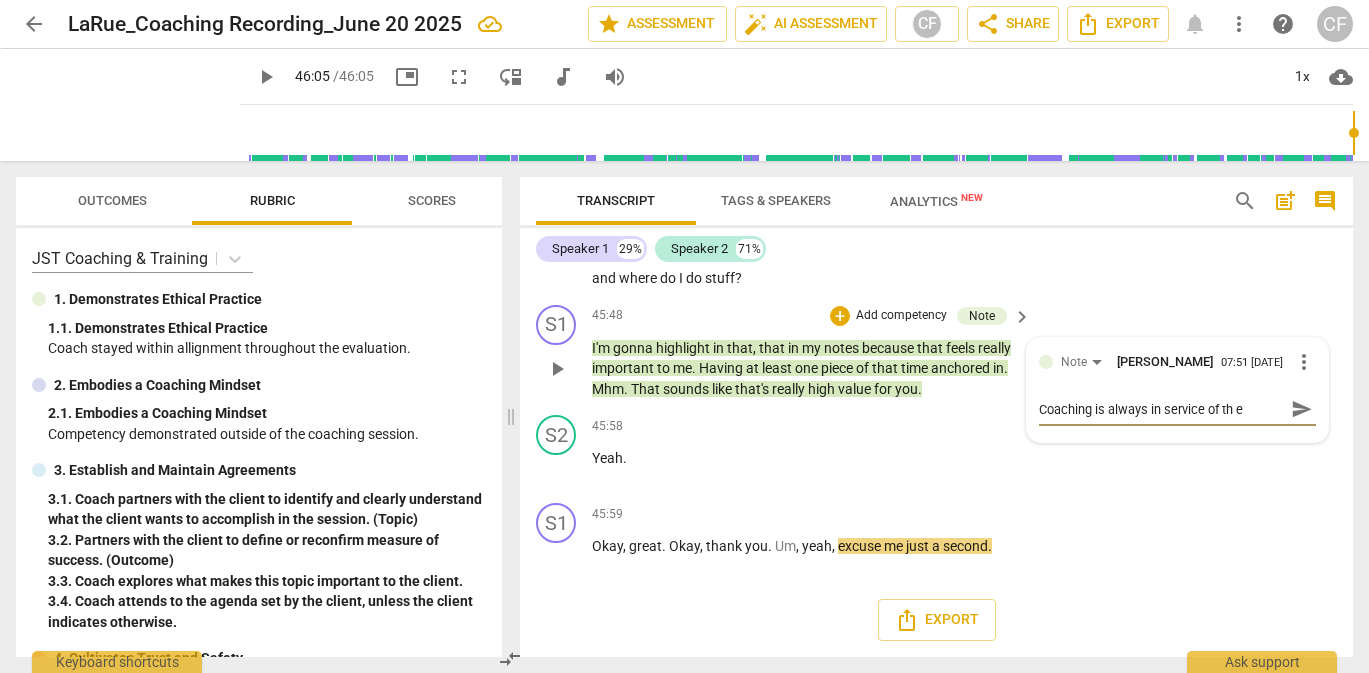 type on "Coaching is always in service of th" 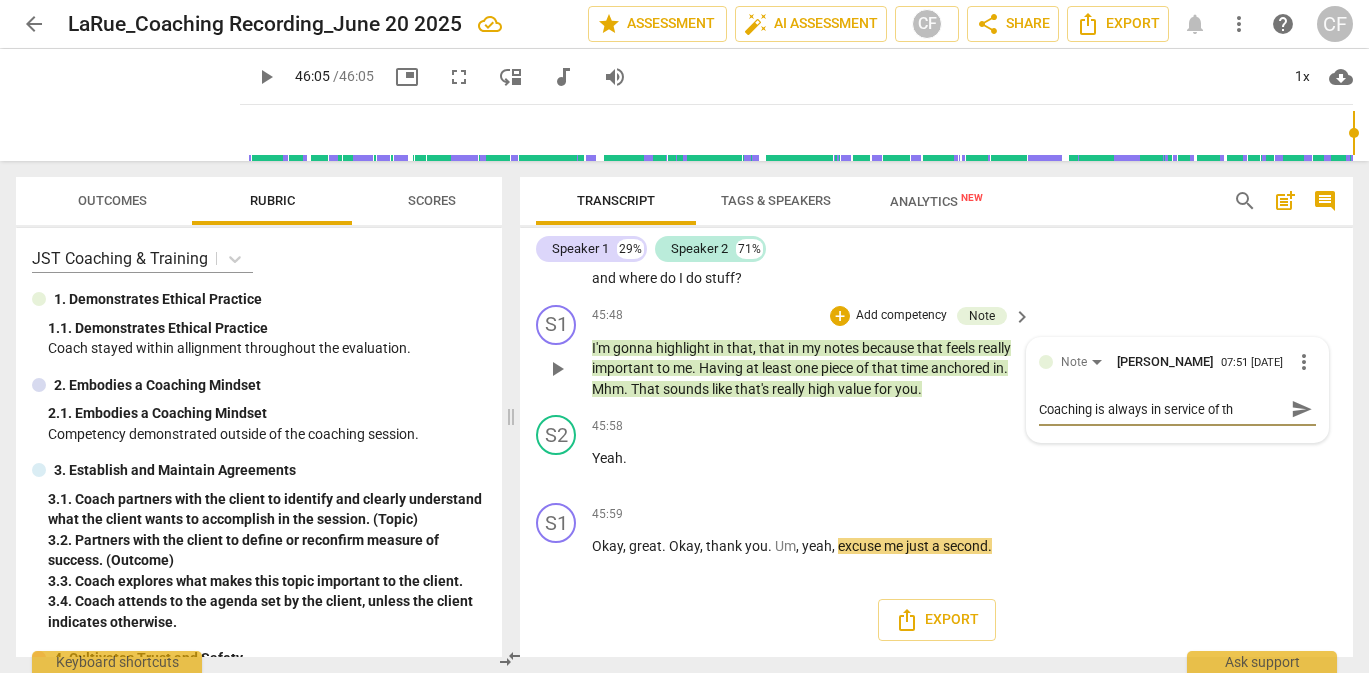 type on "Coaching is always in service of th" 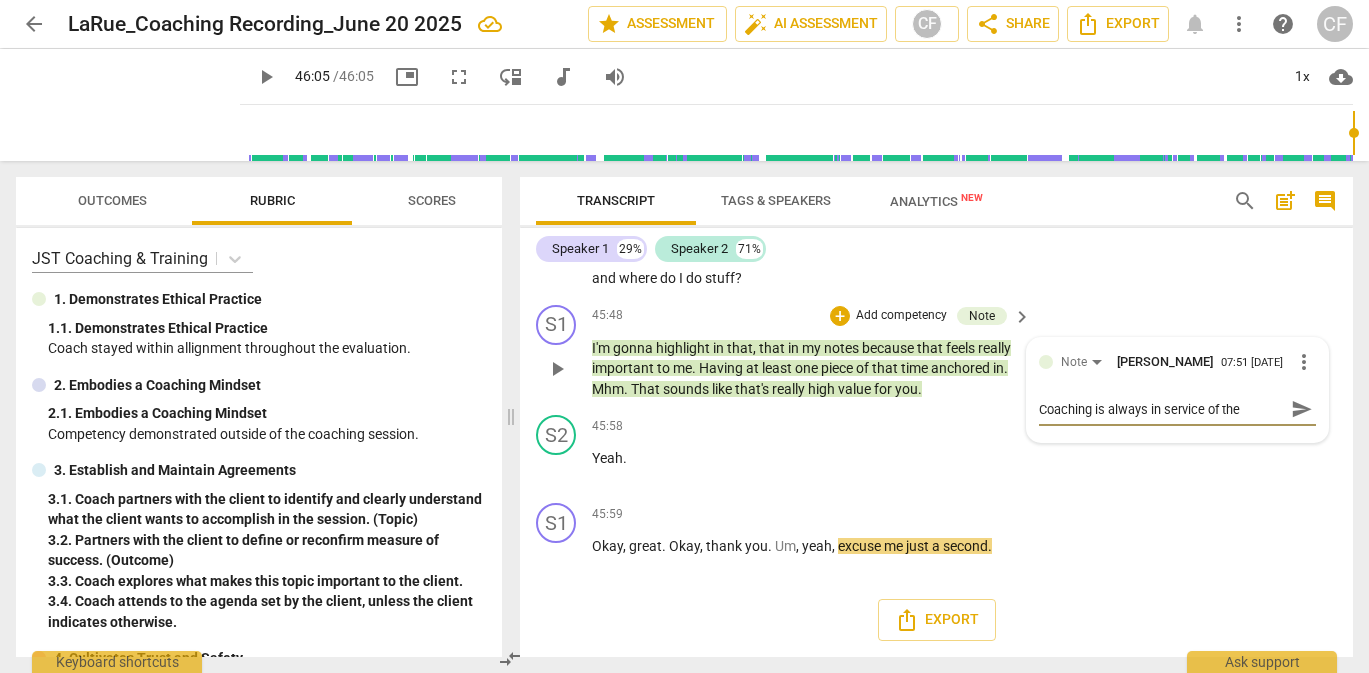 type on "Coaching is always in service of the" 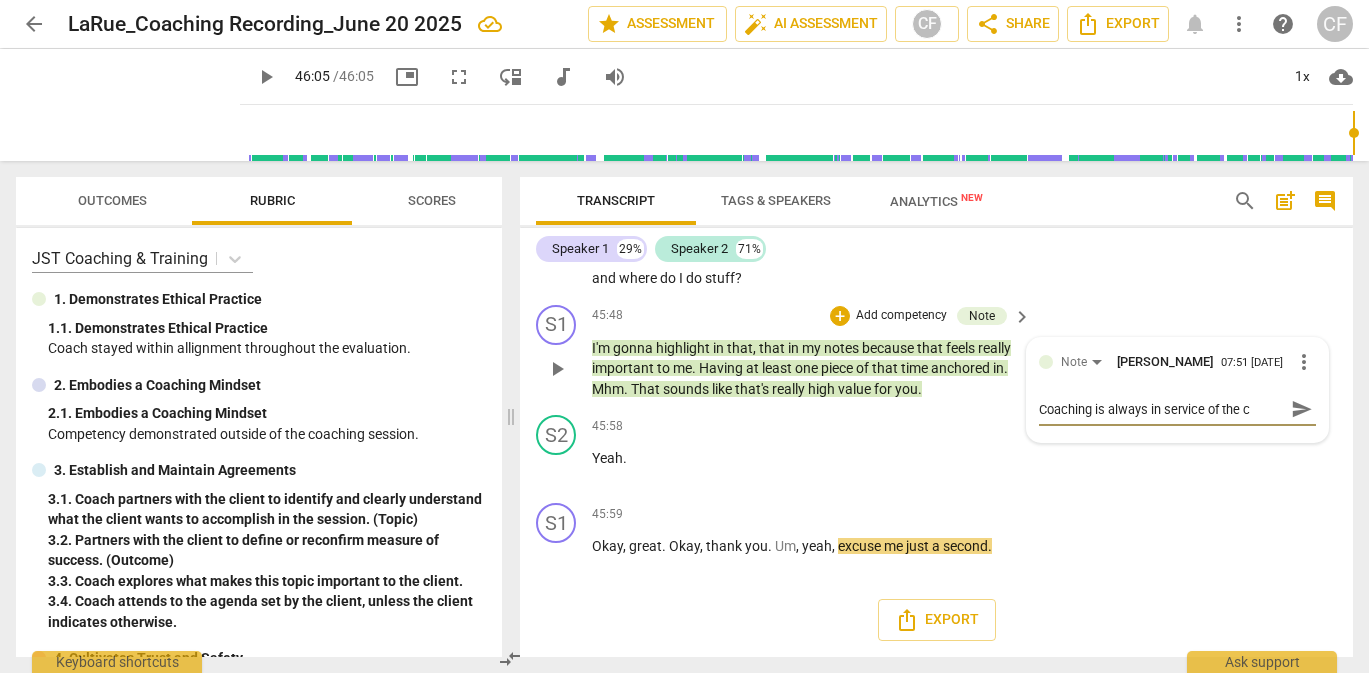 type on "Coaching is always in service of the cl" 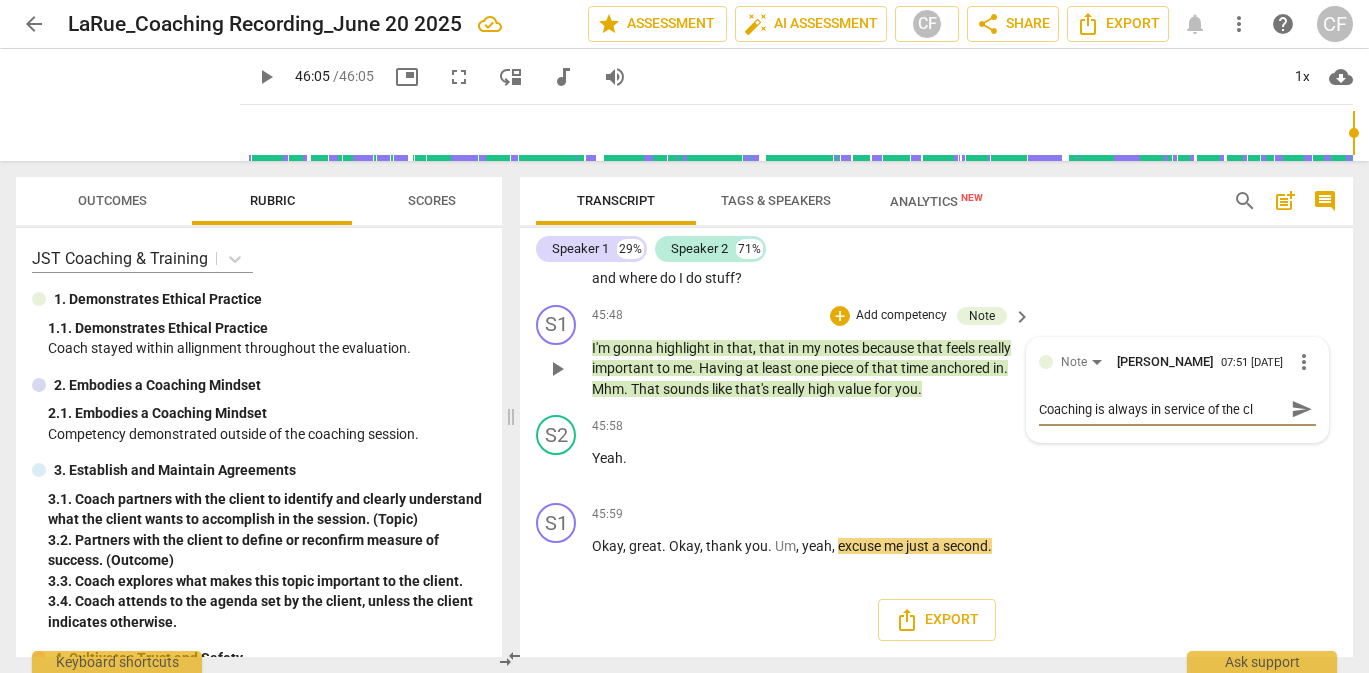type on "Coaching is always in service of the cli" 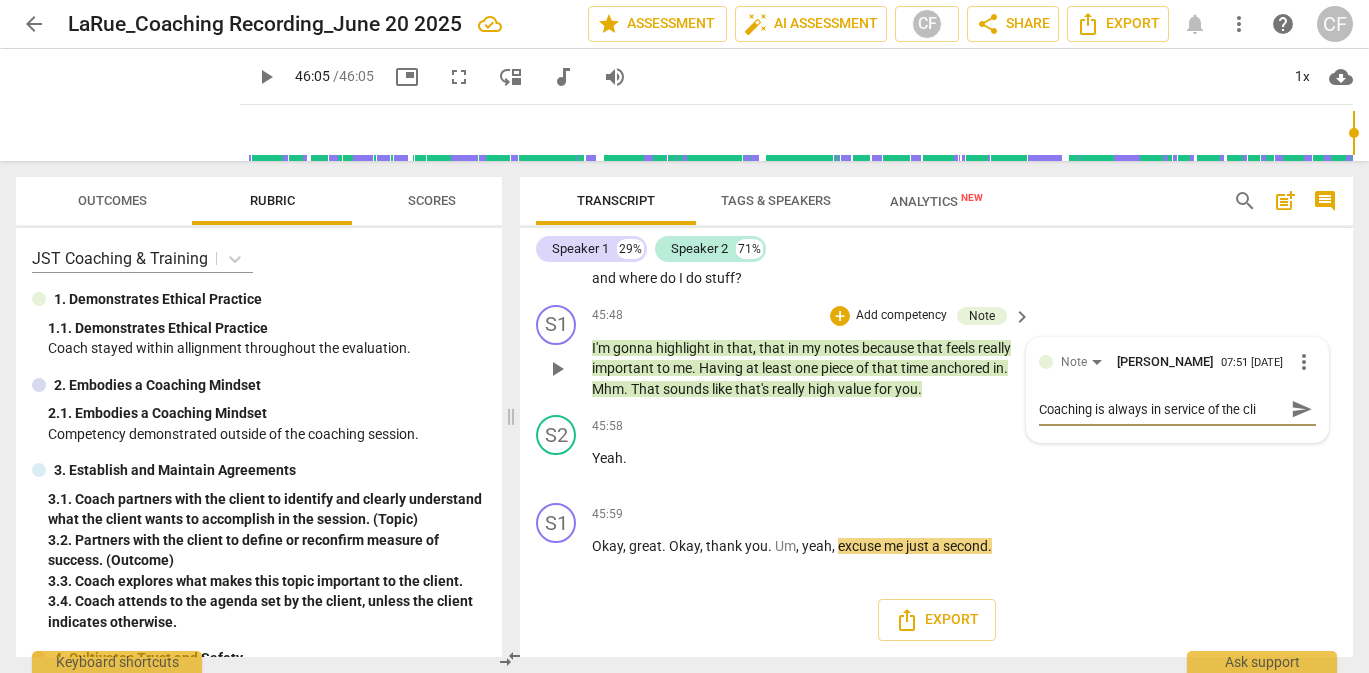 type on "Coaching is always in service of the clie" 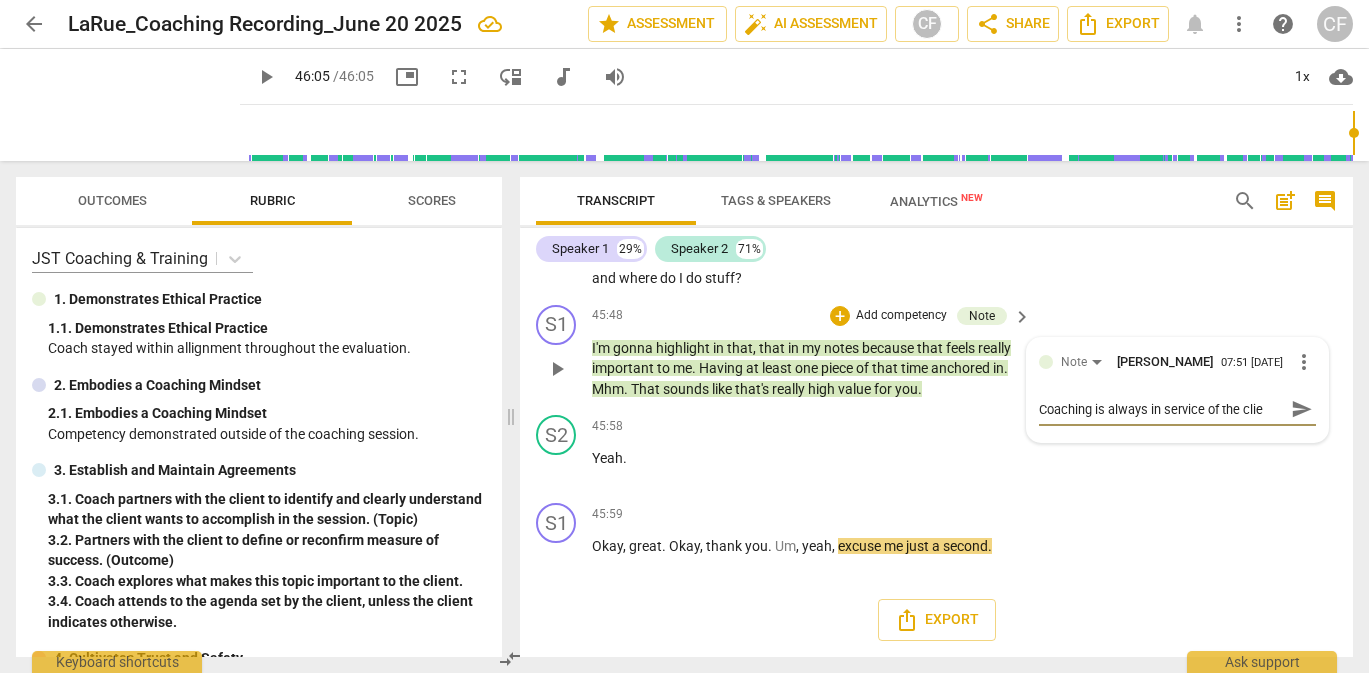 type on "Coaching is always in service of the clien" 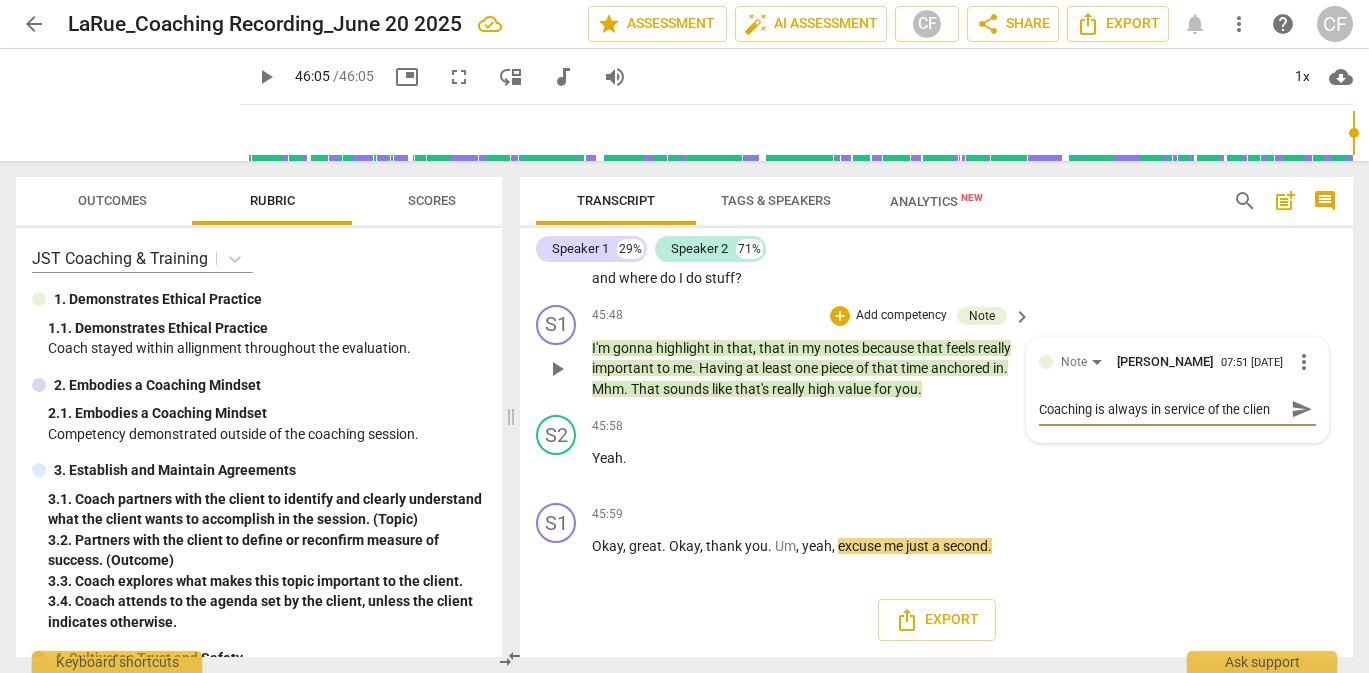 type on "Coaching is always in service of the client" 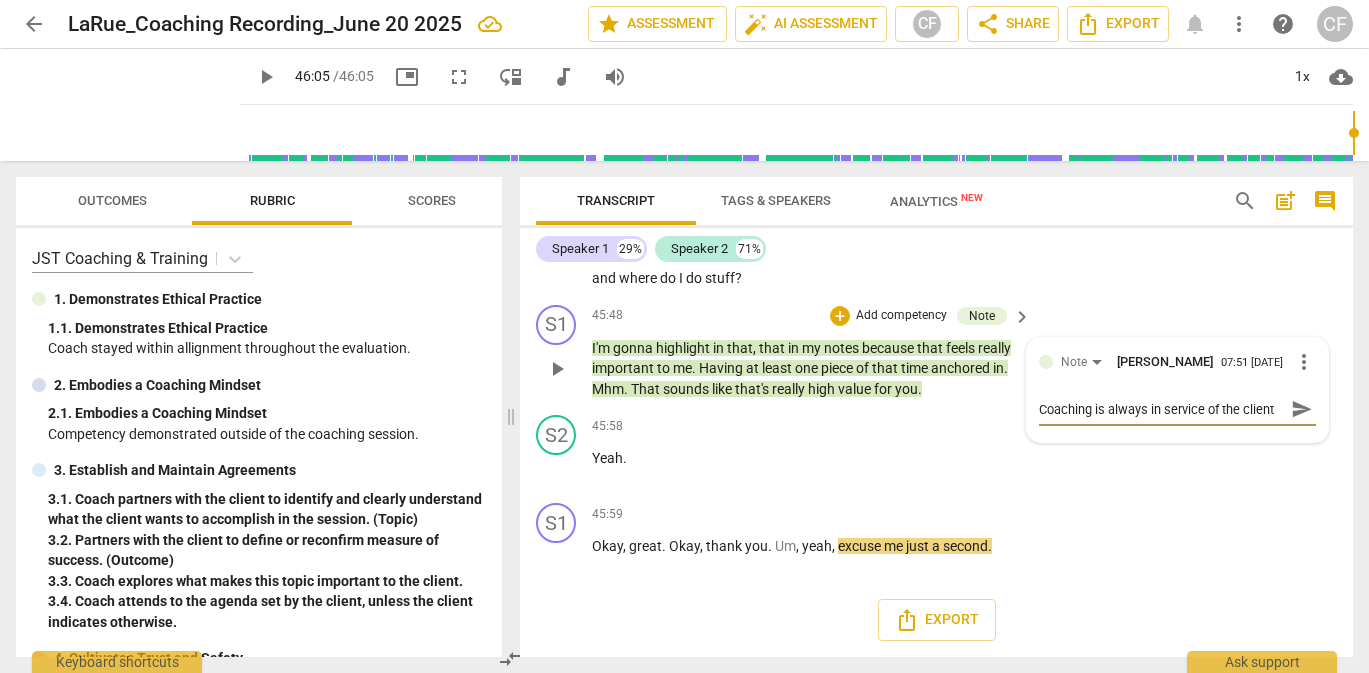 type on "Coaching is always in service of the client." 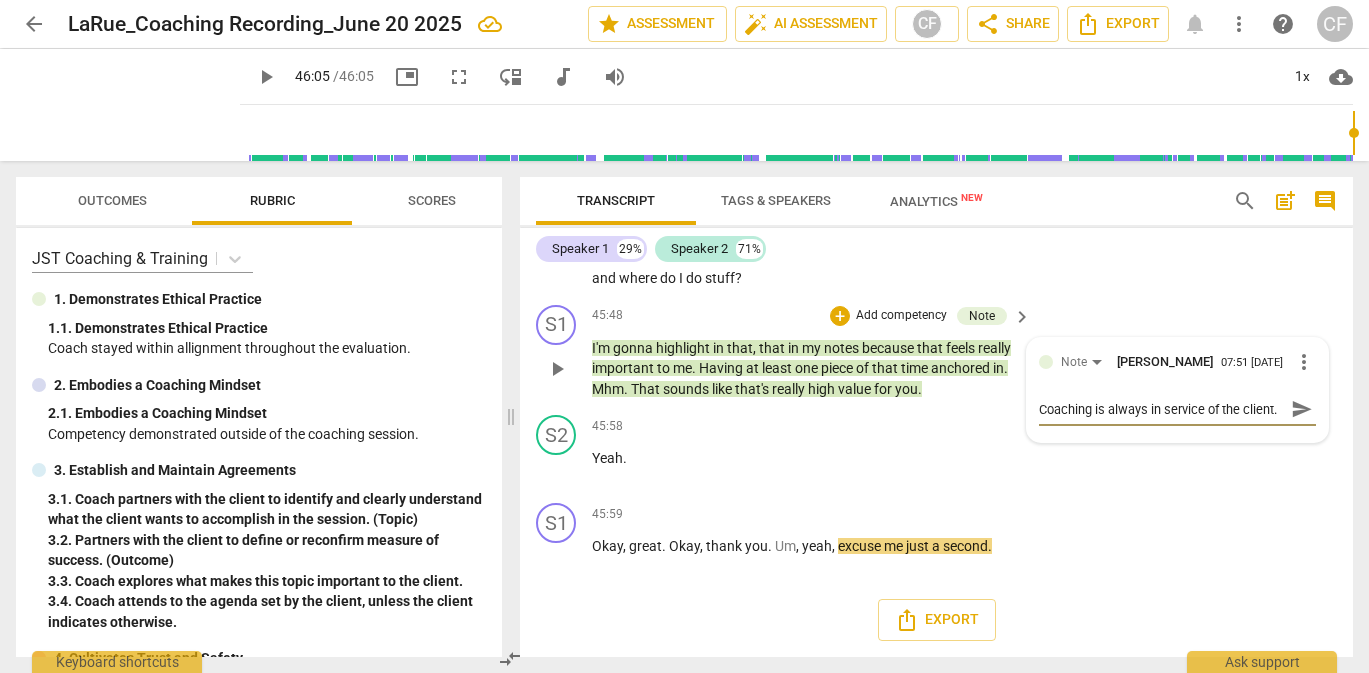 type on "Coaching is always in service of the client." 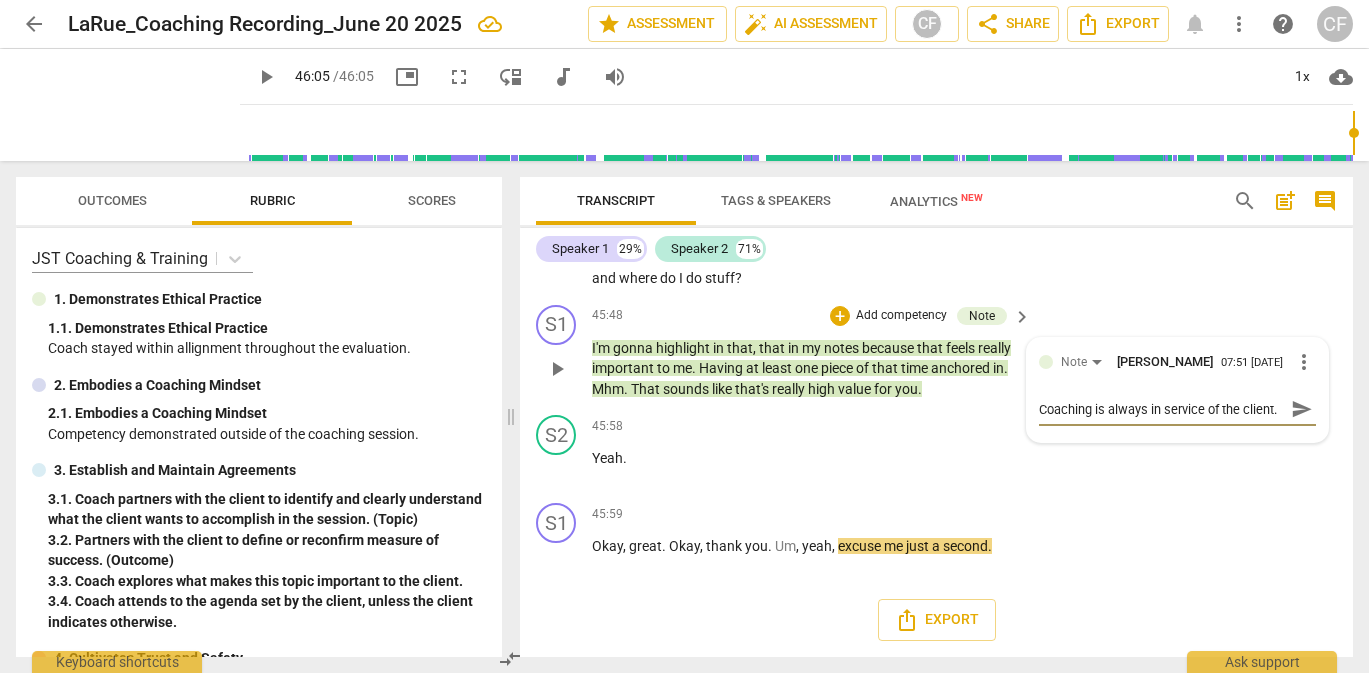 type on "Coaching is always in service of the client. T" 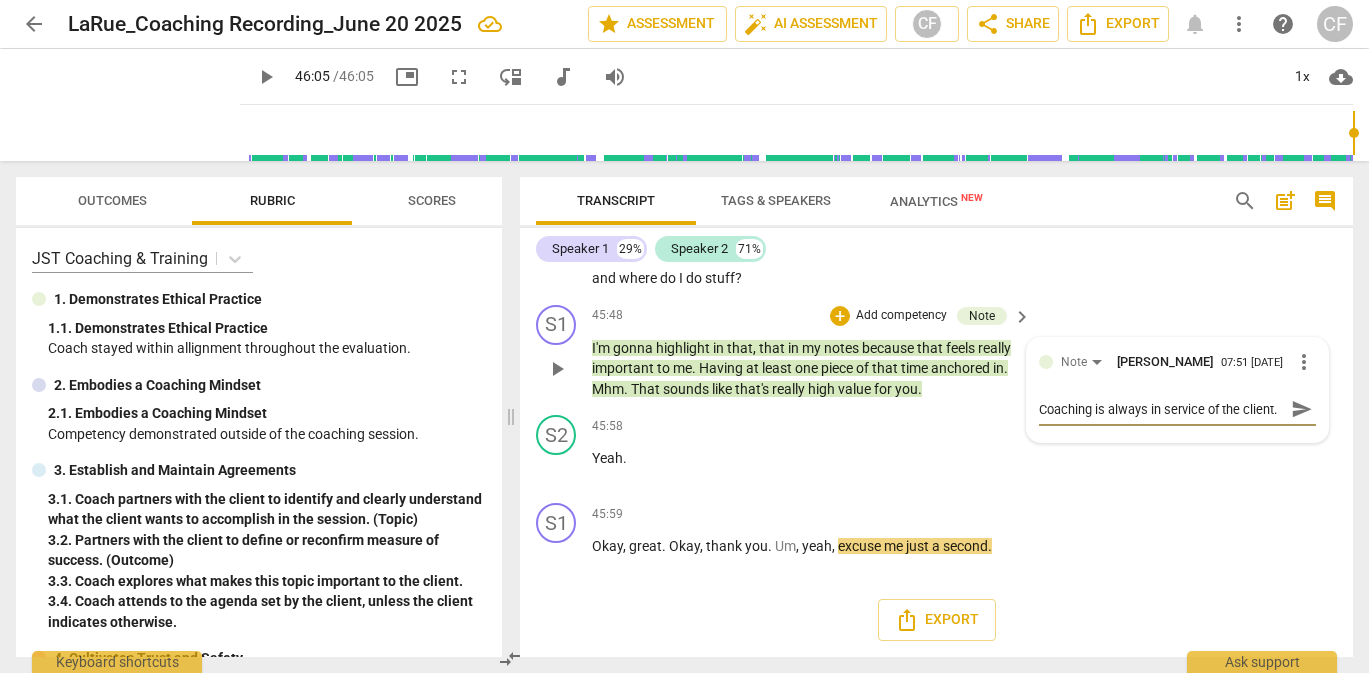 type on "Coaching is always in service of the client. T" 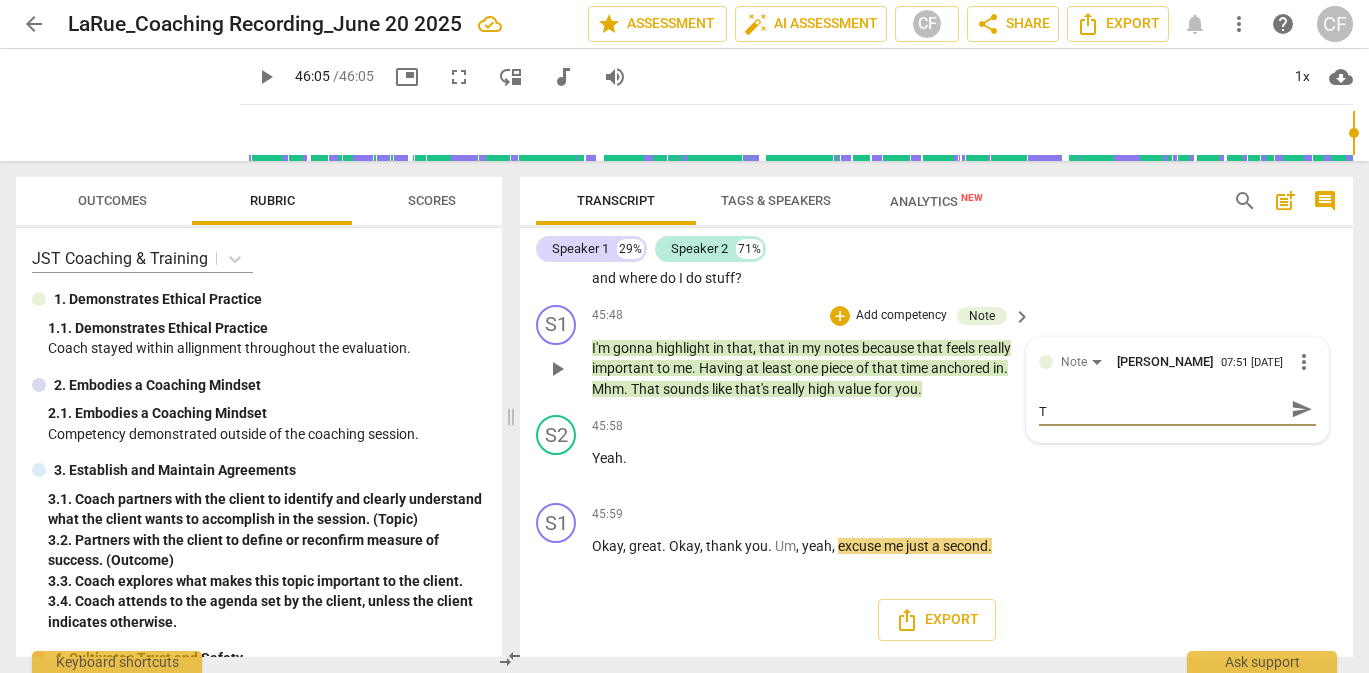 type on "Coaching is always in service of the client. Th" 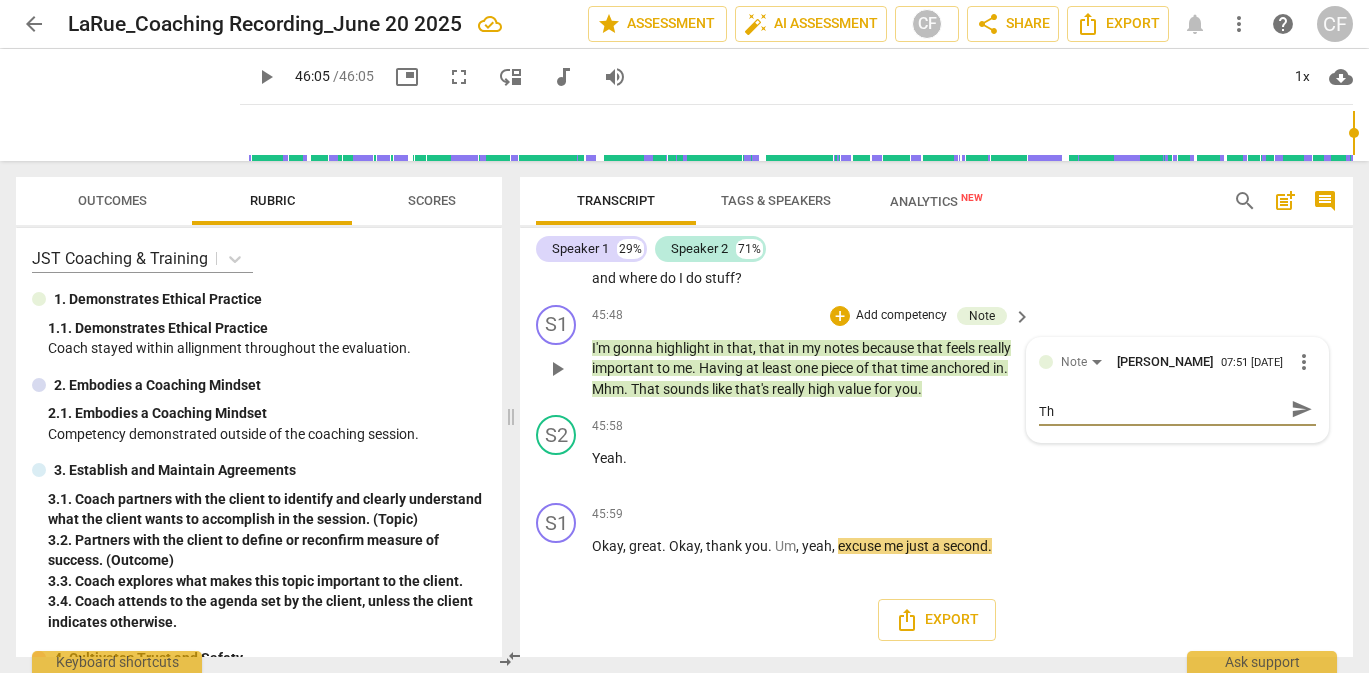 type on "Coaching is always in service of the client. Thi" 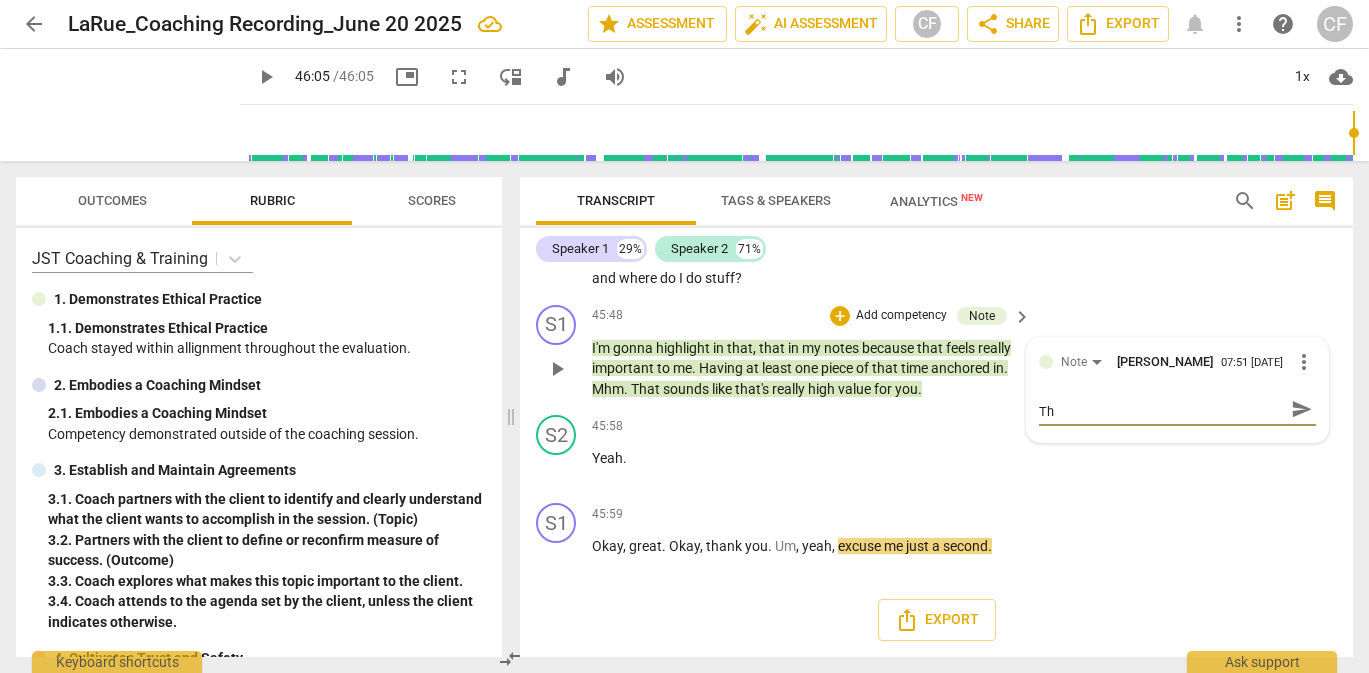 type on "Coaching is always in service of the client. Thi" 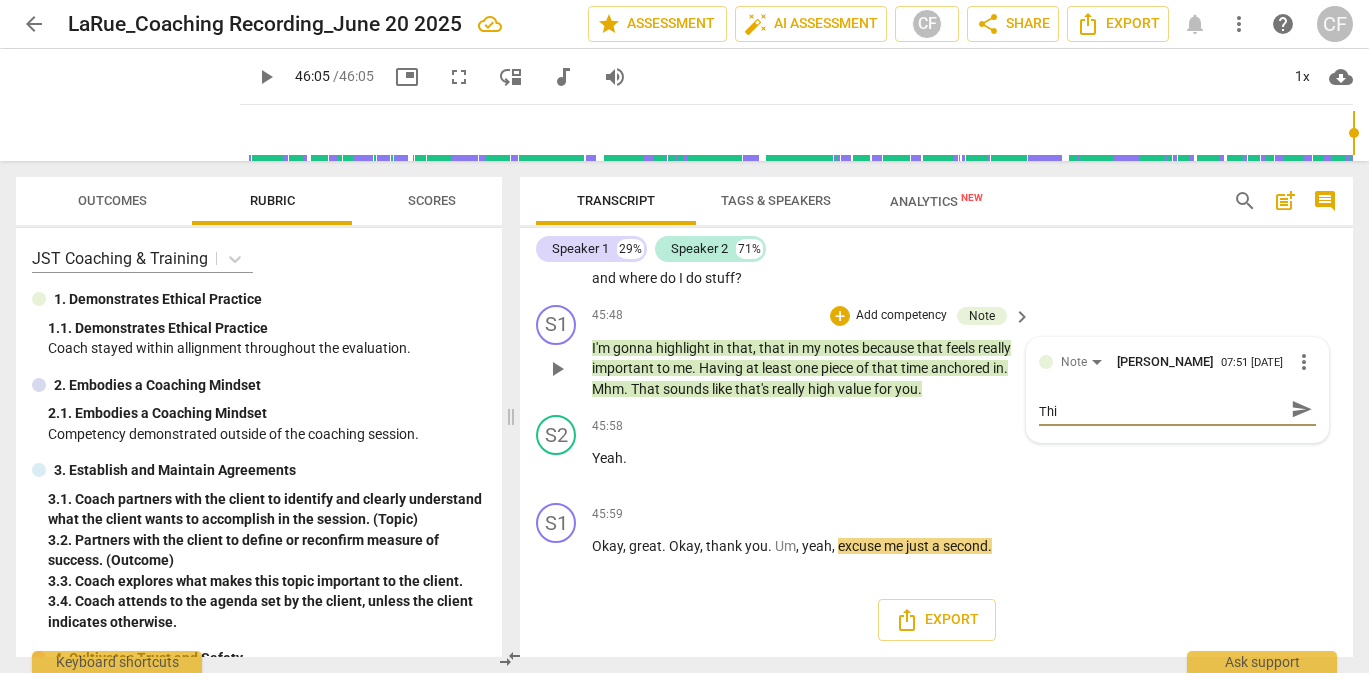 type on "Coaching is always in service of the client. This" 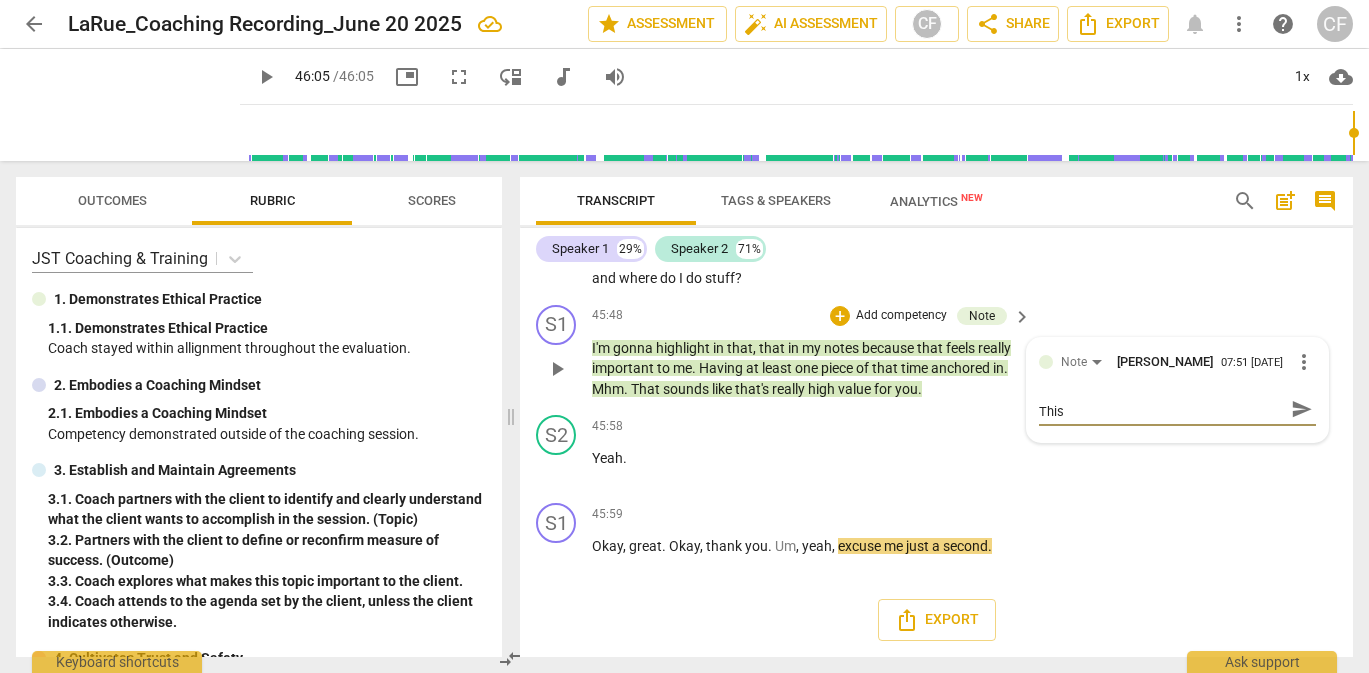 type on "Coaching is always in service of the client. This" 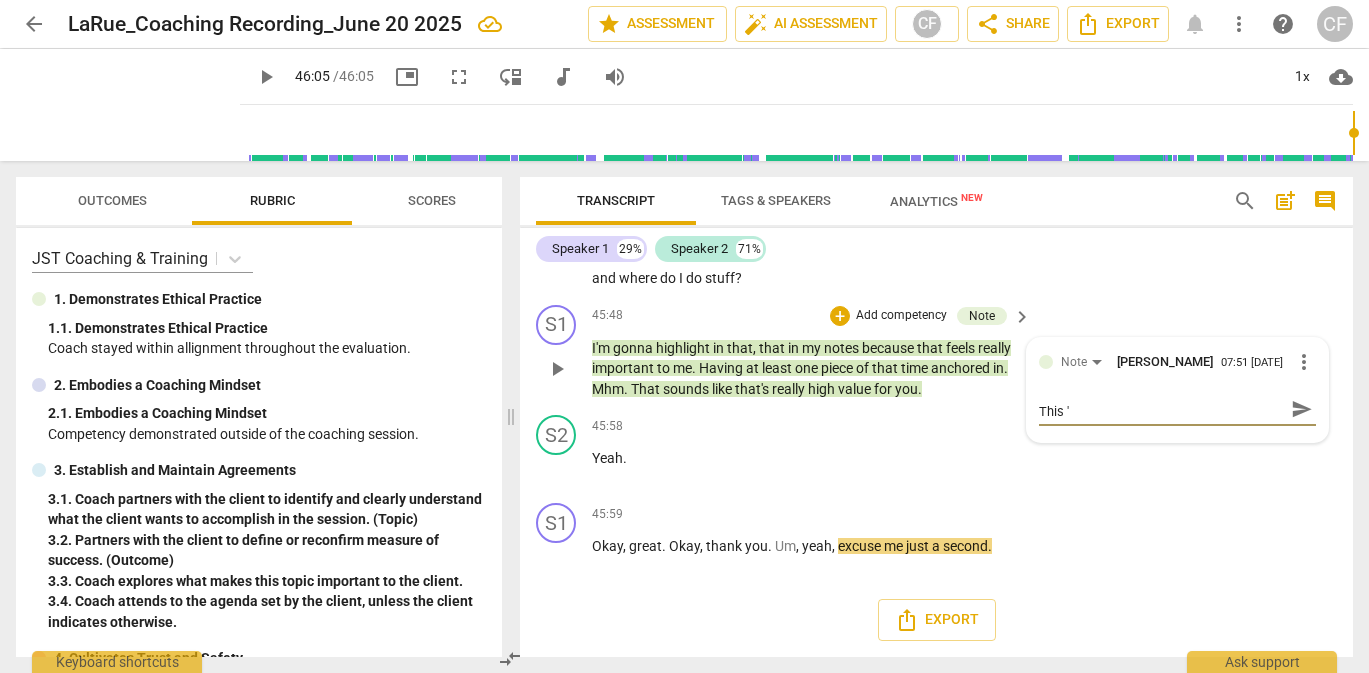 type on "Coaching is always in service of the client. This 'a" 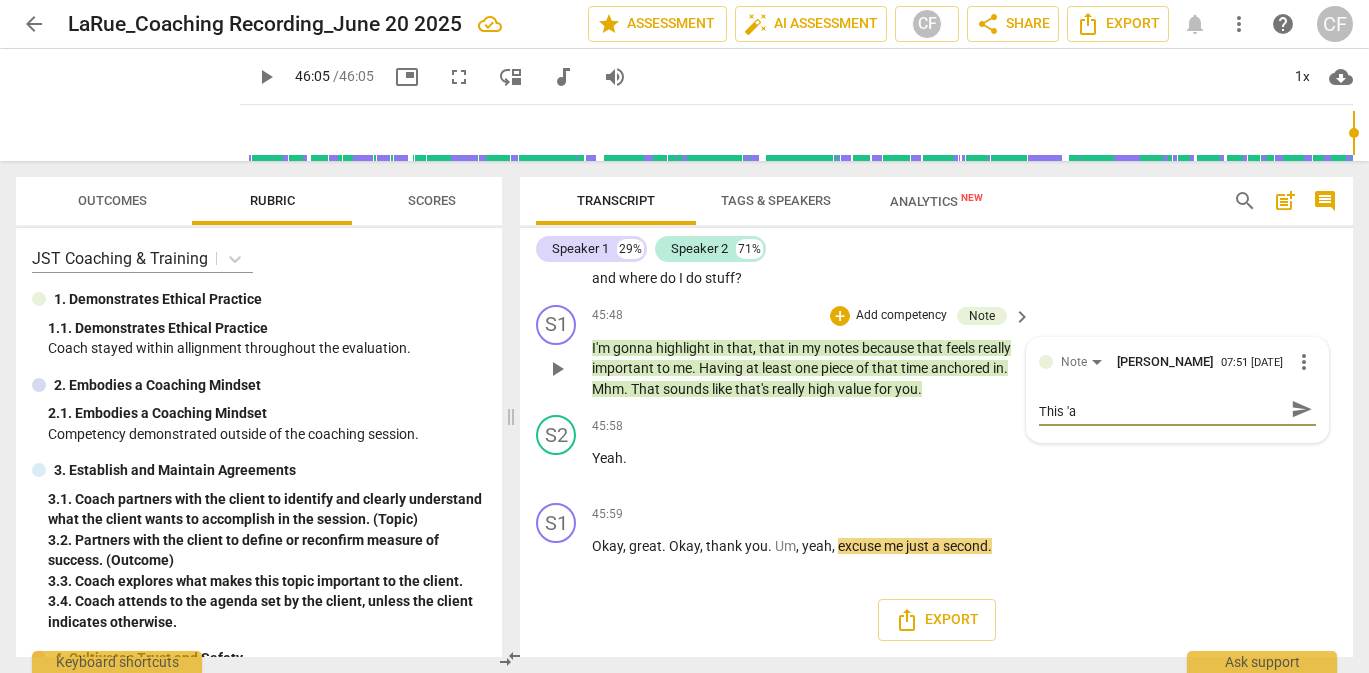 scroll, scrollTop: 0, scrollLeft: 0, axis: both 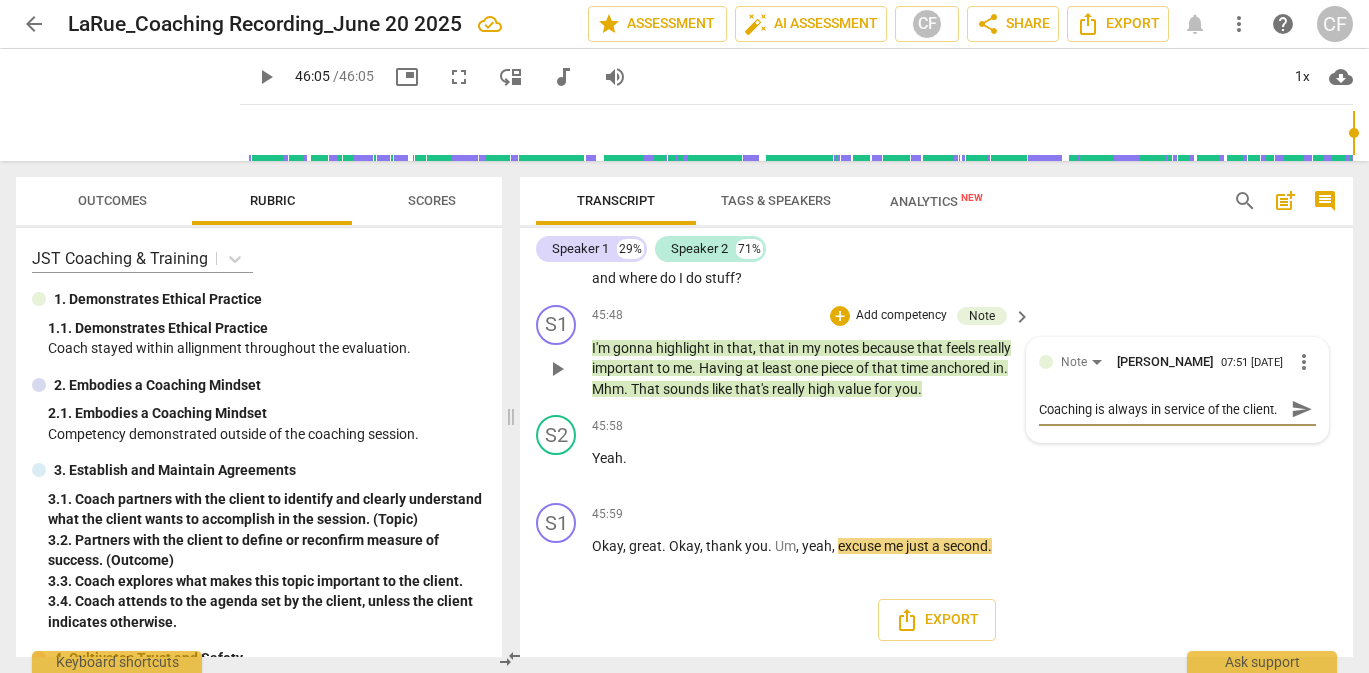 type on "Coaching is always in service of the client. This 'an" 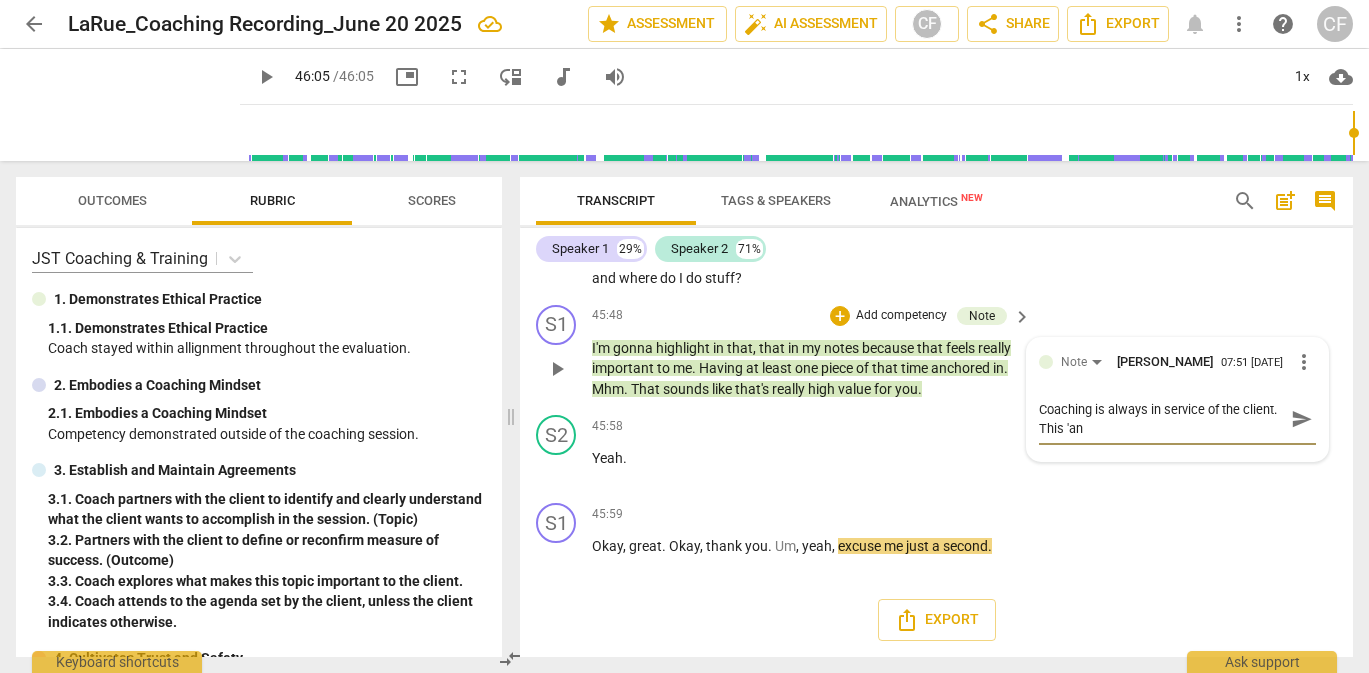 type on "Coaching is always in service of the client. This 'anc" 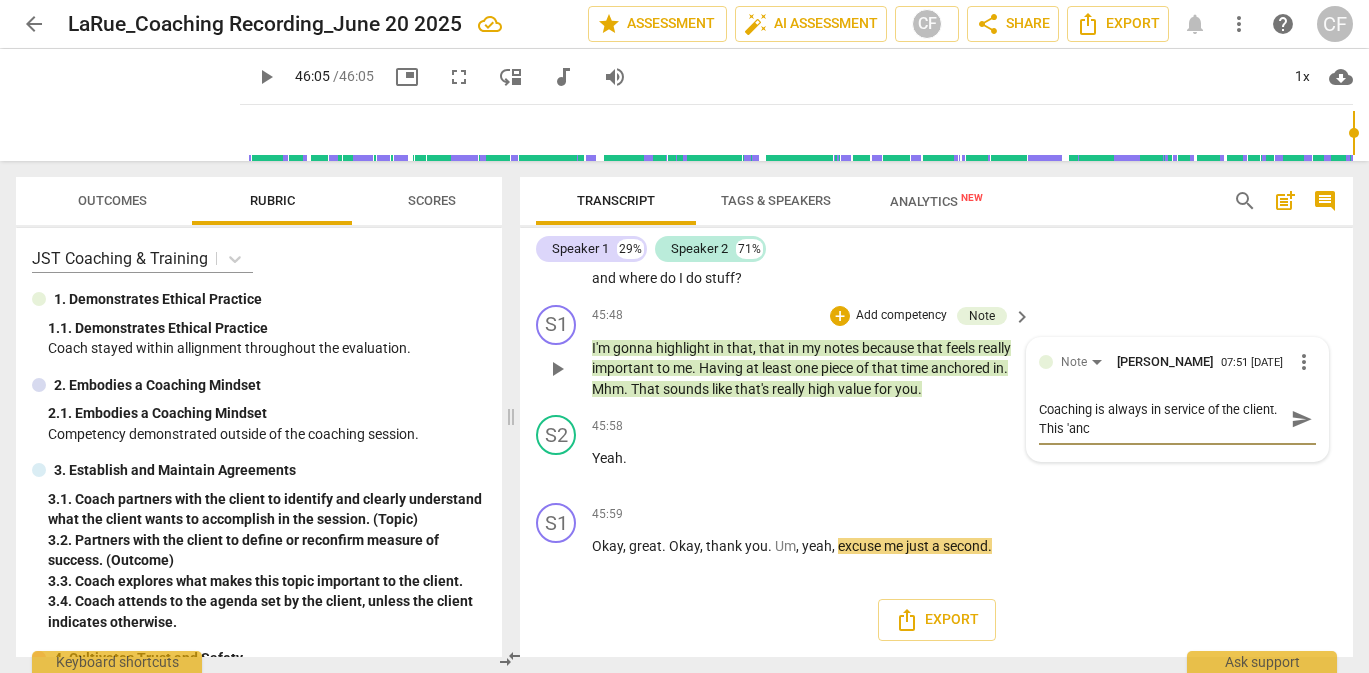 type 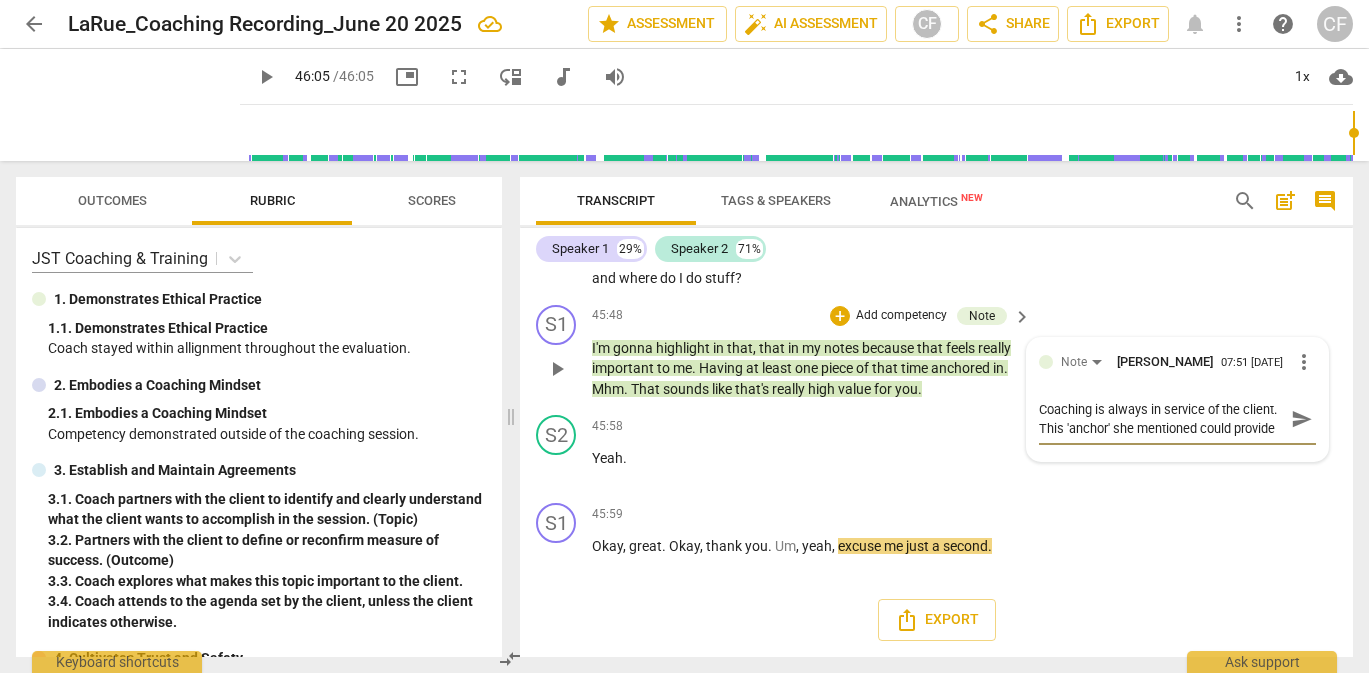 scroll, scrollTop: 17, scrollLeft: 0, axis: vertical 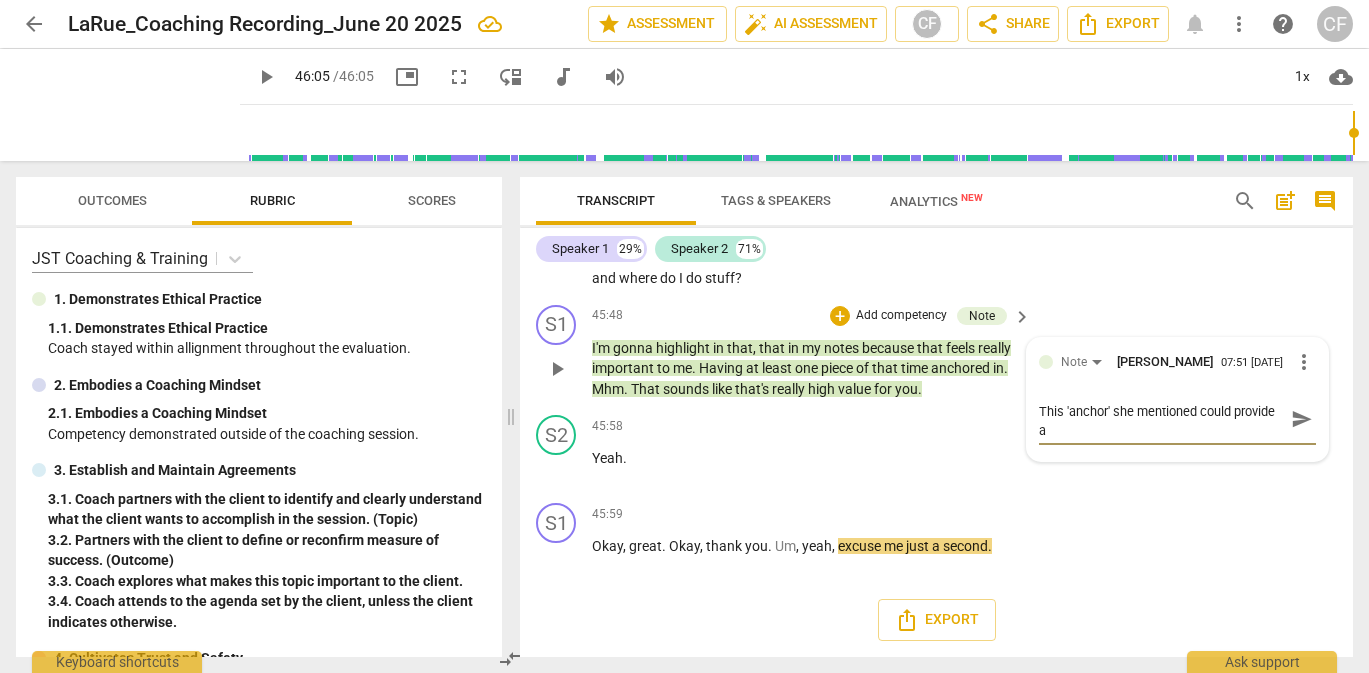 drag, startPoint x: 1108, startPoint y: 435, endPoint x: 1147, endPoint y: 419, distance: 42.154476 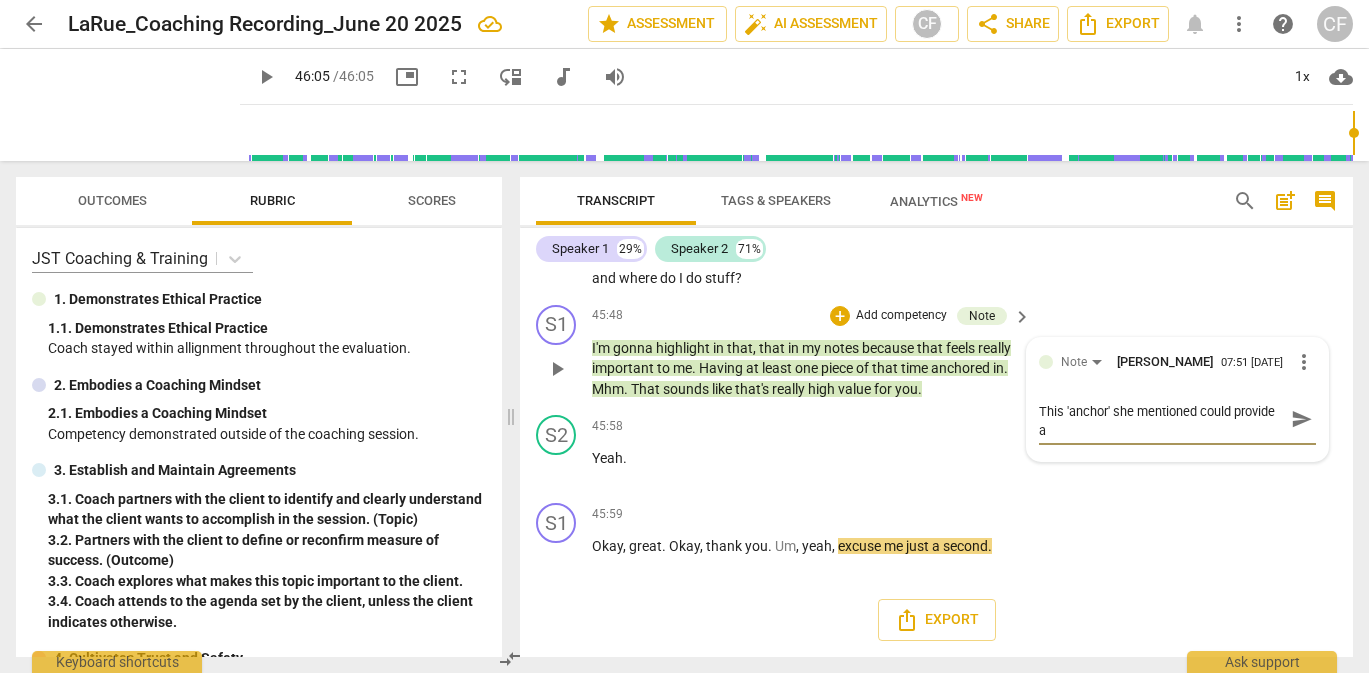 click on "Coaching is always in service of the client. This 'anchor' she mentioned could provide a" at bounding box center [1161, 419] 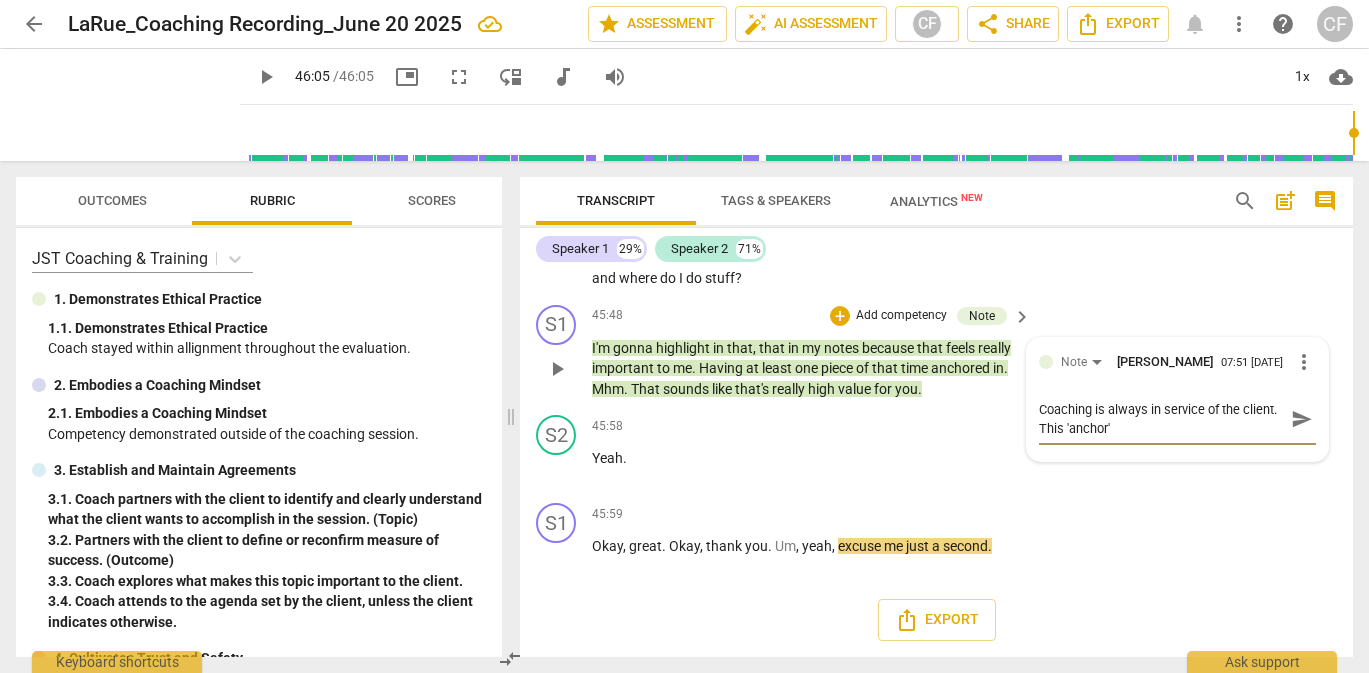 scroll, scrollTop: 0, scrollLeft: 0, axis: both 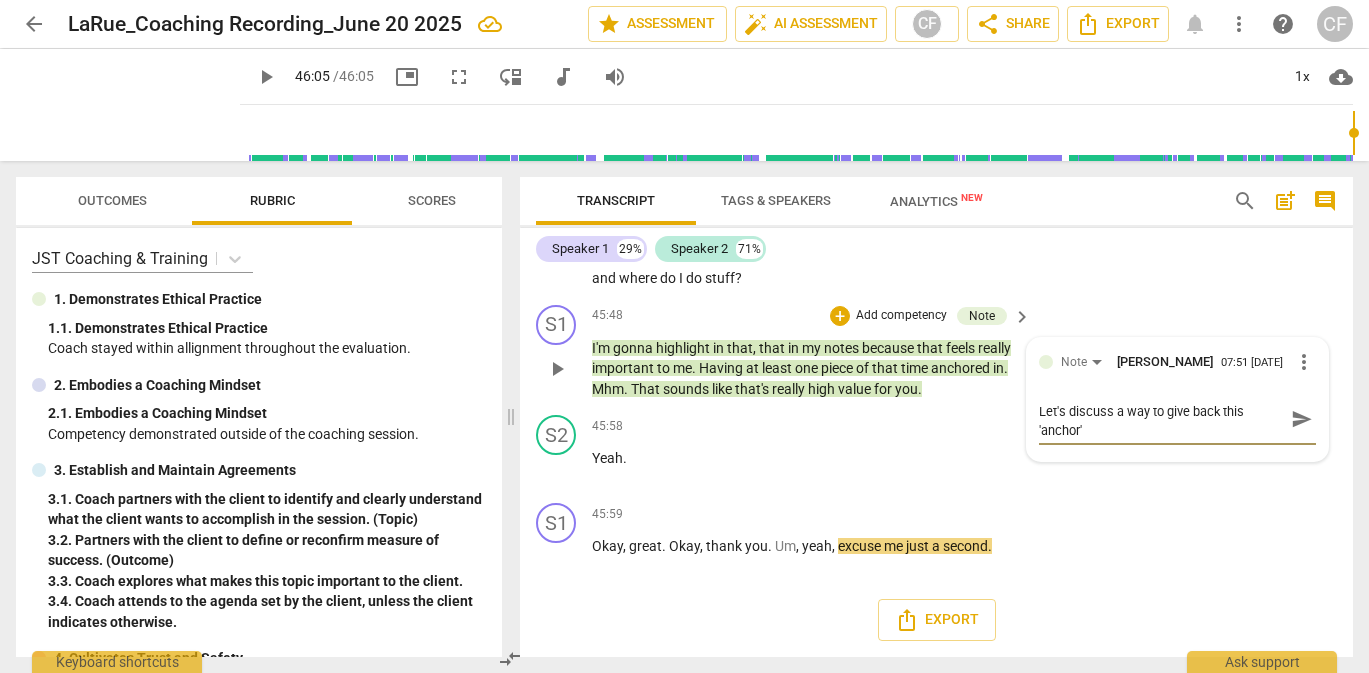 click on "Coaching is always in service of the client. Let's discuss a way to give back this 'anchor'" at bounding box center [1161, 419] 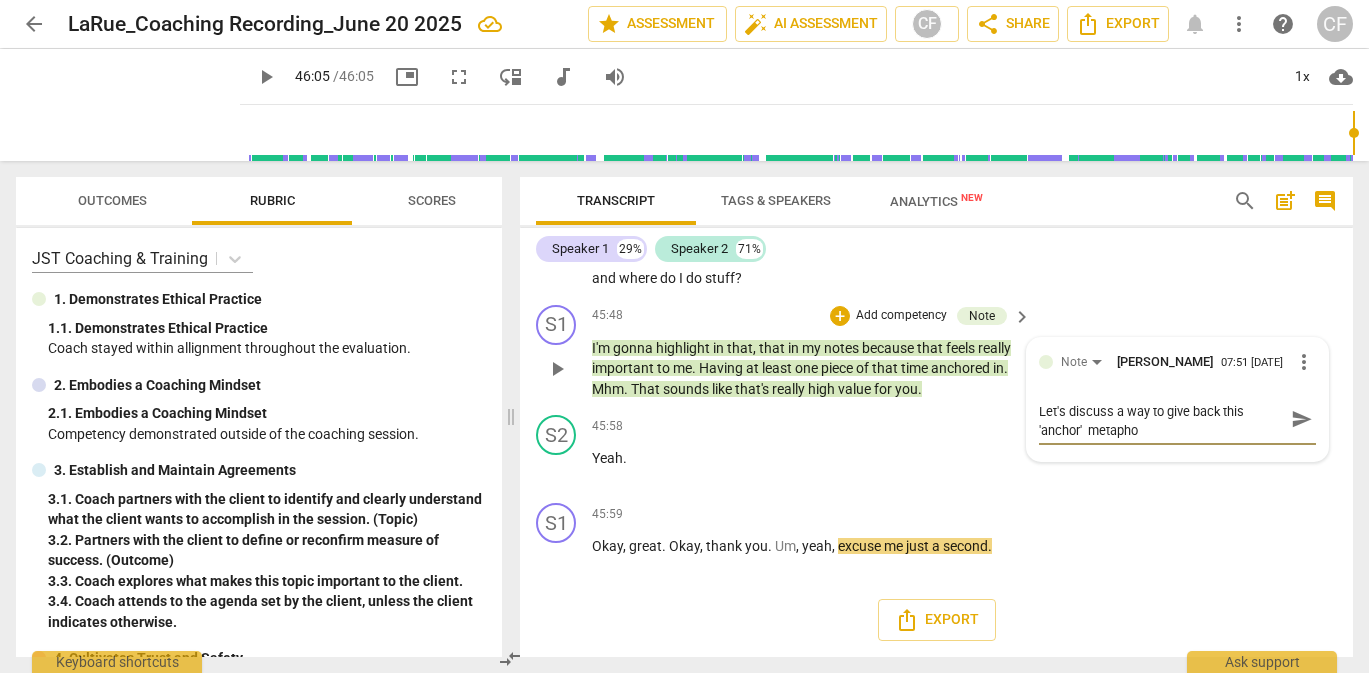 scroll, scrollTop: 0, scrollLeft: 0, axis: both 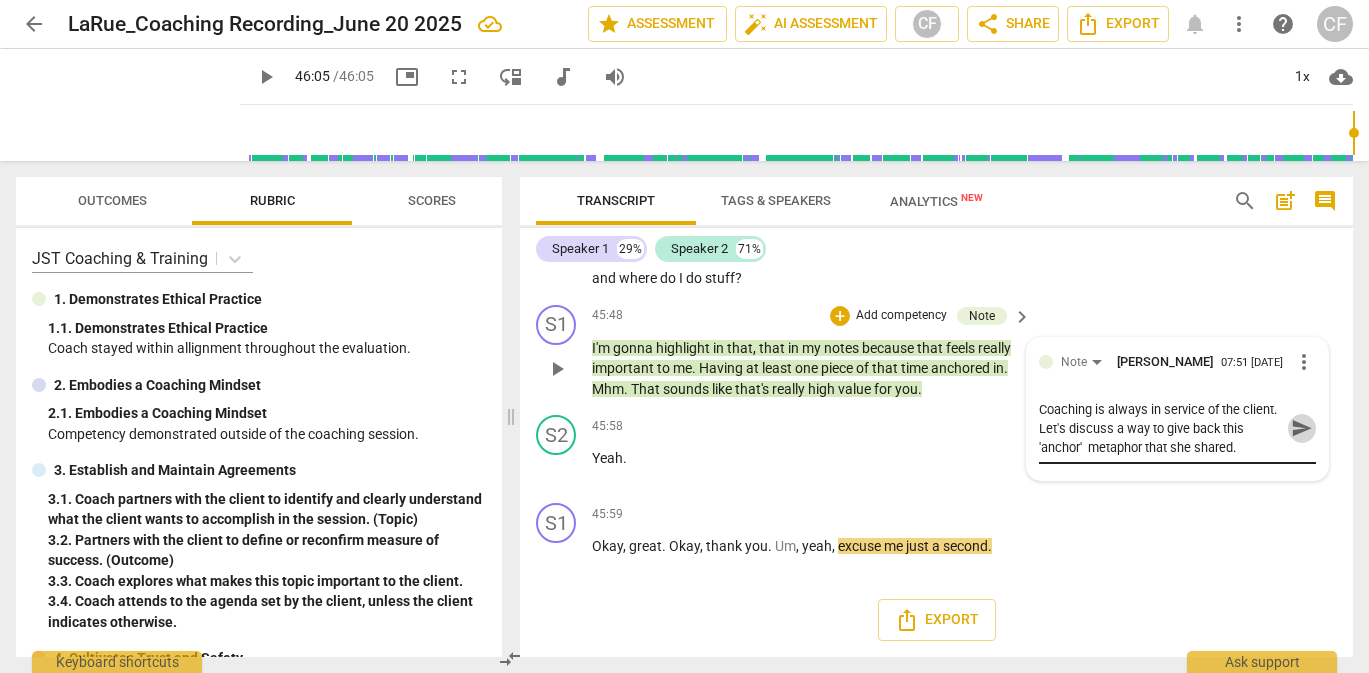 click on "send" at bounding box center [1302, 428] 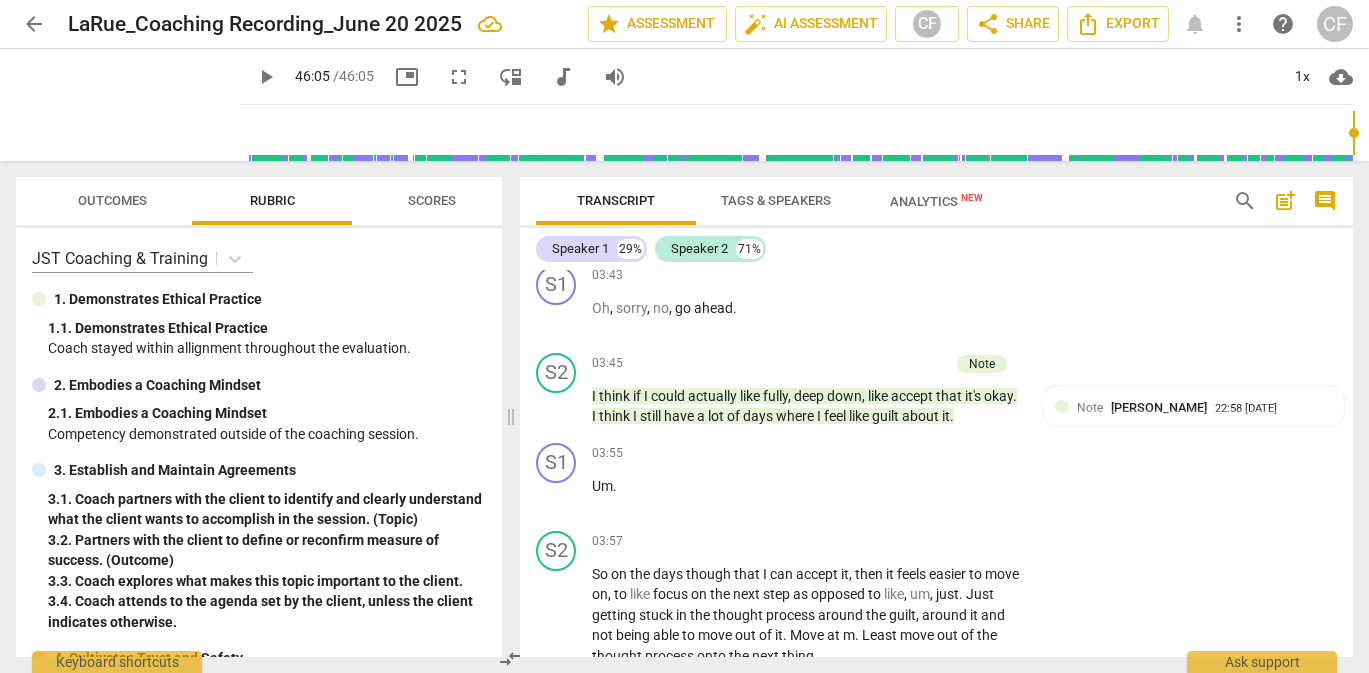 scroll, scrollTop: 0, scrollLeft: 0, axis: both 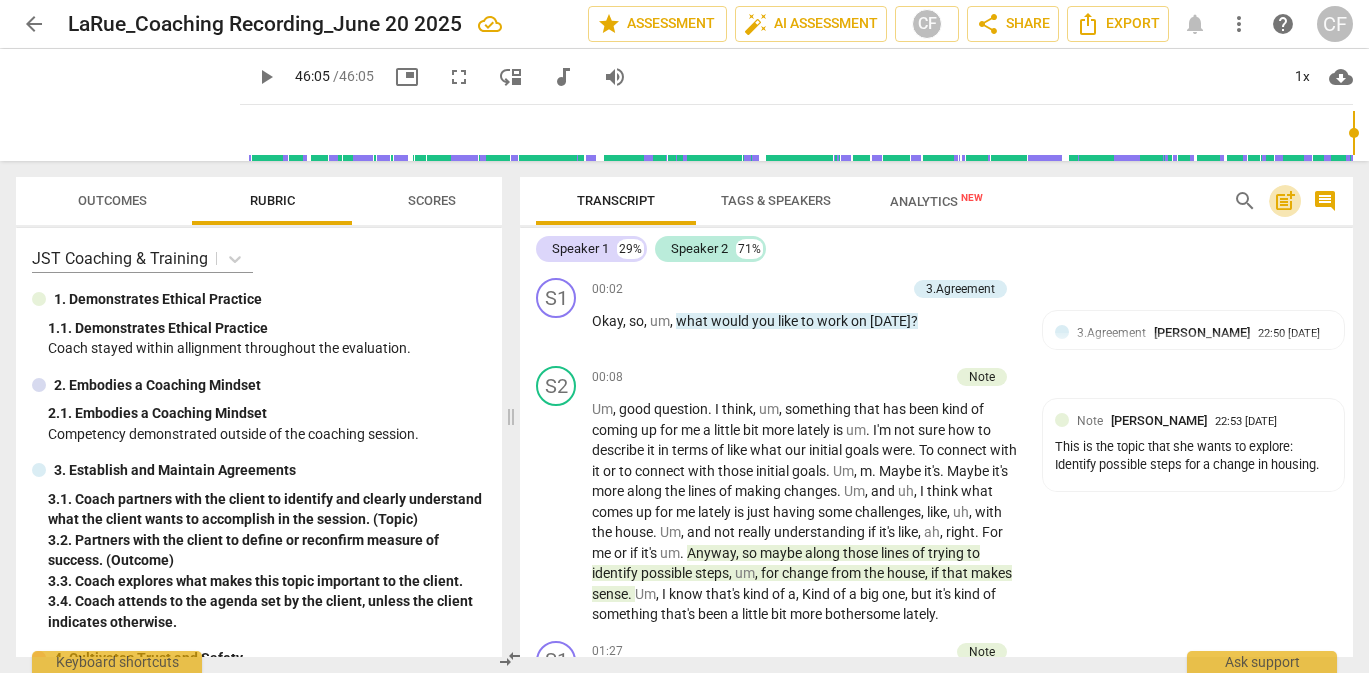click on "post_add" at bounding box center (1285, 201) 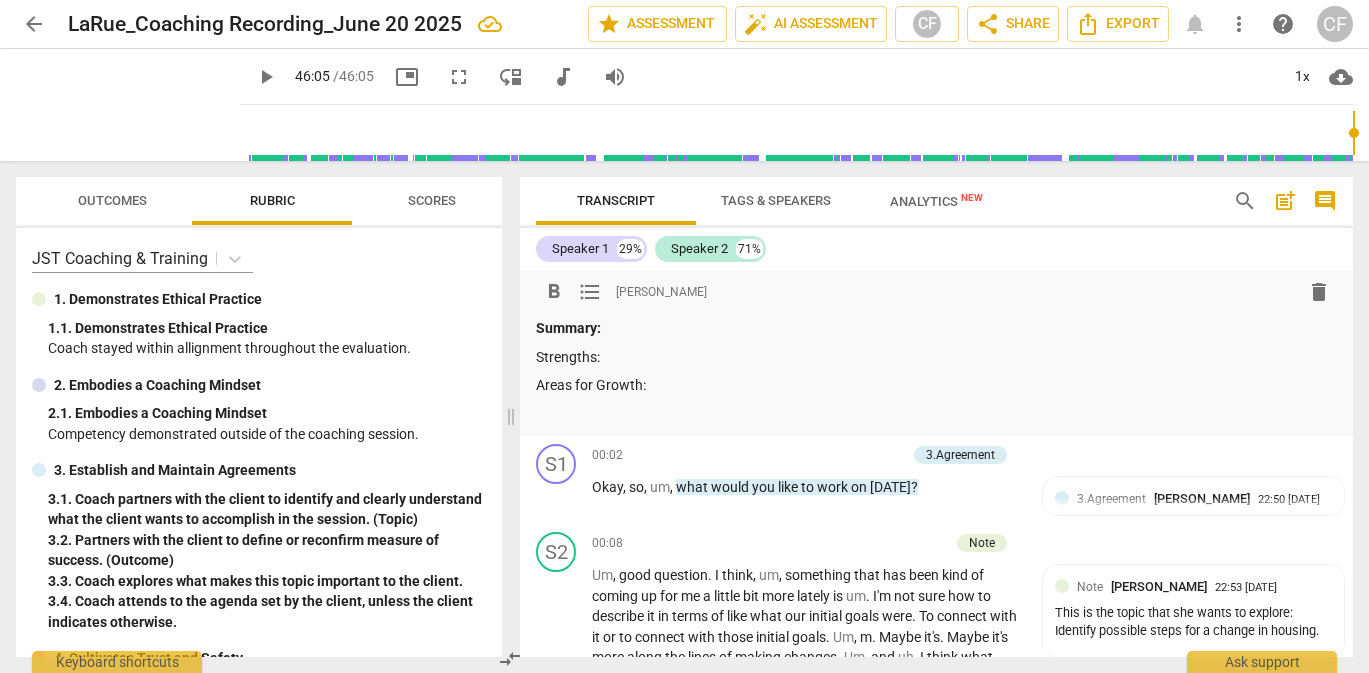 click on "Strengths:" at bounding box center [936, 357] 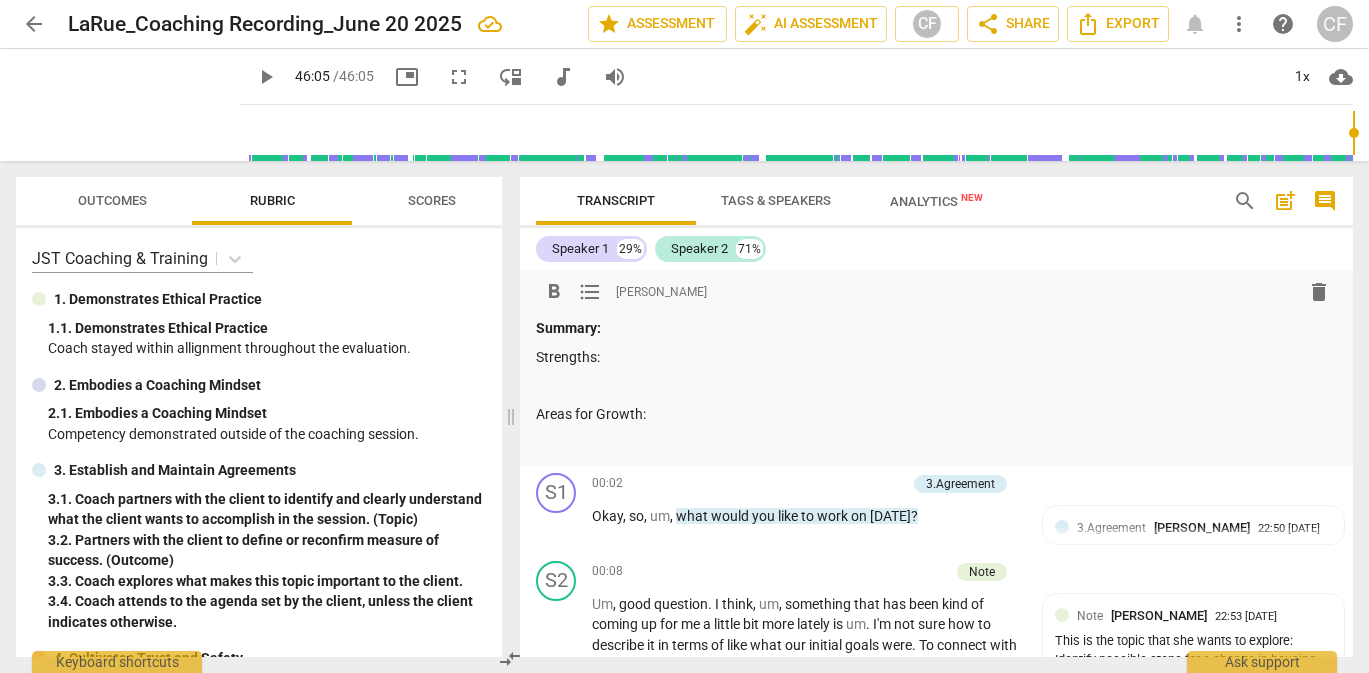 click on "format_list_bulleted" at bounding box center (590, 292) 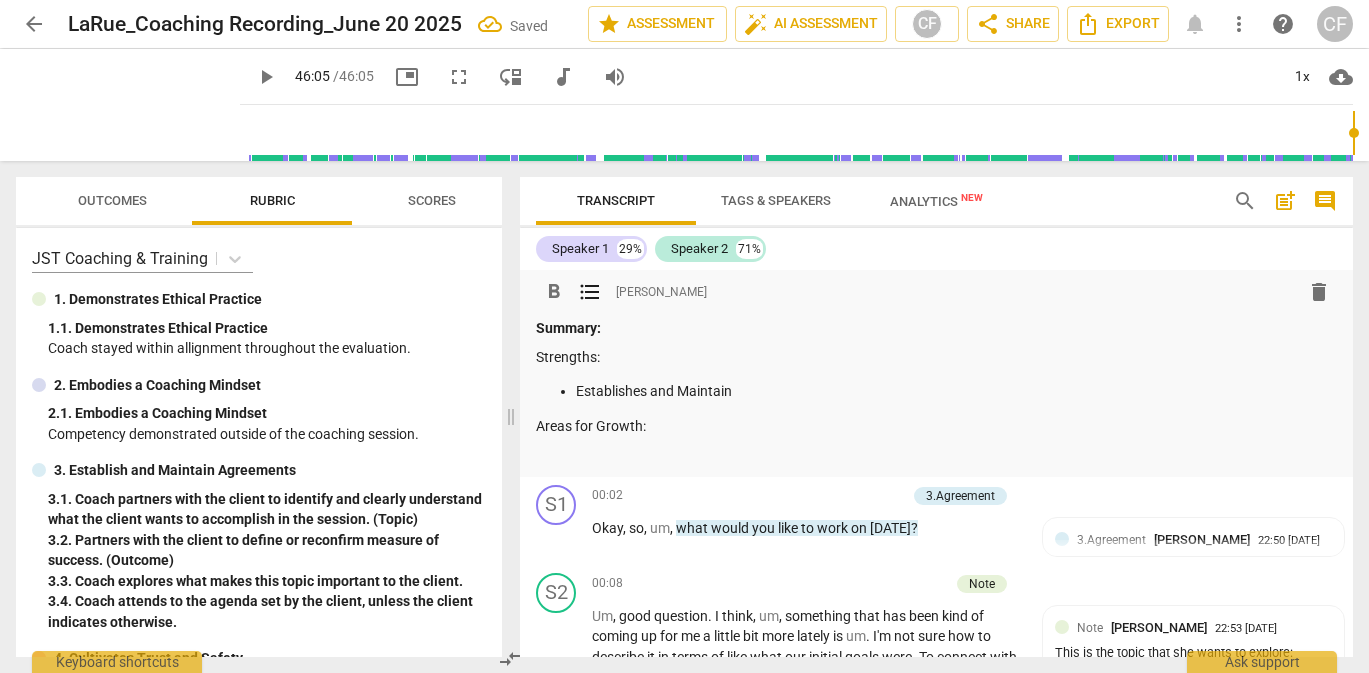click on "Establishes and Maintain" at bounding box center (956, 391) 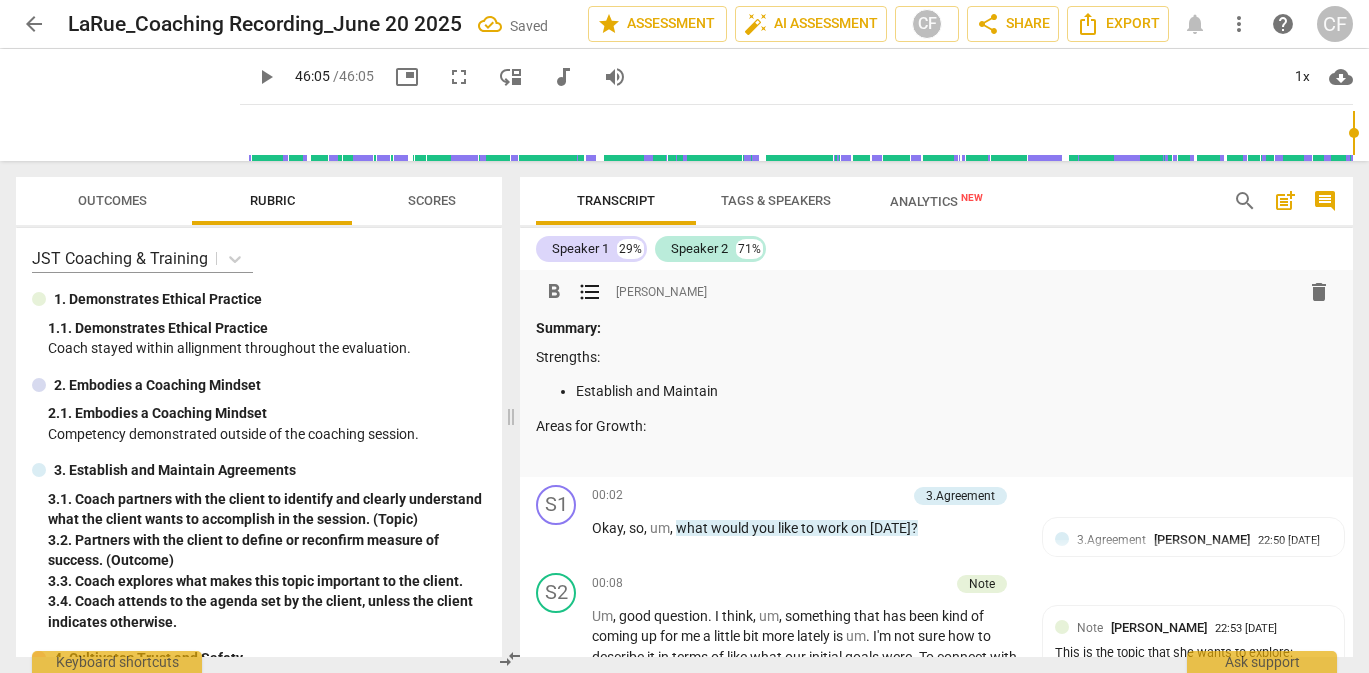 click on "Establish and Maintain" at bounding box center (956, 391) 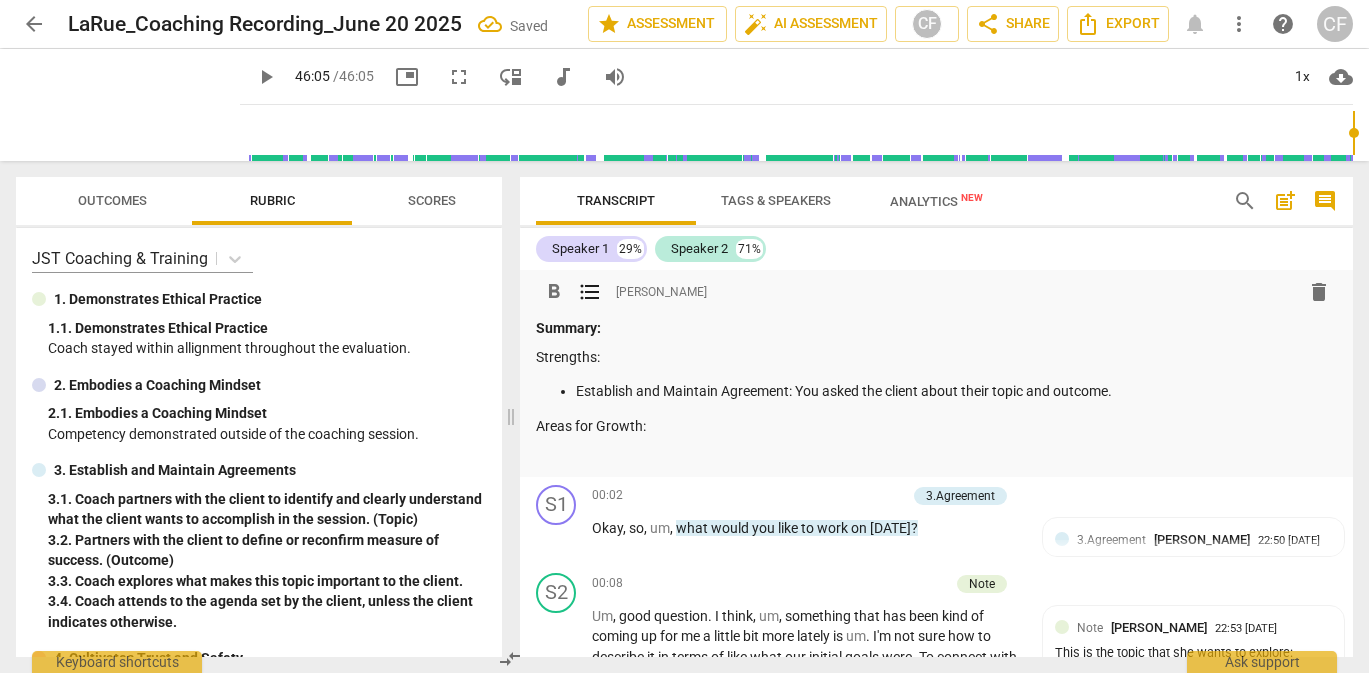 click on "Areas for Growth:" at bounding box center [936, 426] 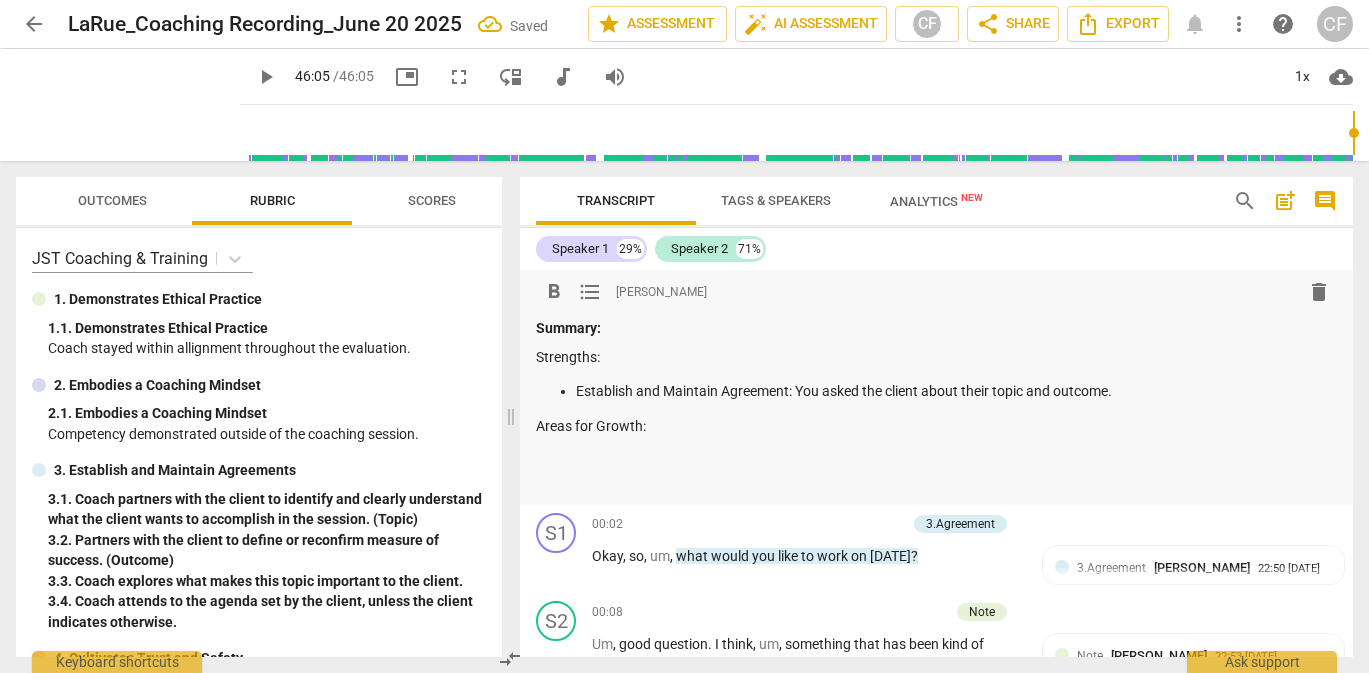 click on "format_list_bulleted" at bounding box center (590, 292) 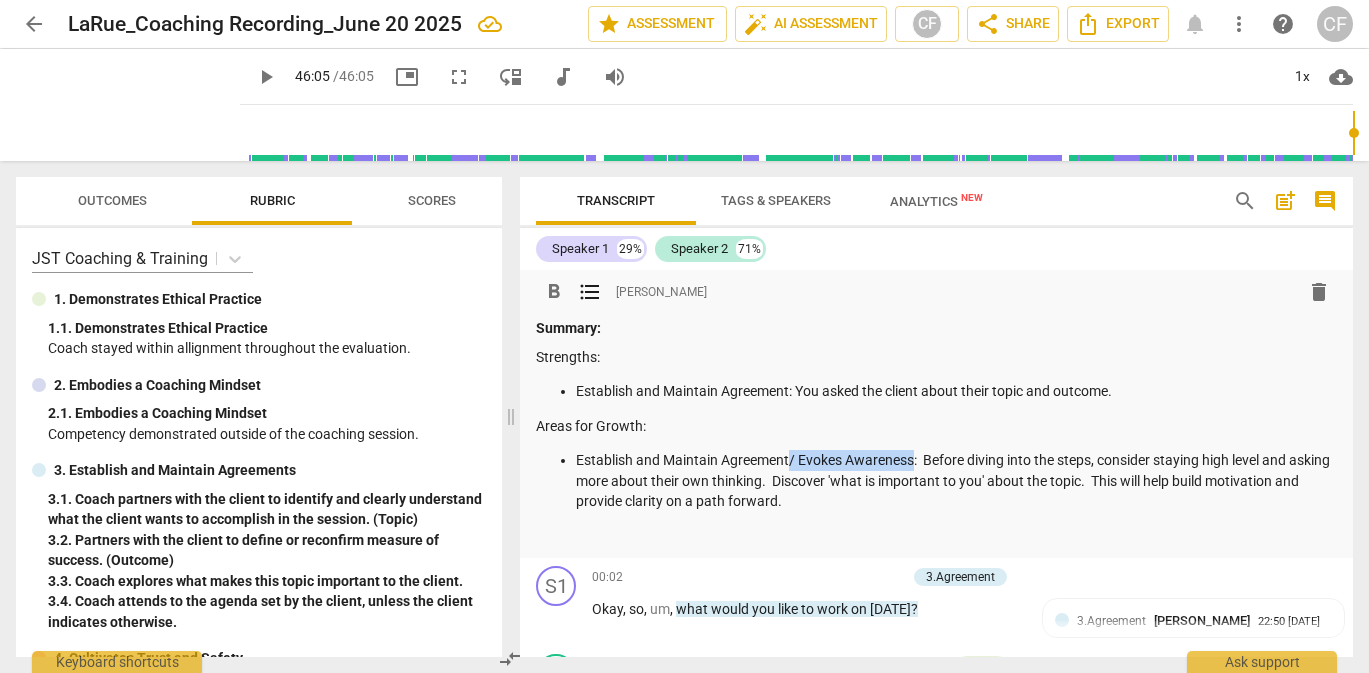 drag, startPoint x: 912, startPoint y: 462, endPoint x: 789, endPoint y: 465, distance: 123.03658 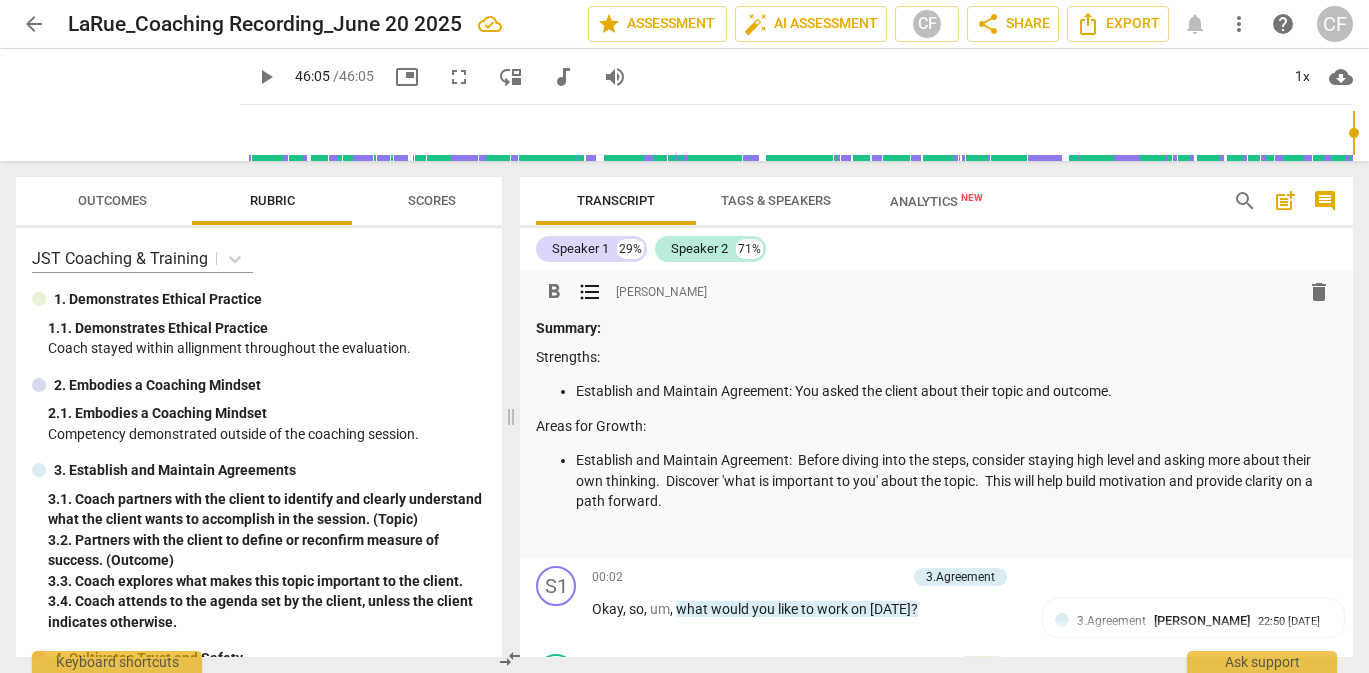 click on "Establish and Maintain Agreement:  Before diving into the steps, consider staying high level and asking more about their own thinking.  Discover 'what is important to you' about the topic.  This will help build motivation and provide clarity on a path forward." at bounding box center [956, 481] 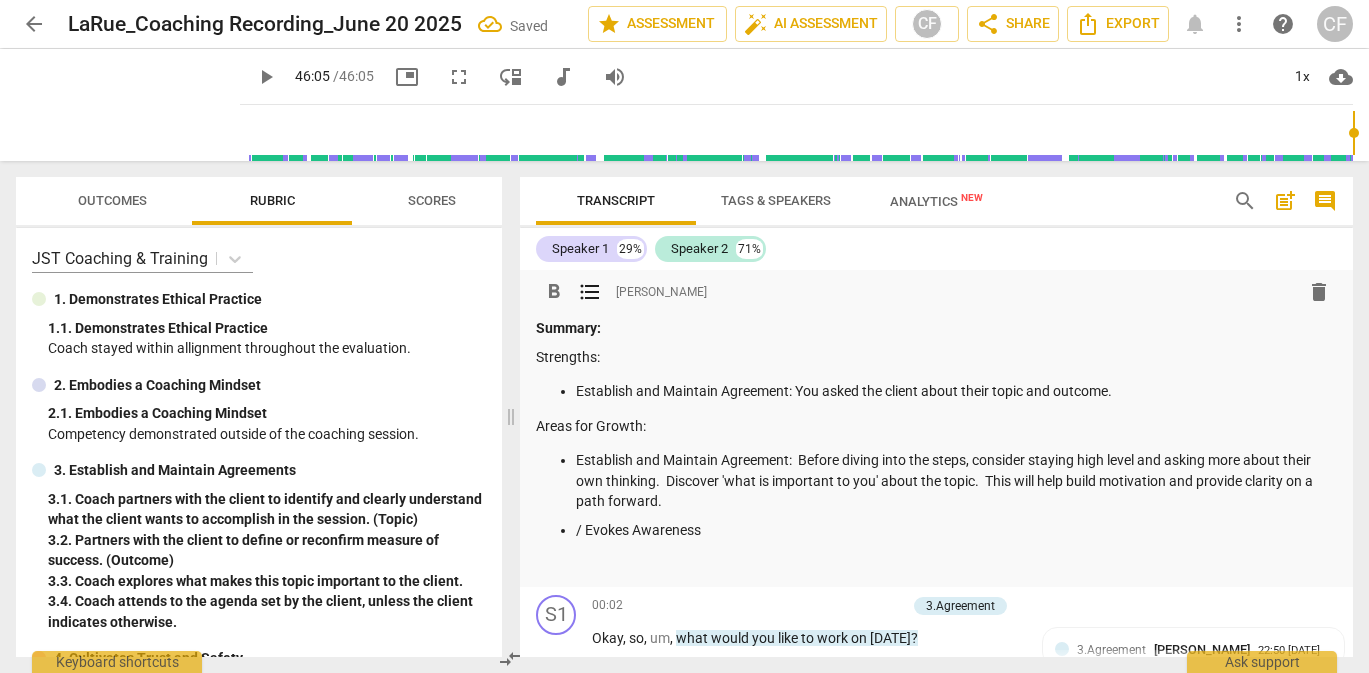 click on "/ Evokes Awareness" at bounding box center [956, 530] 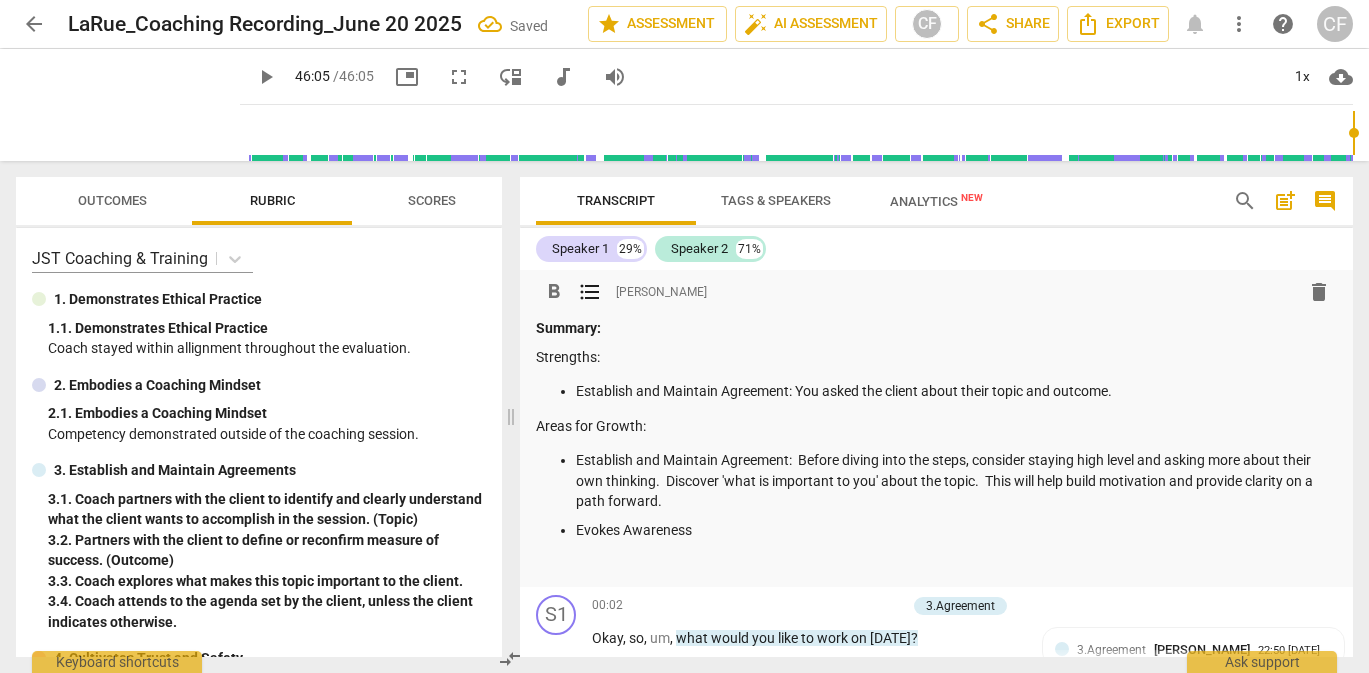 click on "Evokes Awareness" at bounding box center (956, 530) 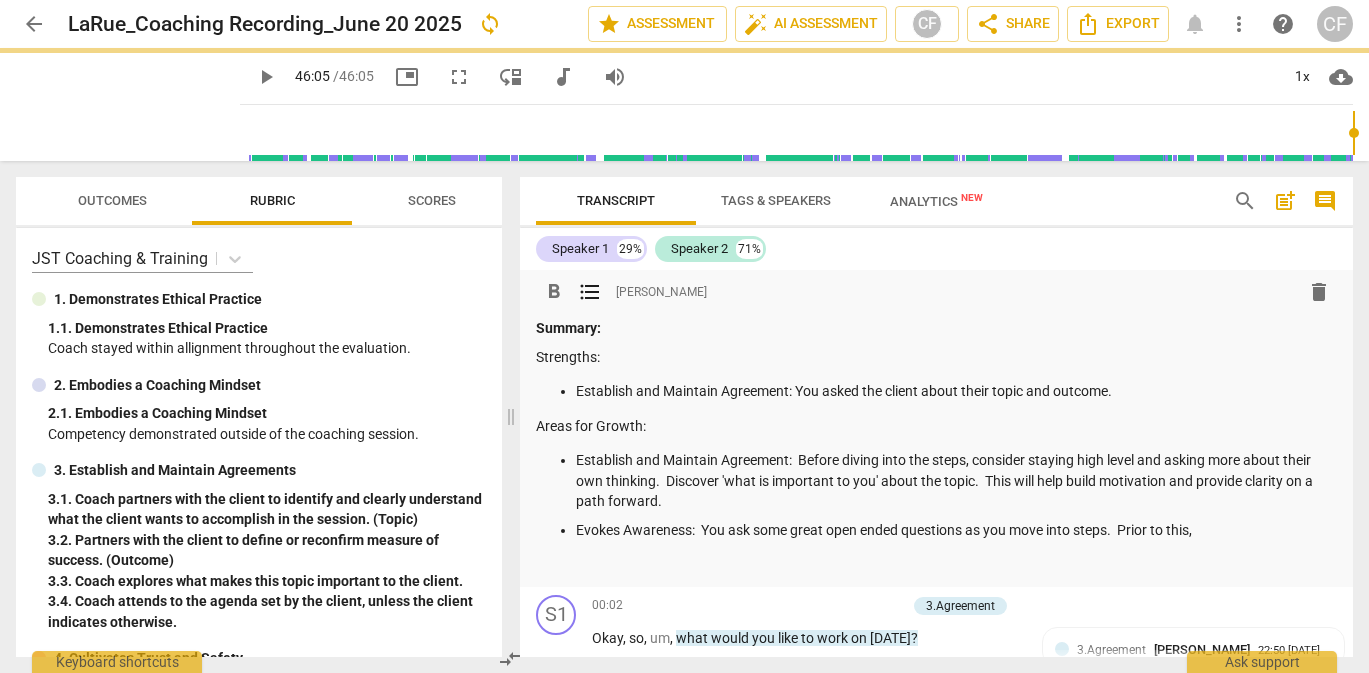 click on "Evokes Awareness:  You ask some great open ended questions as you move into steps.  Prior to this," at bounding box center [956, 530] 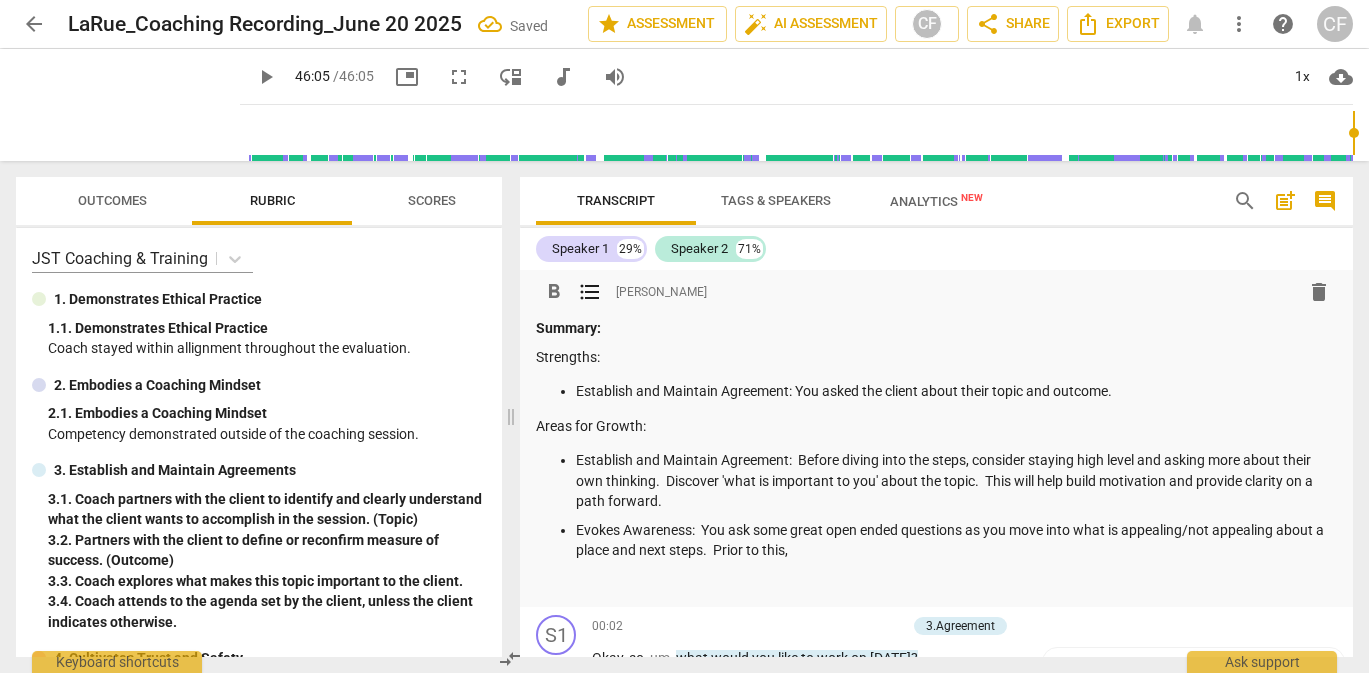 click on "Evokes Awareness:  You ask some great open ended questions as you move into what is appealing/not appealing about a place and next steps.  Prior to this," at bounding box center (956, 540) 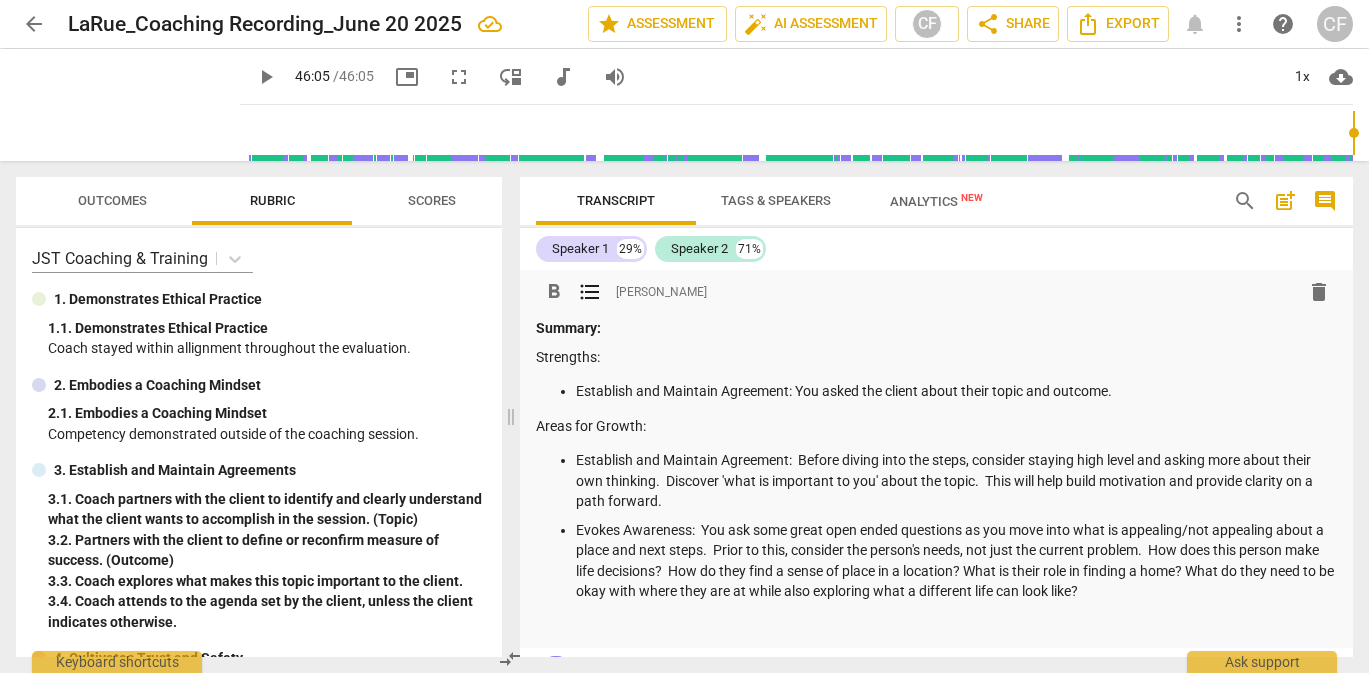 click on "Establish and Maintain Agreement: You asked the client about their topic and outcome." at bounding box center (956, 391) 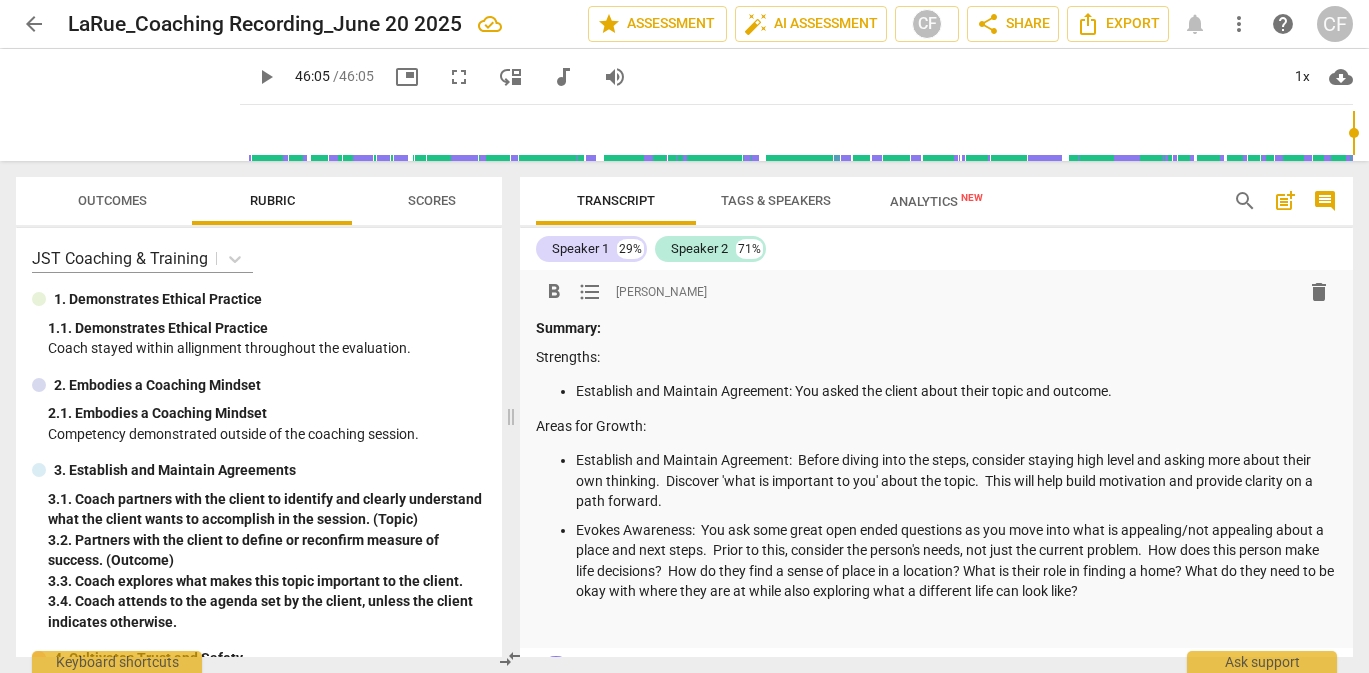 click on "Evokes Awareness:  You ask some great open ended questions as you move into what is appealing/not appealing about a place and next steps.  Prior to this, consider the person's needs, not just the current problem.  How does this person make life decisions?  How do they find a sense of place in a location? What is their role in finding a home? What do they need to be okay with where they are at while also exploring what a different life can look like?" at bounding box center (956, 561) 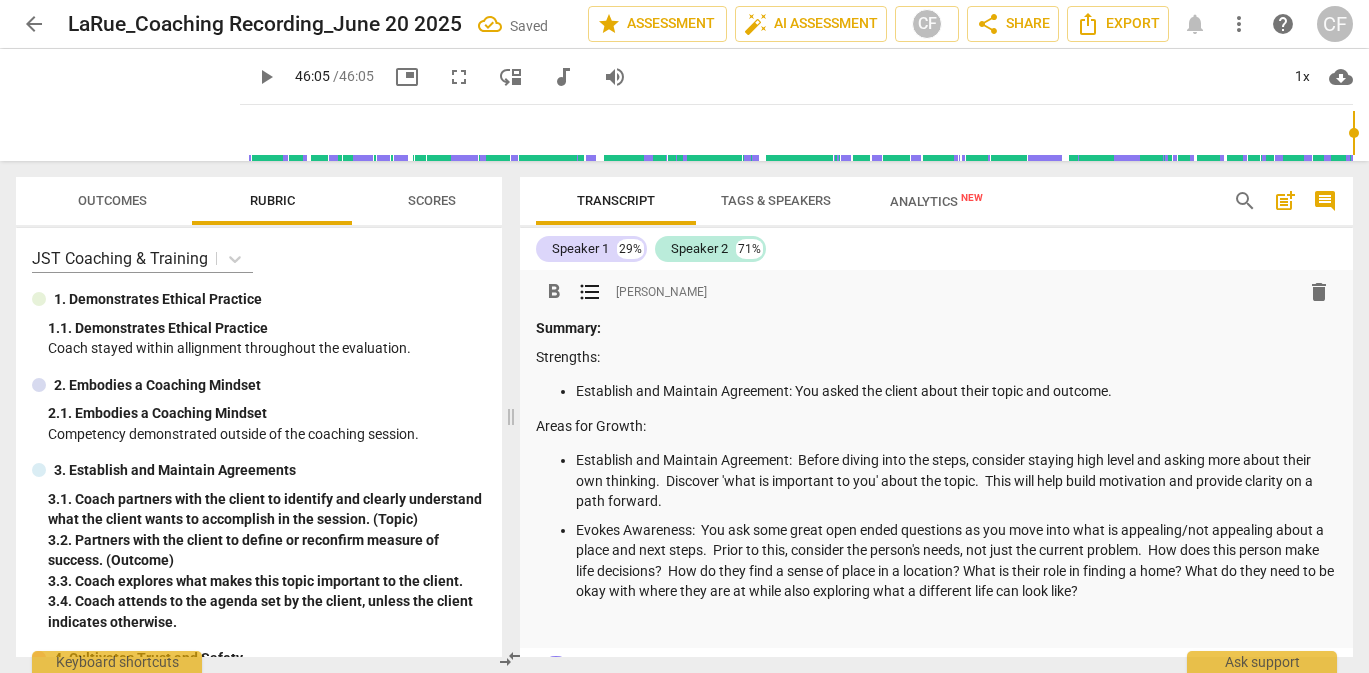 click on "Evokes Awareness:  You ask some great open ended questions as you move into what is appealing/not appealing about a place and next steps.  Prior to this, consider the person's needs, not just the current problem.  How does this person make life decisions?  How do they find a sense of place in a location? What is their role in finding a home? What do they need to be okay with where they are at while also exploring what a different life can look like?" at bounding box center (956, 561) 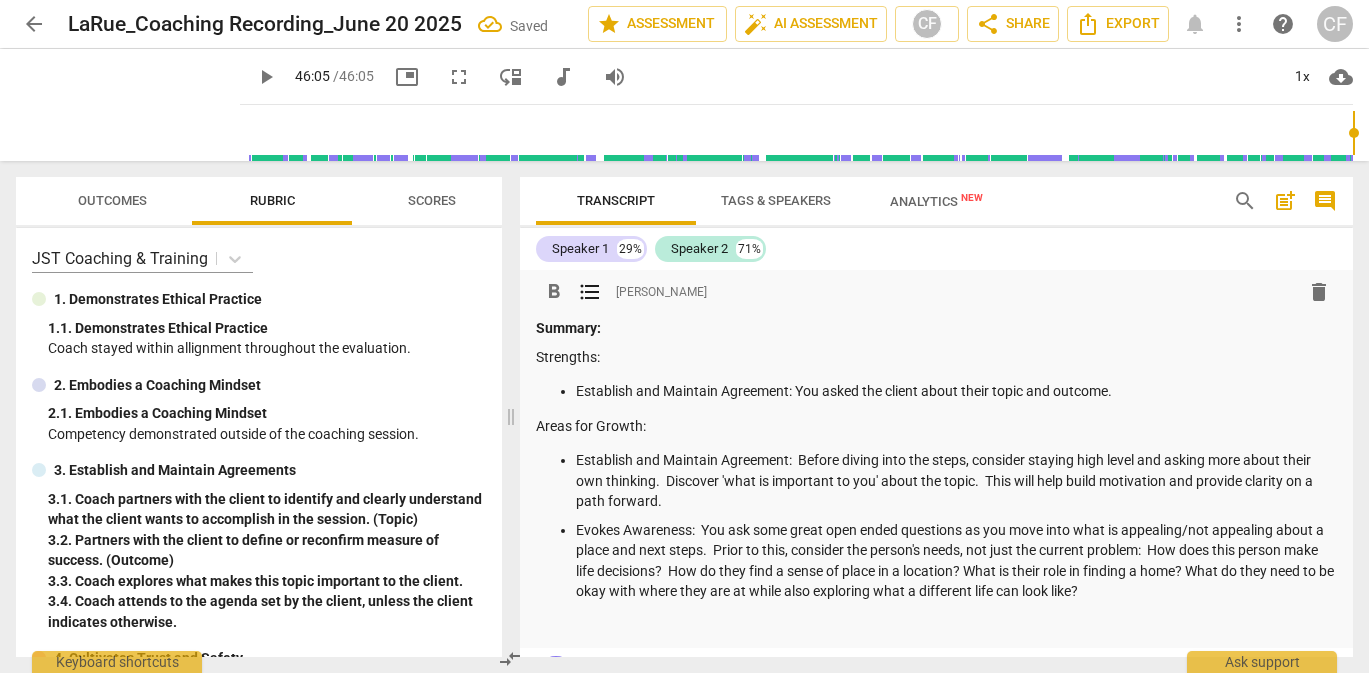 click on "Summary:    Strengths: Establish and Maintain Agreement: You asked the client about their topic and outcome.  Areas for Growth: Establish and Maintain Agreement:  Before diving into the steps, consider staying high level and asking more about their own thinking.  Discover 'what is important to you' about the topic.  This will help build motivation and provide clarity on a path forward.   Evokes Awareness:  You ask some great open ended questions as you move into what is appealing/not appealing about a place and next steps.  Prior to this, consider the person's needs, not just the current problem:  How does this person make life decisions?  How do they find a sense of place in a location? What is their role in finding a home? What do they need to be okay with where they are at while also exploring what a different life can look like?" at bounding box center [936, 477] 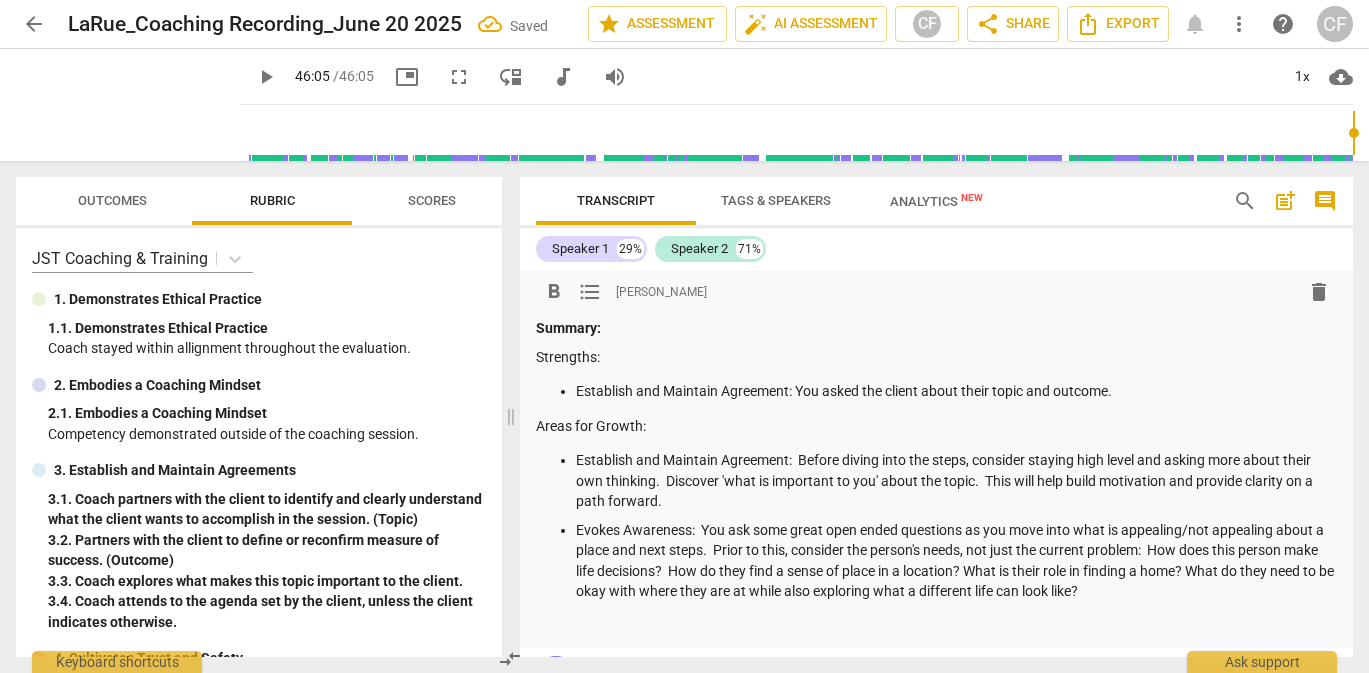 click on "Evokes Awareness:  You ask some great open ended questions as you move into what is appealing/not appealing about a place and next steps.  Prior to this, consider the person's needs, not just the current problem:  How does this person make life decisions?  How do they find a sense of place in a location? What is their role in finding a home? What do they need to be okay with where they are at while also exploring what a different life can look like?" at bounding box center [956, 561] 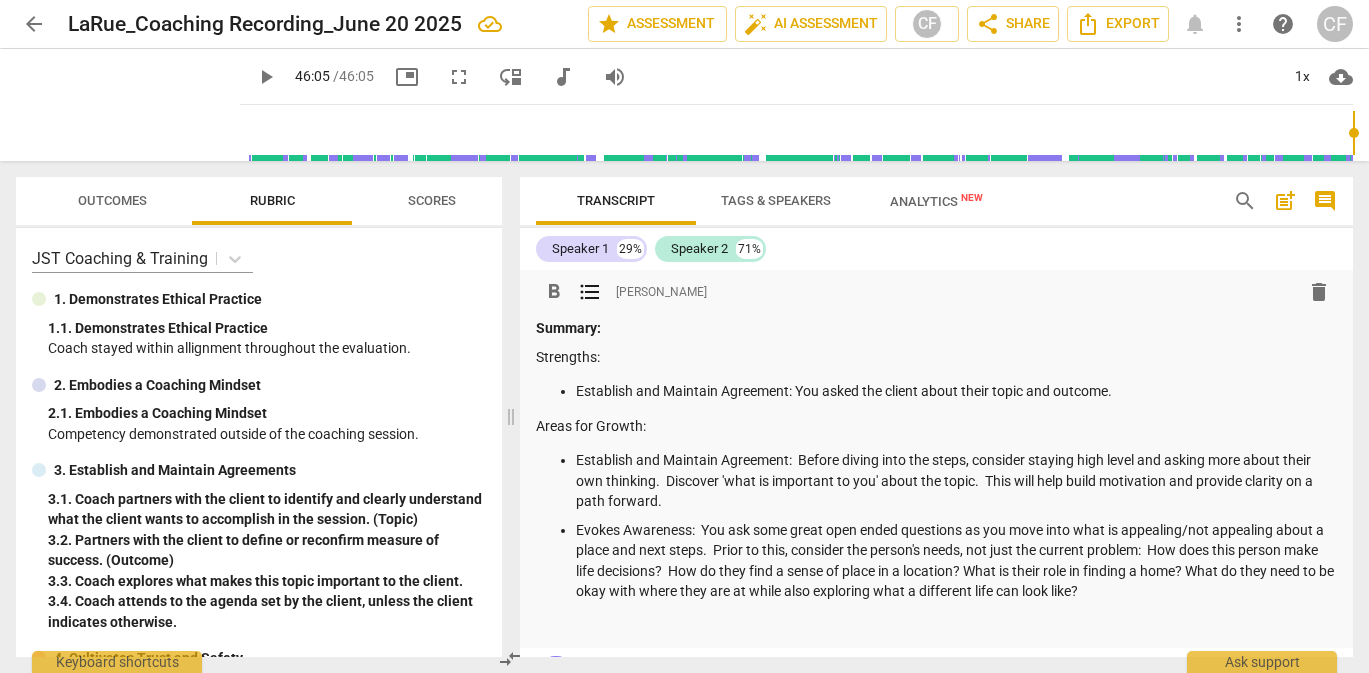 click on "Evokes Awareness:  You ask some great open ended questions as you move into what is appealing/not appealing about a place and next steps.  Prior to this, consider the person's needs, not just the current problem:  How does this person make life decisions?  How do they find a sense of place in a location? What is their role in finding a home? What do they need to be okay with where they are at while also exploring what a different life can look like?" at bounding box center [956, 561] 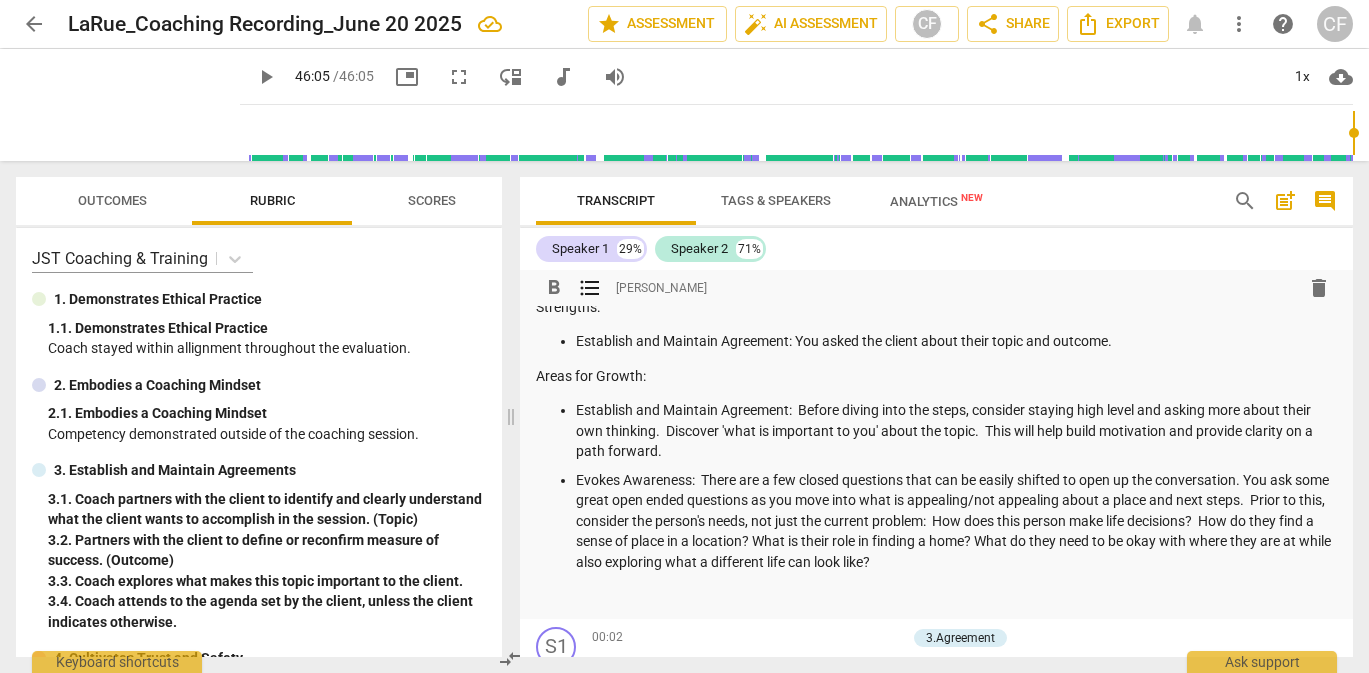 scroll, scrollTop: 112, scrollLeft: 0, axis: vertical 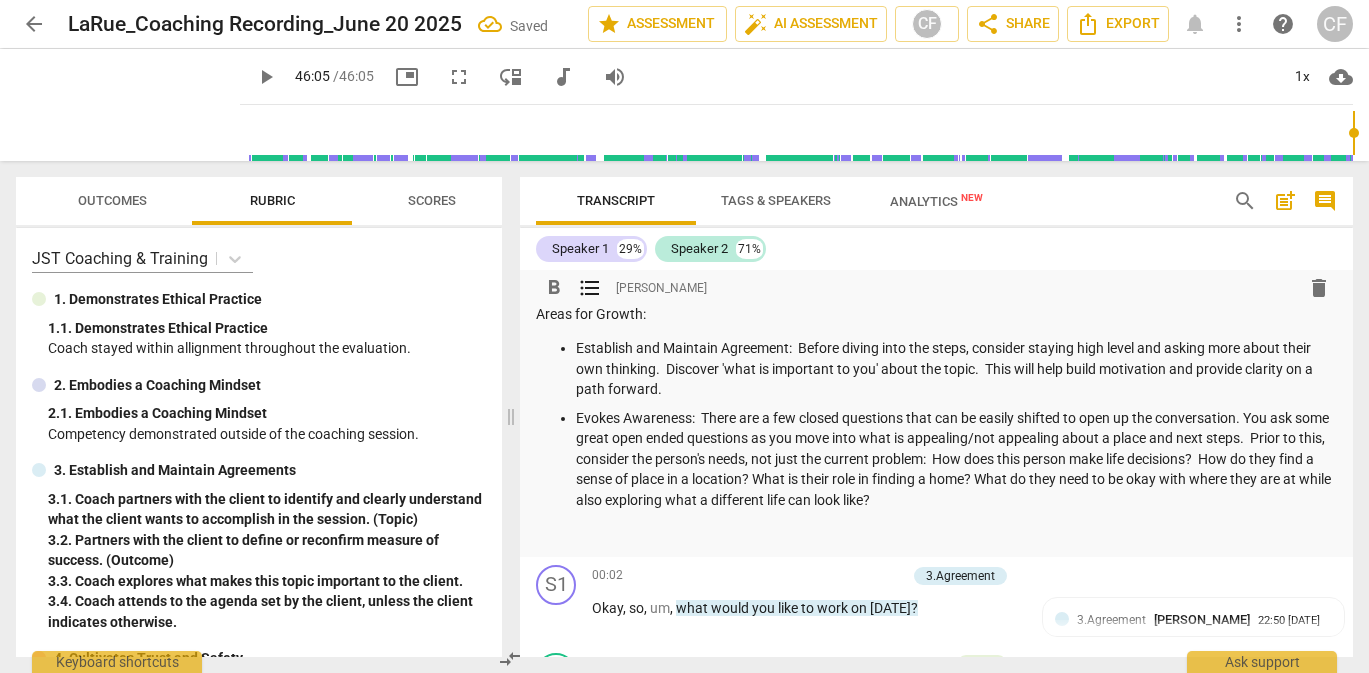 click on "Evokes Awareness:  There are a few closed questions that can be easily shifted to open up the conversation. You ask some great open ended questions as you move into what is appealing/not appealing about a place and next steps.  Prior to this, consider the person's needs, not just the current problem:  How does this person make life decisions?  How do they find a sense of place in a location? What is their role in finding a home? What do they need to be okay with where they are at while also exploring what a different life can look like?" at bounding box center [956, 459] 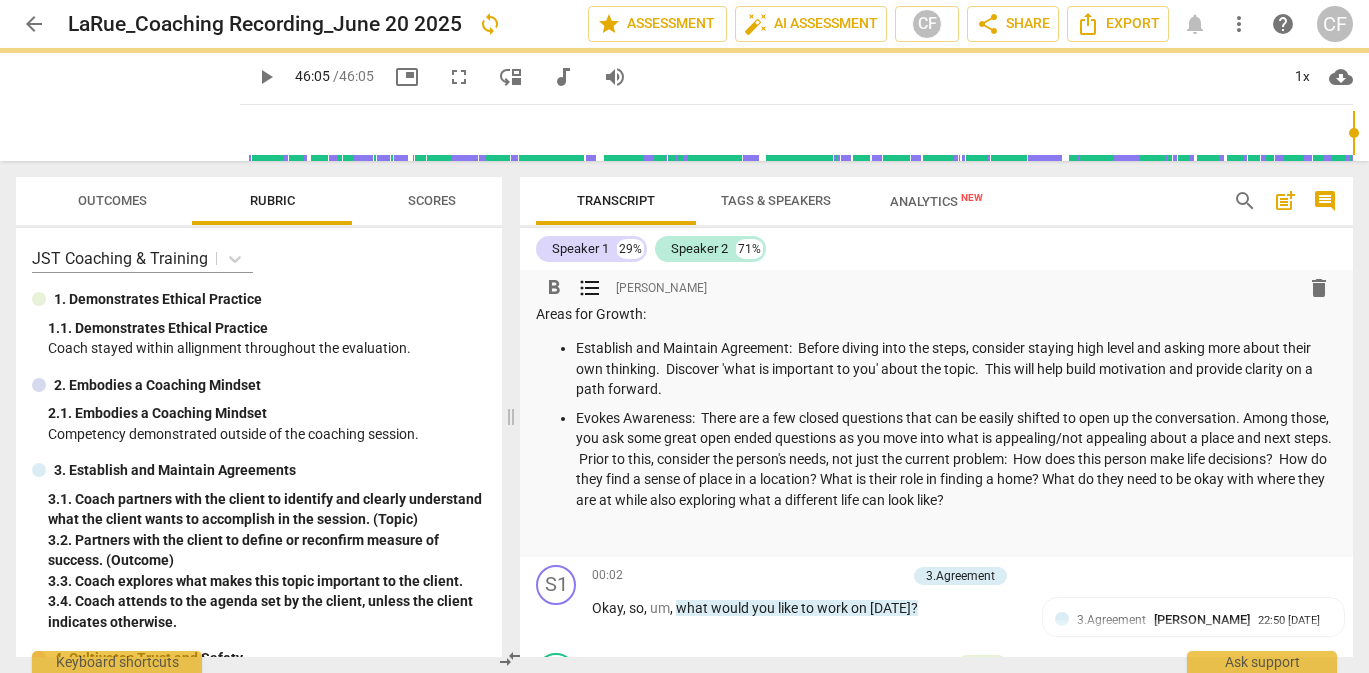 click on "Evokes Awareness:  There are a few closed questions that can be easily shifted to open up the conversation. Among those, you ask some great open ended questions as you move into what is appealing/not appealing about a place and next steps.  Prior to this, consider the person's needs, not just the current problem:  How does this person make life decisions?  How do they find a sense of place in a location? What is their role in finding a home? What do they need to be okay with where they are at while also exploring what a different life can look like?" at bounding box center [956, 459] 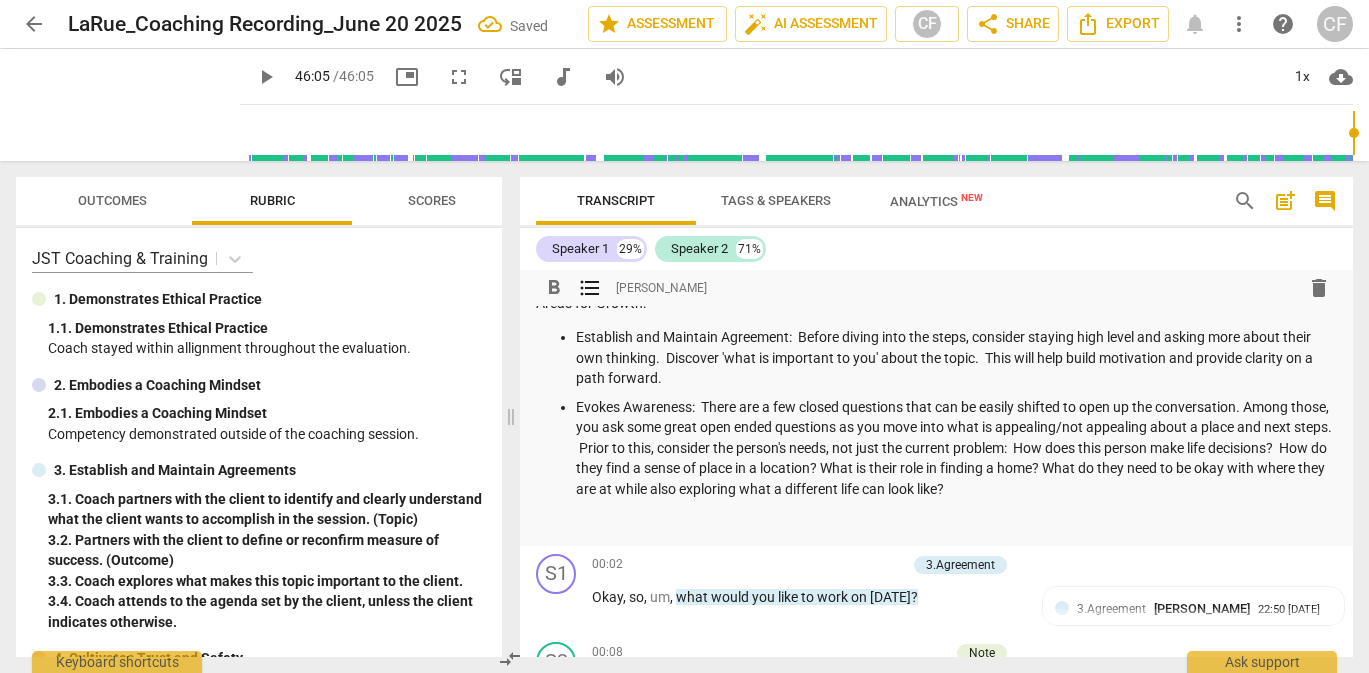 scroll, scrollTop: 0, scrollLeft: 0, axis: both 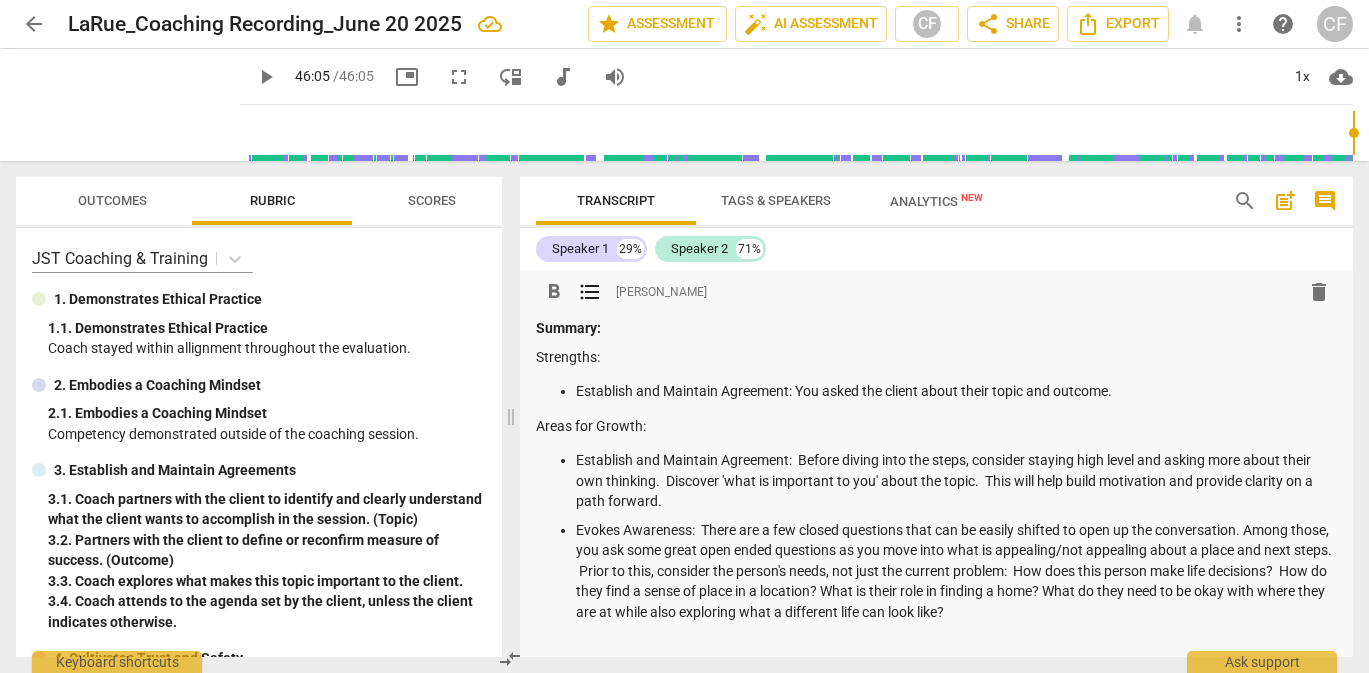 click on "Establish and Maintain Agreement: You asked the client about their topic and outcome." at bounding box center [956, 391] 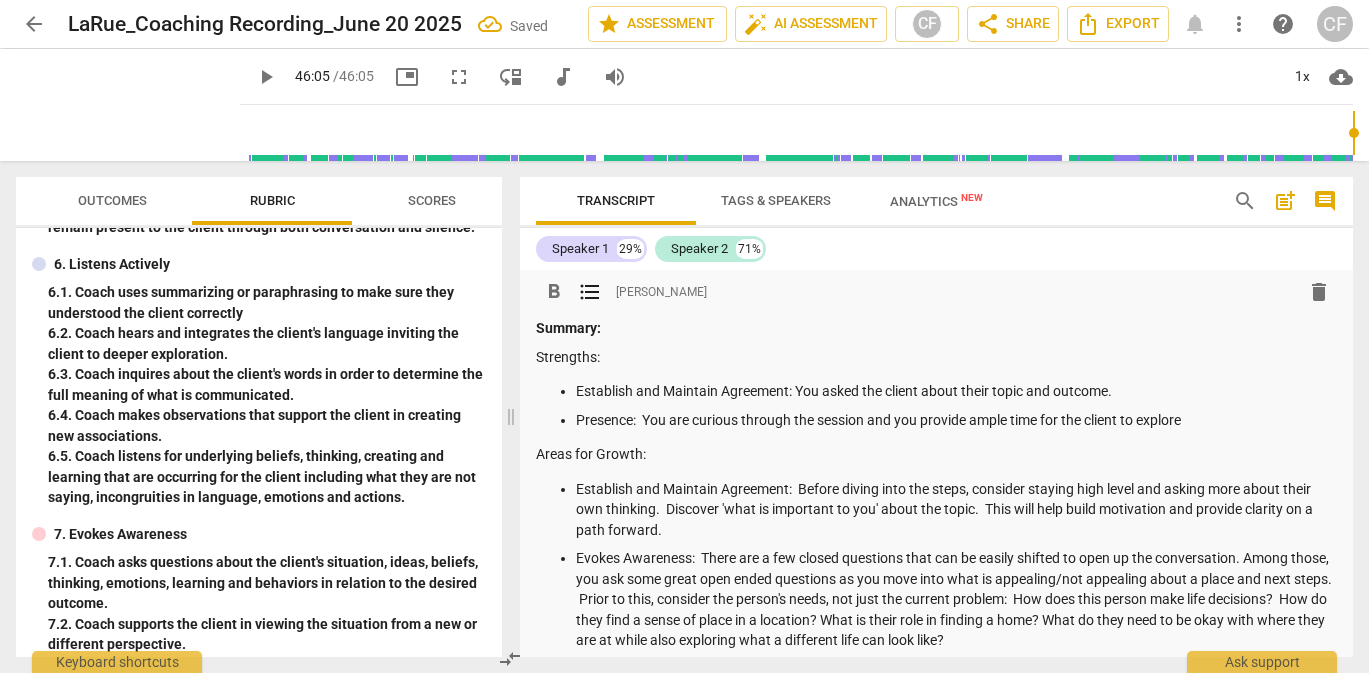 scroll, scrollTop: 700, scrollLeft: 0, axis: vertical 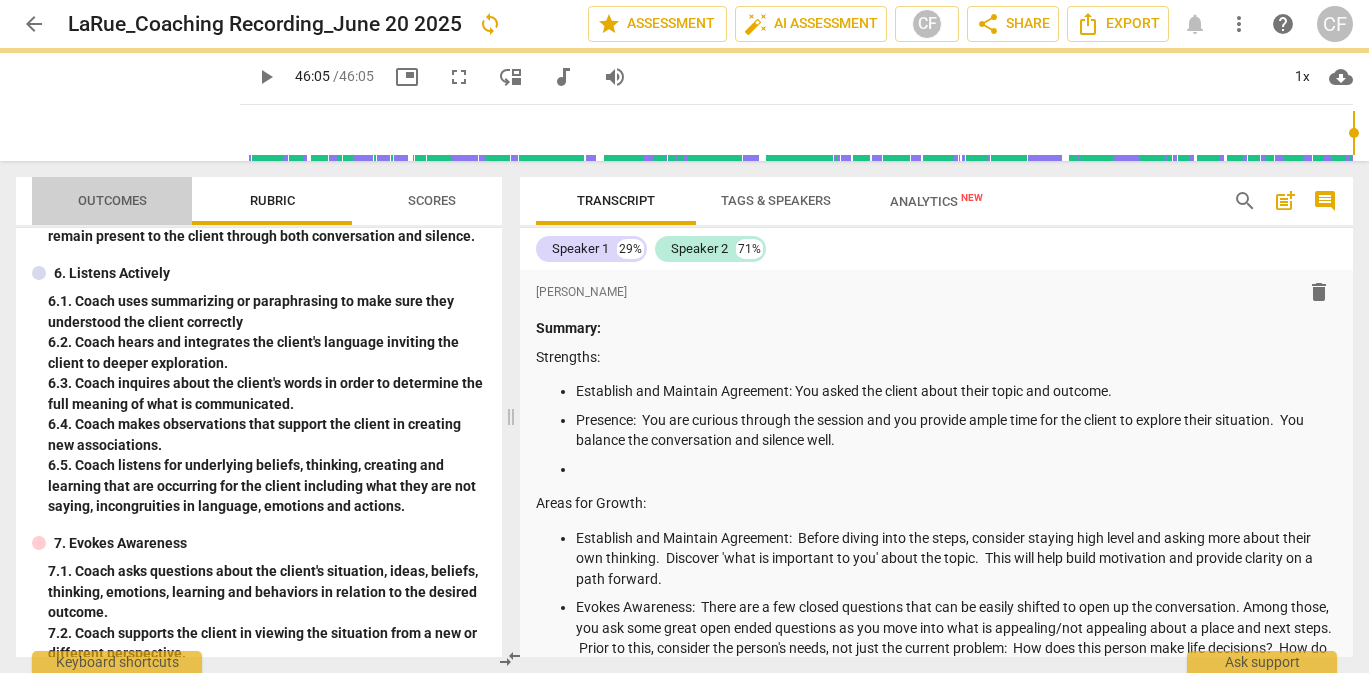 click on "Outcomes" at bounding box center [112, 200] 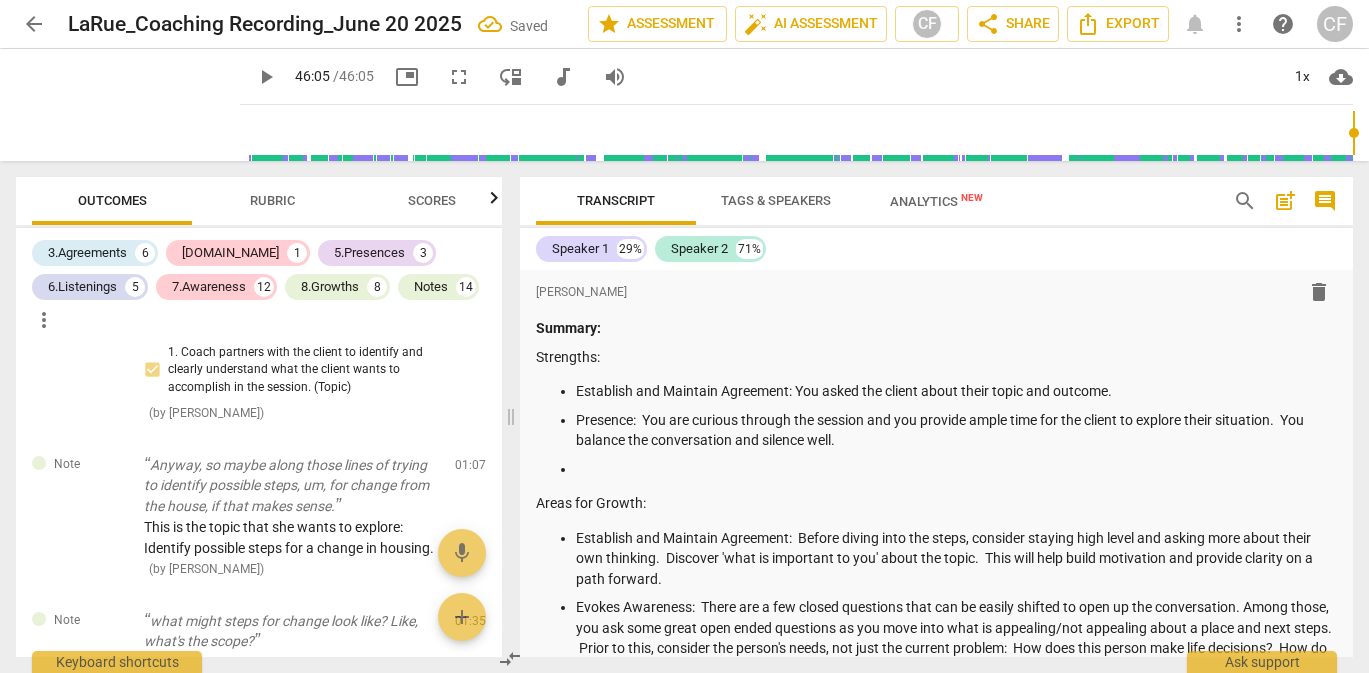 scroll, scrollTop: 50, scrollLeft: 0, axis: vertical 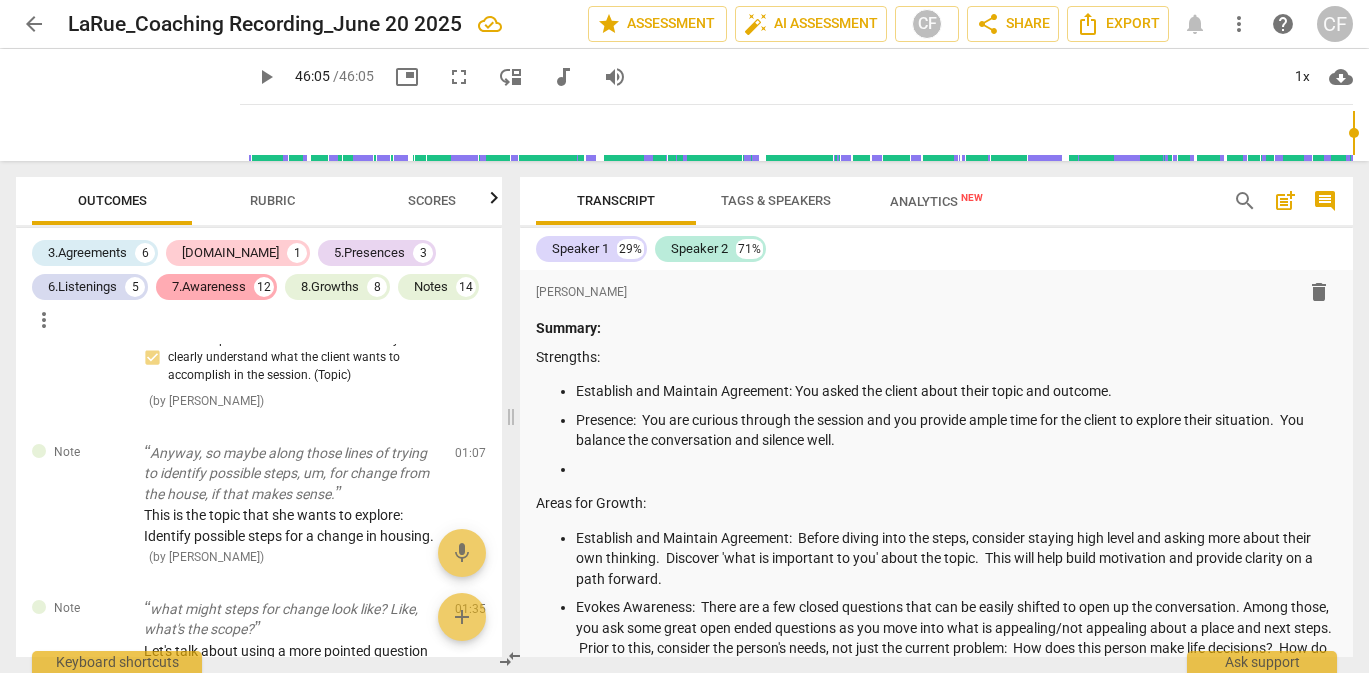 click on "7.Awareness" at bounding box center [209, 287] 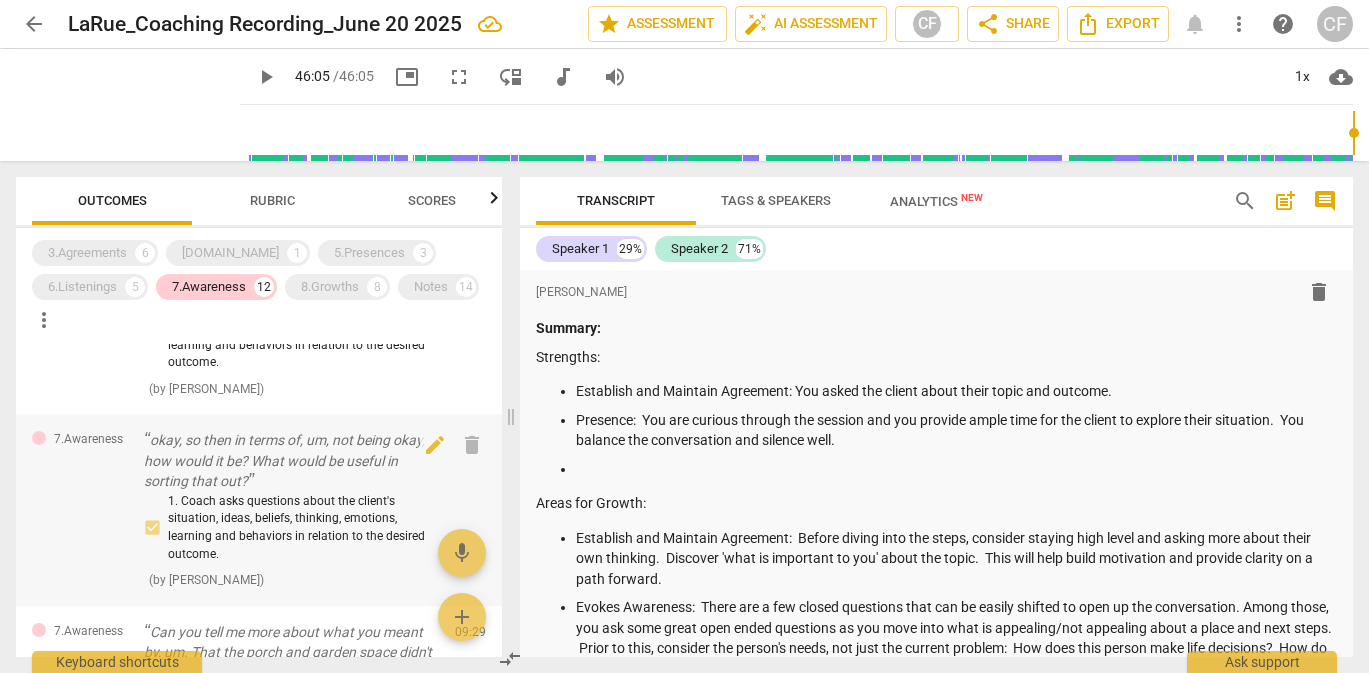 scroll, scrollTop: 297, scrollLeft: 0, axis: vertical 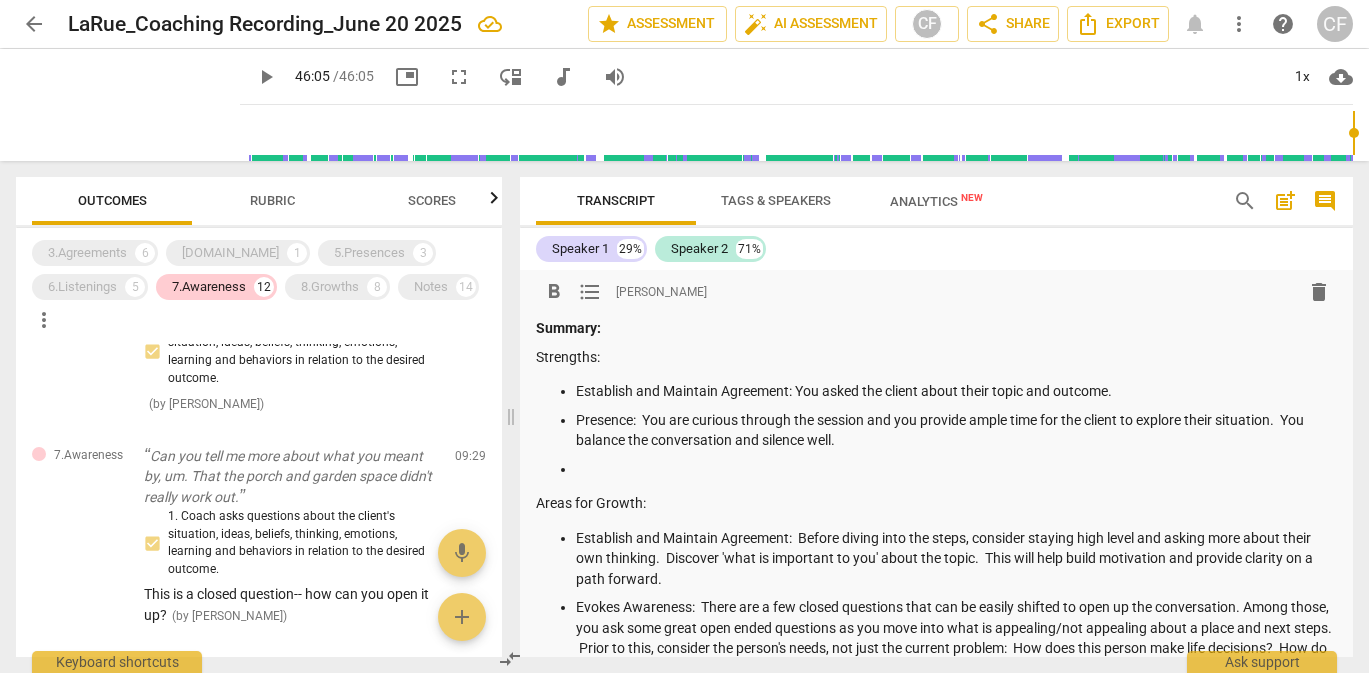 click on "Establish and Maintain Agreement: You asked the client about their topic and outcome." at bounding box center (956, 391) 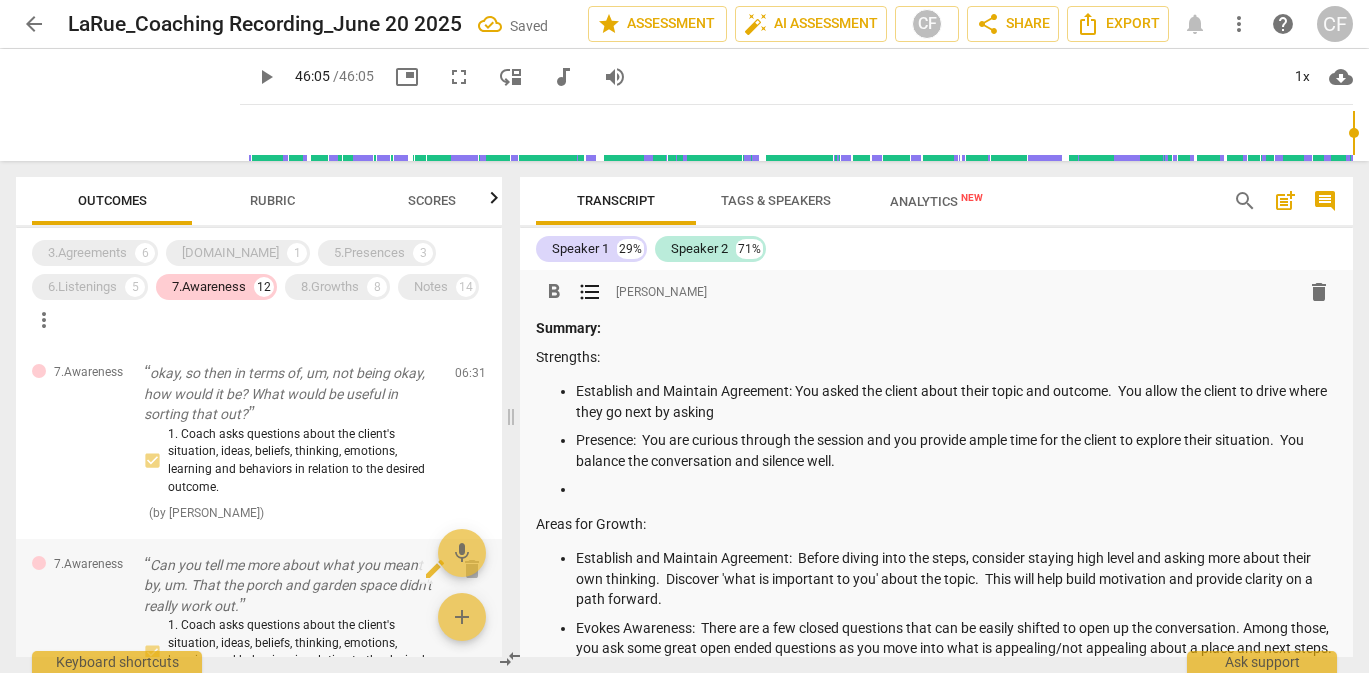 scroll, scrollTop: 176, scrollLeft: 0, axis: vertical 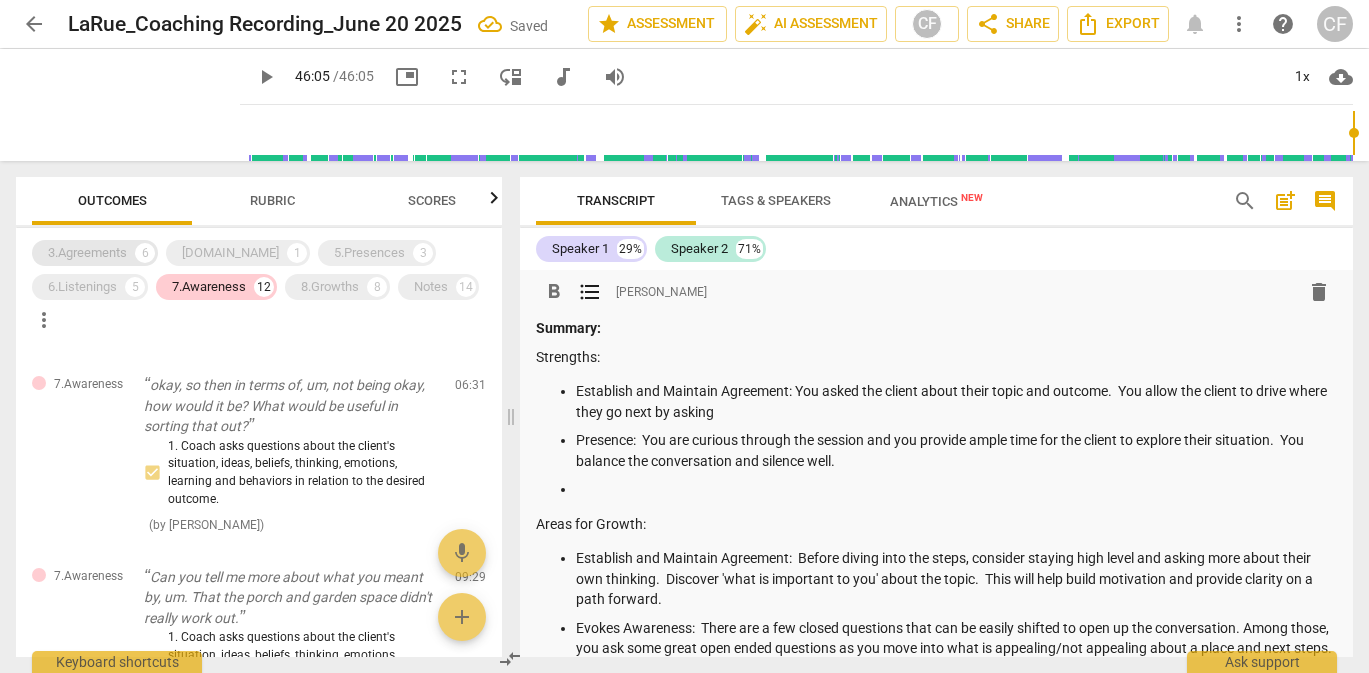 click on "3.Agreements" at bounding box center (87, 253) 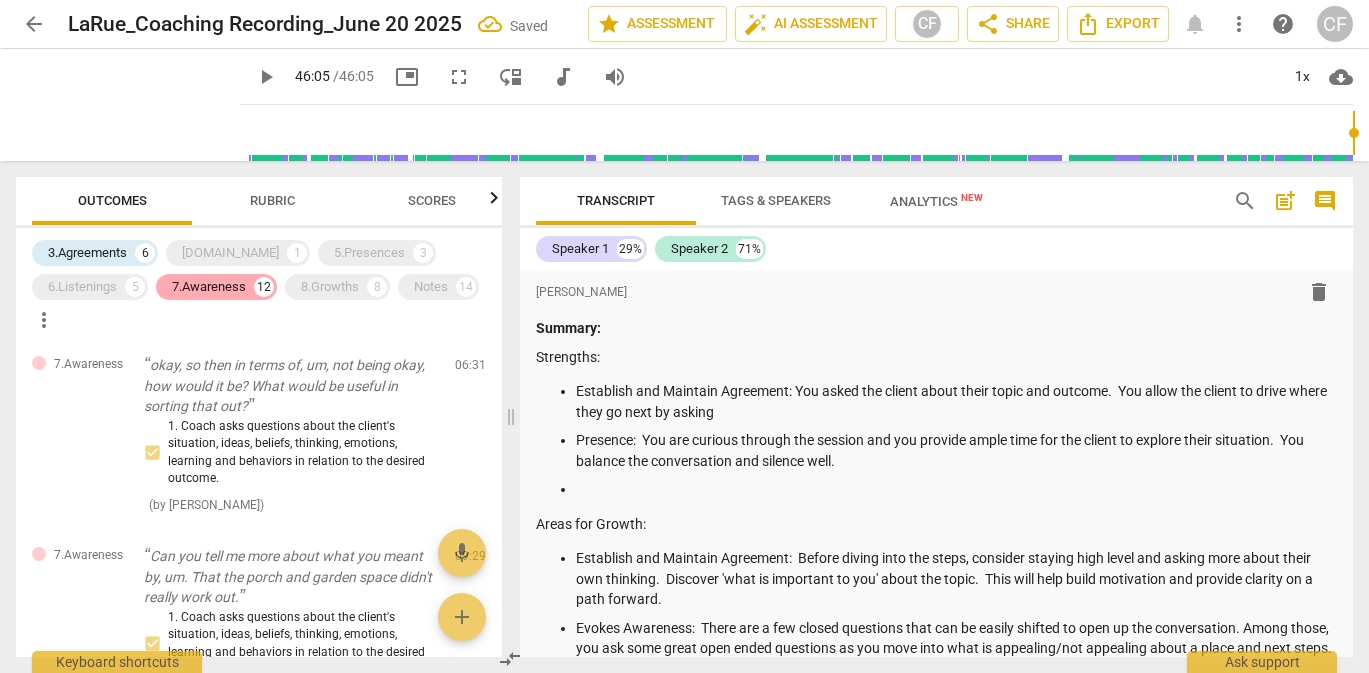 click on "7.Awareness" at bounding box center [209, 287] 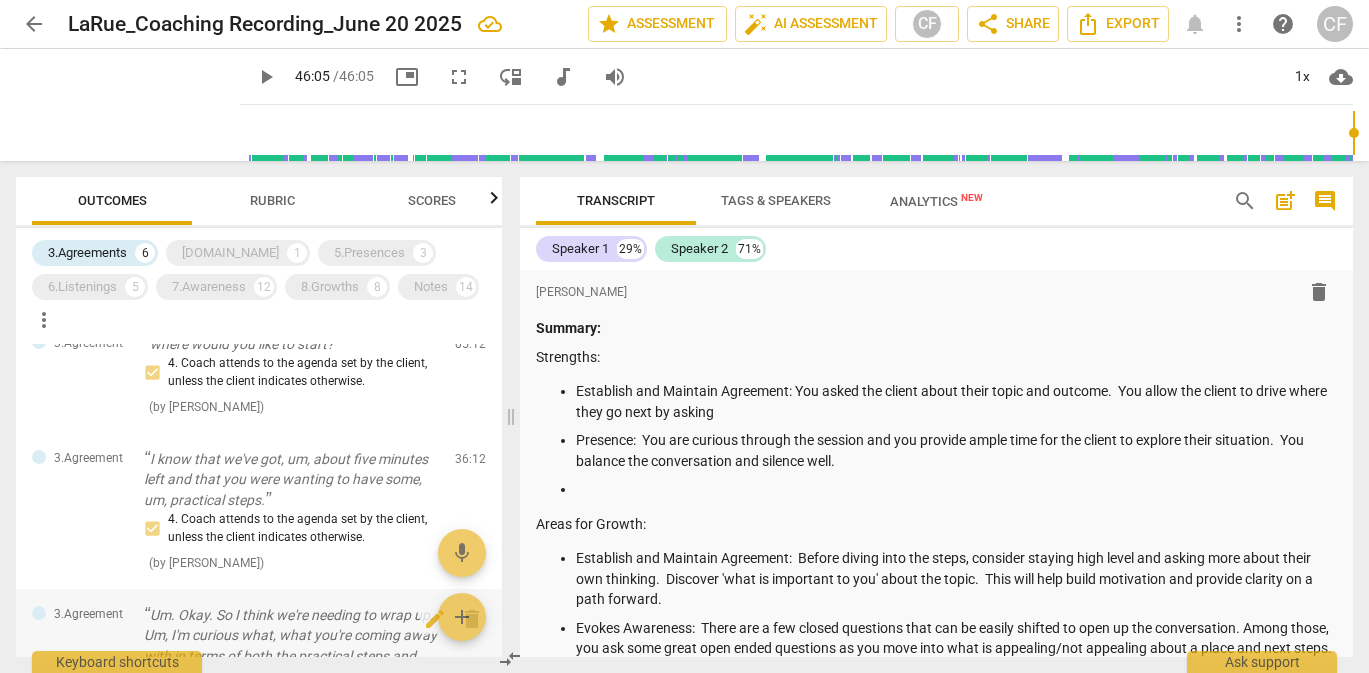 scroll, scrollTop: 402, scrollLeft: 0, axis: vertical 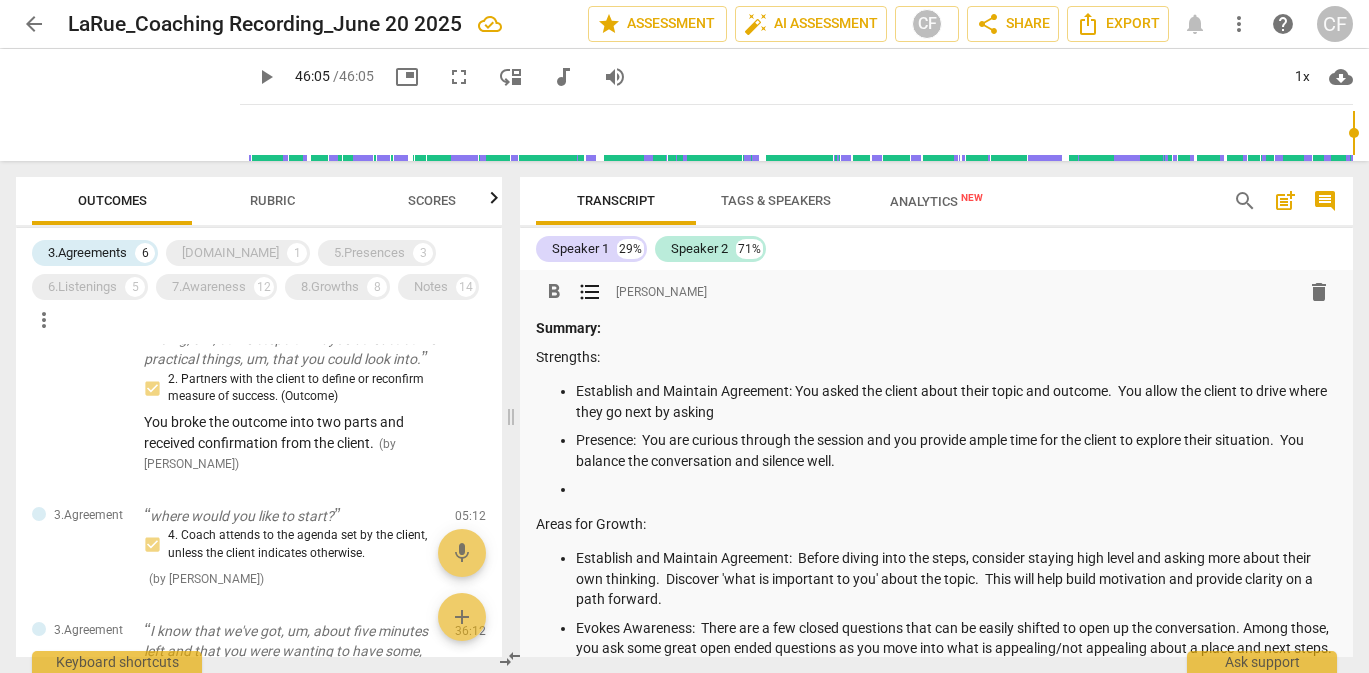 click on "Establish and Maintain Agreement: You asked the client about their topic and outcome.  You allow the client to drive where they go next by asking" at bounding box center (956, 401) 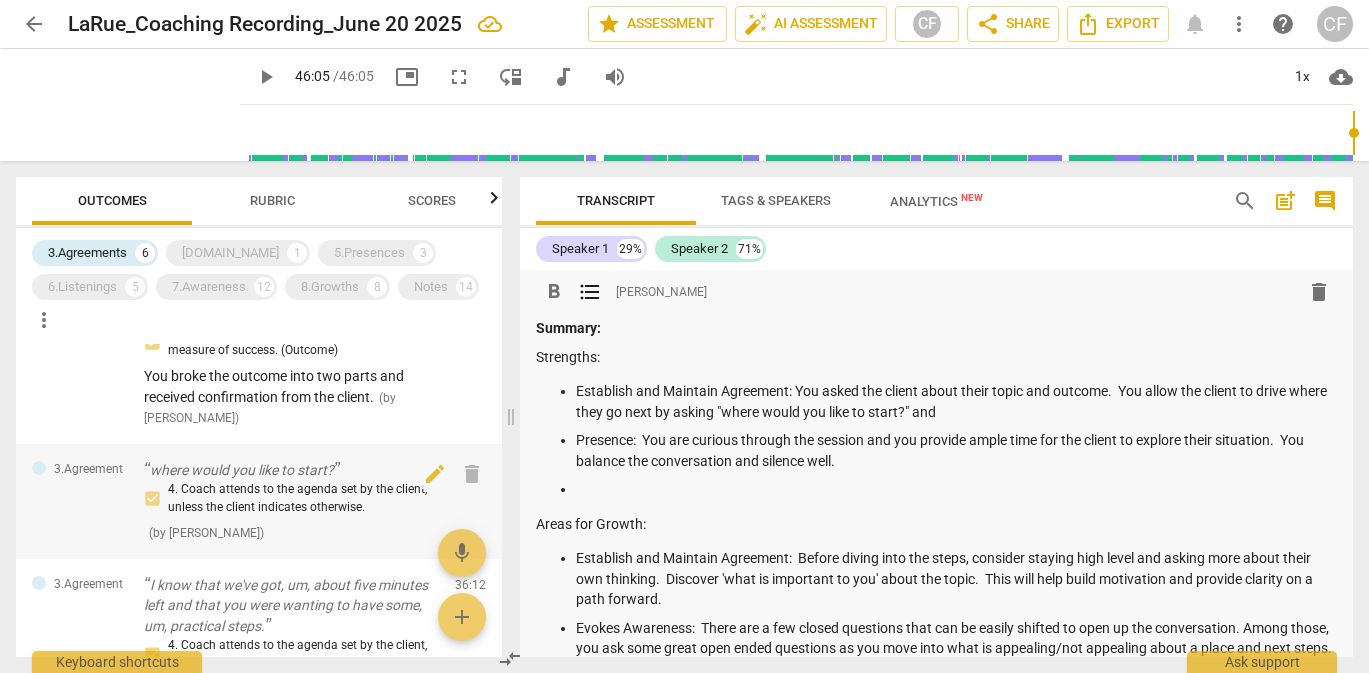 scroll, scrollTop: 278, scrollLeft: 0, axis: vertical 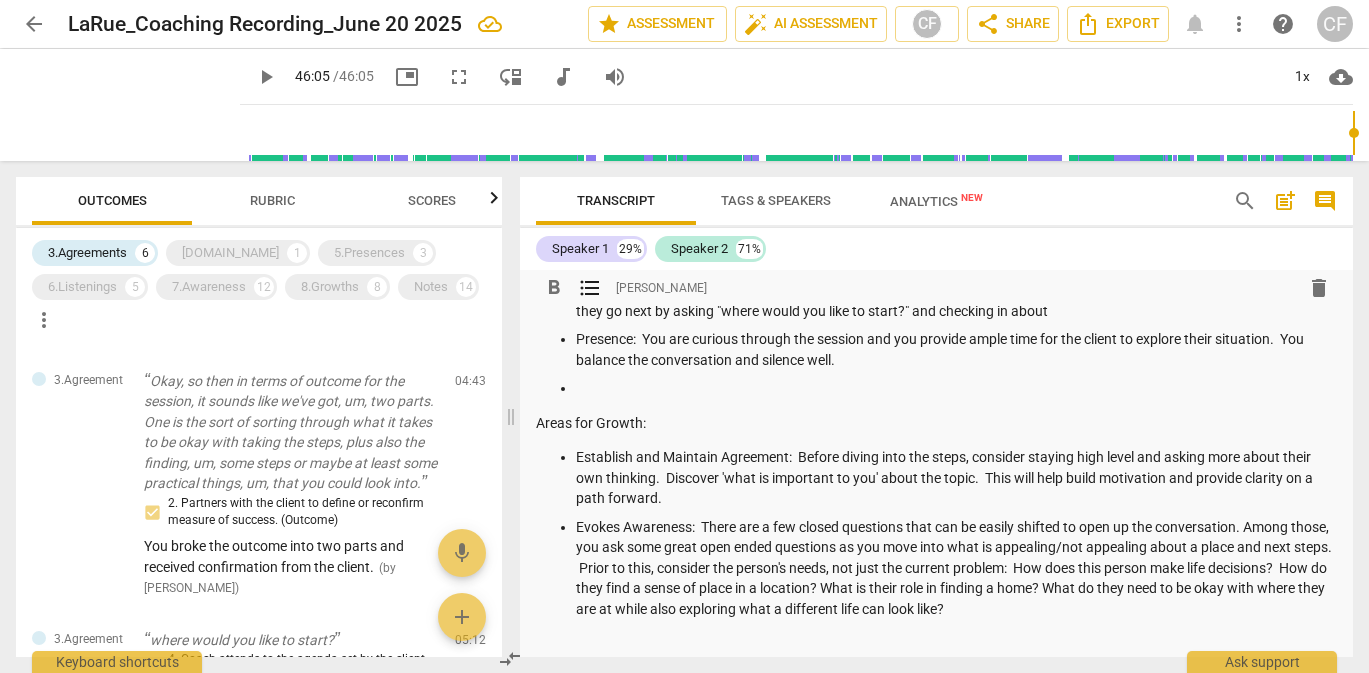 click at bounding box center [956, 388] 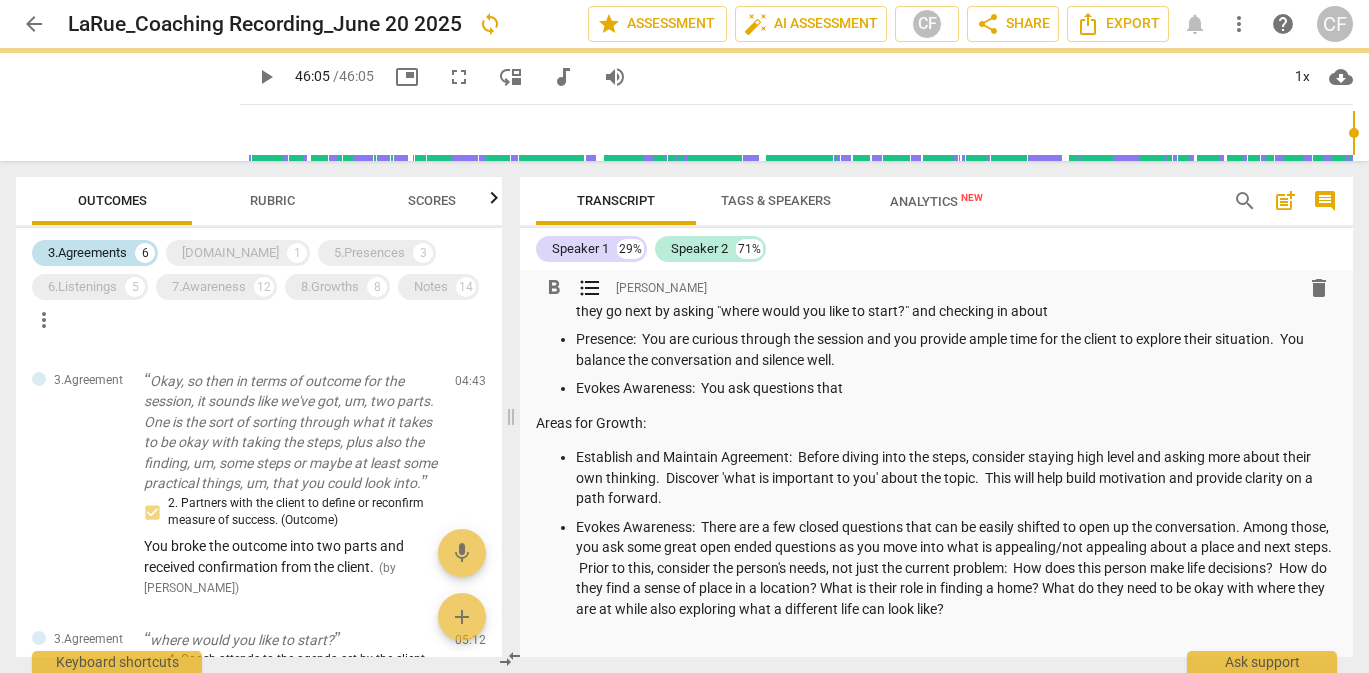 click on "3.Agreements" at bounding box center (87, 253) 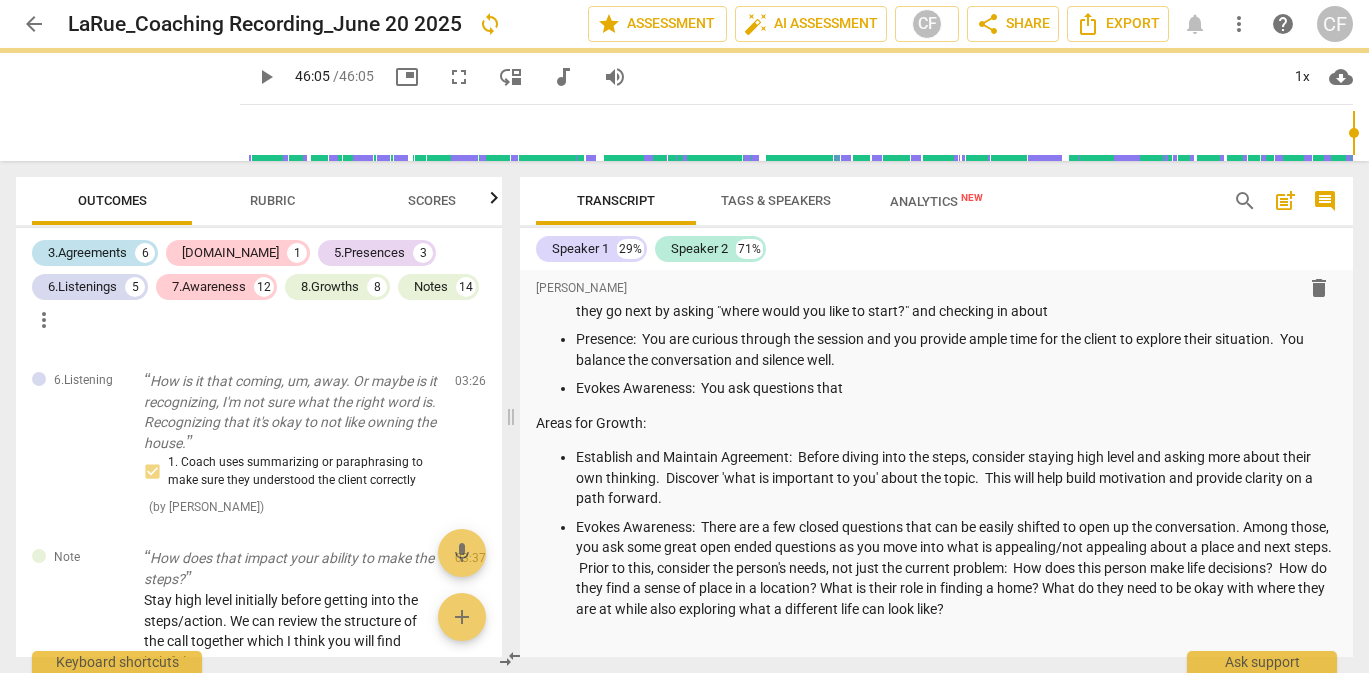 click on "3.Agreements" at bounding box center [87, 253] 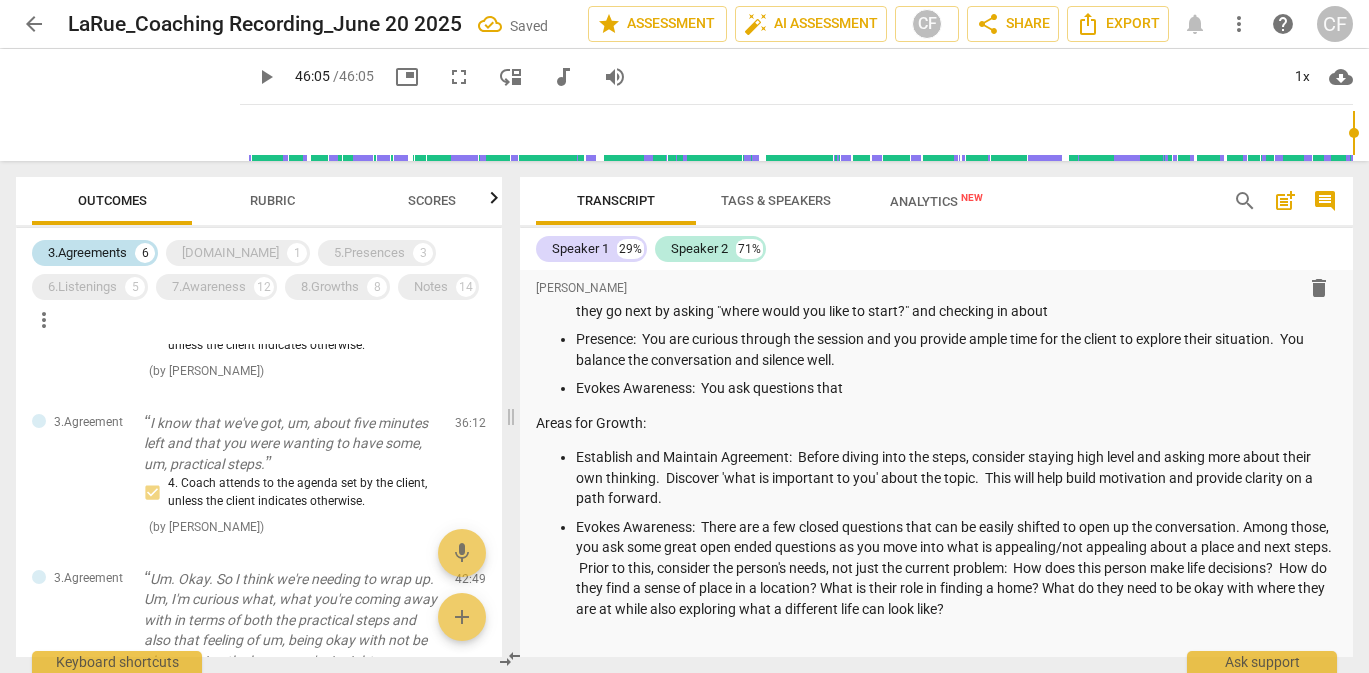 scroll, scrollTop: 278, scrollLeft: 0, axis: vertical 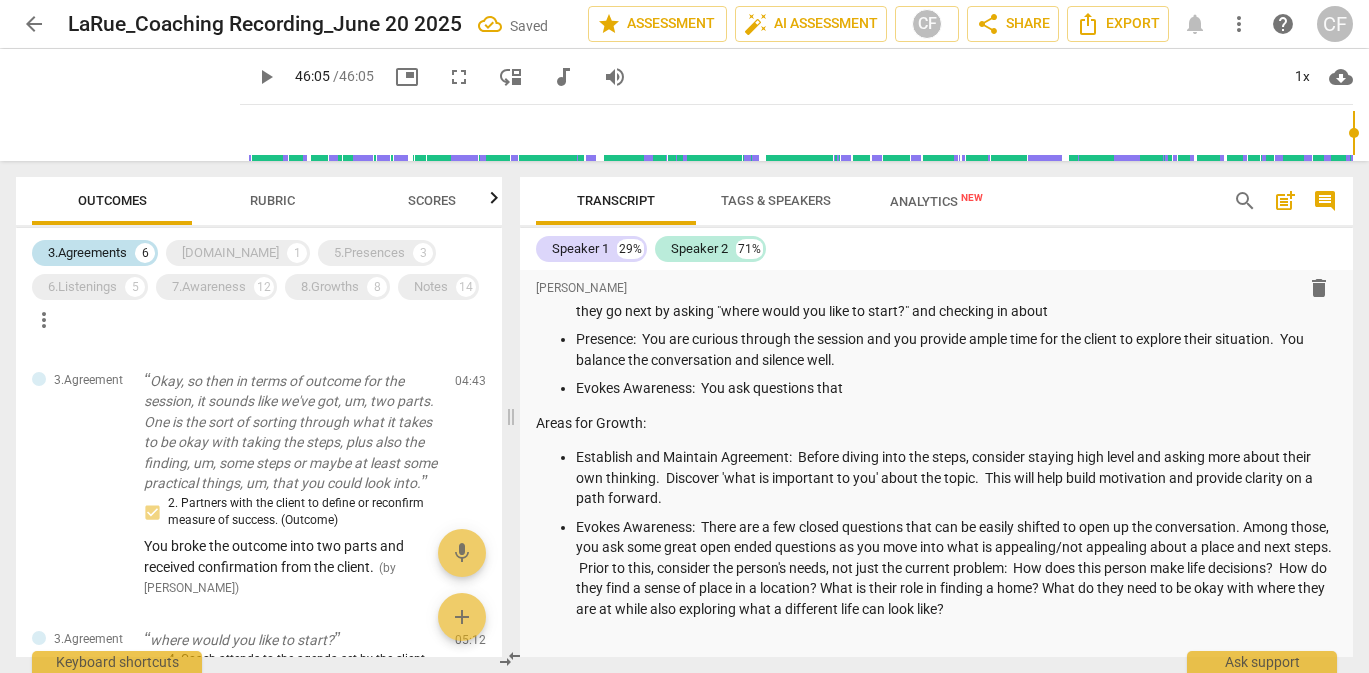 click on "3.Agreements" at bounding box center (87, 253) 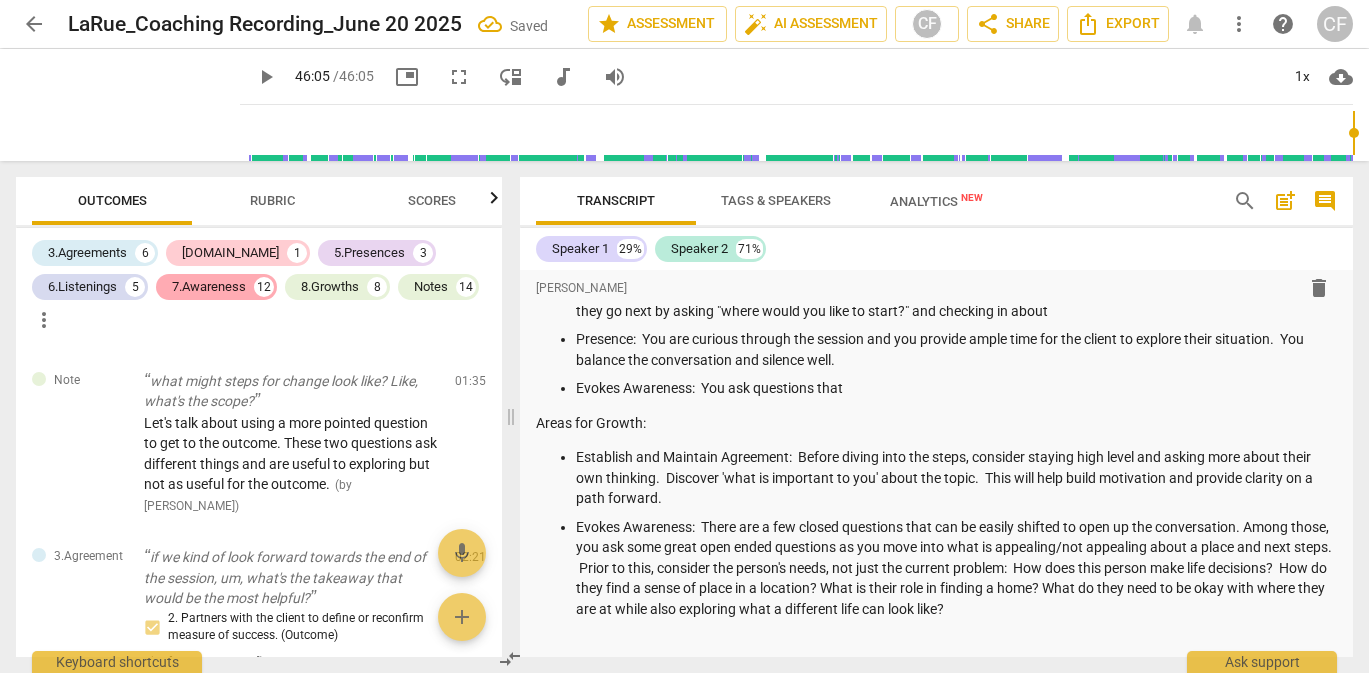 scroll, scrollTop: 610, scrollLeft: 0, axis: vertical 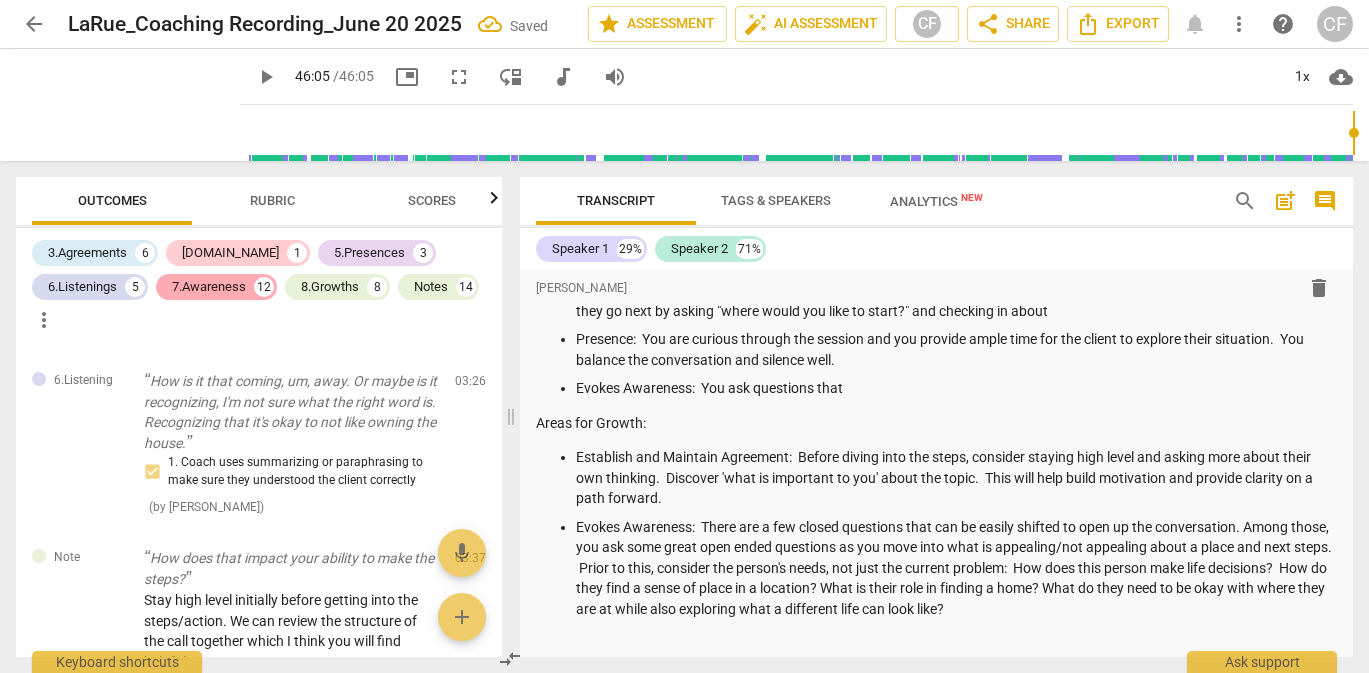 click on "7.Awareness" at bounding box center (209, 287) 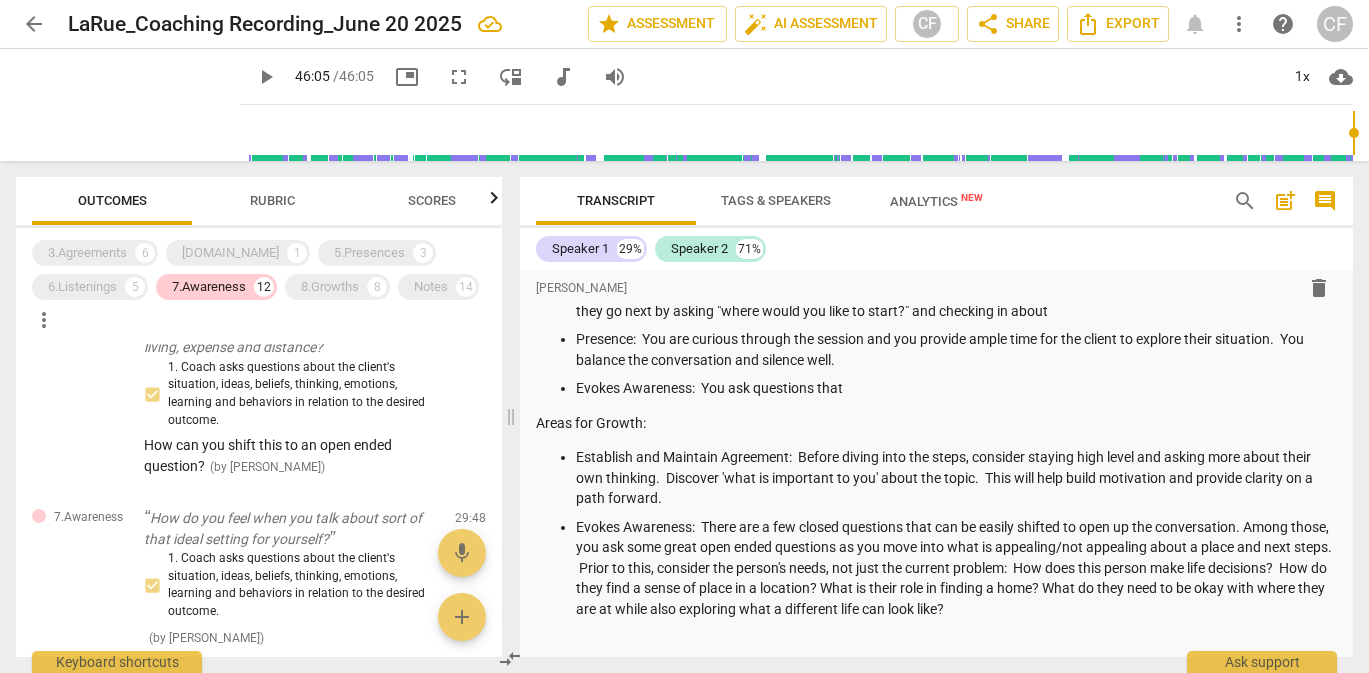 scroll, scrollTop: 1898, scrollLeft: 0, axis: vertical 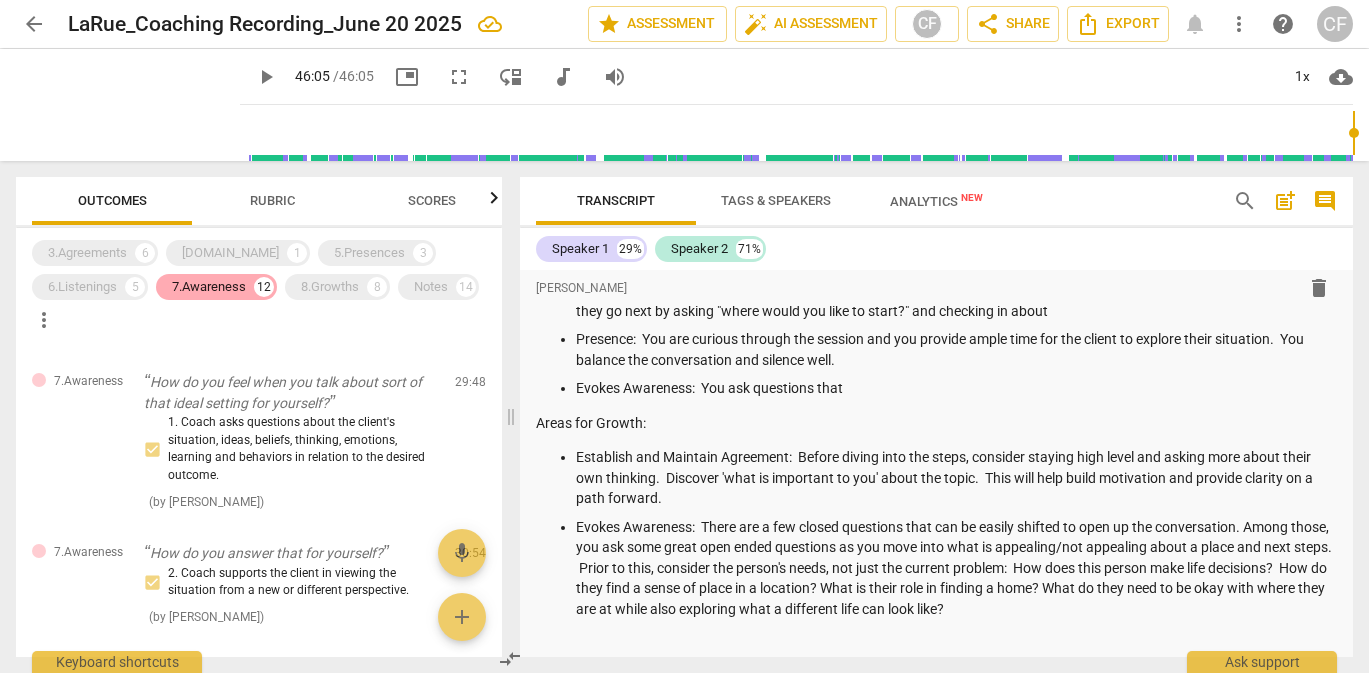 click on "7.Awareness" at bounding box center [209, 287] 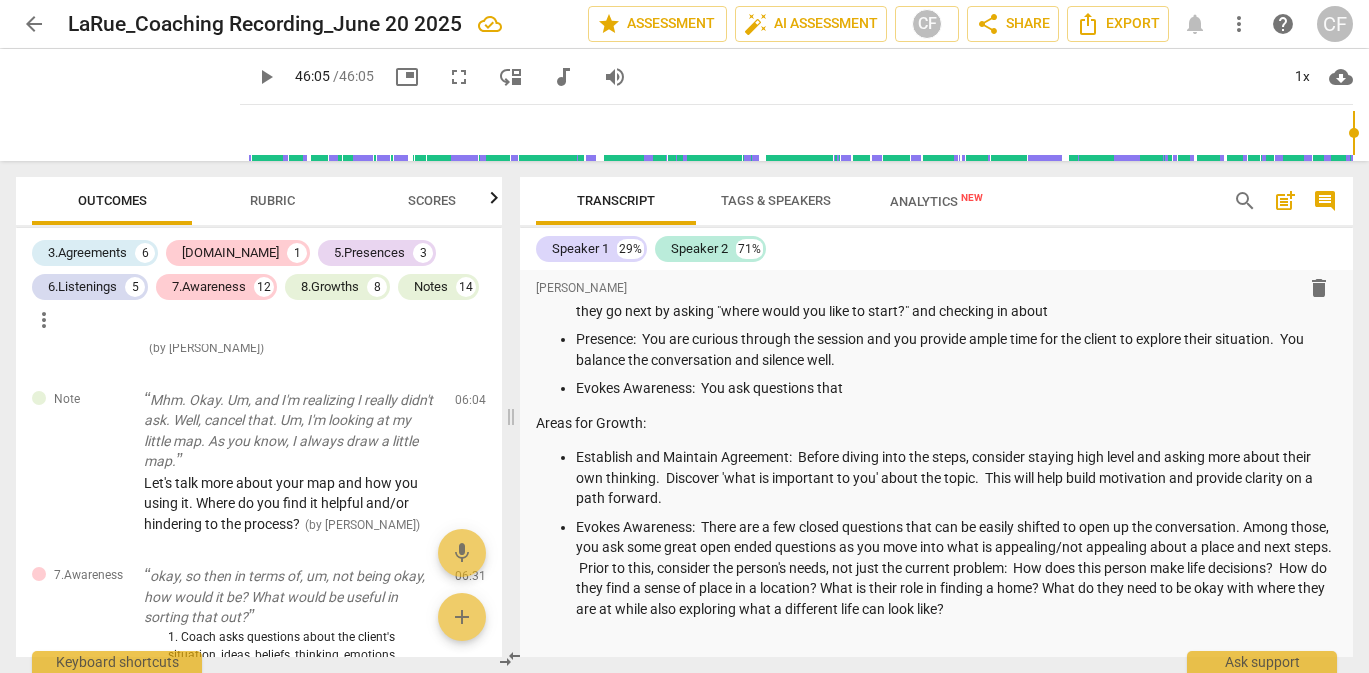 scroll, scrollTop: 5702, scrollLeft: 0, axis: vertical 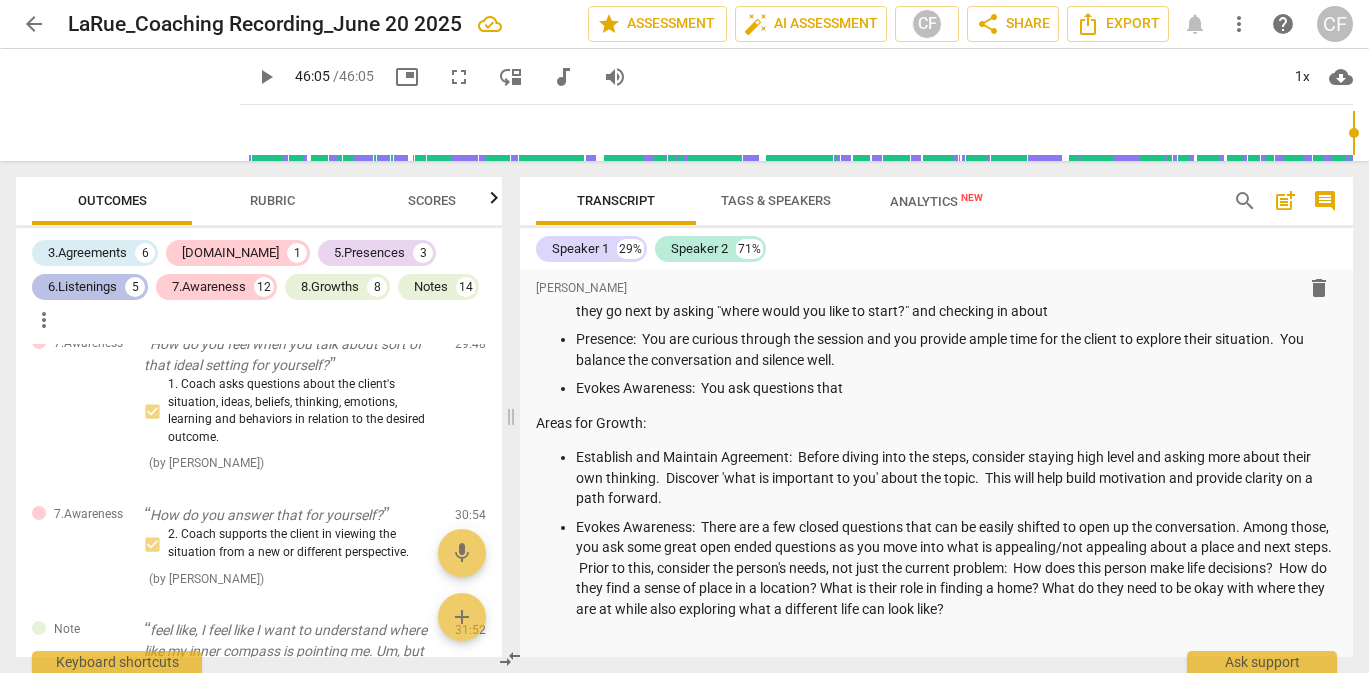 click on "6.Listenings" at bounding box center [82, 287] 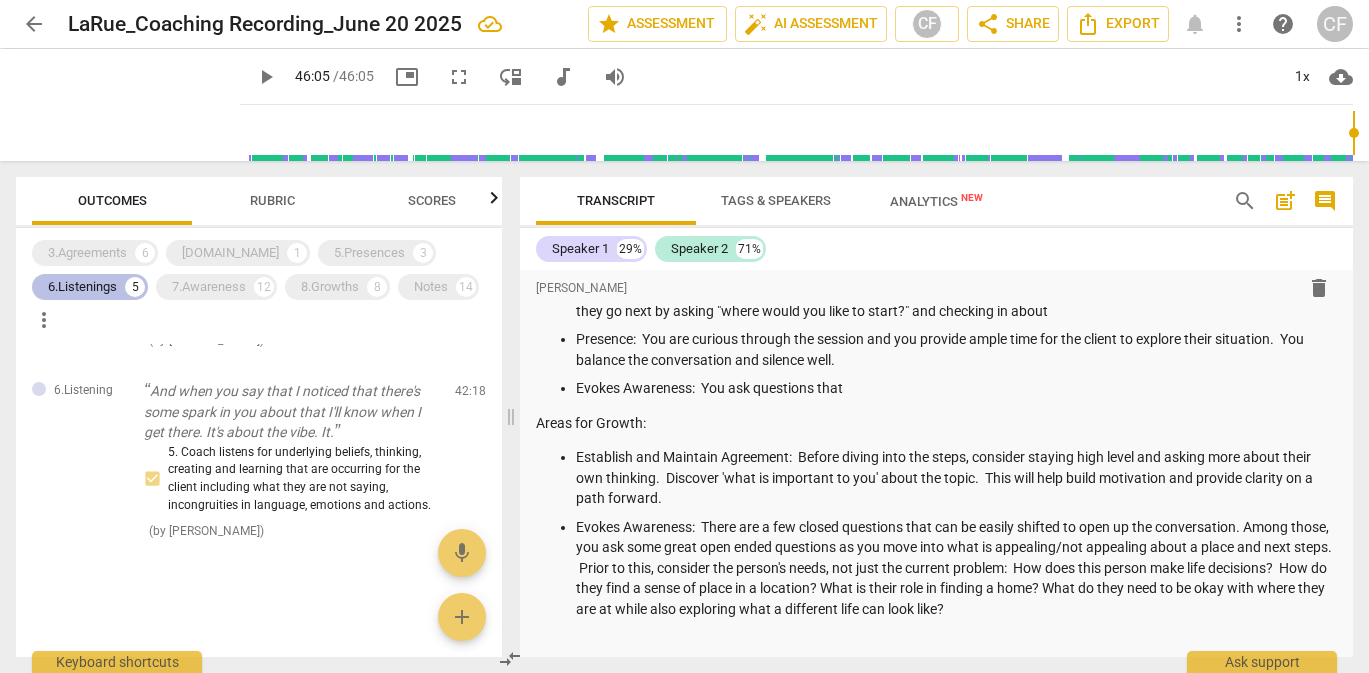 scroll, scrollTop: 693, scrollLeft: 0, axis: vertical 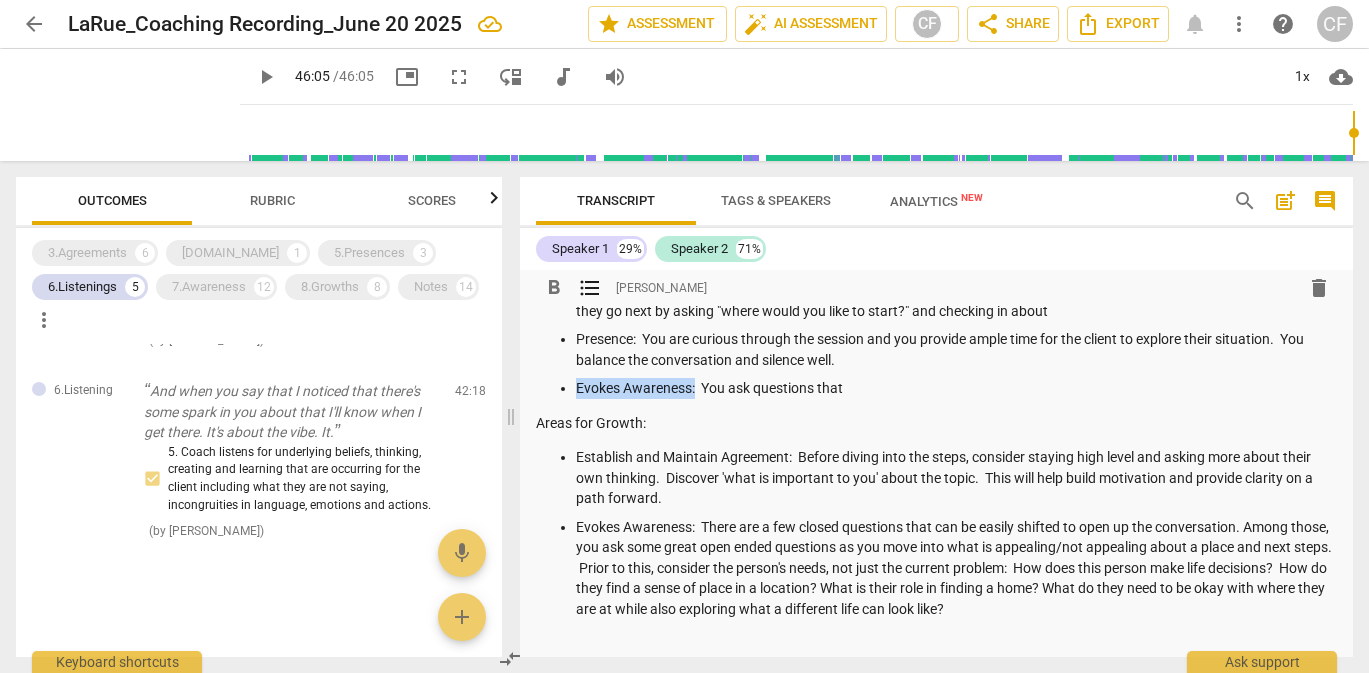 drag, startPoint x: 694, startPoint y: 391, endPoint x: 577, endPoint y: 392, distance: 117.00427 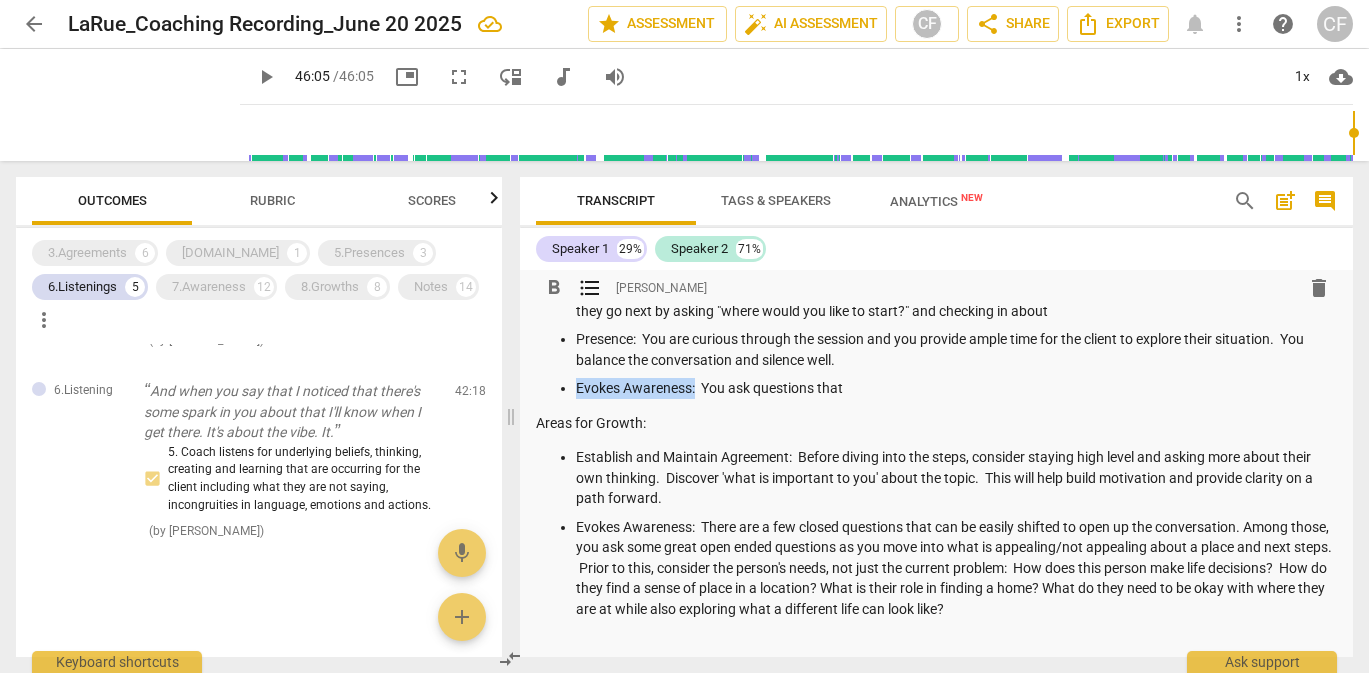 click on "Evokes Awareness:  You ask questions that" at bounding box center (956, 388) 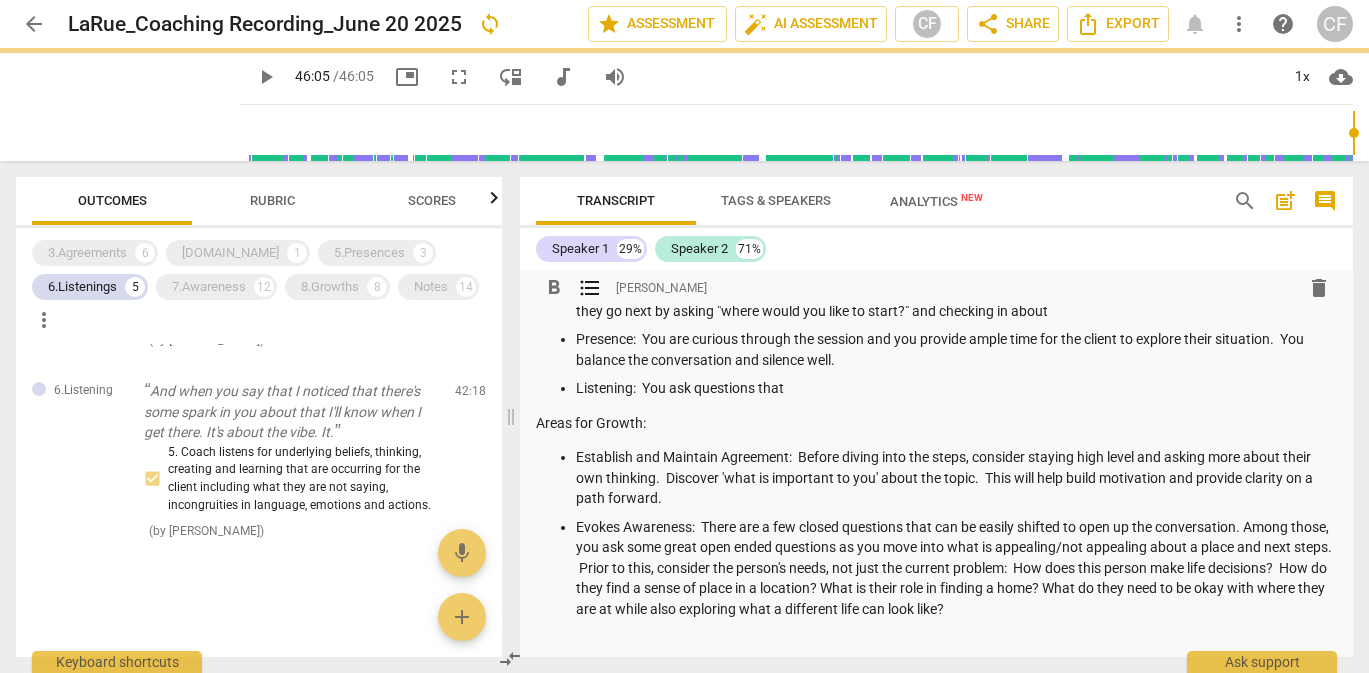 drag, startPoint x: 793, startPoint y: 385, endPoint x: 637, endPoint y: 387, distance: 156.01282 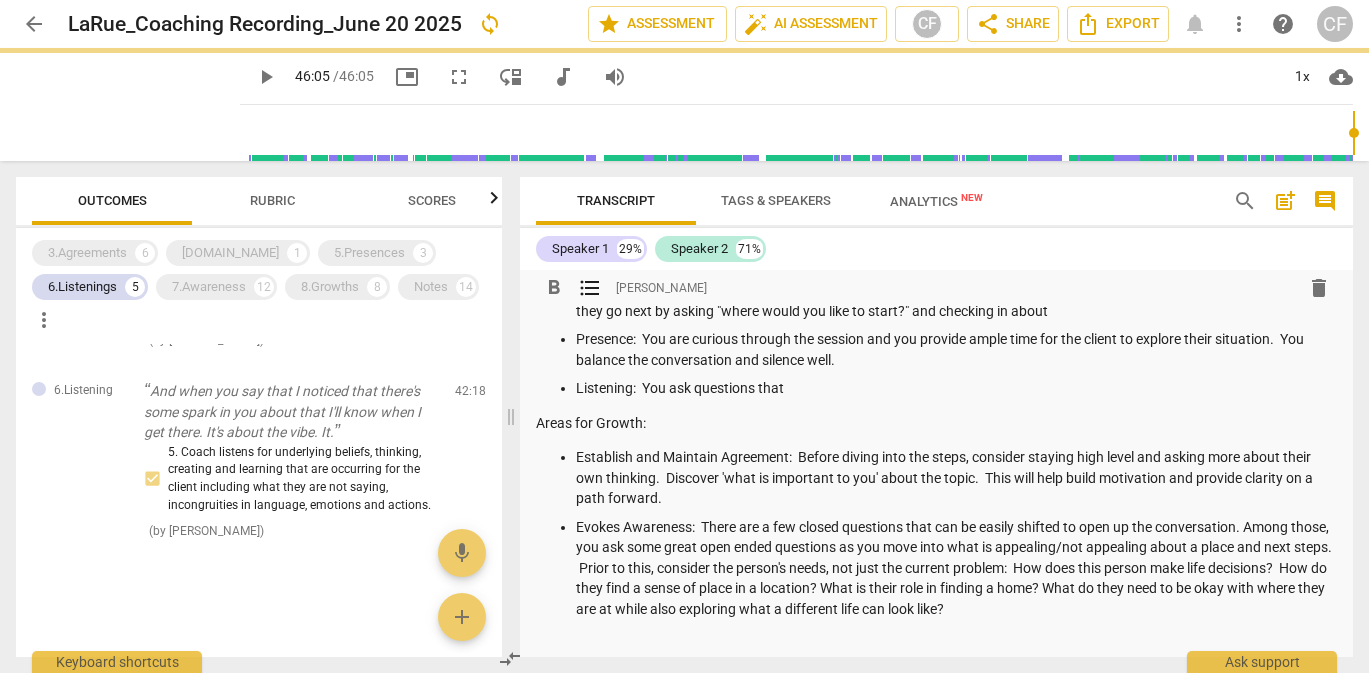 click on "Listening:  You ask questions that" at bounding box center [956, 388] 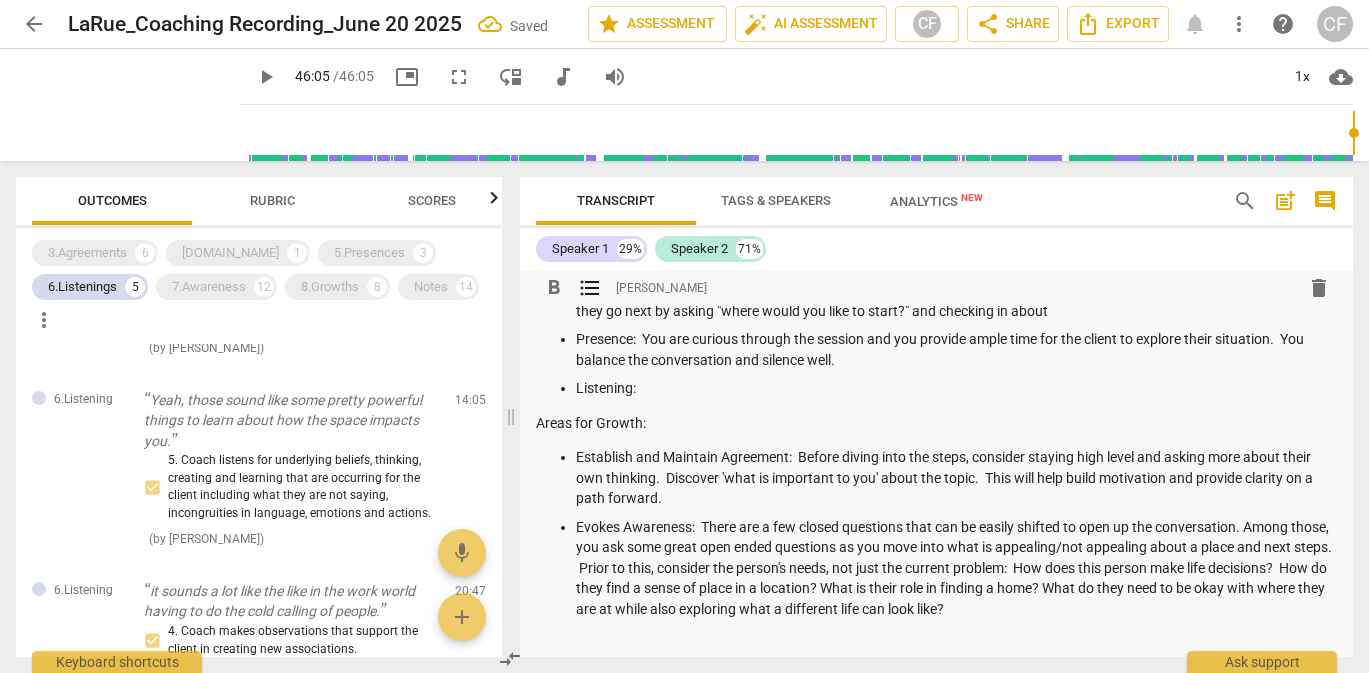 scroll, scrollTop: 0, scrollLeft: 0, axis: both 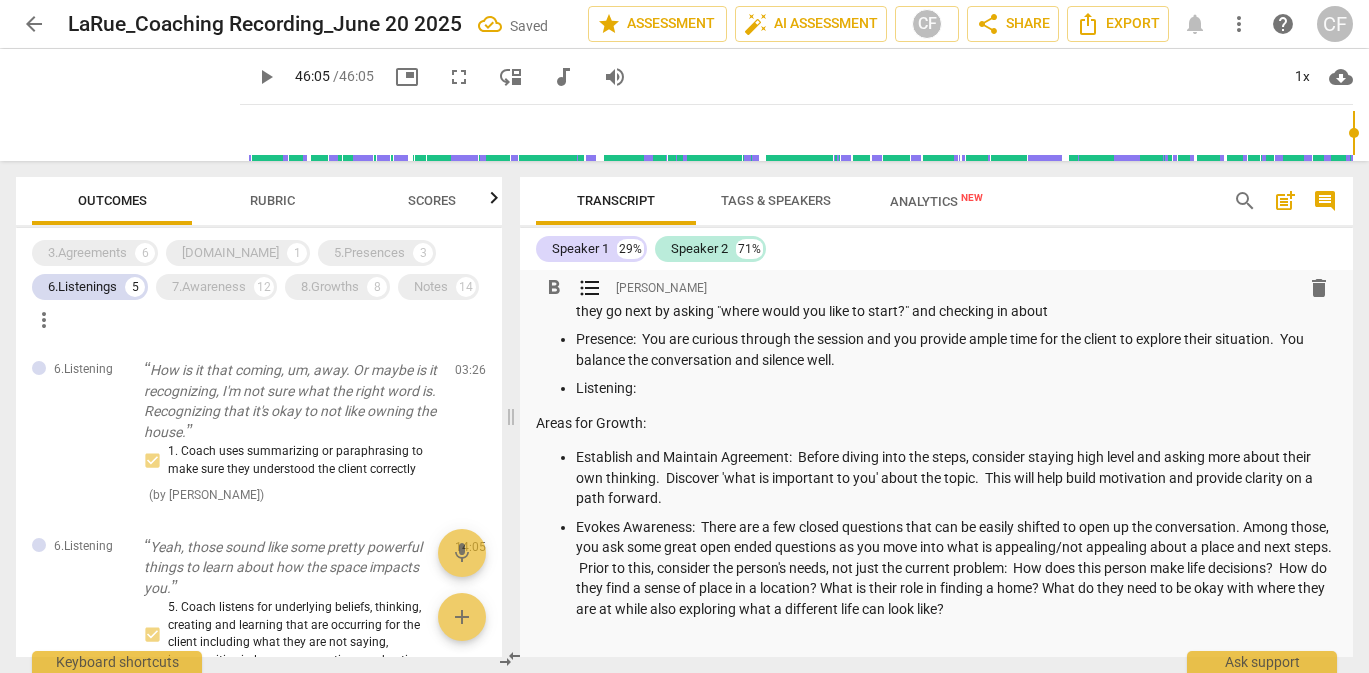 click on "Listening:" at bounding box center [956, 388] 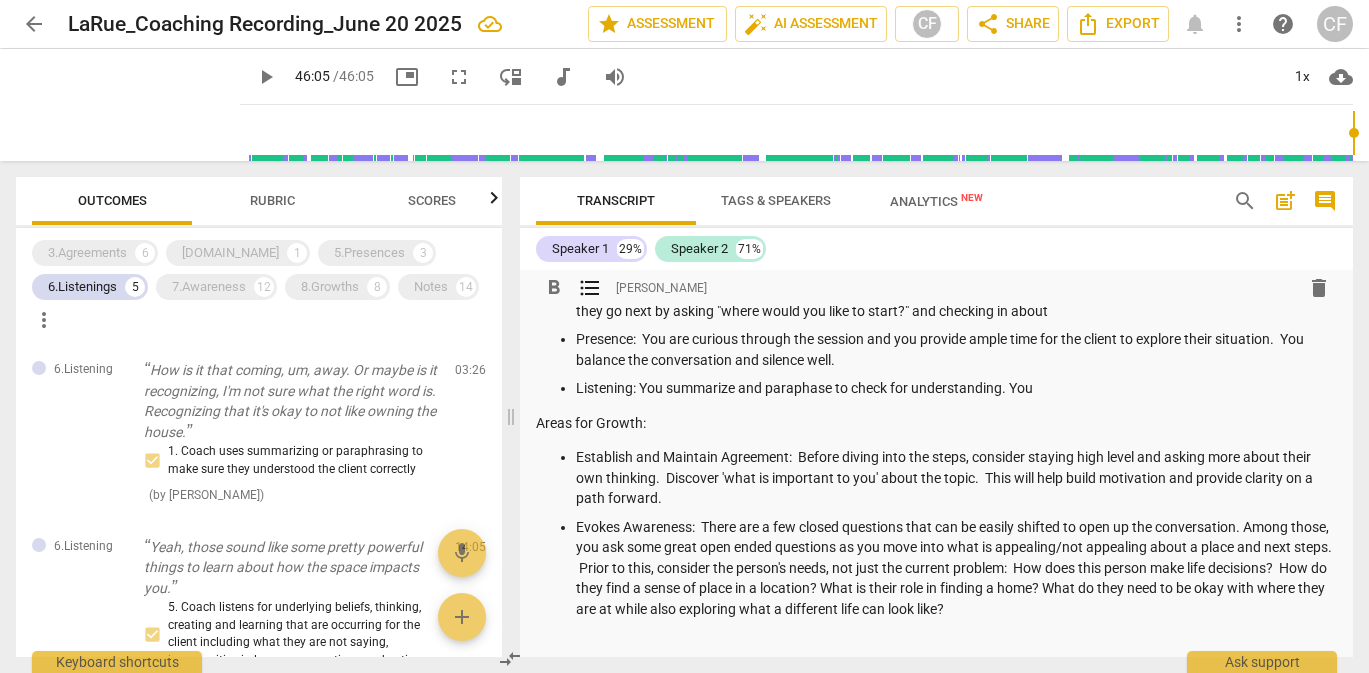 click on "Listening: You summarize and paraphase to check for understanding. You" at bounding box center [956, 388] 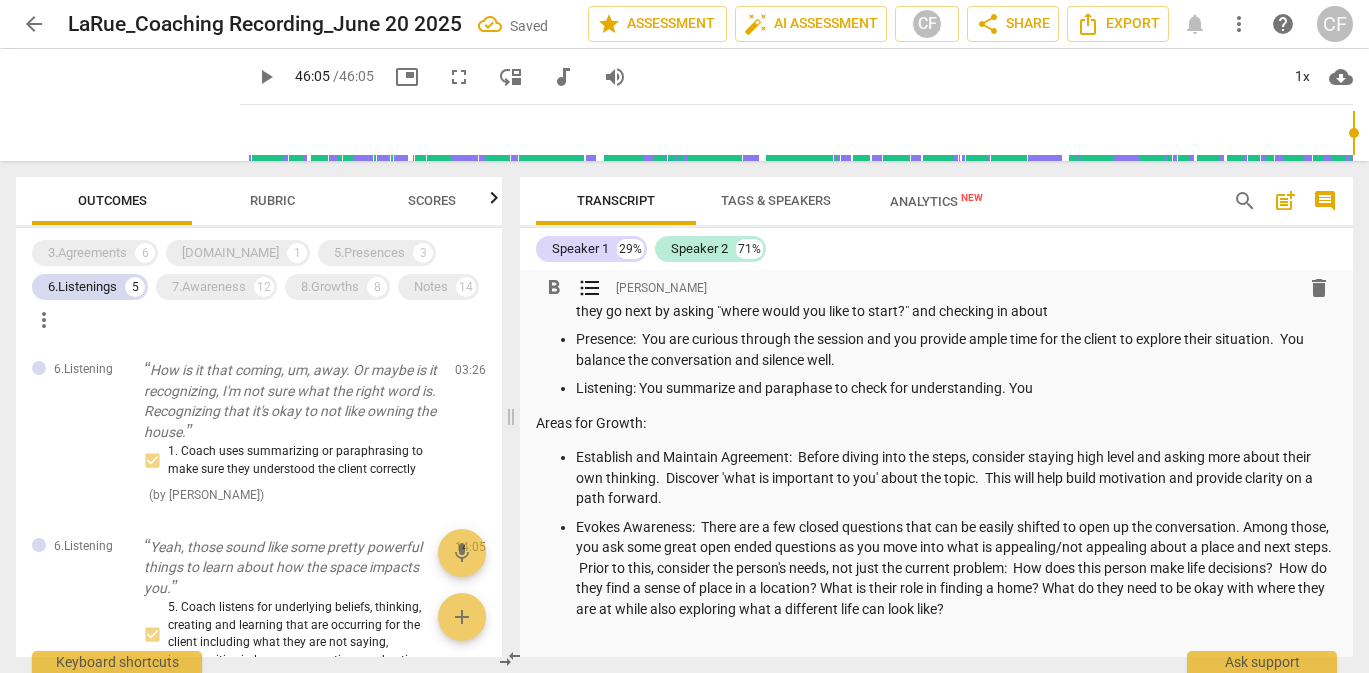 click on "Listening: You summarize and paraphase to check for understanding. You" at bounding box center [956, 388] 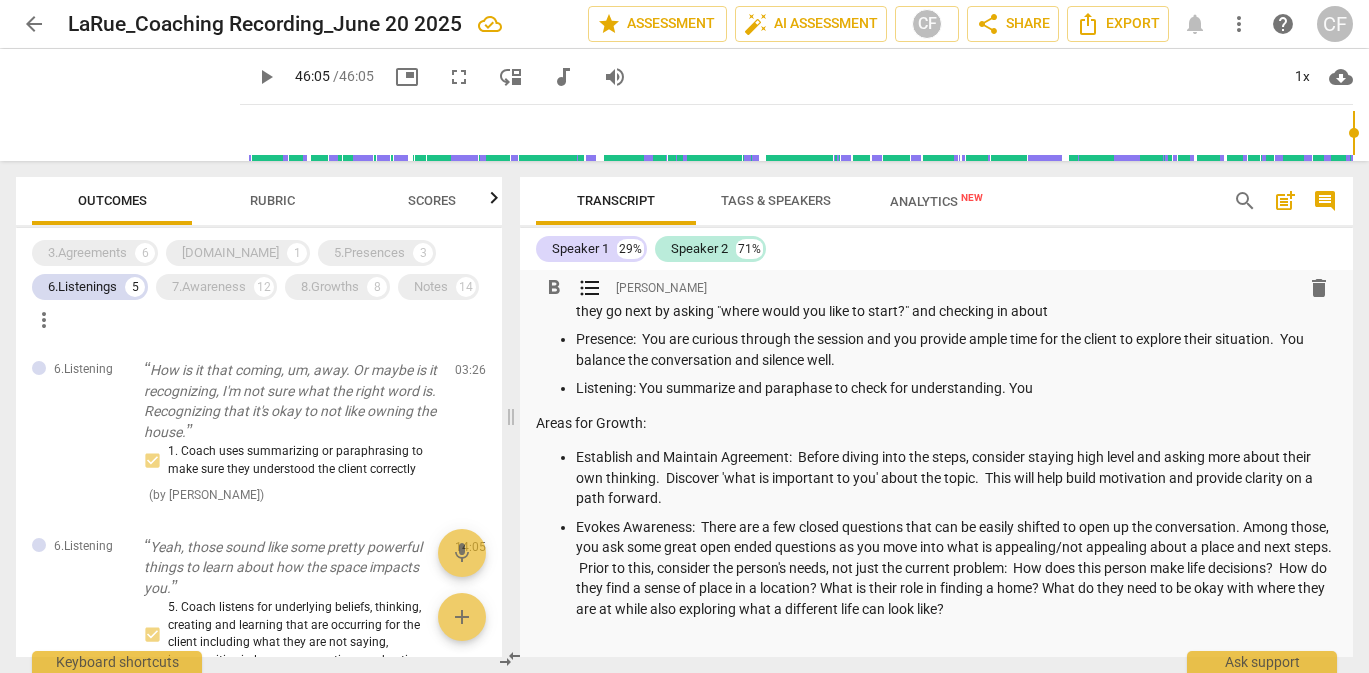 click on "Listening: You summarize and paraphase to check for understanding. You" at bounding box center [956, 388] 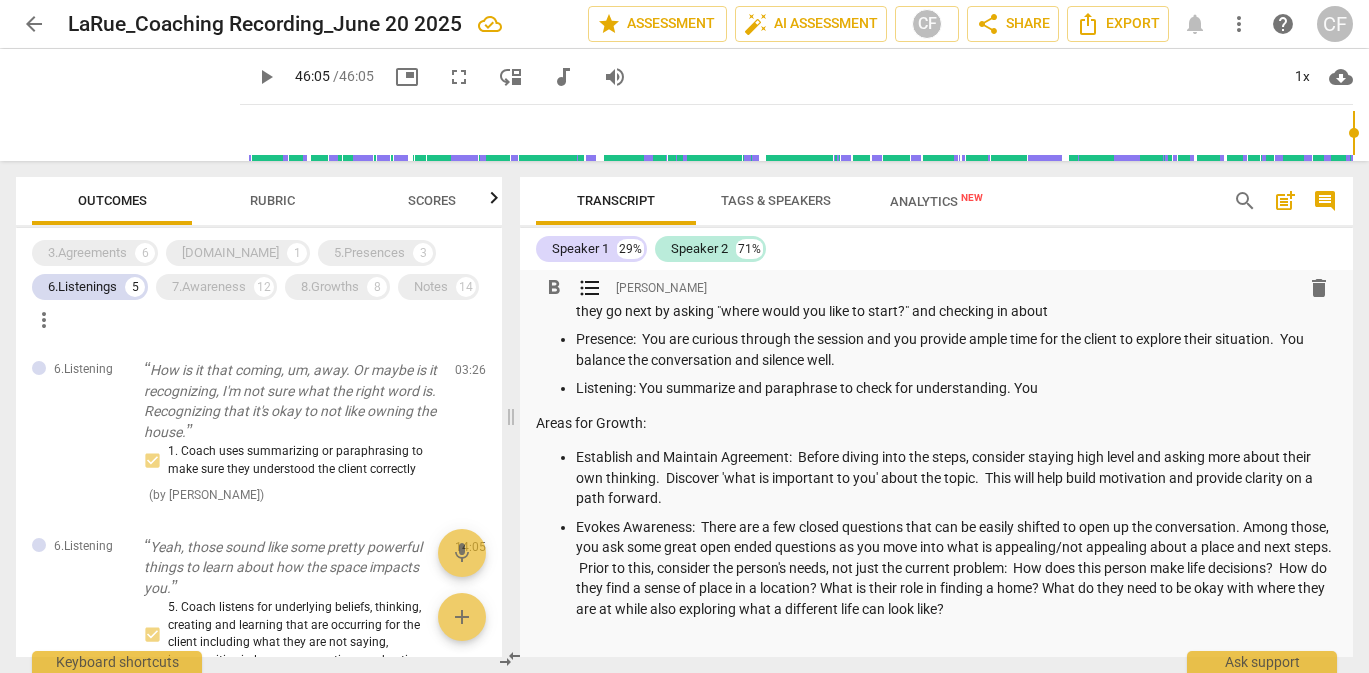 click on "Summary:    Strengths: Establish and Maintain Agreement: You asked the client about their topic and outcome.  You allow the client to drive where they go next by asking "where would you like to start?" and checking in about  Presence:  You are curious through the session and you provide ample time for the client to explore their situation.  You balance the conversation and silence well.  Listening: You summarize and paraphrase to check for understanding. You  Areas for Growth: Establish and Maintain Agreement:  Before diving into the steps, consider staying high level and asking more about their own thinking.  Discover 'what is important to you' about the topic.  This will help build motivation and provide clarity on a path forward." at bounding box center [936, 435] 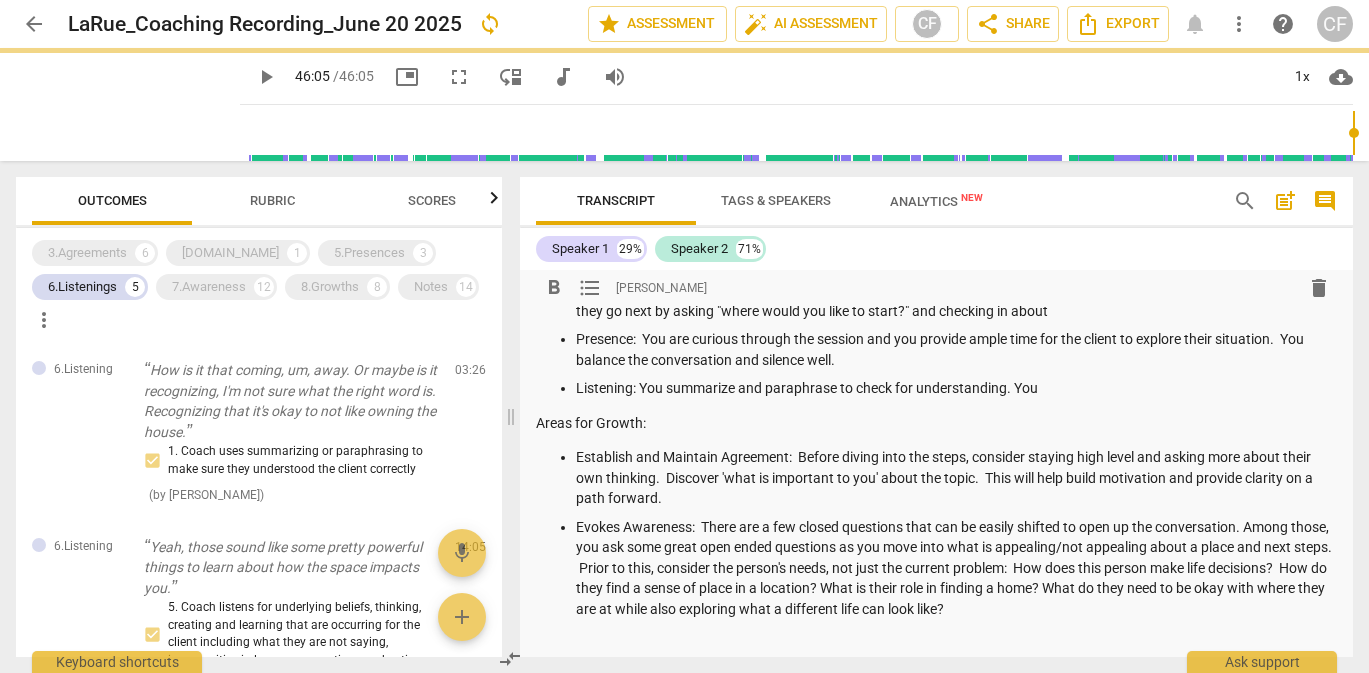 click on "Listening: You summarize and paraphrase to check for understanding. You" at bounding box center [956, 388] 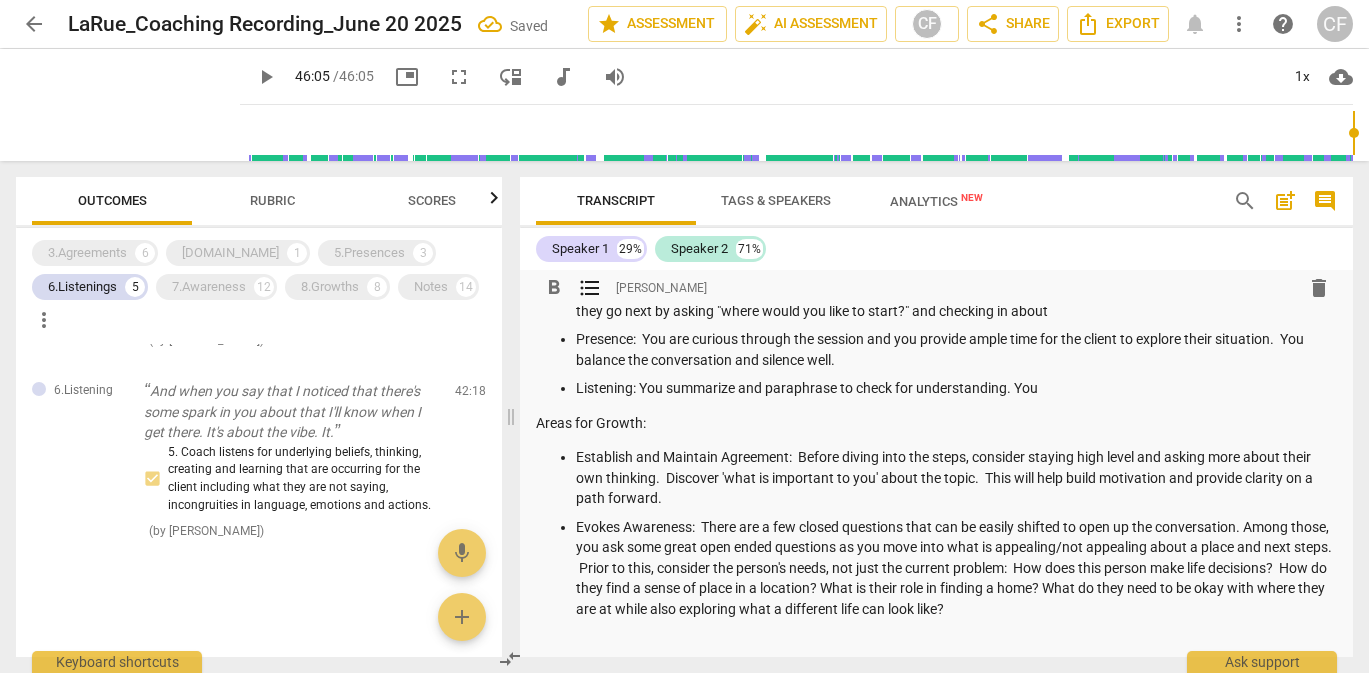 scroll, scrollTop: 693, scrollLeft: 0, axis: vertical 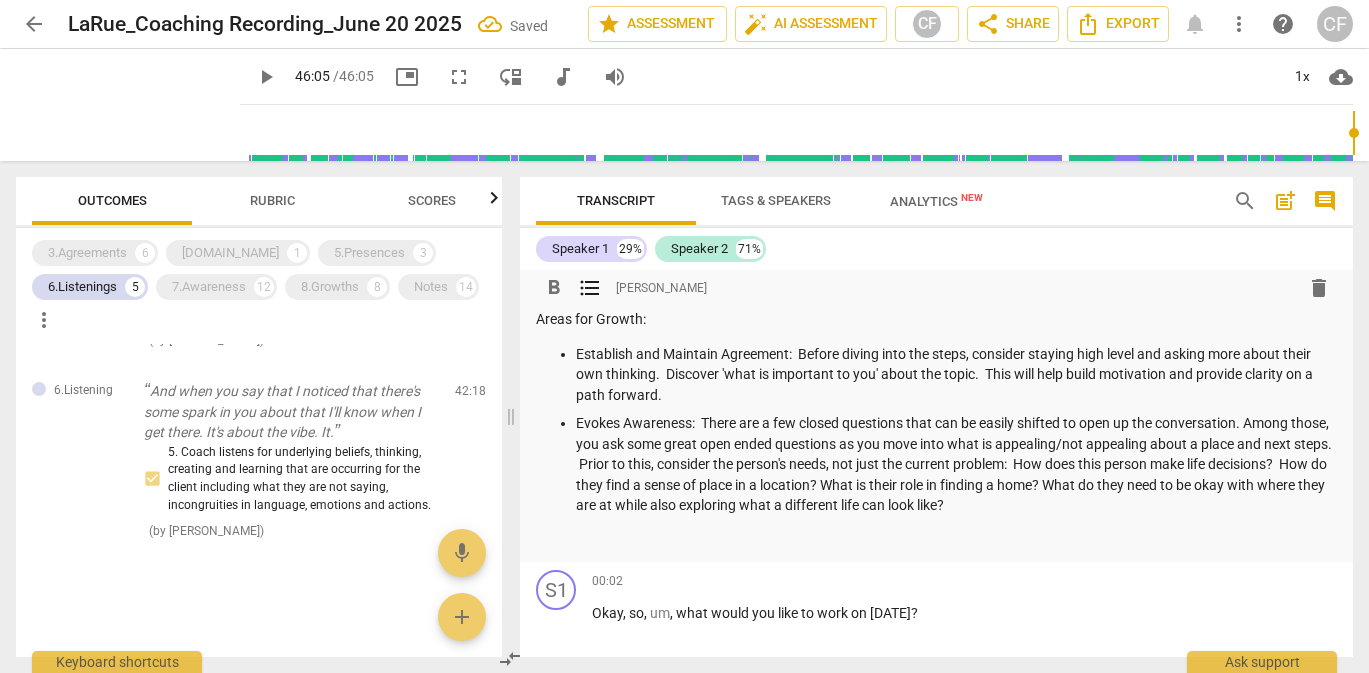 click on "Evokes Awareness:  There are a few closed questions that can be easily shifted to open up the conversation. Among those, you ask some great open ended questions as you move into what is appealing/not appealing about a place and next steps.  Prior to this, consider the person's needs, not just the current problem:  How does this person make life decisions?  How do they find a sense of place in a location? What is their role in finding a home? What do they need to be okay with where they are at while also exploring what a different life can look like?" at bounding box center [956, 464] 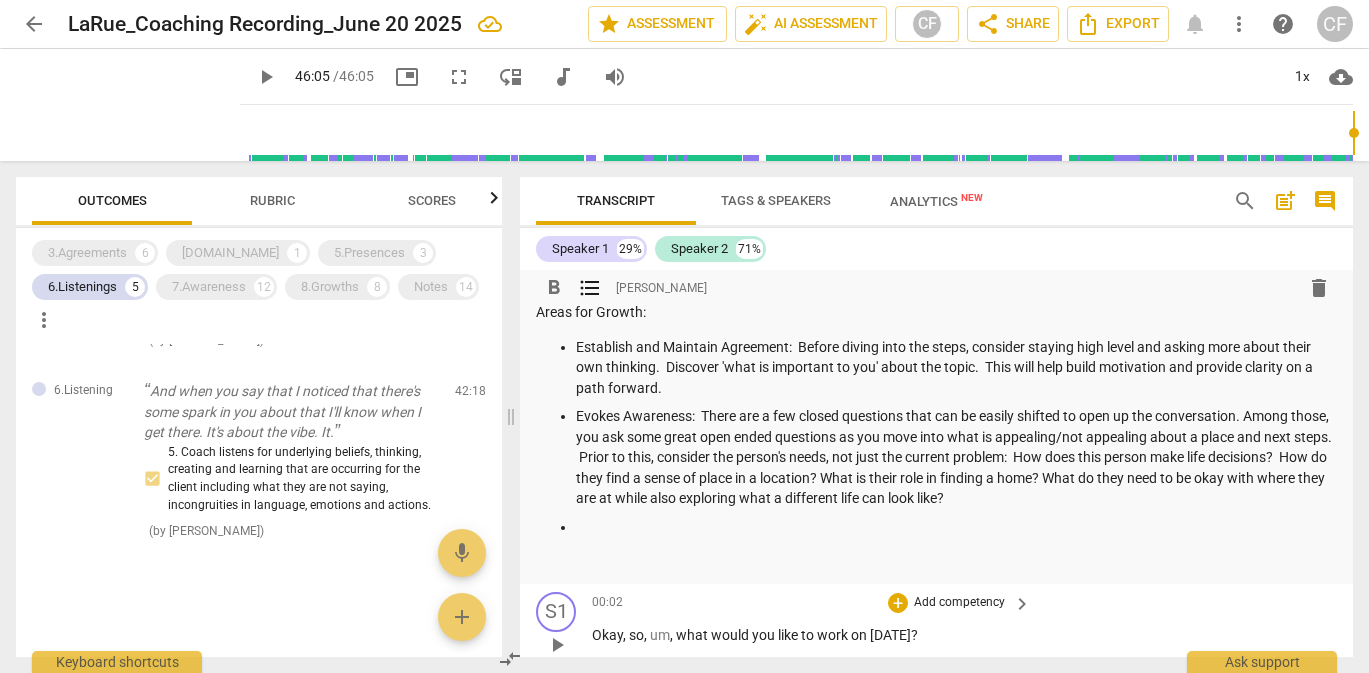 scroll, scrollTop: 237, scrollLeft: 0, axis: vertical 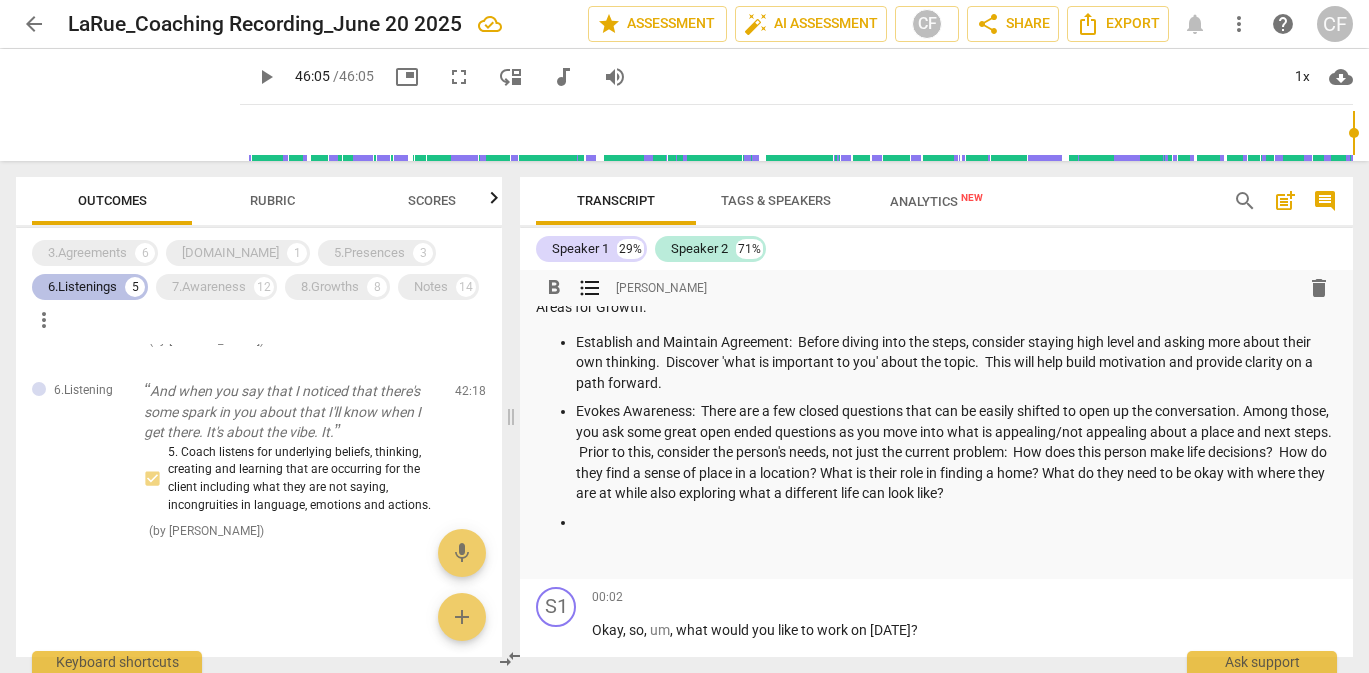 click on "6.Listenings" at bounding box center (82, 287) 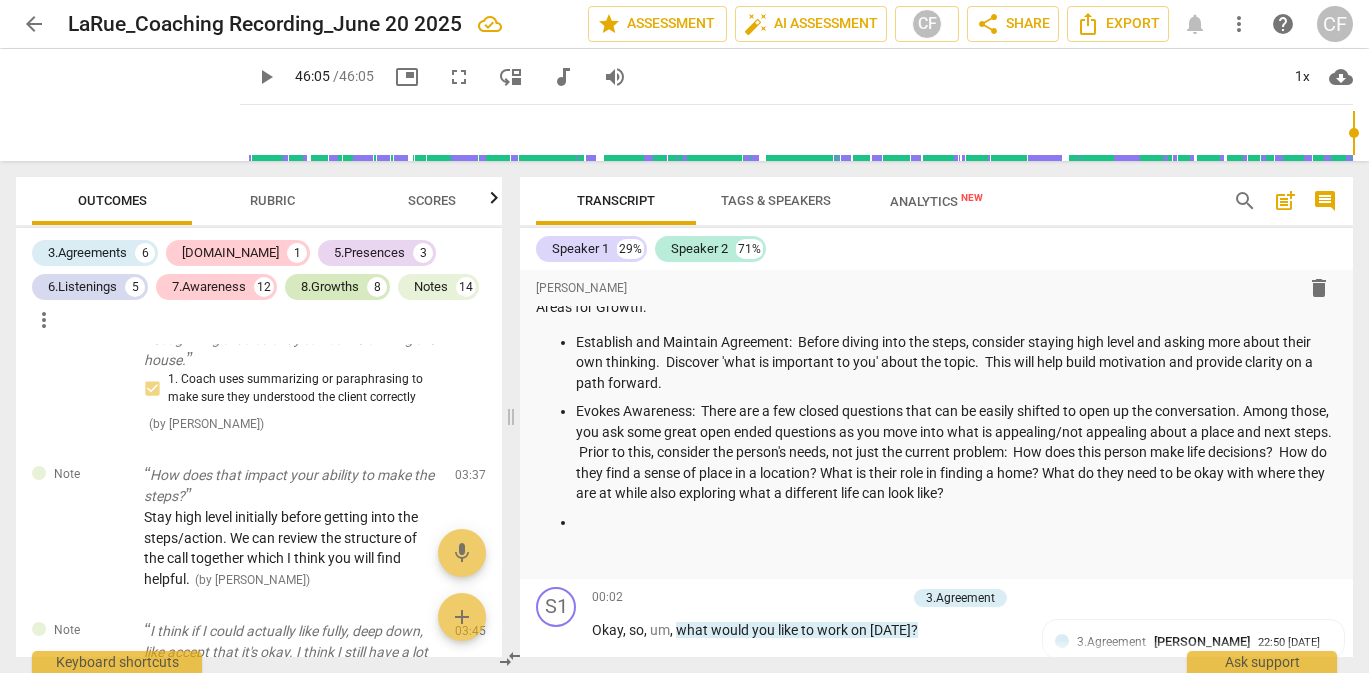 scroll, scrollTop: 5344, scrollLeft: 0, axis: vertical 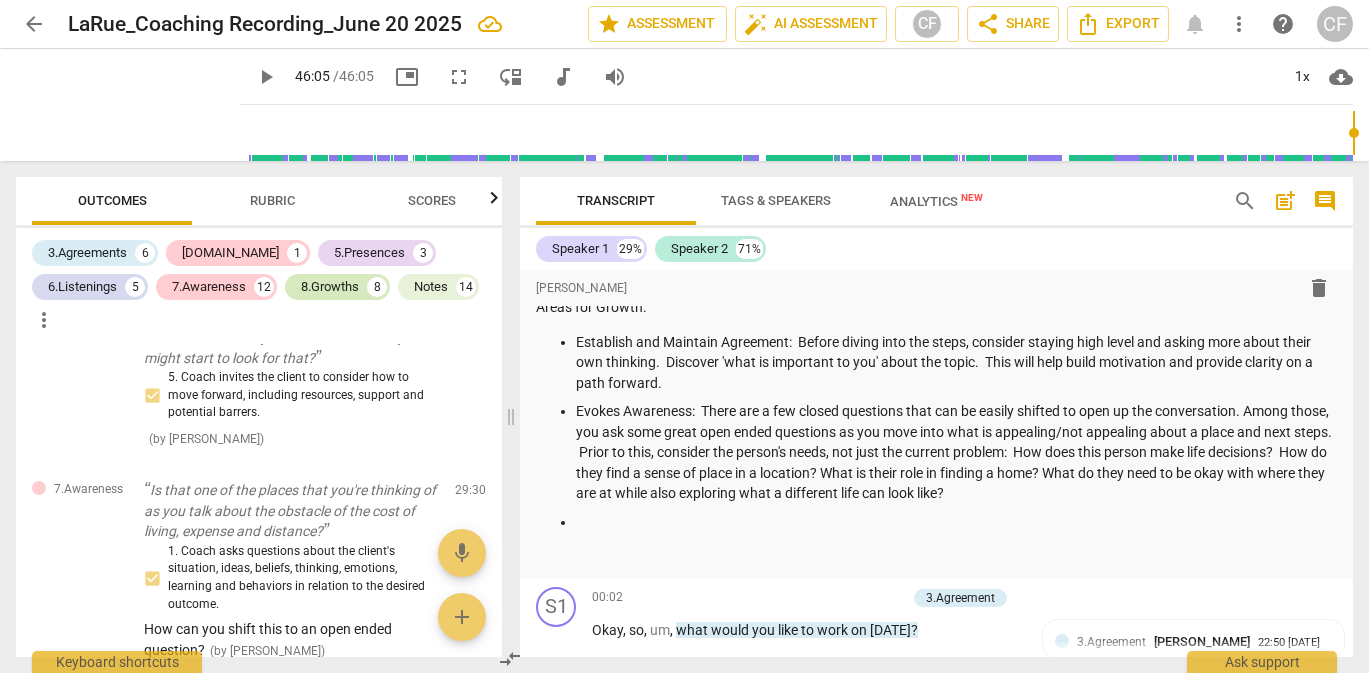 click on "8.Growths" at bounding box center (330, 287) 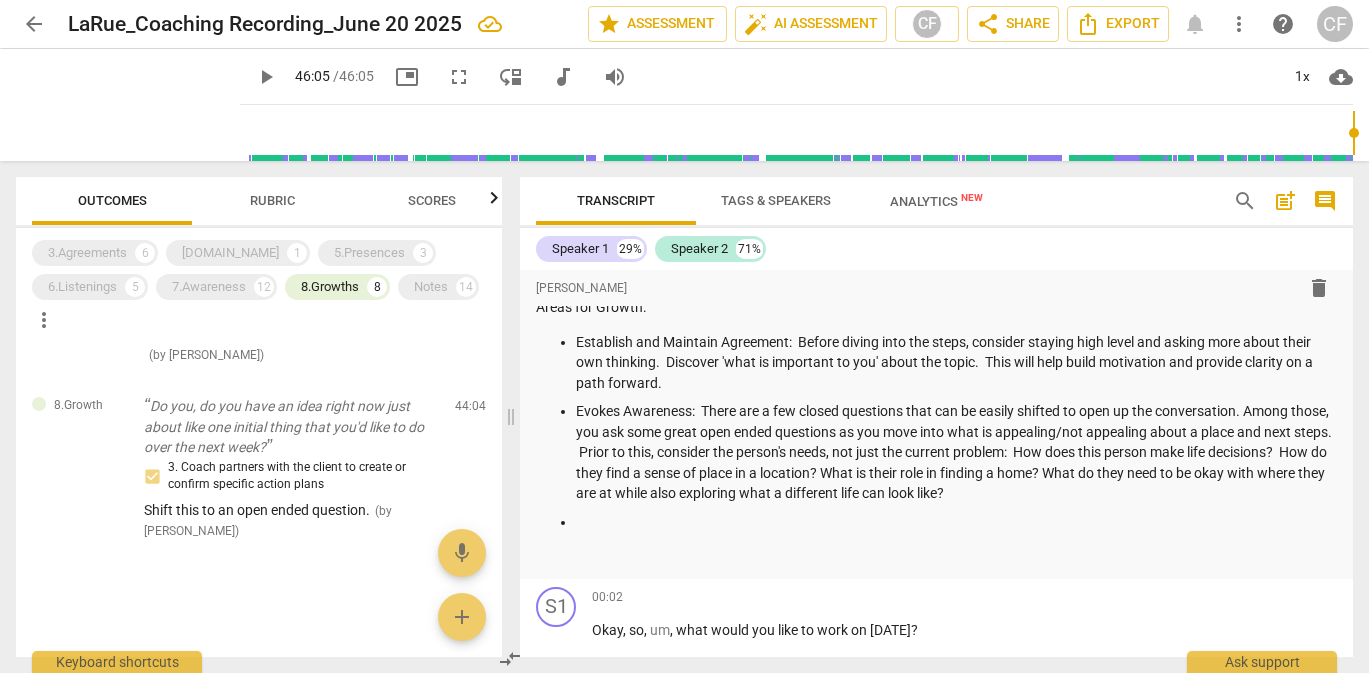 scroll, scrollTop: 320, scrollLeft: 0, axis: vertical 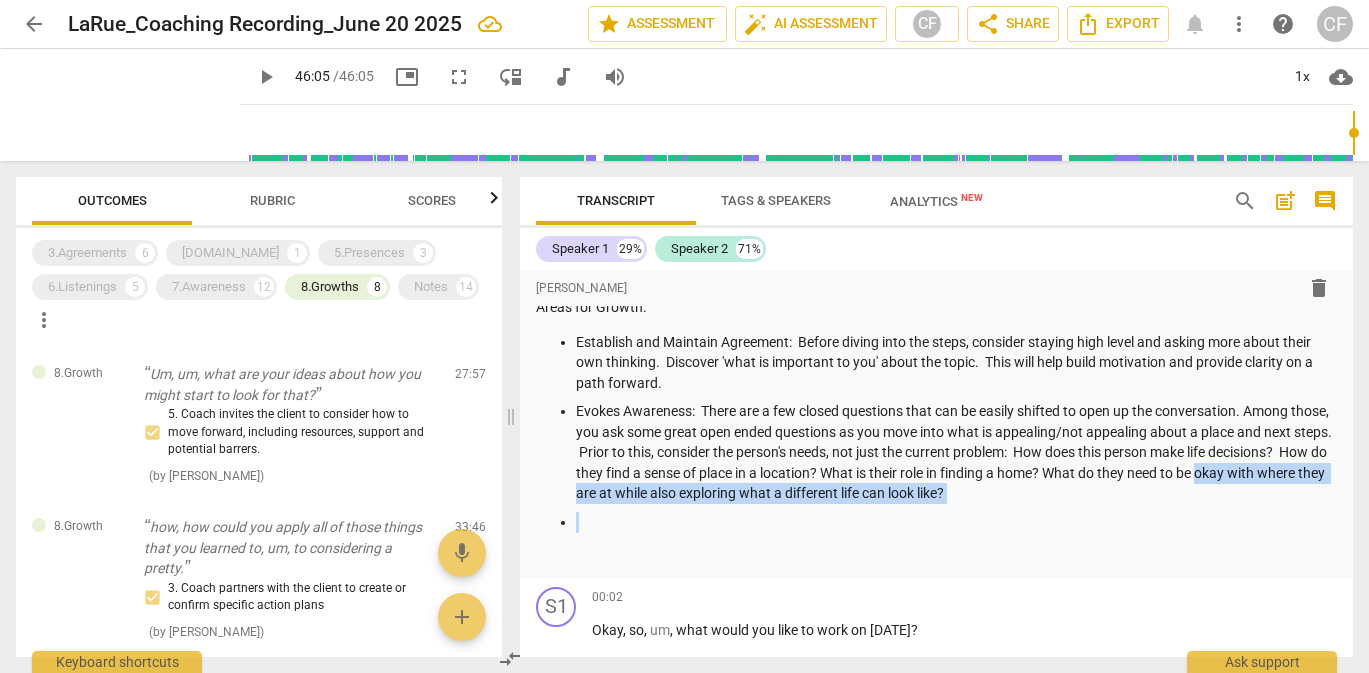 drag, startPoint x: 591, startPoint y: 524, endPoint x: 497, endPoint y: 483, distance: 102.55243 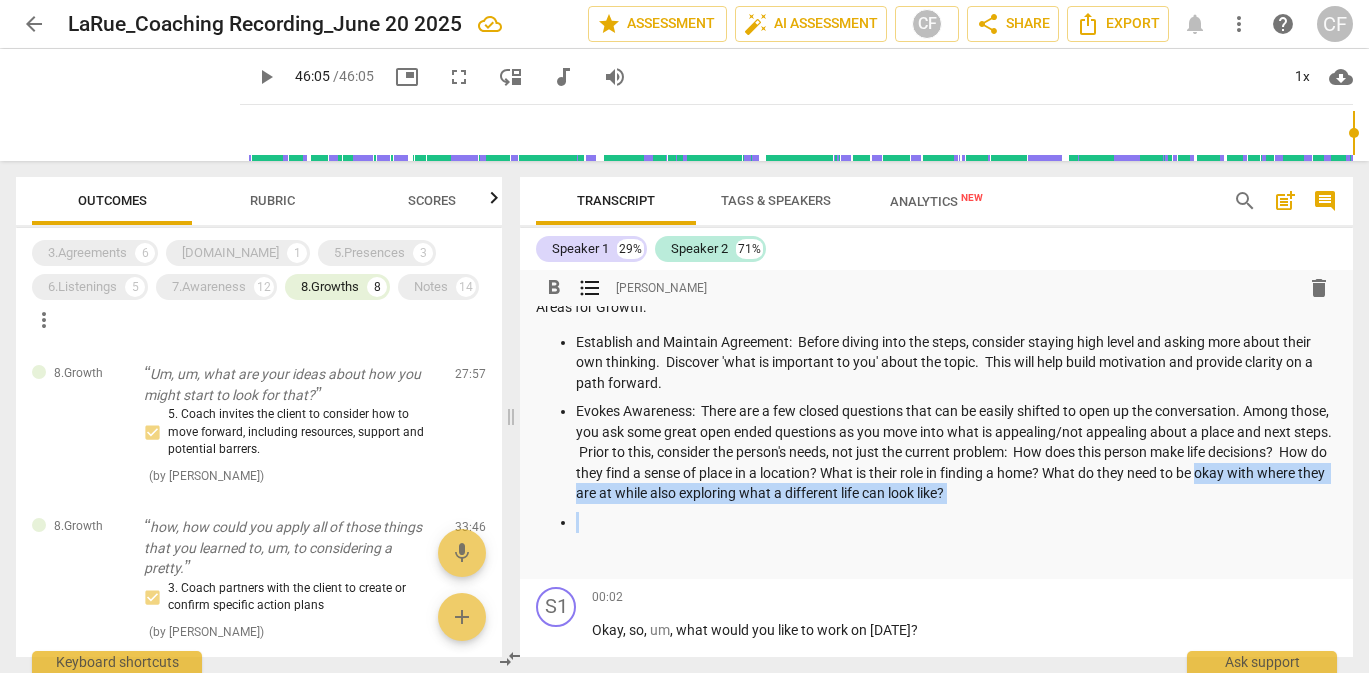 click on "Rubric" at bounding box center [272, 200] 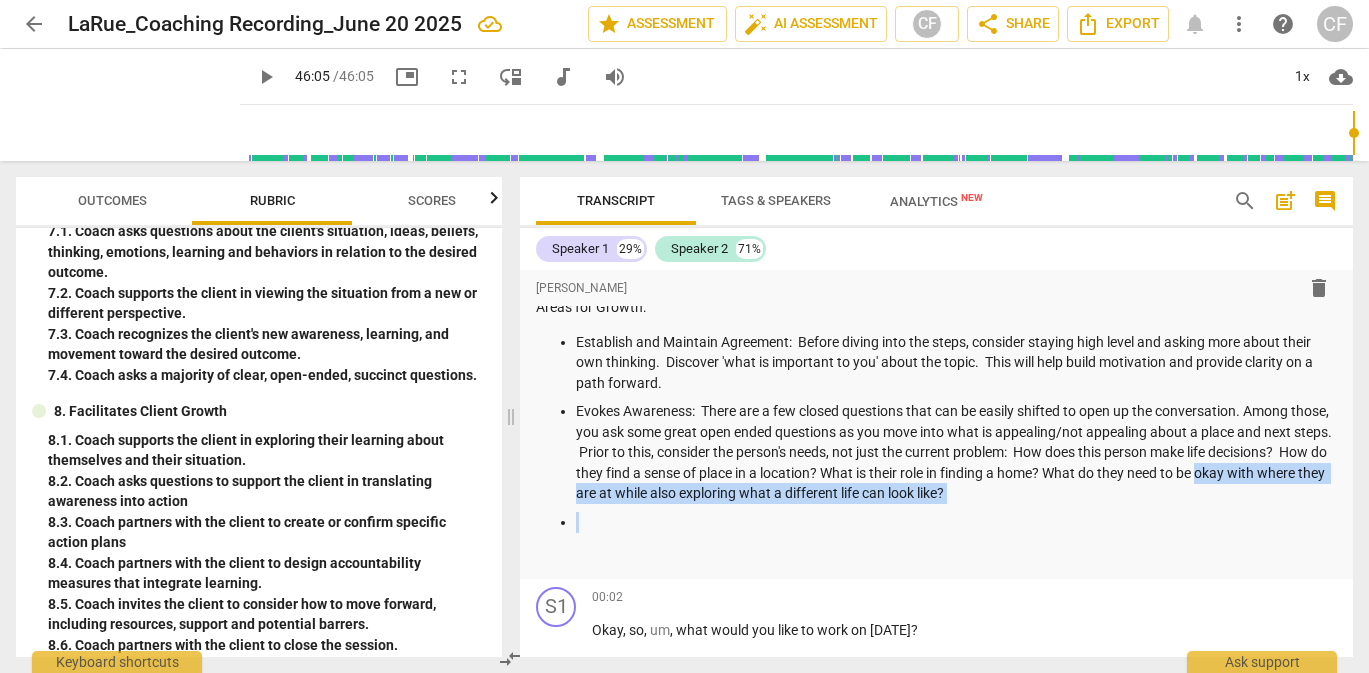 scroll, scrollTop: 1074, scrollLeft: 0, axis: vertical 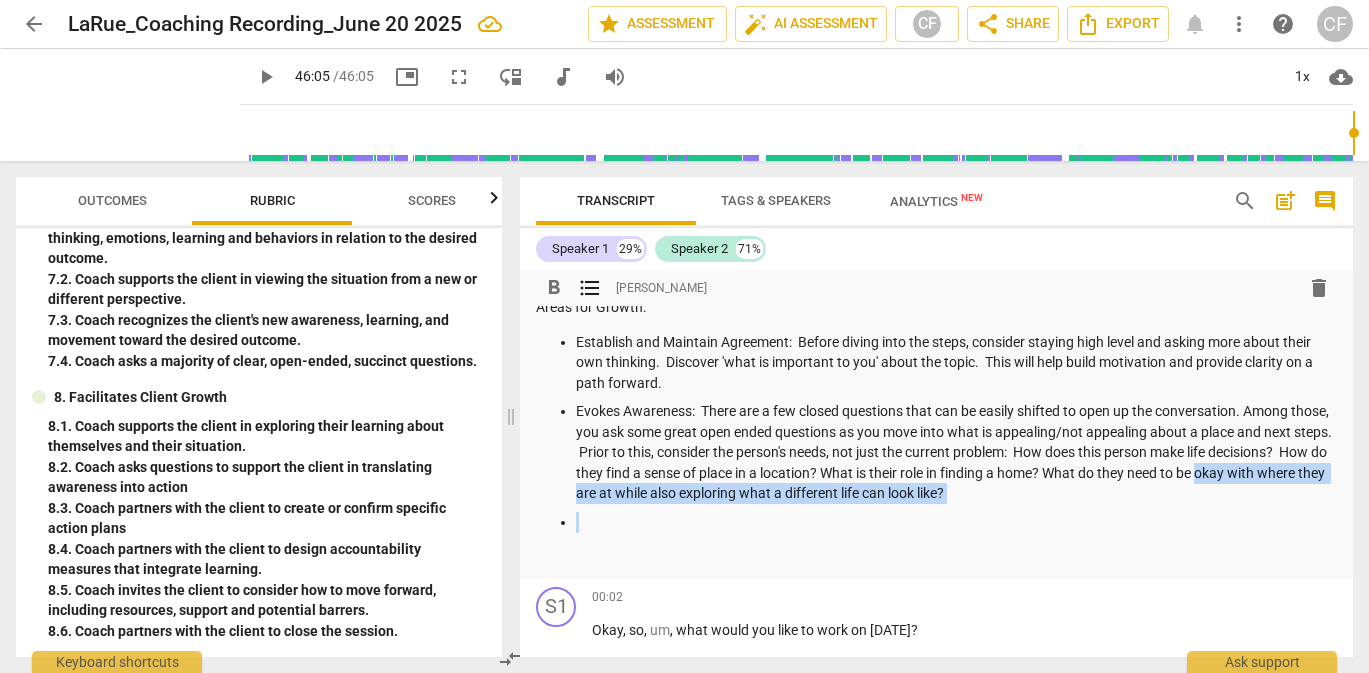 click at bounding box center (956, 522) 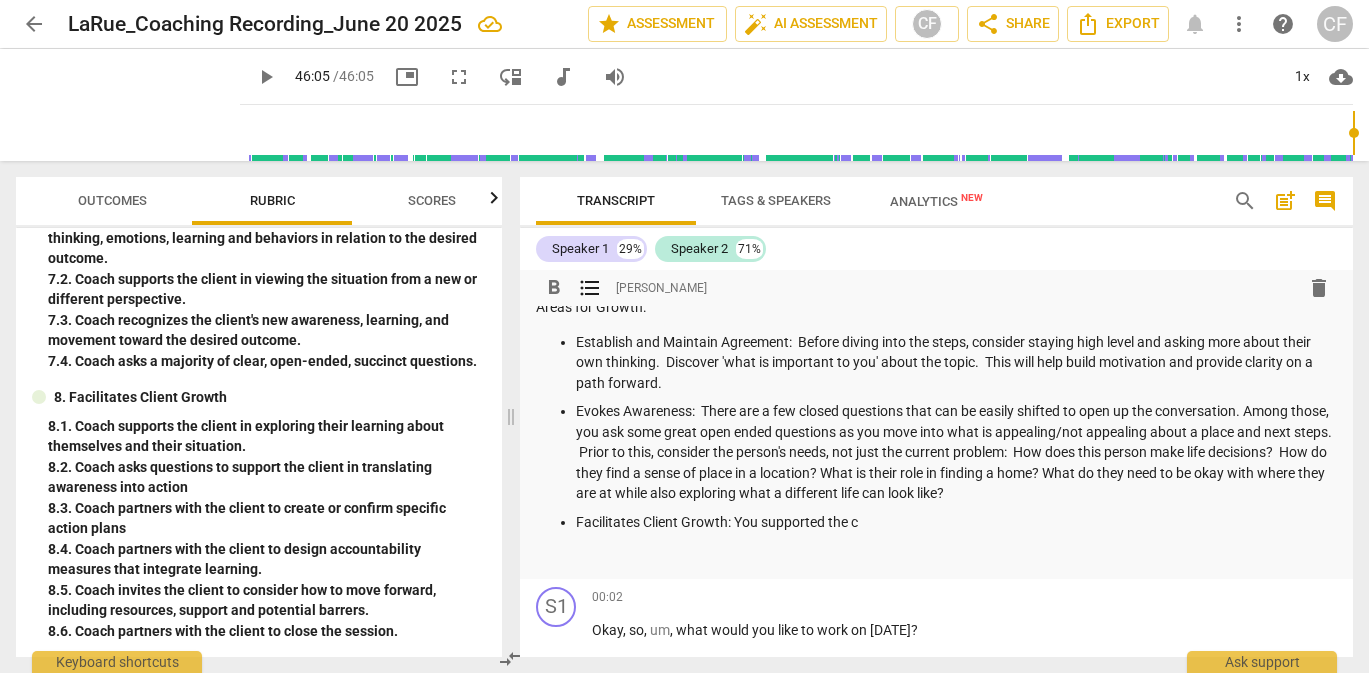 click on "Outcomes" at bounding box center [112, 200] 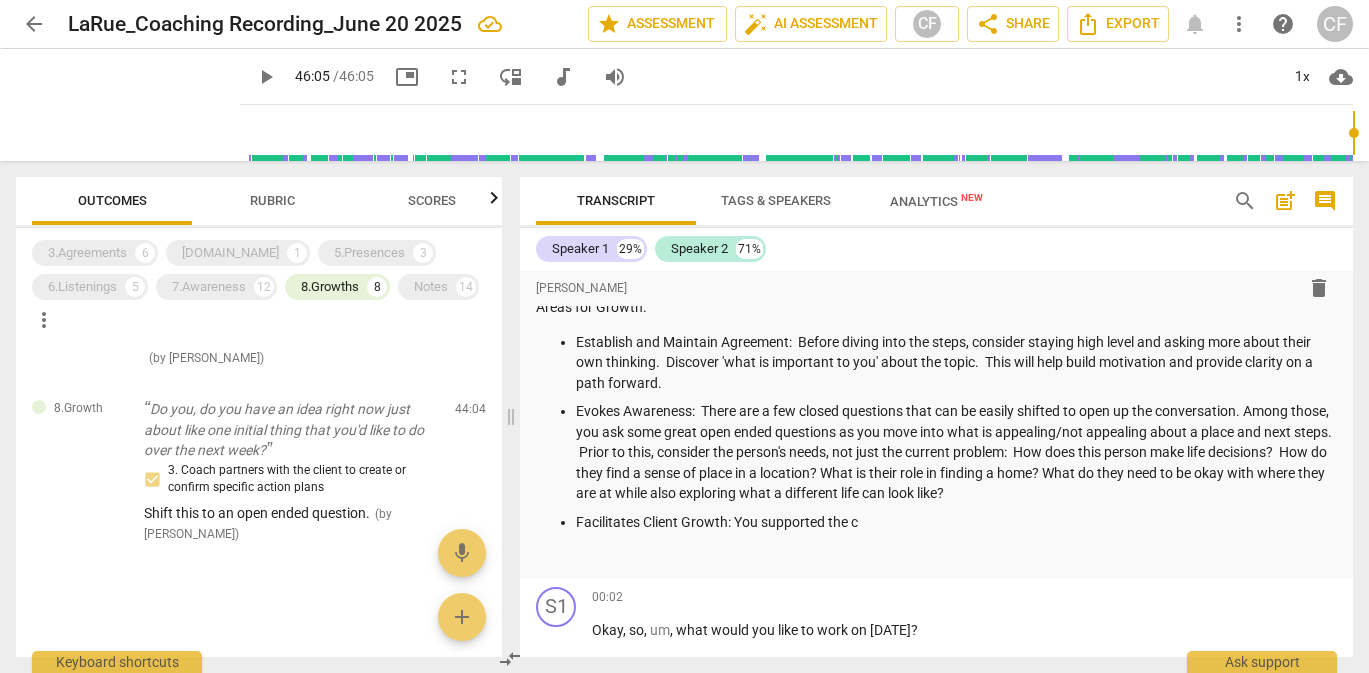 scroll, scrollTop: 1135, scrollLeft: 0, axis: vertical 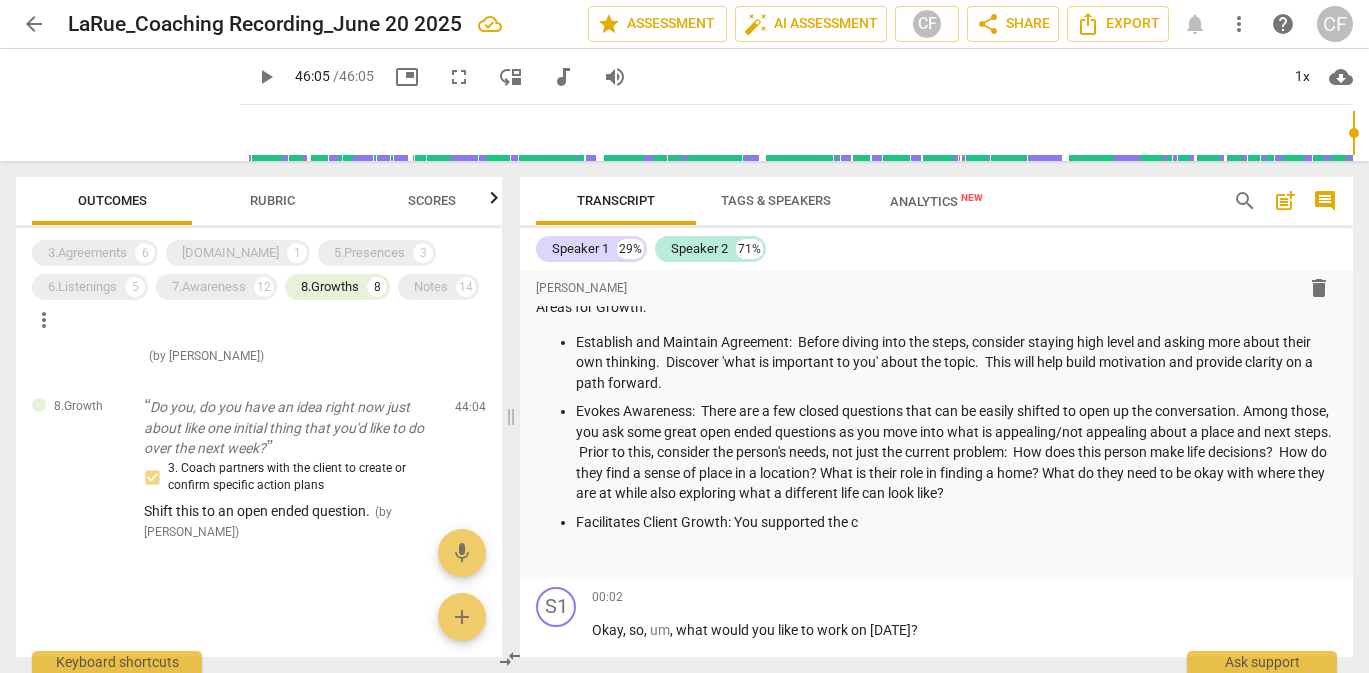 click on "Rubric" at bounding box center [272, 201] 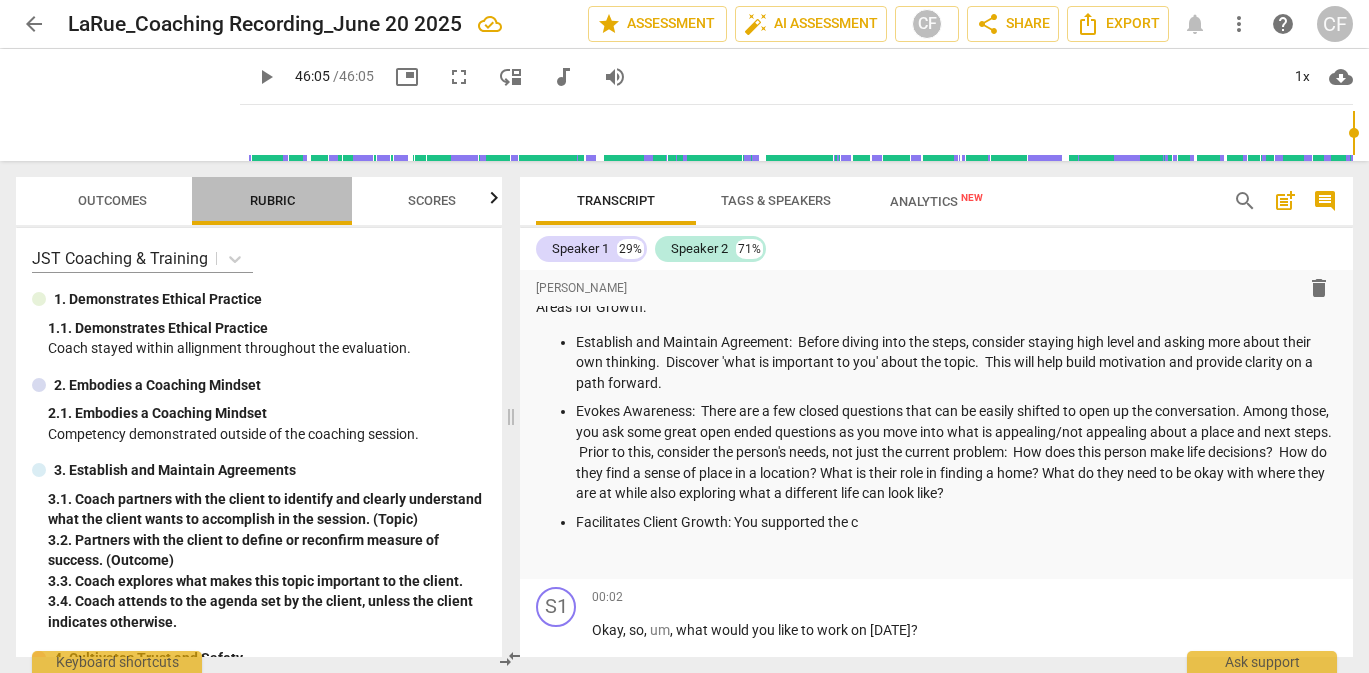 click on "Rubric" at bounding box center [272, 201] 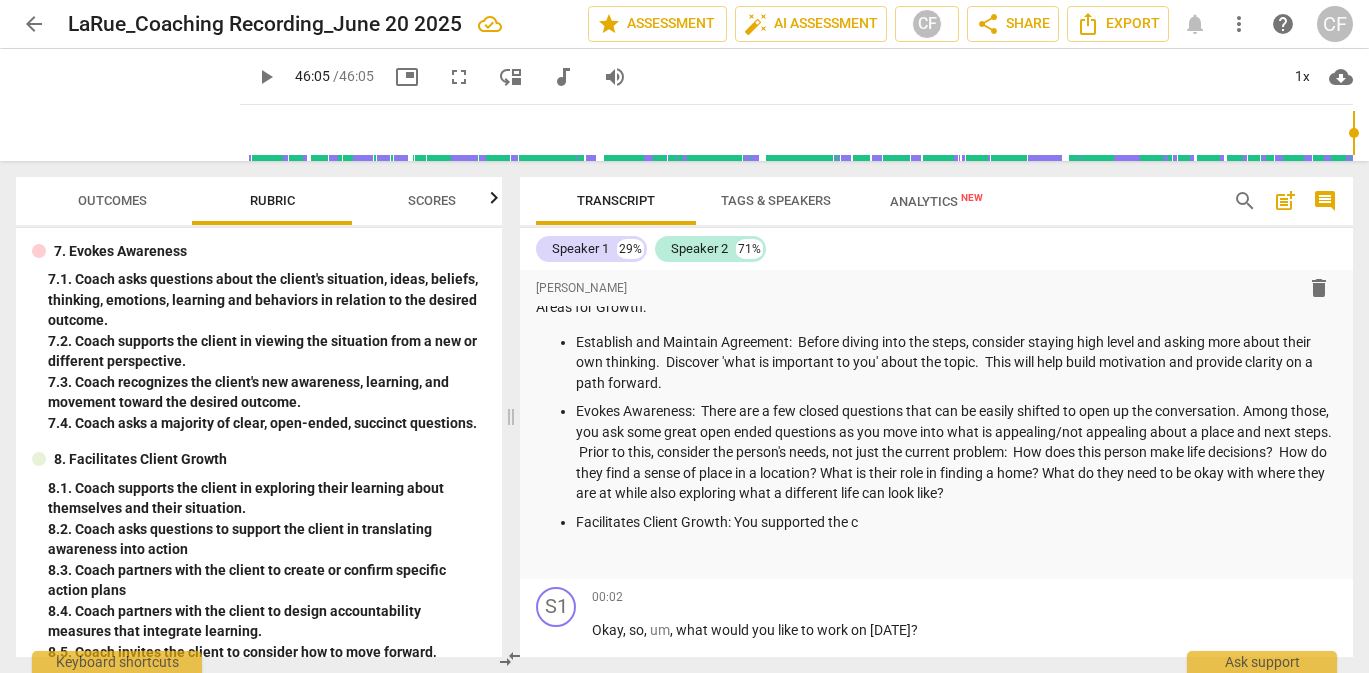 scroll, scrollTop: 1074, scrollLeft: 0, axis: vertical 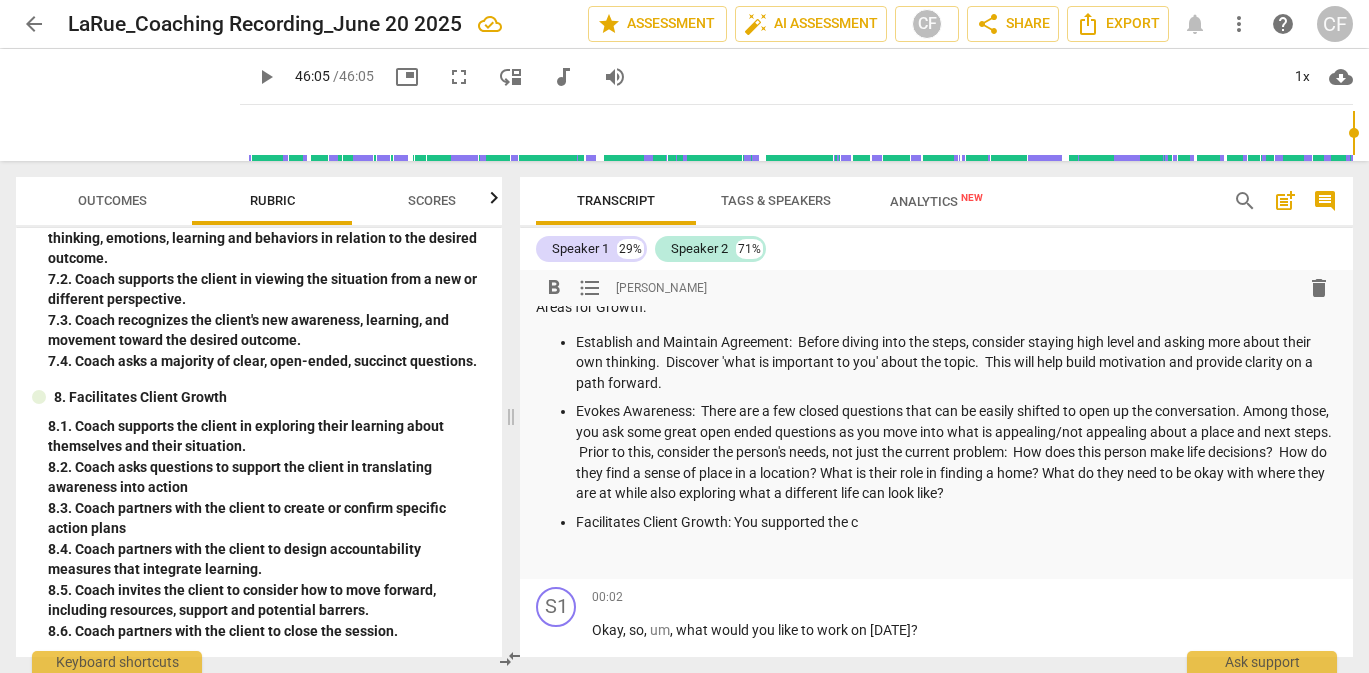 click on "Facilitates Client Growth: You supported the c" at bounding box center [956, 522] 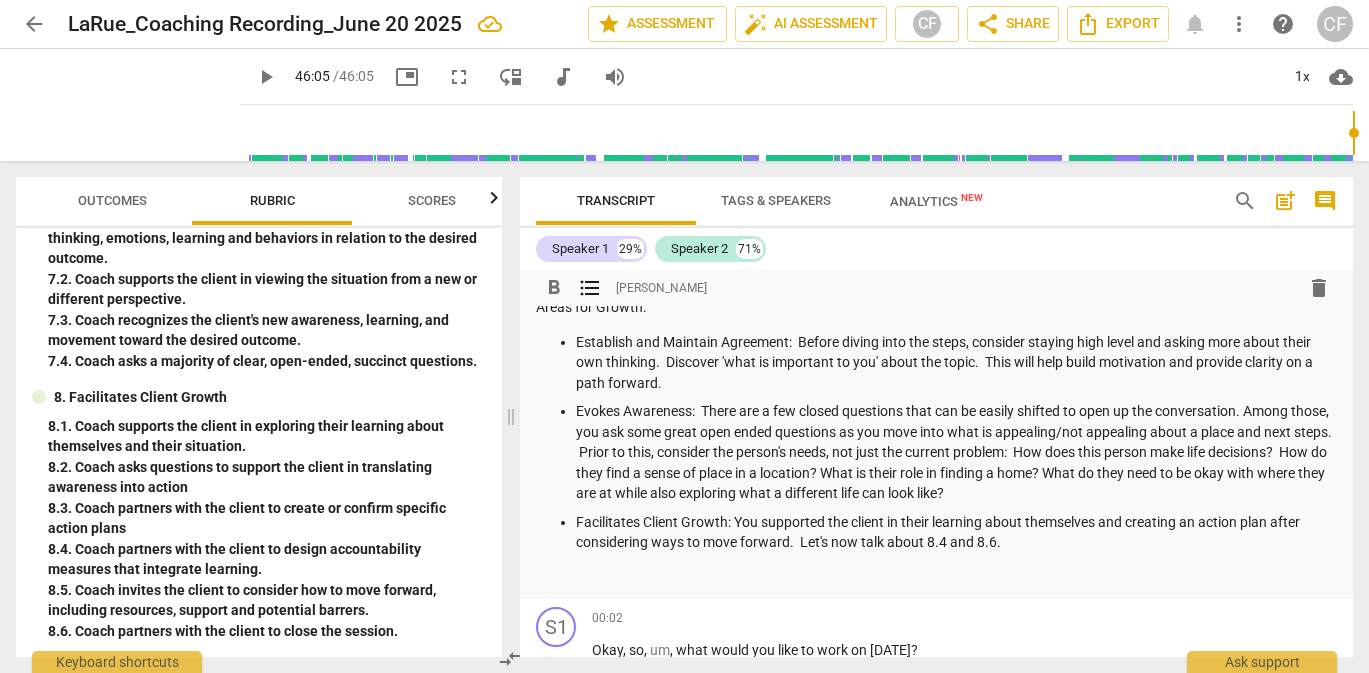 click on "Facilitates Client Growth: You supported the client in their learning about themselves and creating an action plan after considering ways to move forward.  Let's now talk about 8.4 and 8.6." at bounding box center (956, 532) 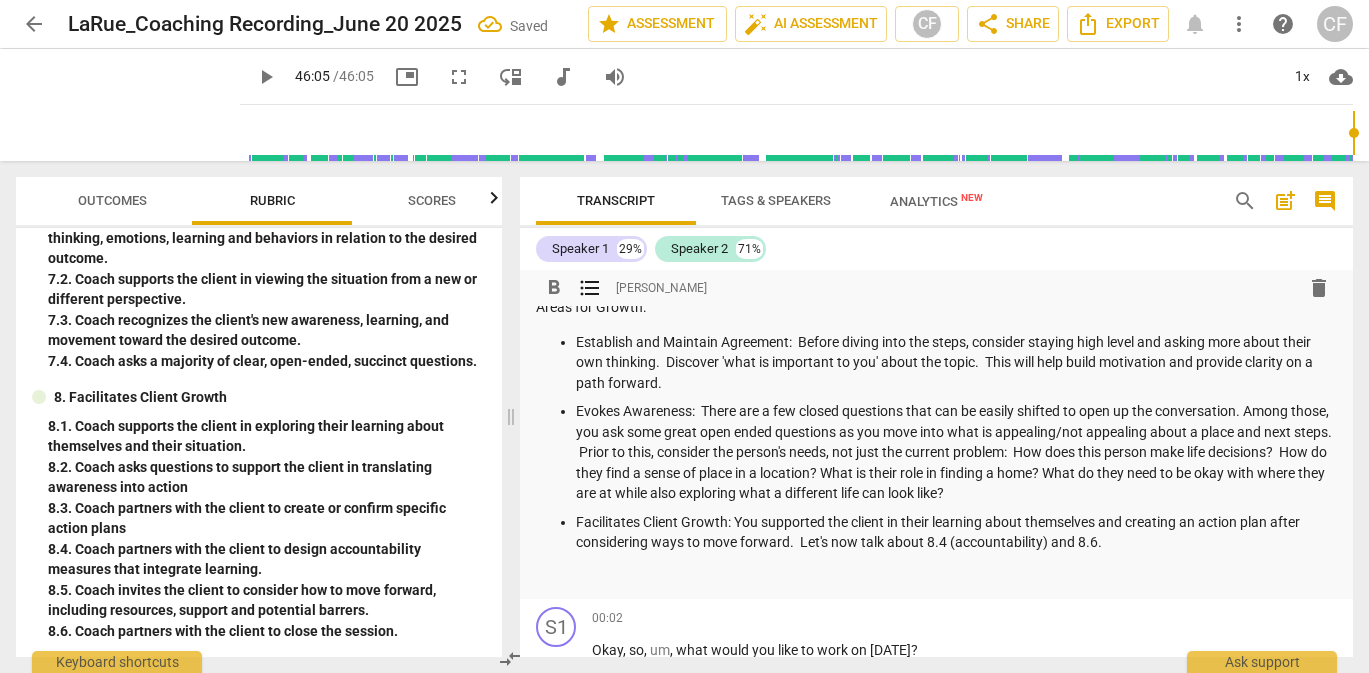 click on "Facilitates Client Growth: You supported the client in their learning about themselves and creating an action plan after considering ways to move forward.  Let's now talk about 8.4 (accountability) and 8.6." at bounding box center [956, 532] 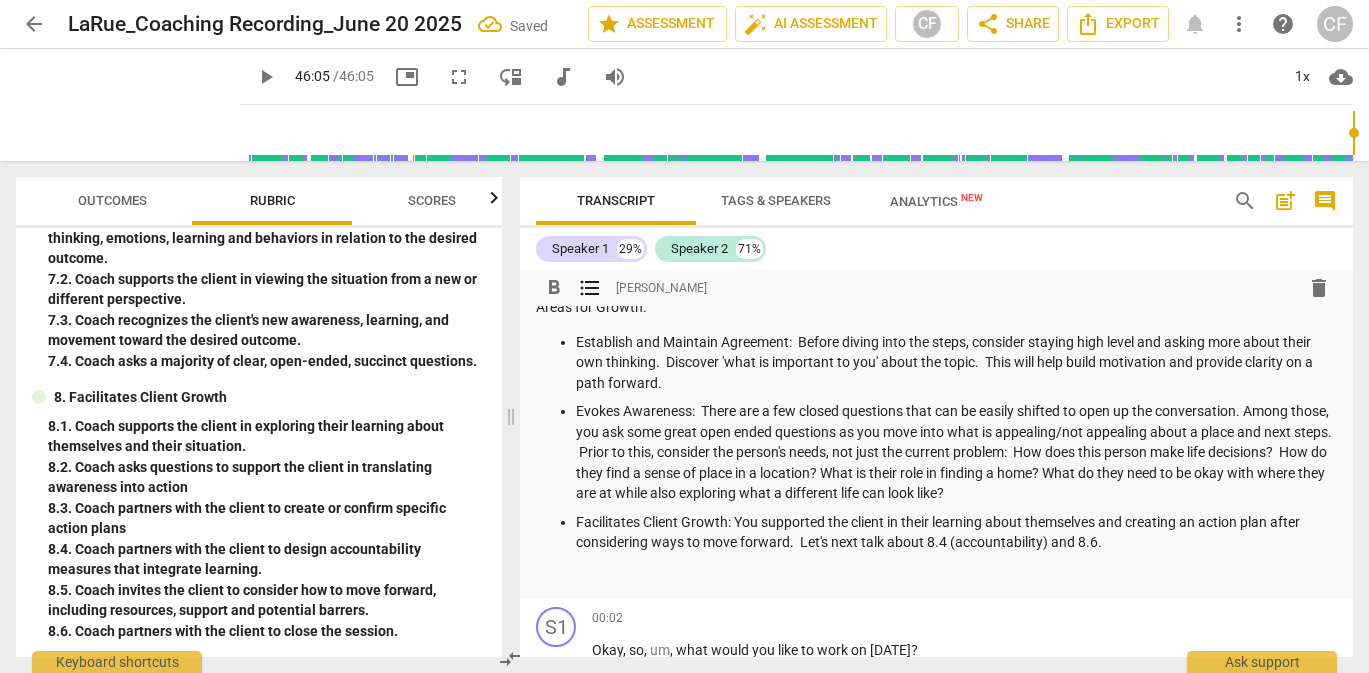 click on "Facilitates Client Growth: You supported the client in their learning about themselves and creating an action plan after considering ways to move forward.  Let's next talk about 8.4 (accountability) and 8.6." at bounding box center (956, 532) 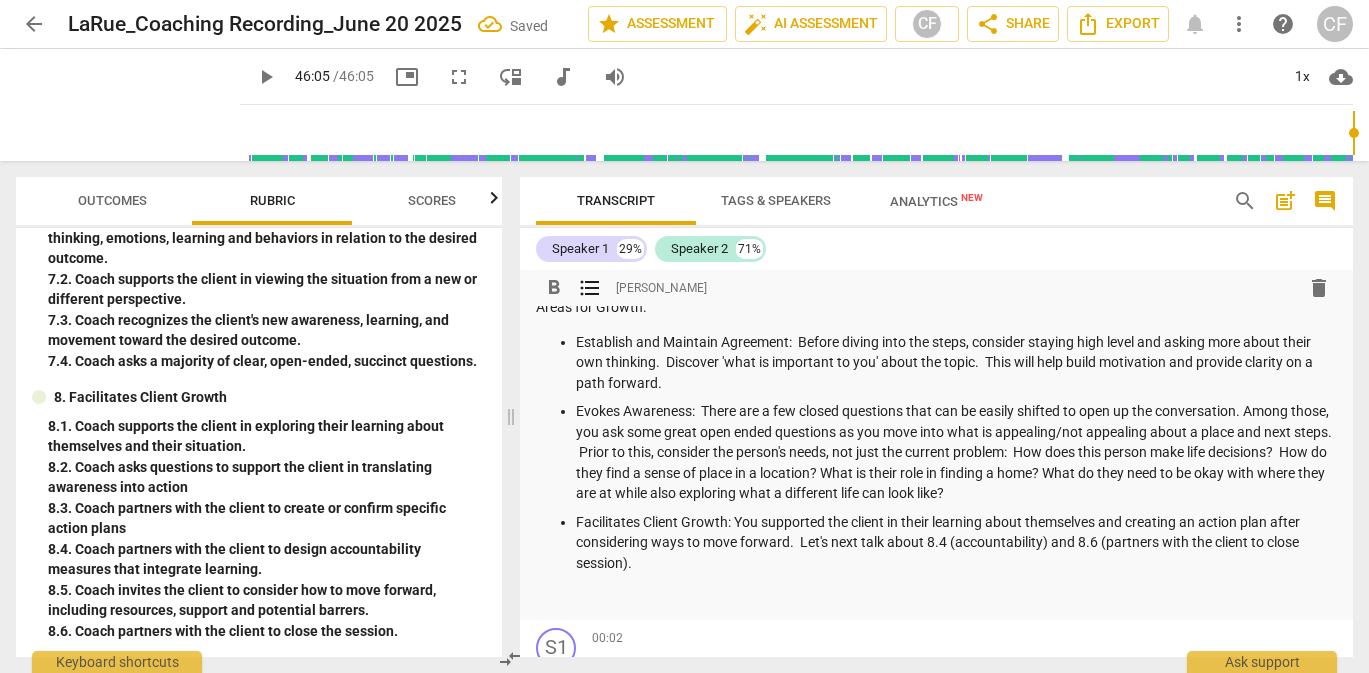 click on "Summary:    Strengths: Establish and Maintain Agreement: You asked the client about their topic and outcome.  You allow the client to drive where they go next by asking "where would you like to start?" and checking in about  Presence:  You are curious through the session and you provide ample time for the client to explore their situation.  You balance the conversation and silence well.  Listening: You summarize and paraphrase to check for understanding. You noticed 'the spark' in the client which demonstrated listening for the unsaid as well as the said.  Areas for Growth: Establish and Maintain Agreement:  Before diving into the steps, consider staying high level and asking more about their own thinking.  Discover 'what is important to you' about the topic.  This will help build motivation and provide clarity on a path forward." at bounding box center [936, 344] 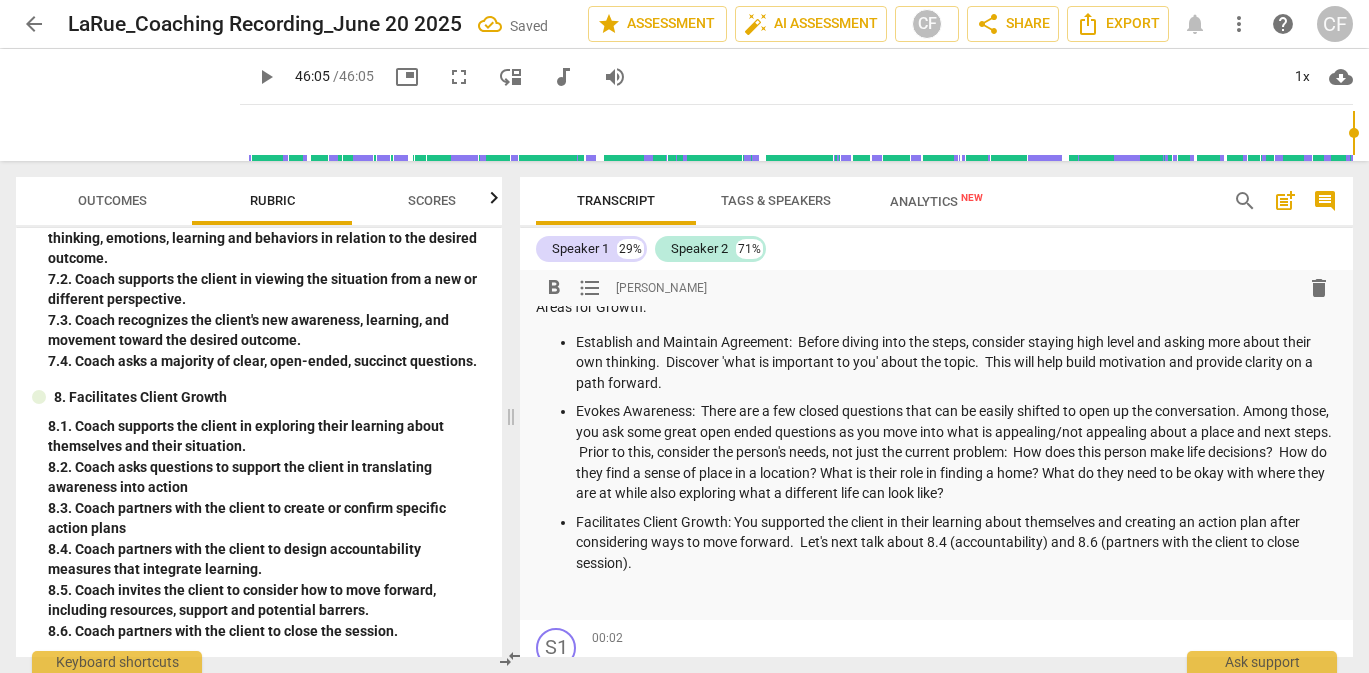 click on "Facilitates Client Growth: You supported the client in their learning about themselves and creating an action plan after considering ways to move forward.  Let's next talk about 8.4 (accountability) and 8.6 (partners with the client to close session)." at bounding box center (956, 543) 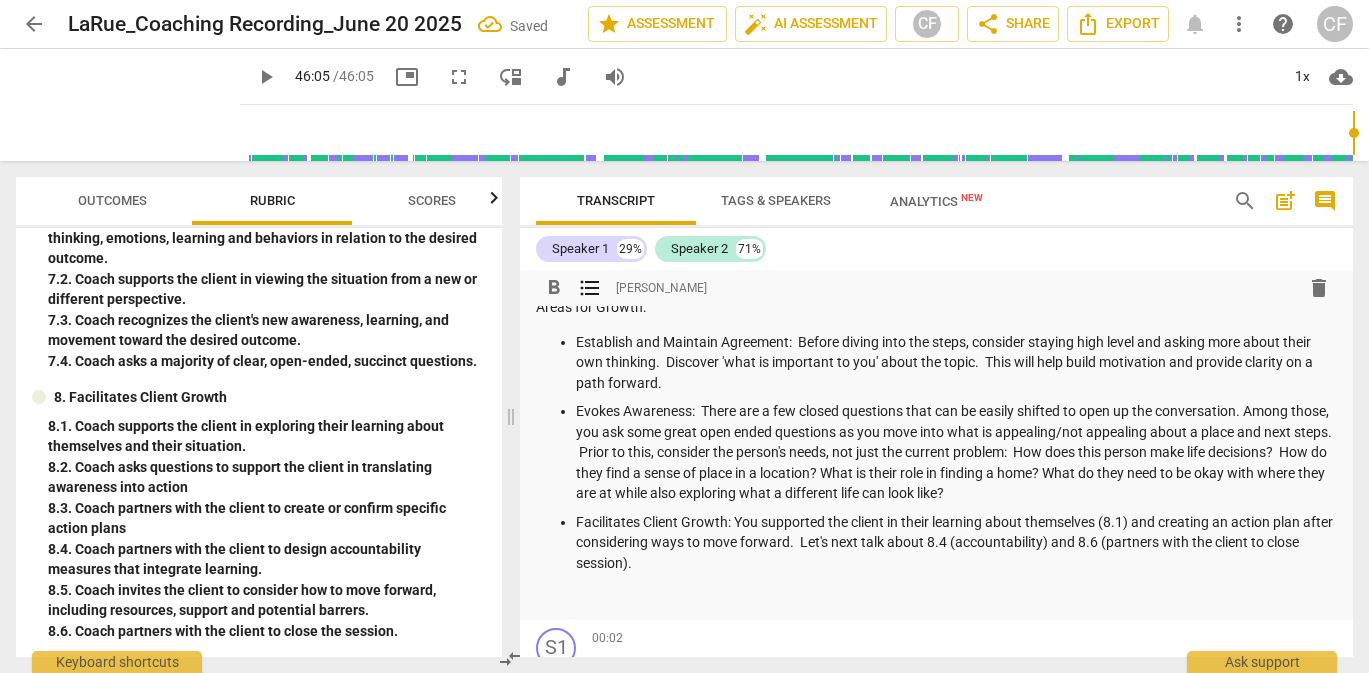 click on "Facilitates Client Growth: You supported the client in their learning about themselves (8.1) and creating an action plan after considering ways to move forward.  Let's next talk about 8.4 (accountability) and 8.6 (partners with the client to close session)." at bounding box center [956, 543] 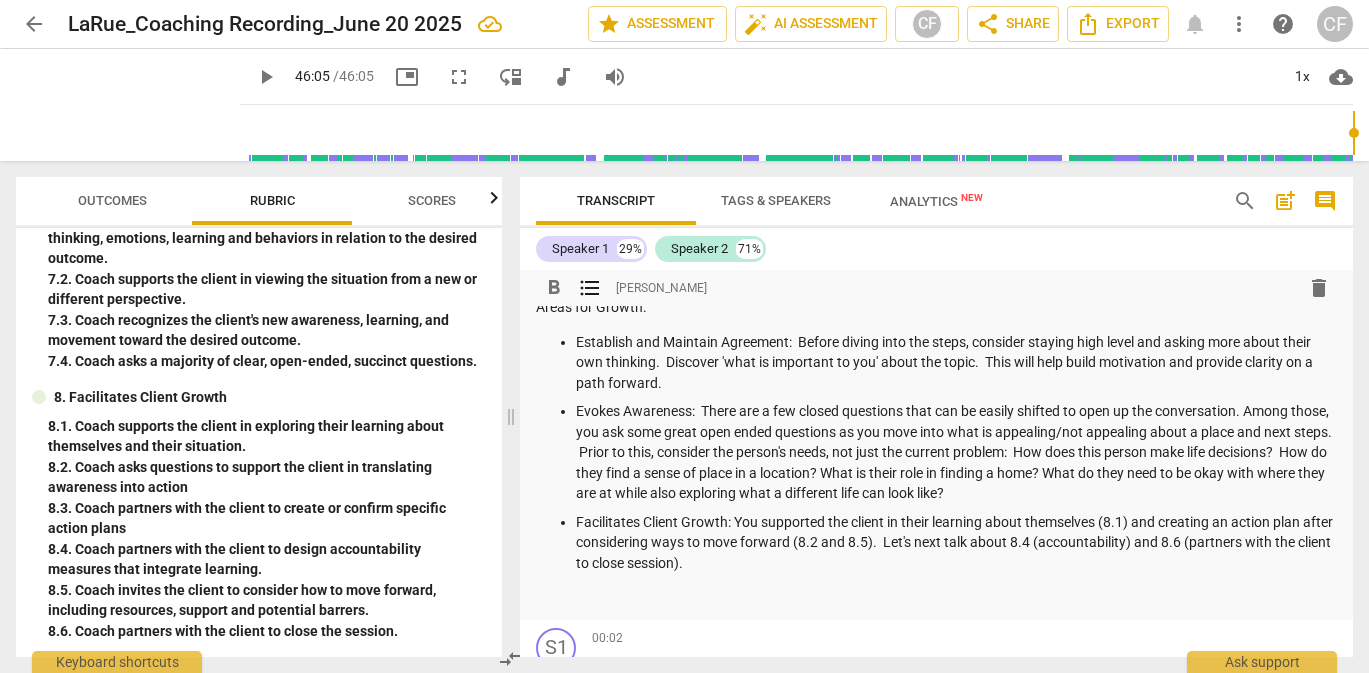 click on "Summary:    Strengths: Establish and Maintain Agreement: You asked the client about their topic and outcome.  You allow the client to drive where they go next by asking "where would you like to start?" and checking in about  Presence:  You are curious through the session and you provide ample time for the client to explore their situation.  You balance the conversation and silence well.  Listening: You summarize and paraphrase to check for understanding. You noticed 'the spark' in the client which demonstrated listening for the unsaid as well as the said.  Areas for Growth: Establish and Maintain Agreement:  Before diving into the steps, consider staying high level and asking more about their own thinking.  Discover 'what is important to you' about the topic.  This will help build motivation and provide clarity on a path forward." at bounding box center (936, 344) 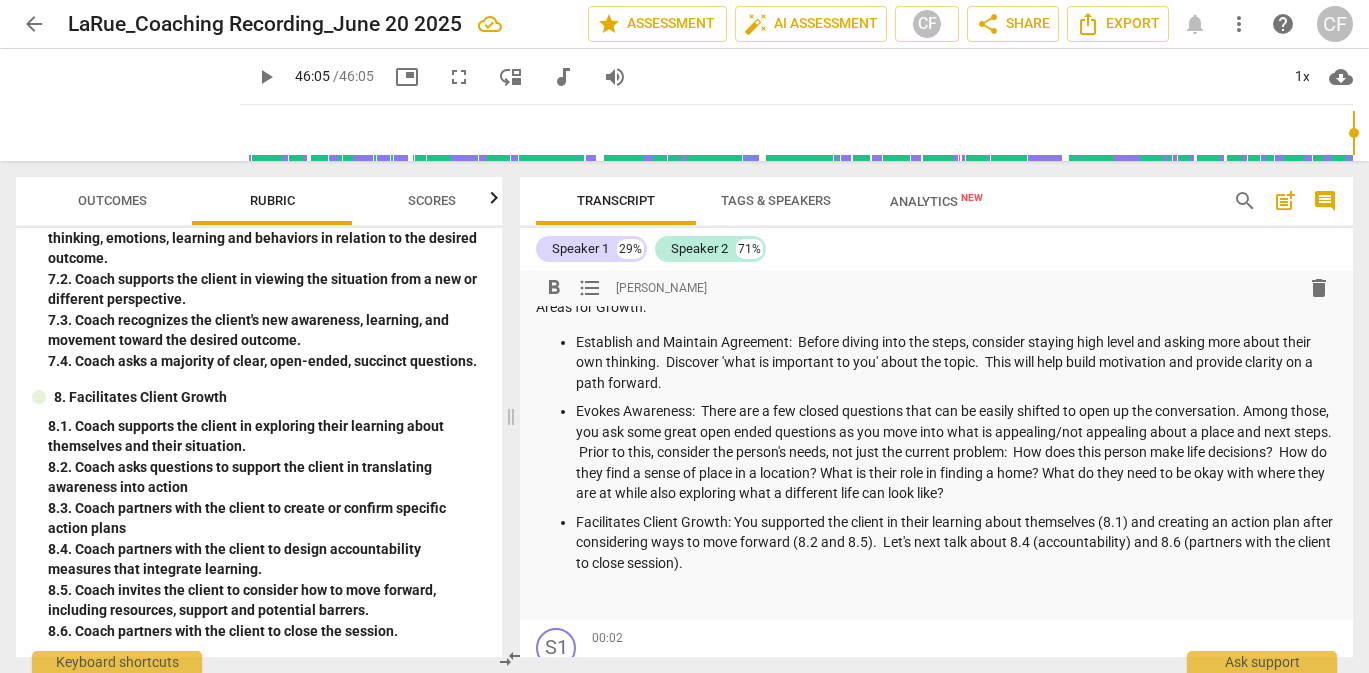 click on "Facilitates Client Growth: You supported the client in their learning about themselves (8.1) and creating an action plan after considering ways to move forward (8.2 and 8.5).  Let's next talk about 8.4 (accountability) and 8.6 (partners with the client to close session)." at bounding box center (956, 543) 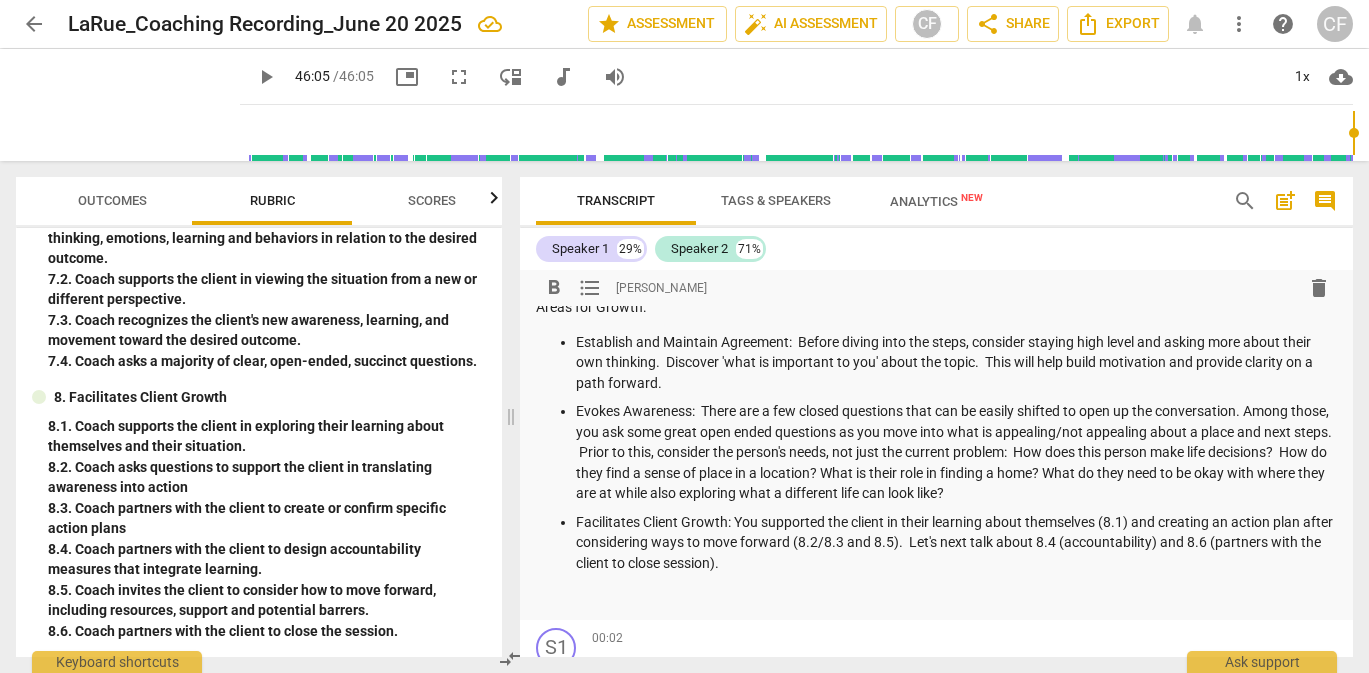 click on "Summary:    Strengths: Establish and Maintain Agreement: You asked the client about their topic and outcome.  You allow the client to drive where they go next by asking "where would you like to start?" and checking in about  Presence:  You are curious through the session and you provide ample time for the client to explore their situation.  You balance the conversation and silence well.  Listening: You summarize and paraphrase to check for understanding. You noticed 'the spark' in the client which demonstrated listening for the unsaid as well as the said.  Areas for Growth: Establish and Maintain Agreement:  Before diving into the steps, consider staying high level and asking more about their own thinking.  Discover 'what is important to you' about the topic.  This will help build motivation and provide clarity on a path forward." at bounding box center [936, 344] 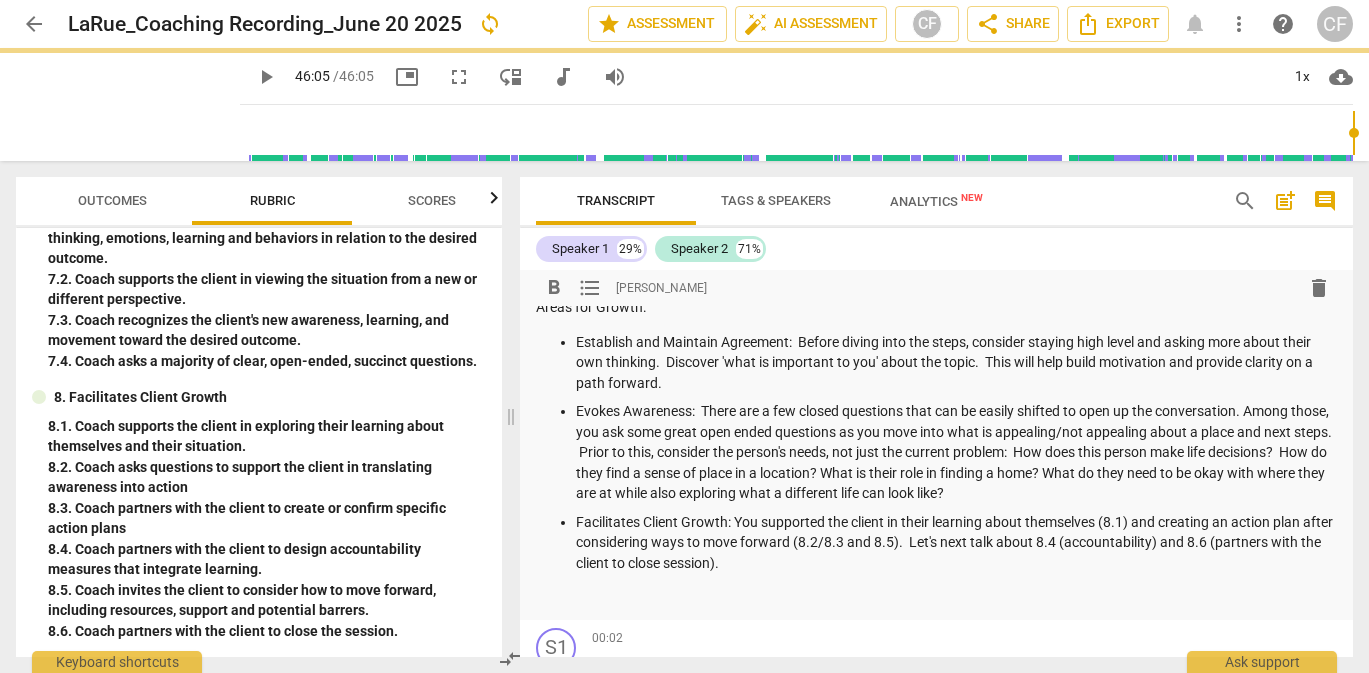 click on "Facilitates Client Growth: You supported the client in their learning about themselves (8.1) and creating an action plan after considering ways to move forward (8.2/8.3 and 8.5).  Let's next talk about 8.4 (accountability) and 8.6 (partners with the client to close session)." at bounding box center [956, 543] 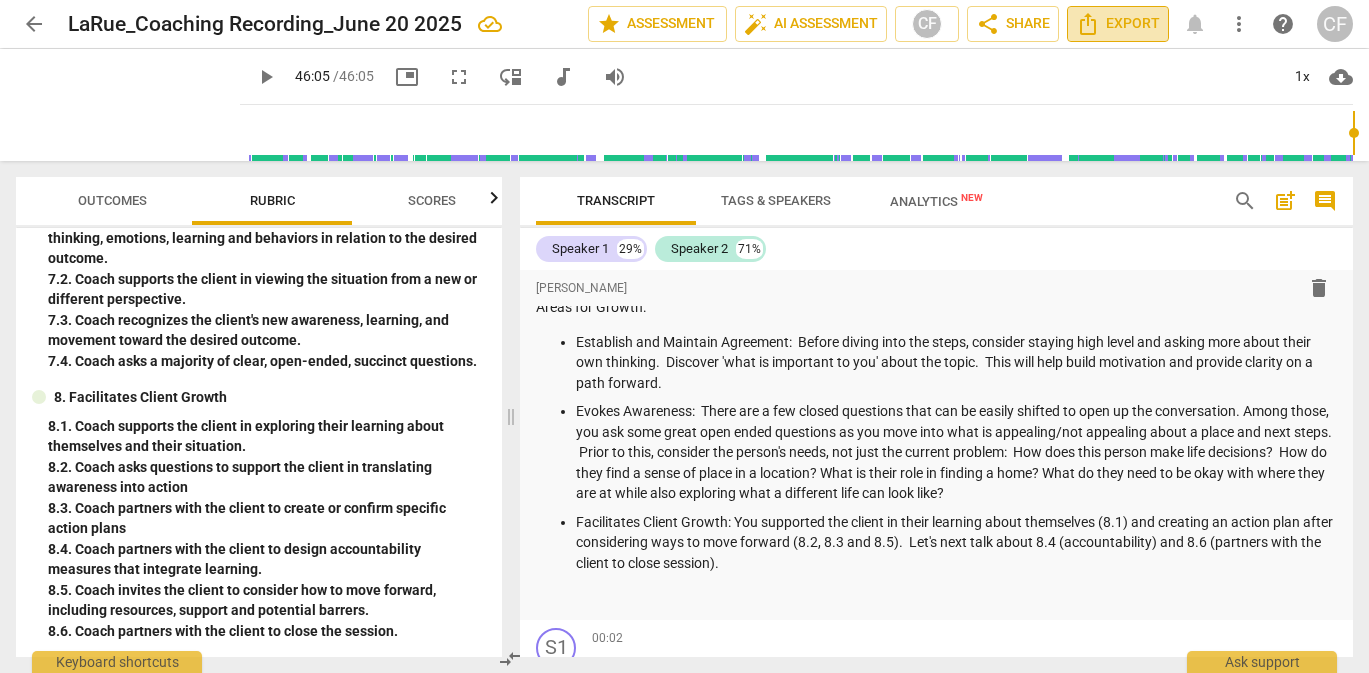 click on "Export" at bounding box center [1118, 24] 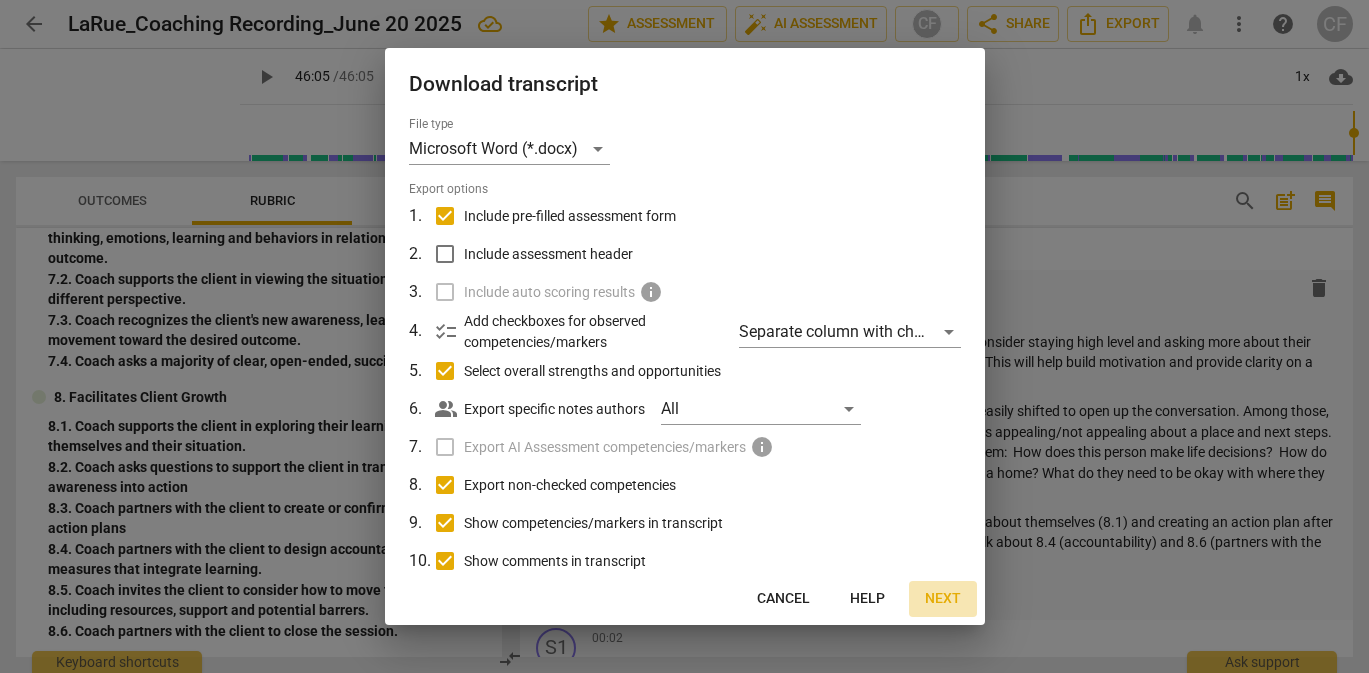 click on "Next" at bounding box center [943, 599] 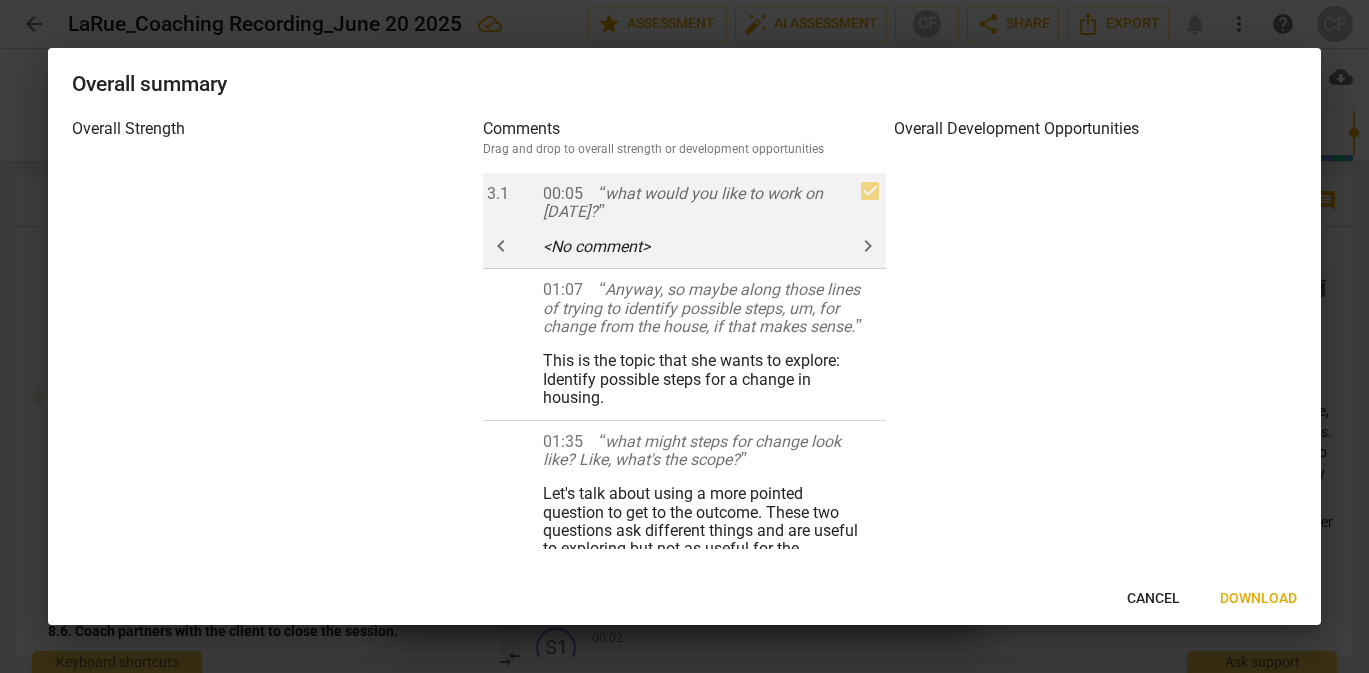 click on "keyboard_arrow_left" at bounding box center (501, 246) 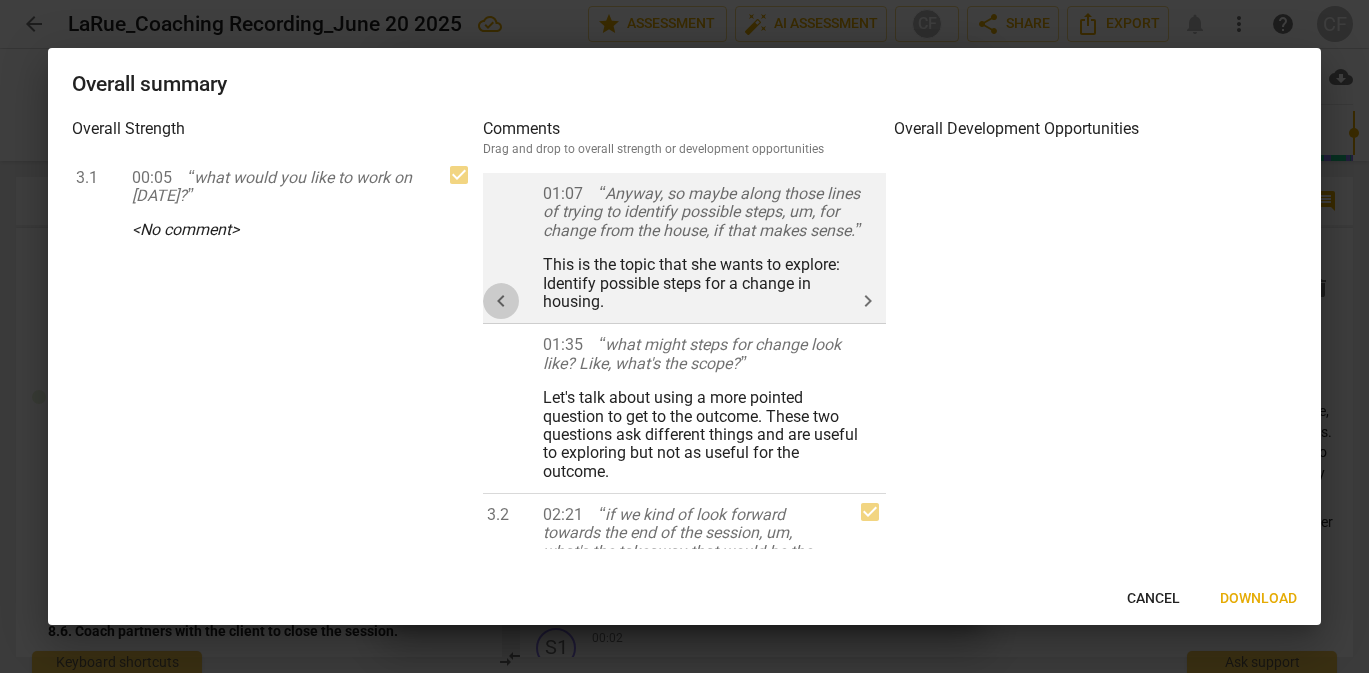 click on "keyboard_arrow_left" at bounding box center [501, 301] 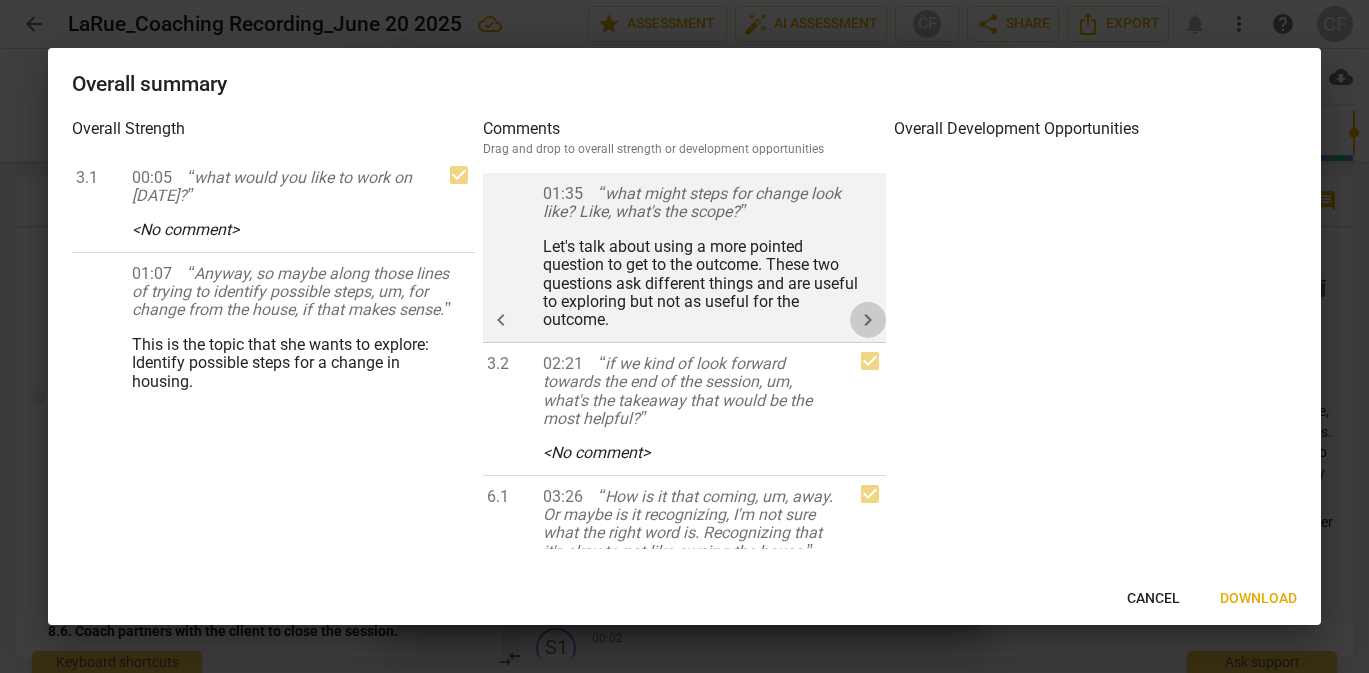 click on "keyboard_arrow_right" at bounding box center (868, 320) 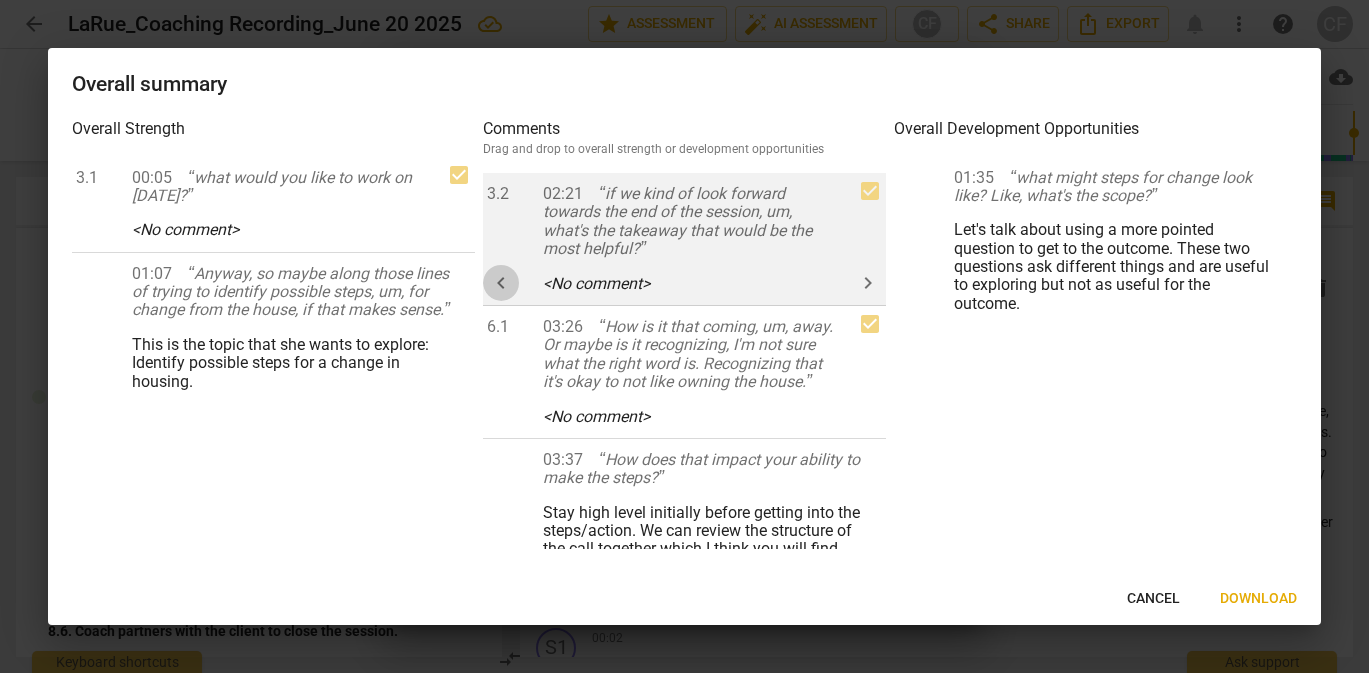 click on "keyboard_arrow_left" at bounding box center (501, 283) 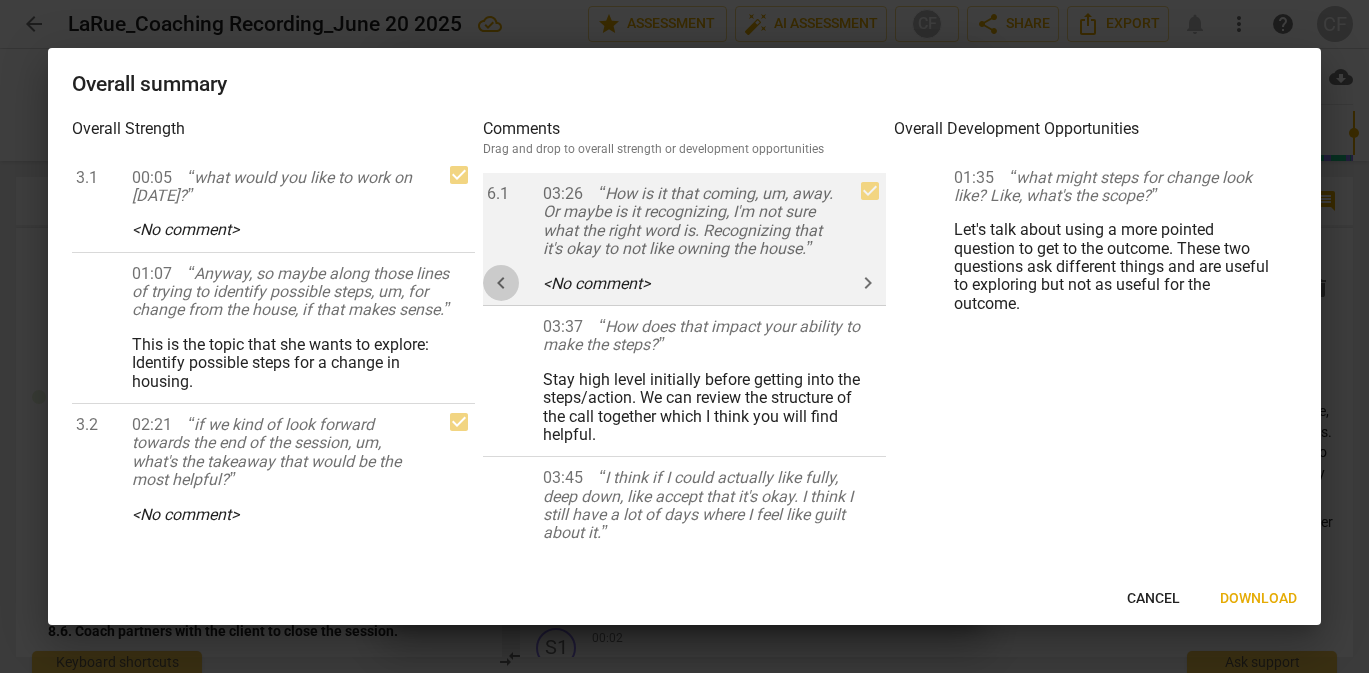 click on "keyboard_arrow_left" at bounding box center (501, 283) 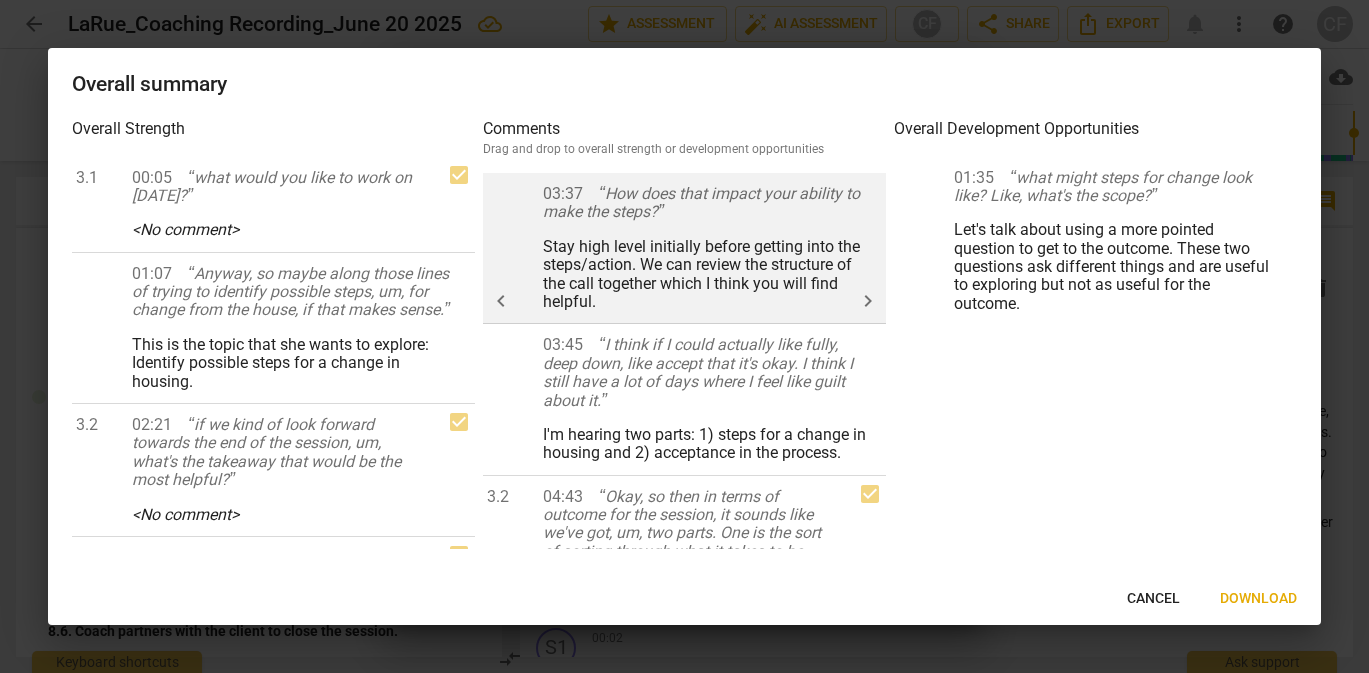 click on "keyboard_arrow_right" at bounding box center [868, 301] 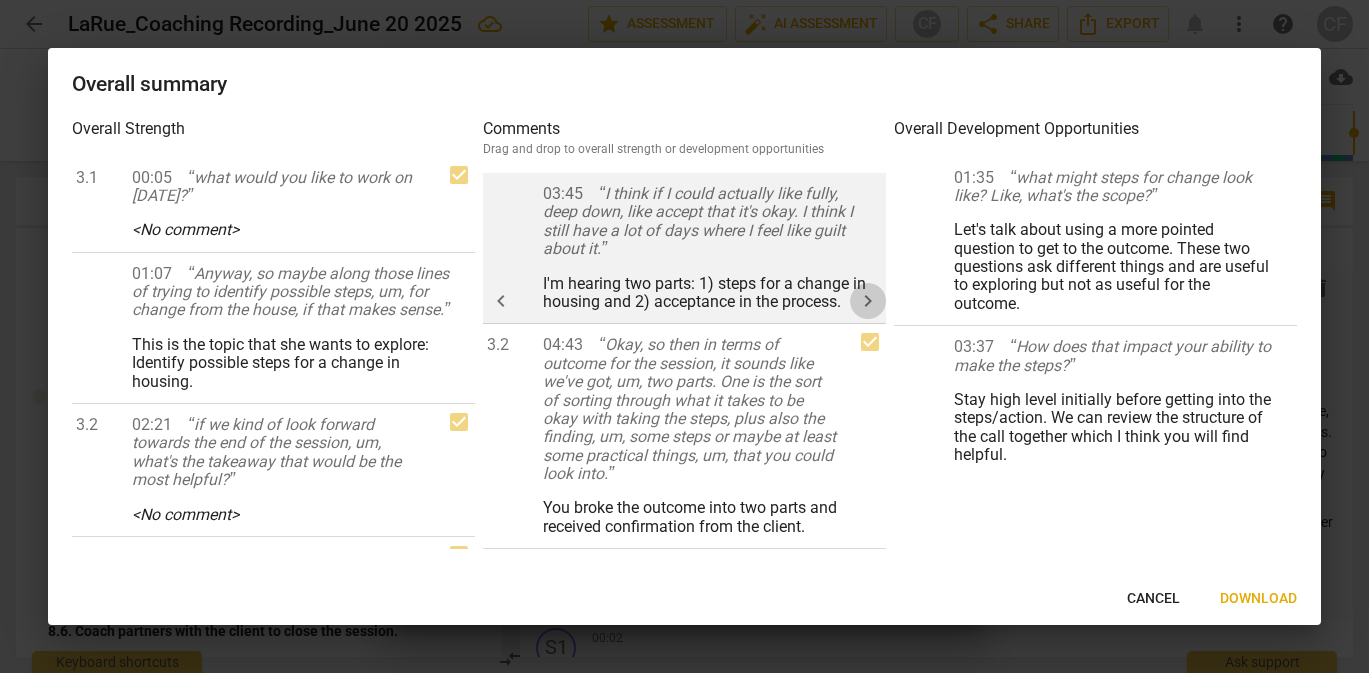 click on "keyboard_arrow_right" at bounding box center (868, 301) 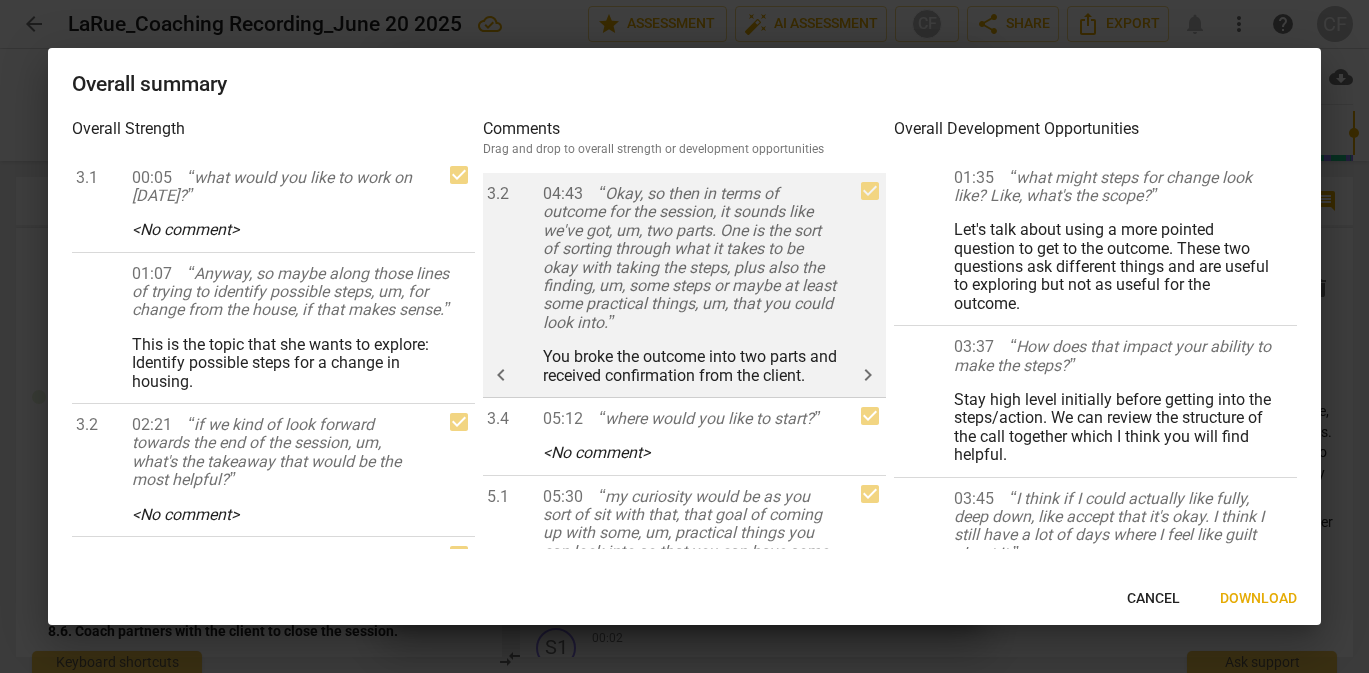 click on "keyboard_arrow_left" at bounding box center [501, 375] 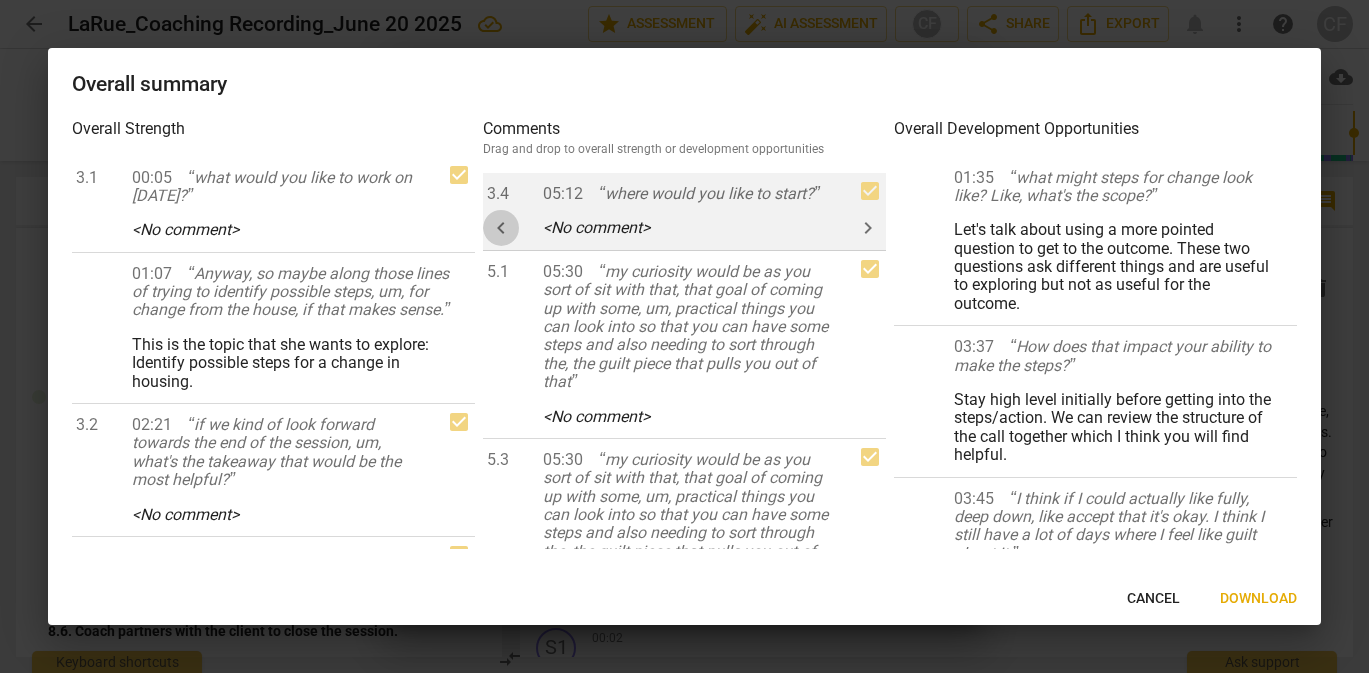 click on "keyboard_arrow_left" at bounding box center (501, 228) 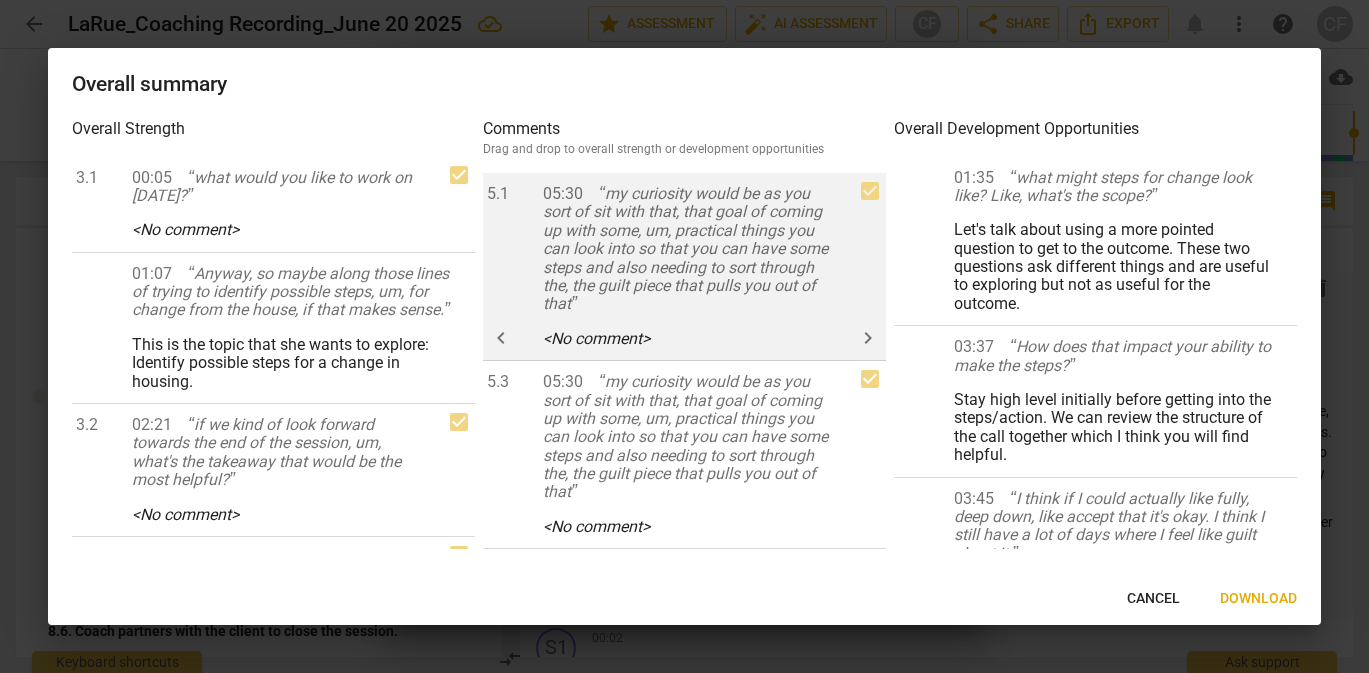 click on "keyboard_arrow_left" at bounding box center [501, 338] 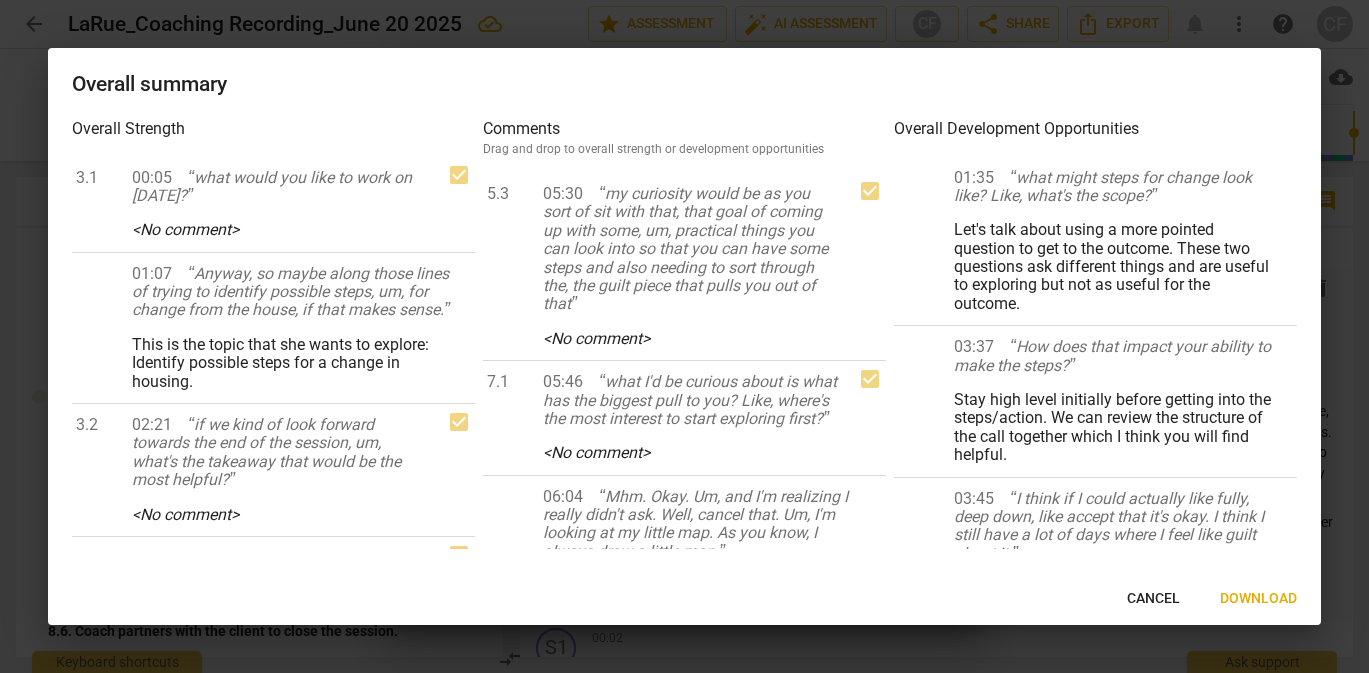 click on "keyboard_arrow_left" at bounding box center [0, 0] 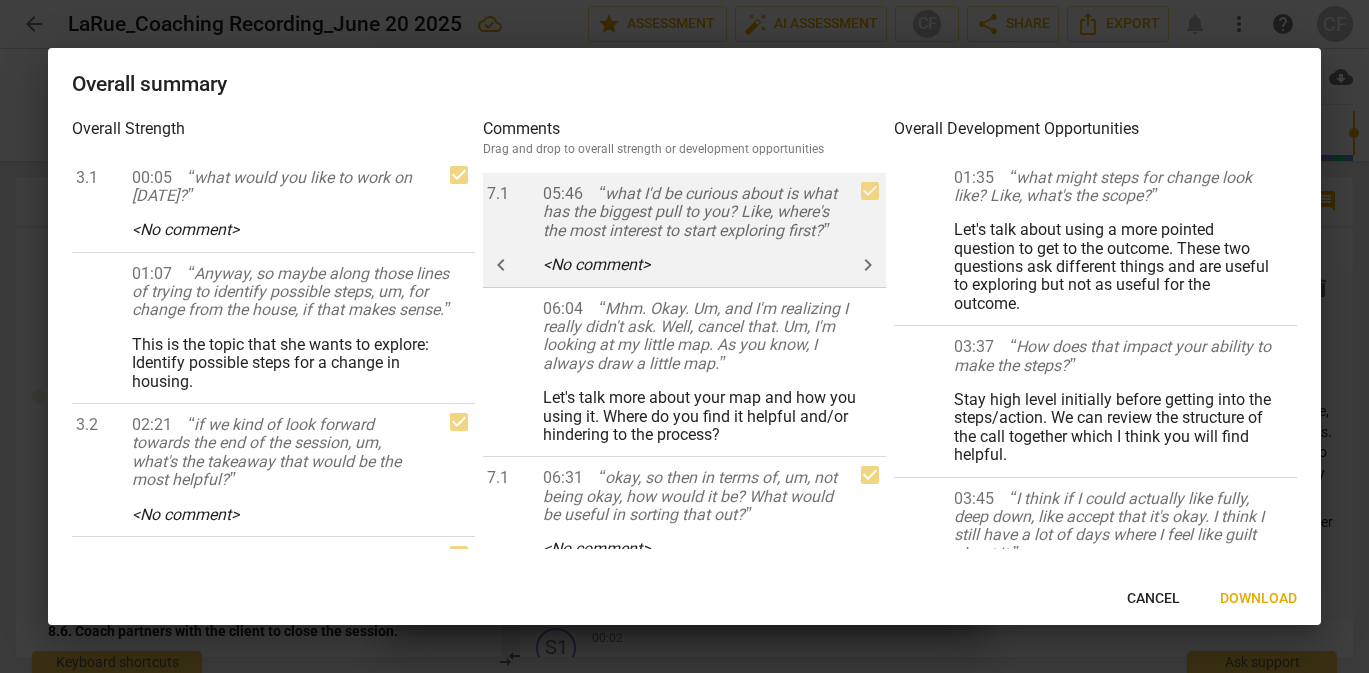 click on "keyboard_arrow_left" at bounding box center [501, 265] 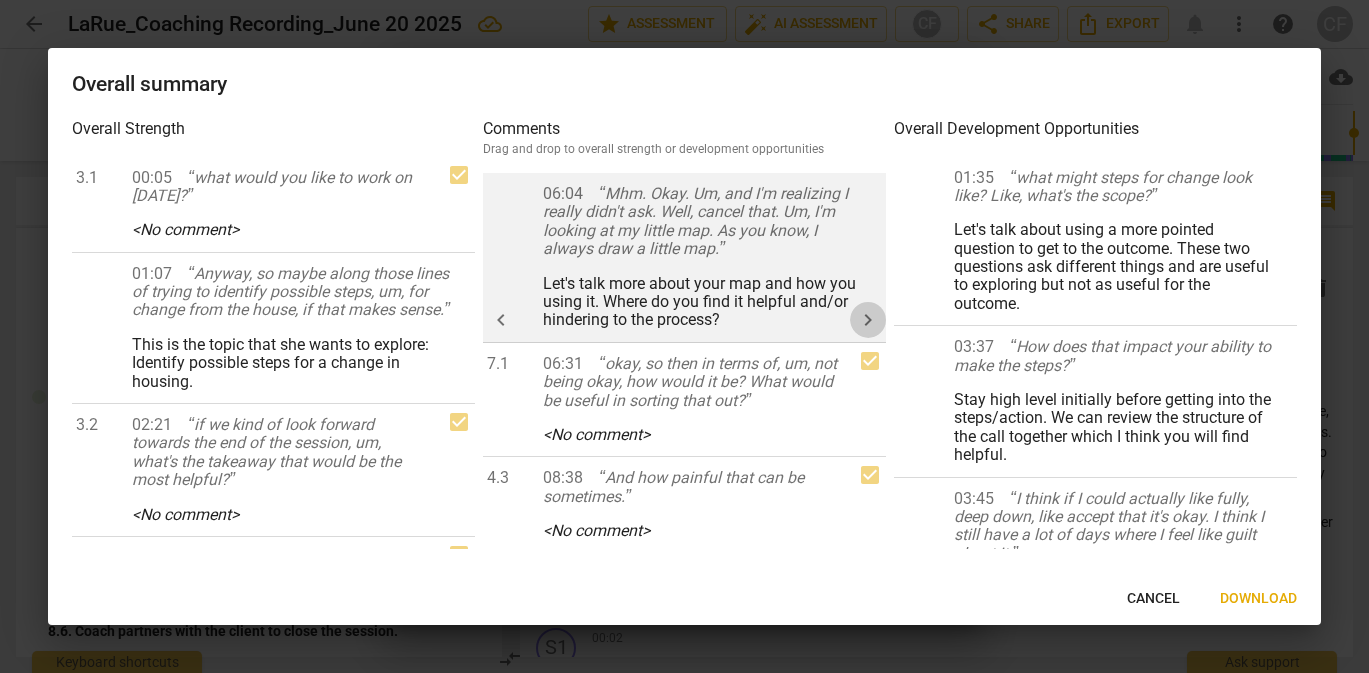 click on "keyboard_arrow_right" at bounding box center [868, 320] 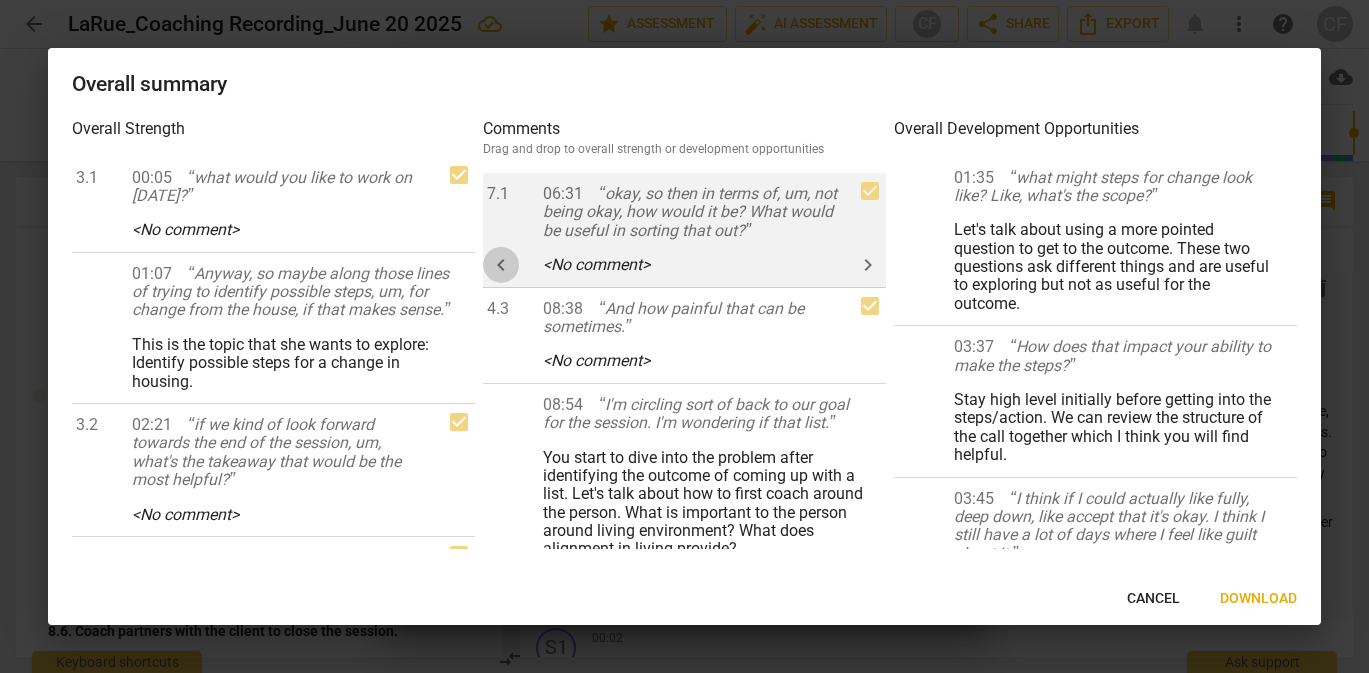 click on "keyboard_arrow_left" at bounding box center (501, 265) 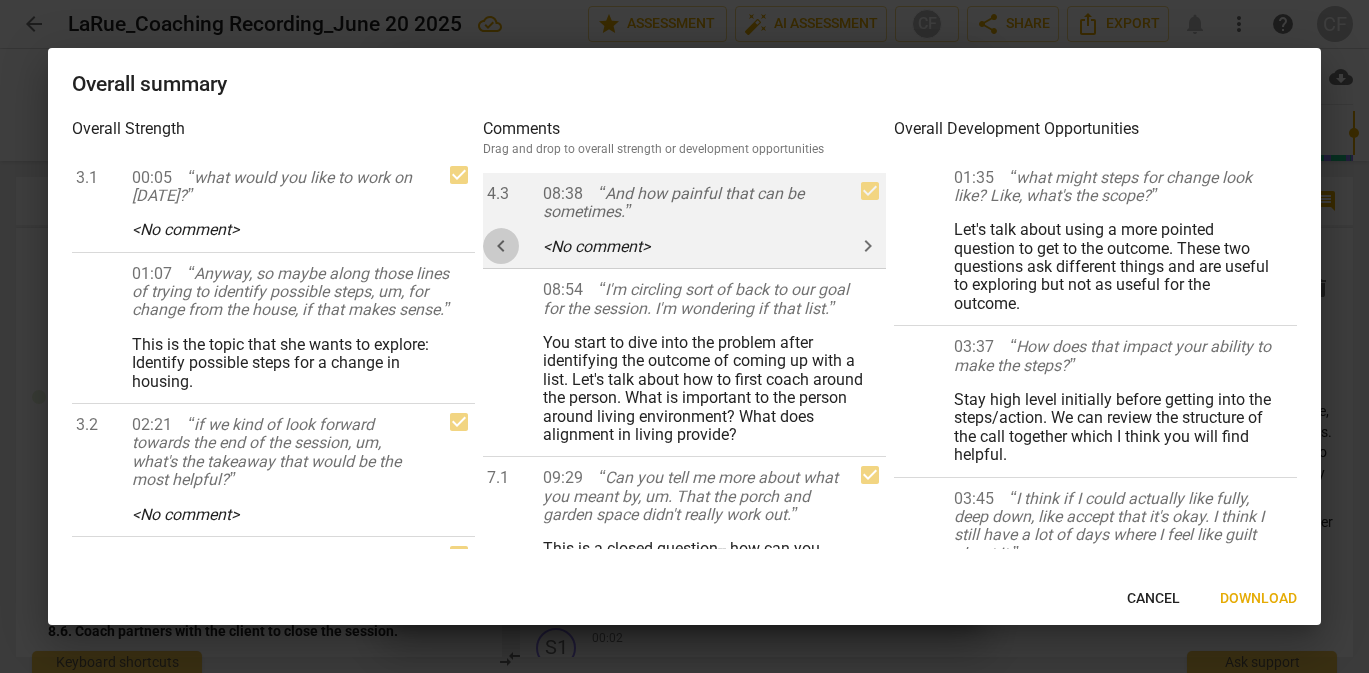 click on "keyboard_arrow_left" at bounding box center (501, 246) 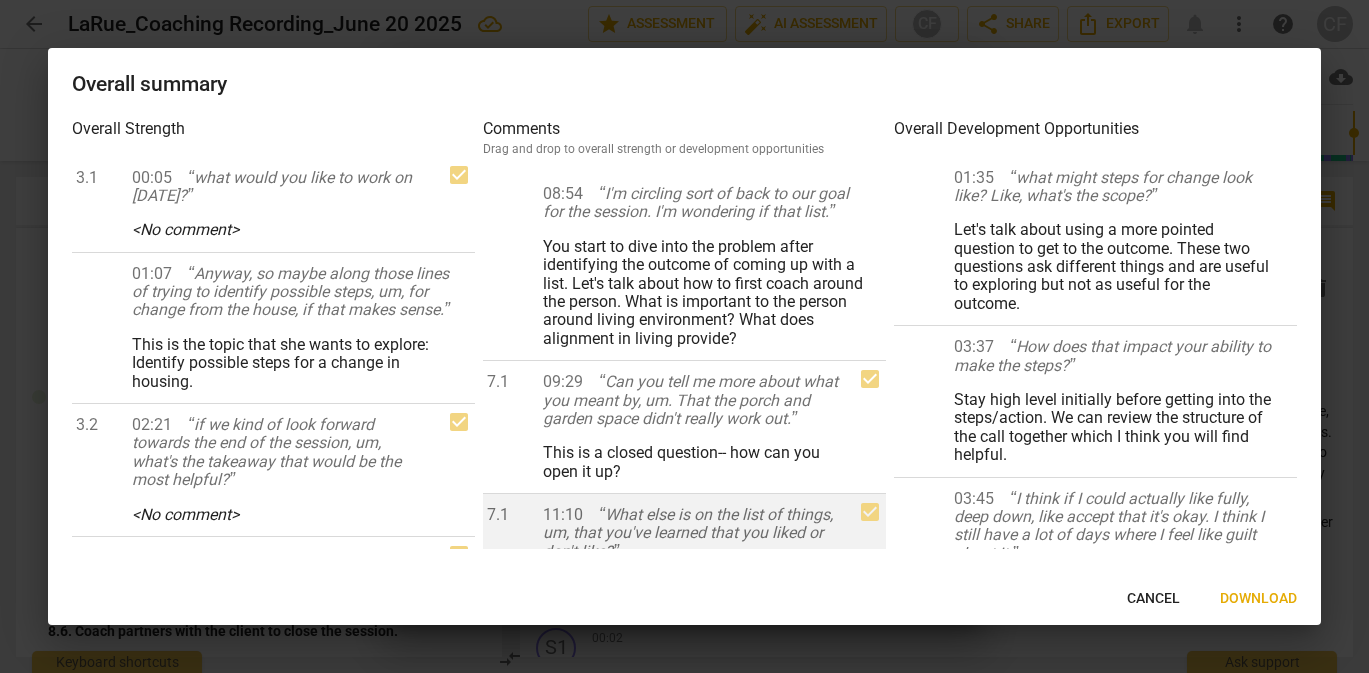click on "keyboard_arrow_right" at bounding box center [0, 0] 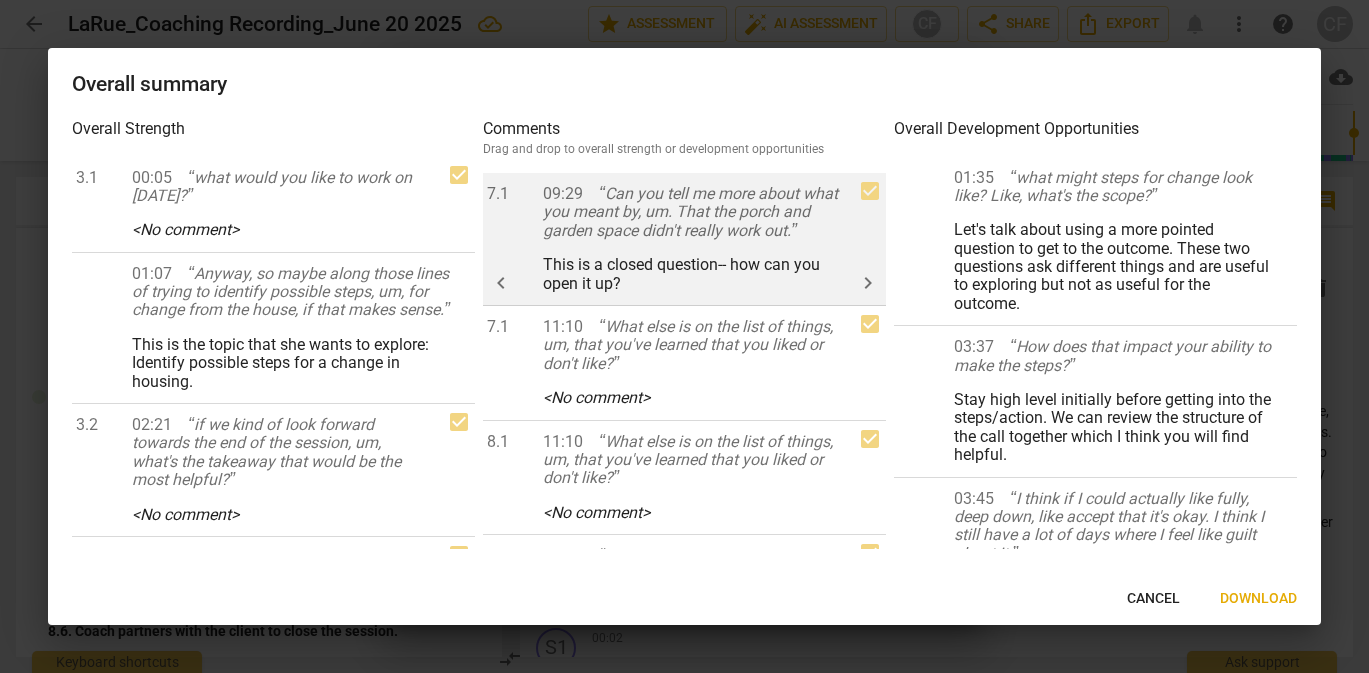 click on "keyboard_arrow_right" at bounding box center (868, 283) 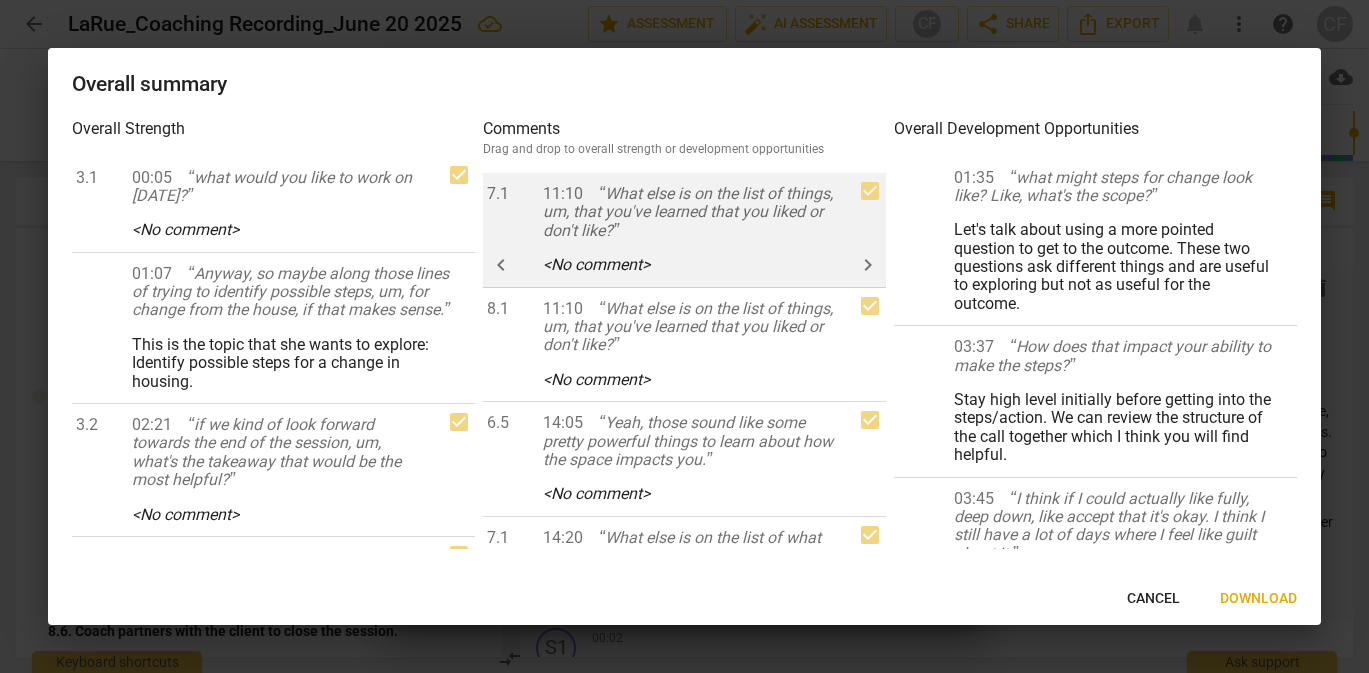click on "keyboard_arrow_left" at bounding box center [501, 265] 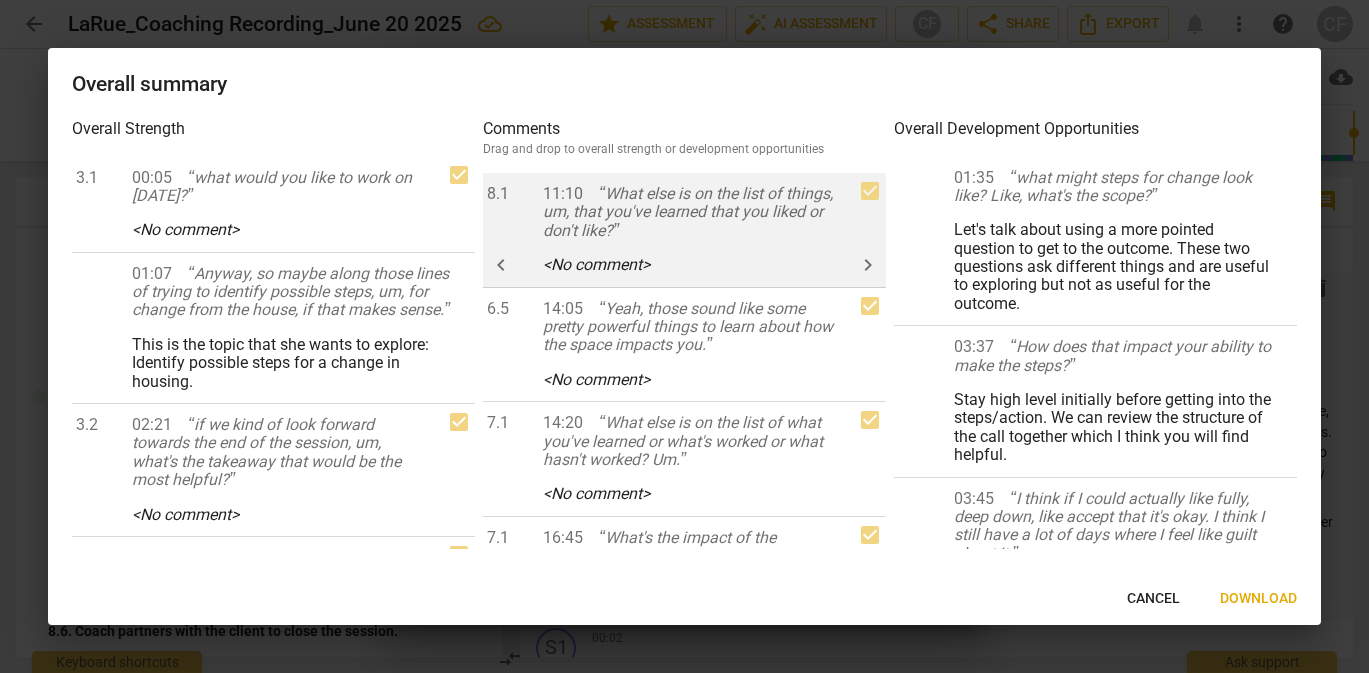 click on "keyboard_arrow_left" at bounding box center [501, 265] 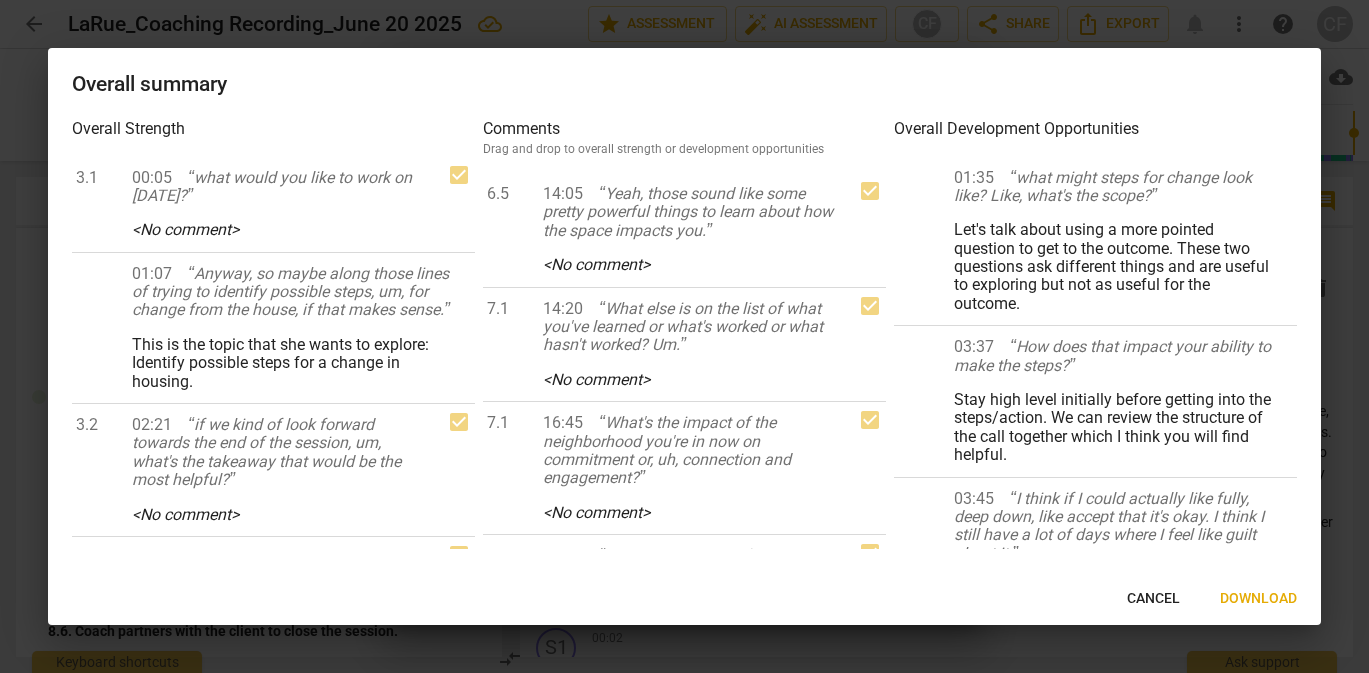 click on "keyboard_arrow_left" at bounding box center [0, 0] 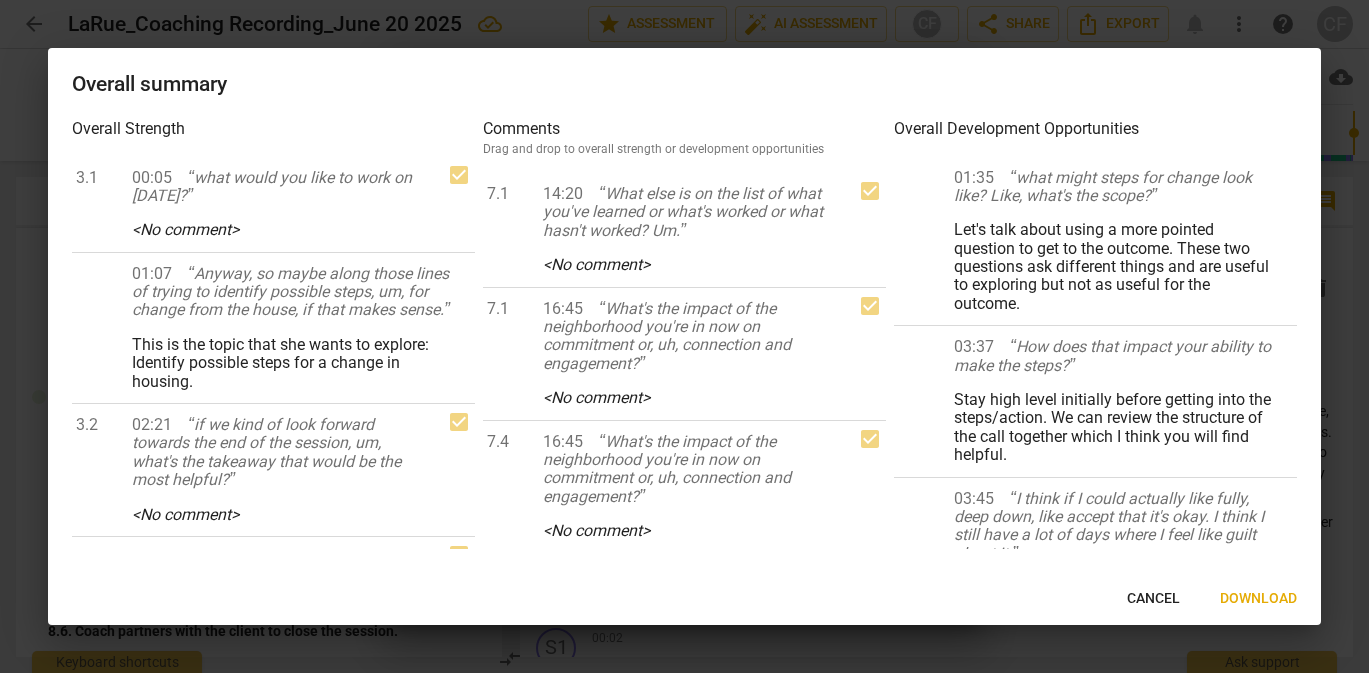 click on "keyboard_arrow_left" at bounding box center [0, 0] 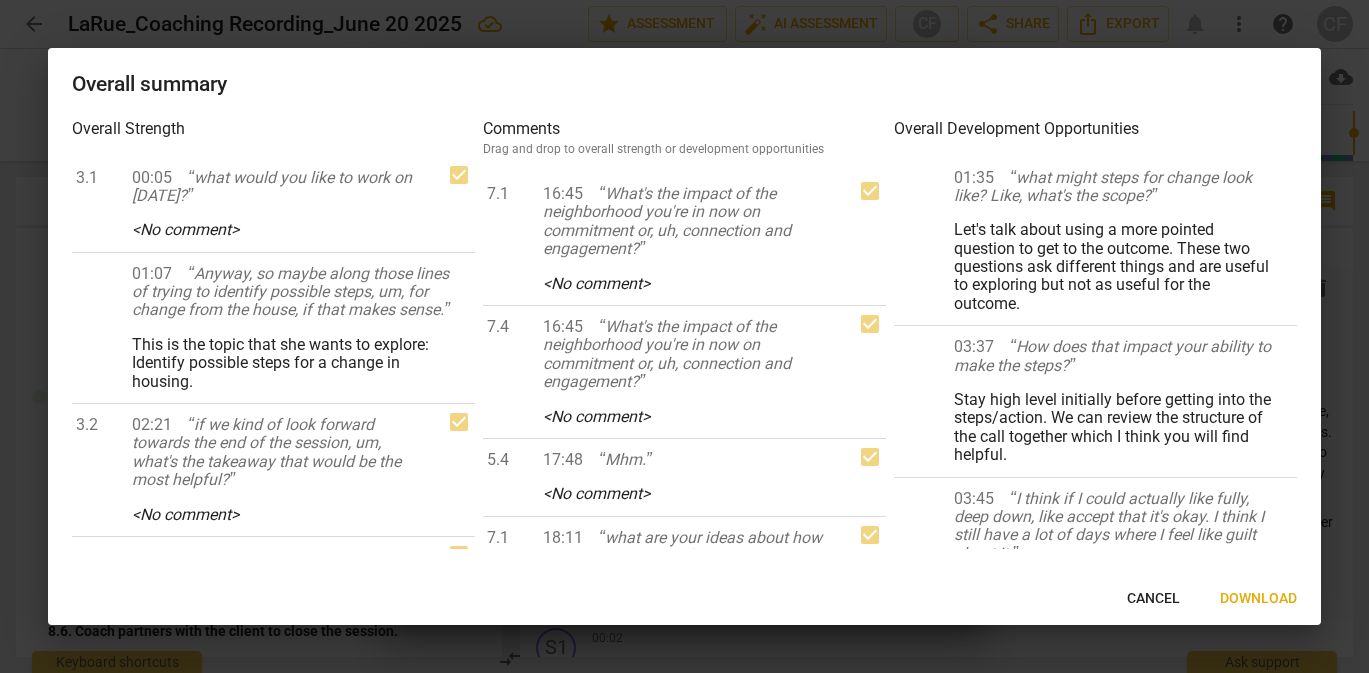 click on "7.1 16:45 What's the impact of the neighborhood you're in now on commitment or, uh, connection and engagement? < No comment > keyboard_arrow_left keyboard_arrow_right" at bounding box center (684, 239) 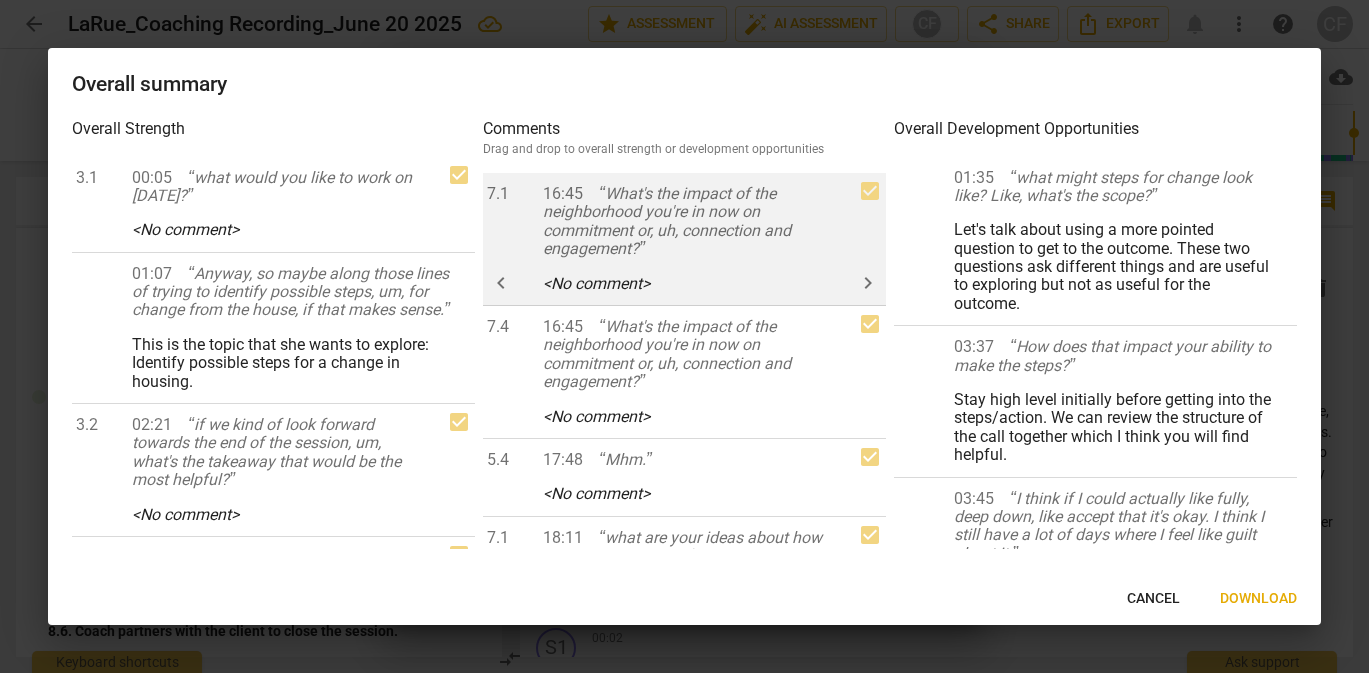 click on "keyboard_arrow_left" at bounding box center (501, 283) 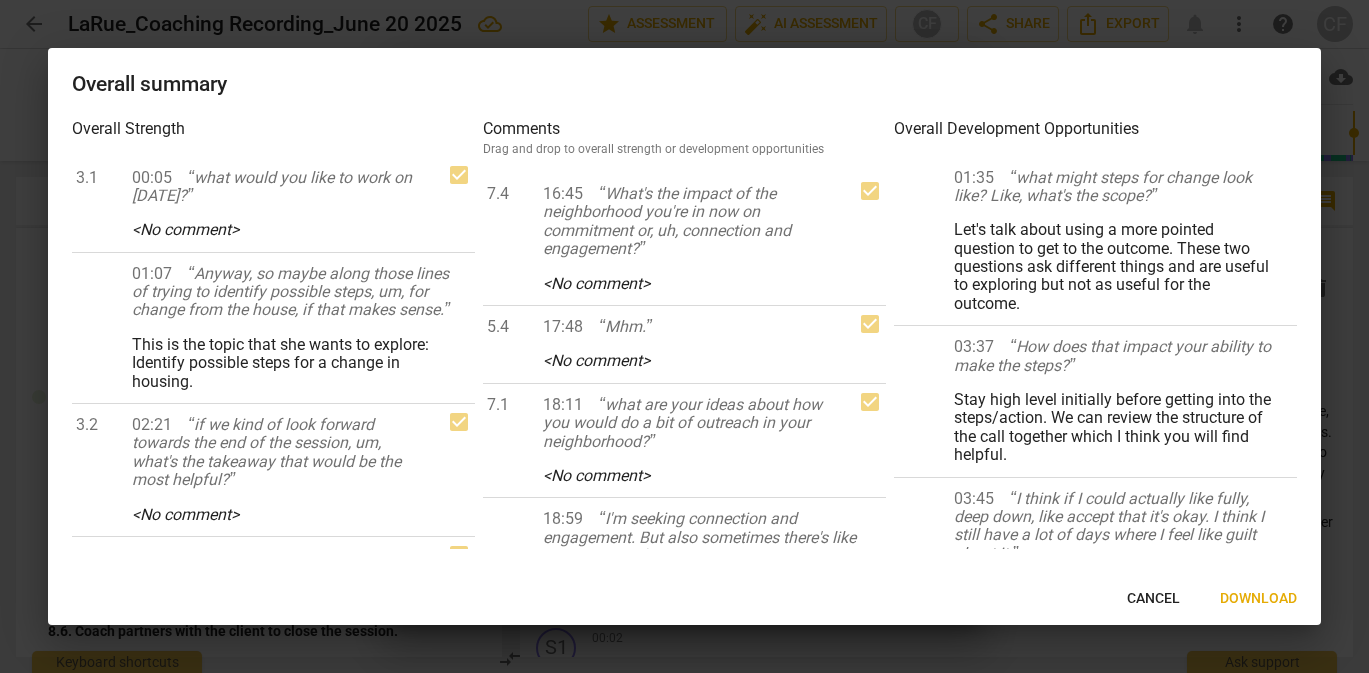 click on "keyboard_arrow_left" at bounding box center [0, 0] 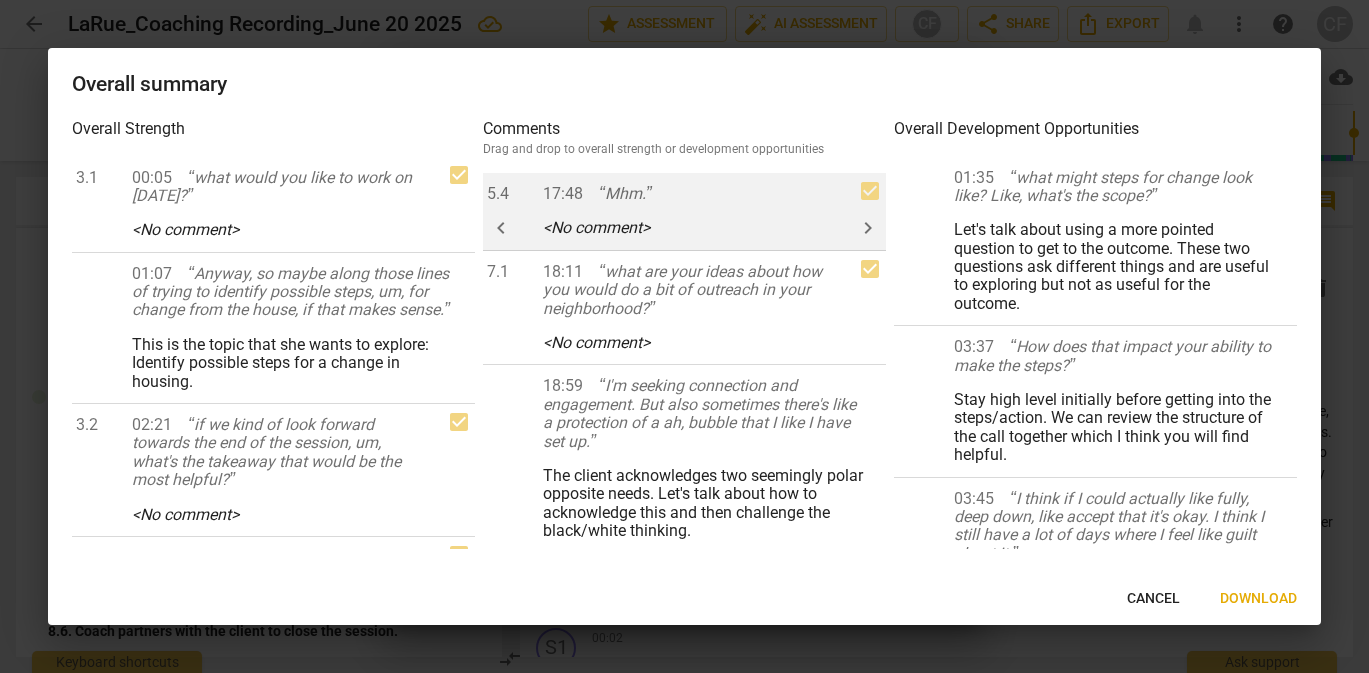 click on "keyboard_arrow_left" at bounding box center [501, 228] 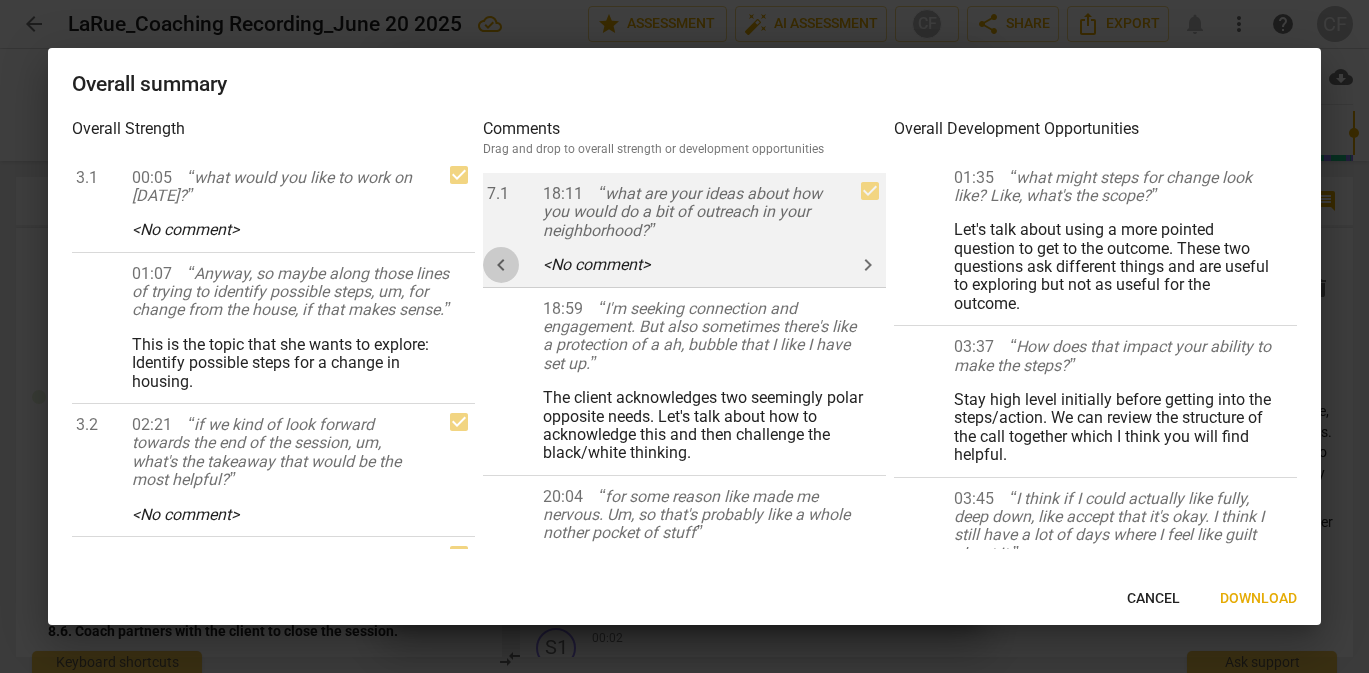 click on "keyboard_arrow_left" at bounding box center (501, 265) 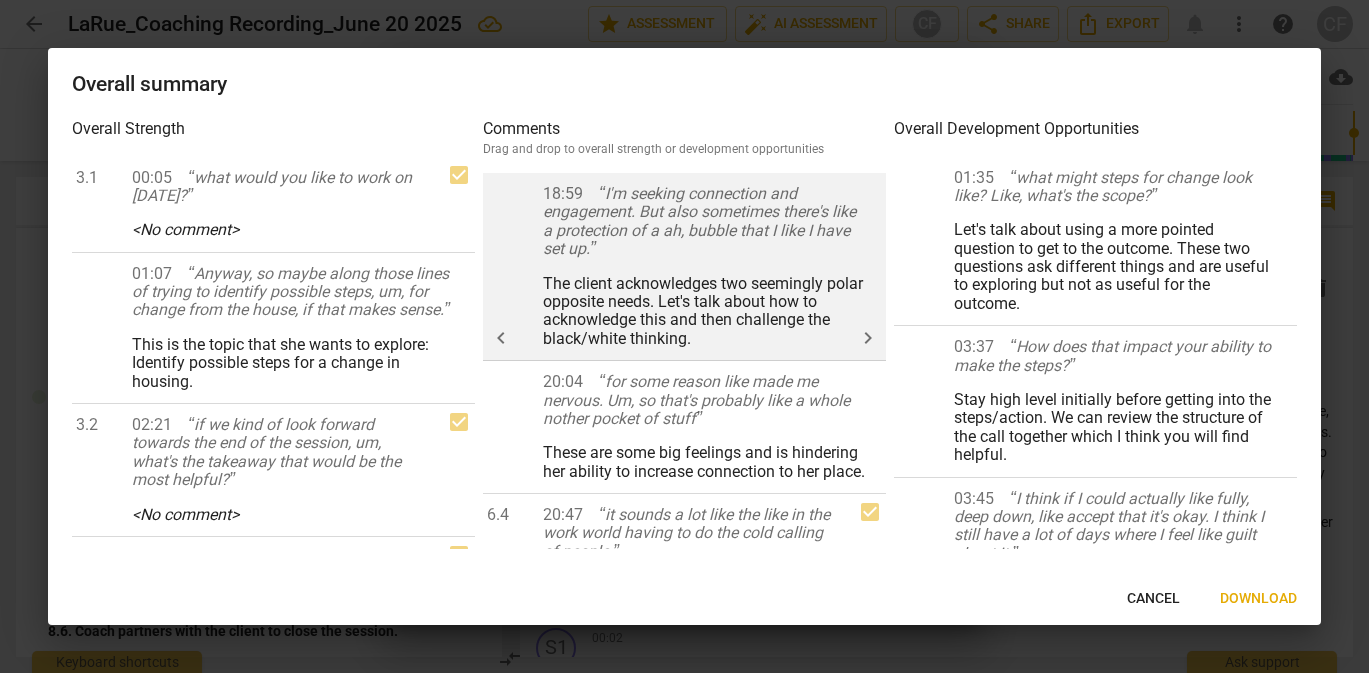 click on "keyboard_arrow_right" at bounding box center (868, 338) 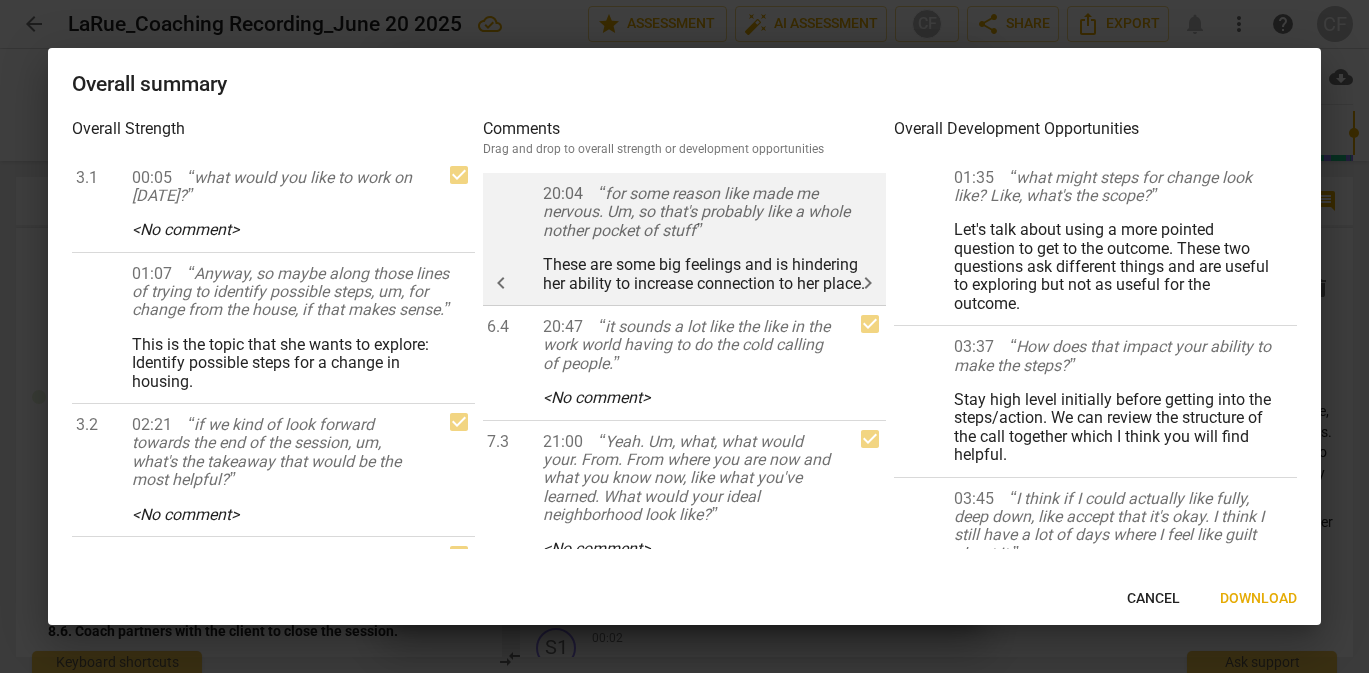 click on "keyboard_arrow_right" at bounding box center [868, 283] 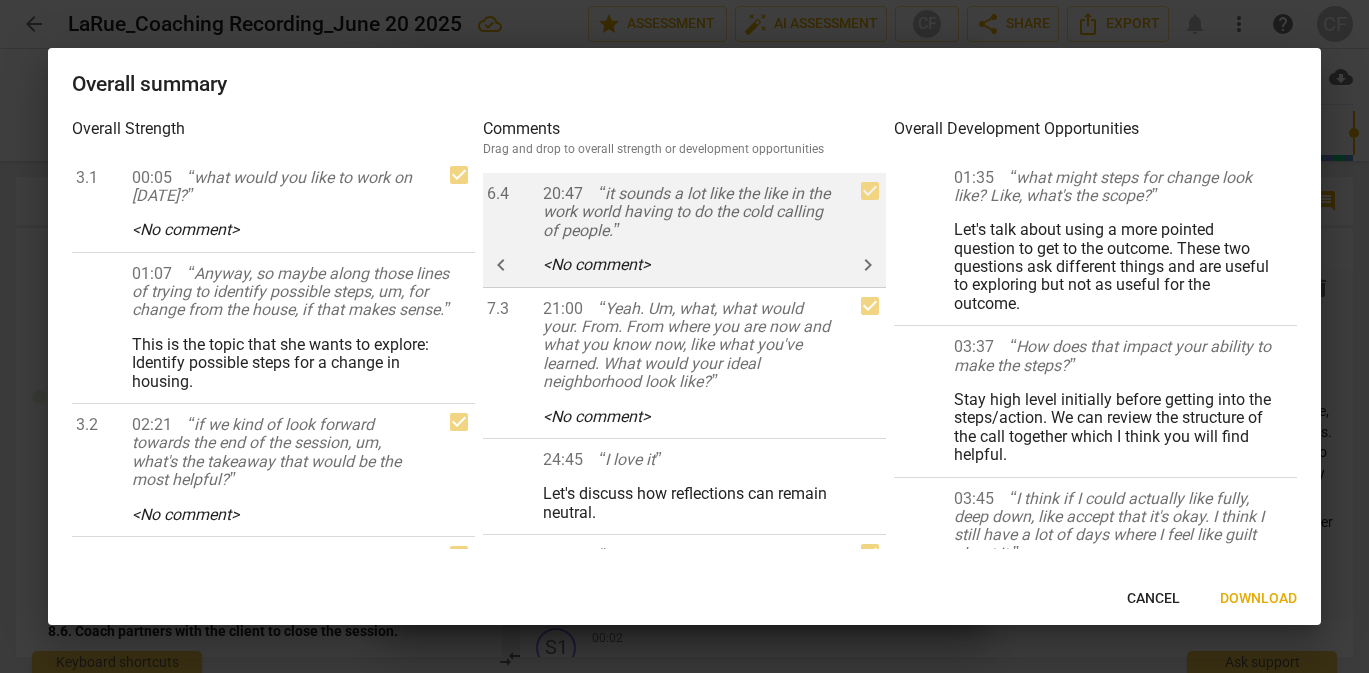 click on "keyboard_arrow_left" at bounding box center (501, 265) 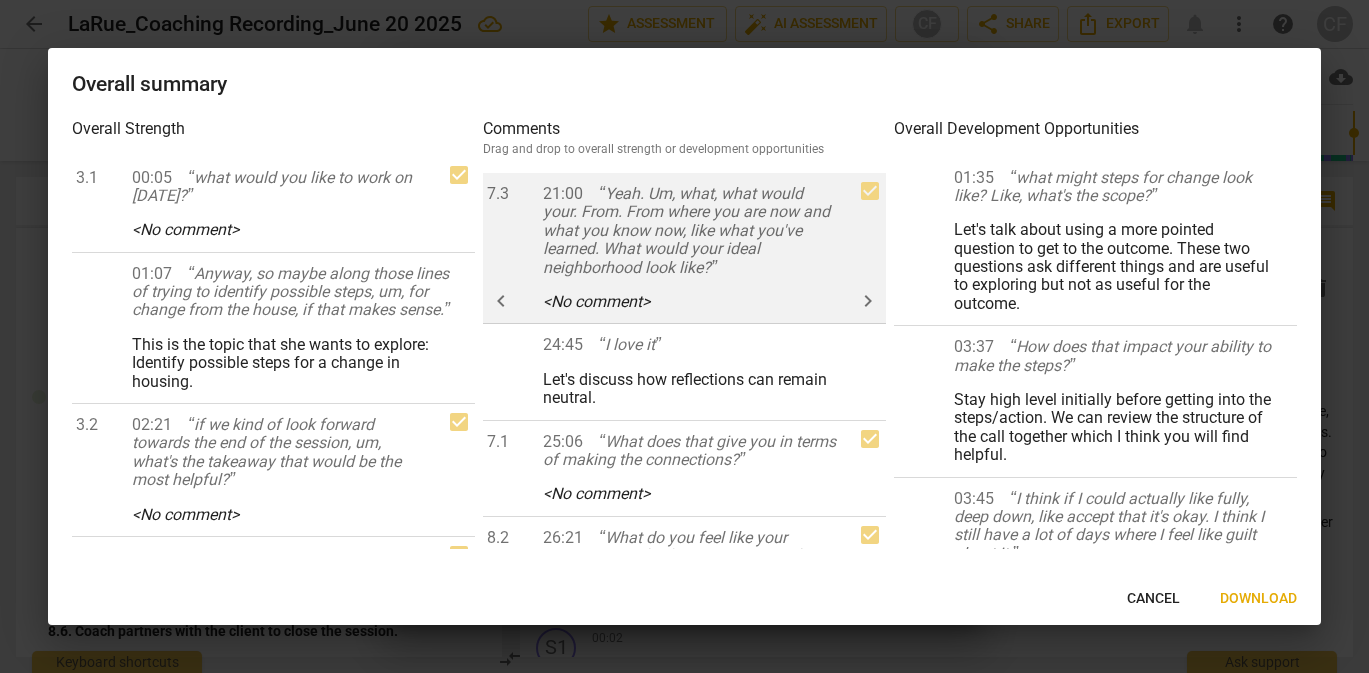 click on "keyboard_arrow_left" at bounding box center (501, 301) 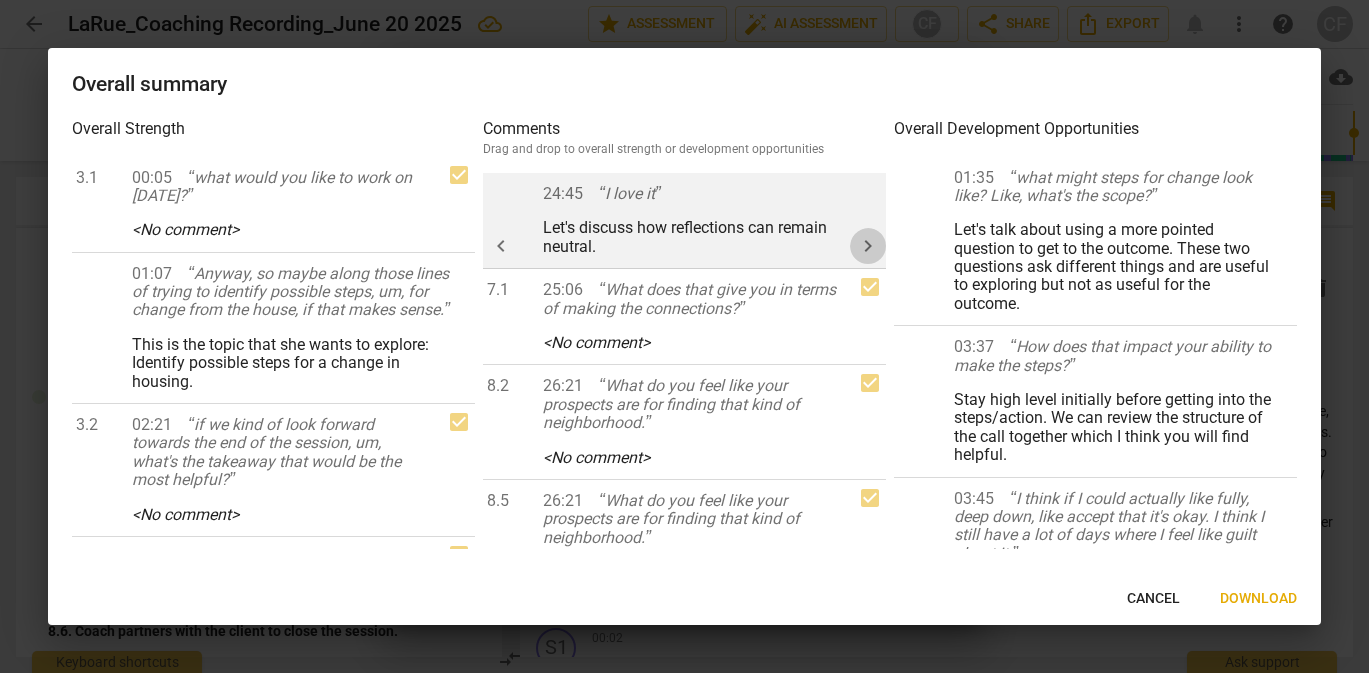 click on "keyboard_arrow_right" at bounding box center (868, 246) 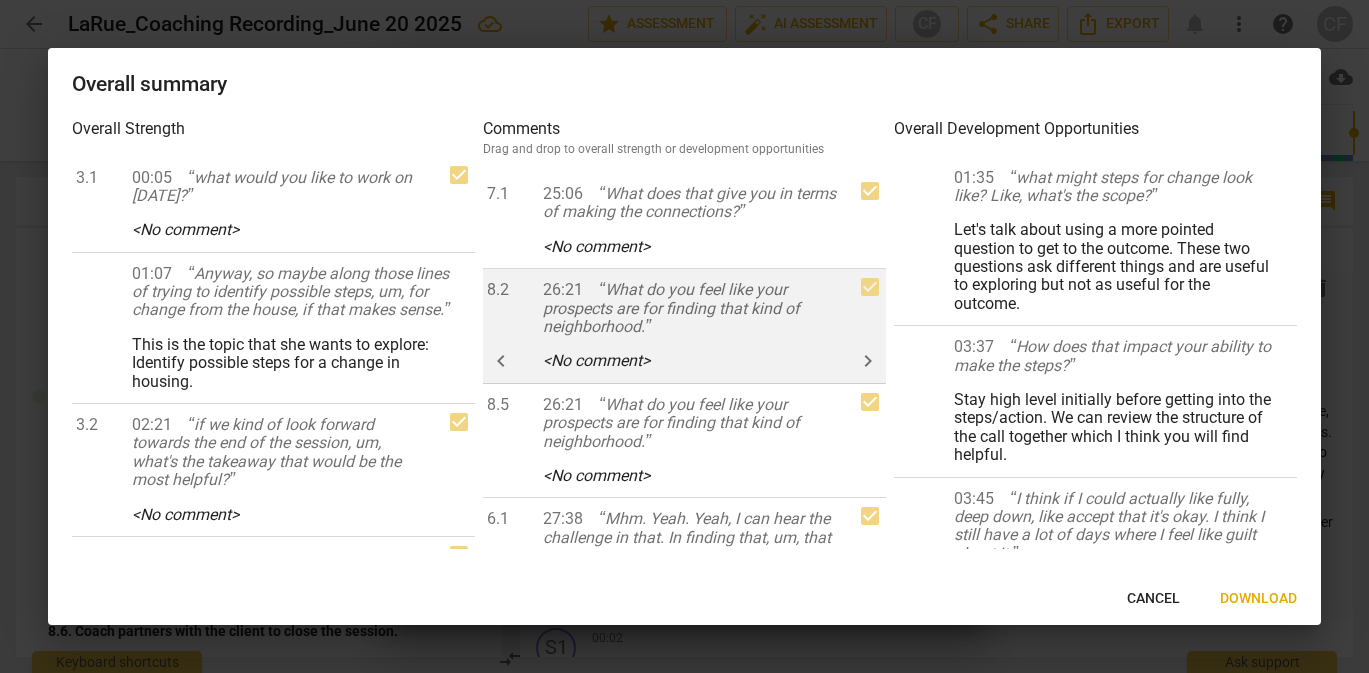 click on "keyboard_arrow_left" at bounding box center [0, 0] 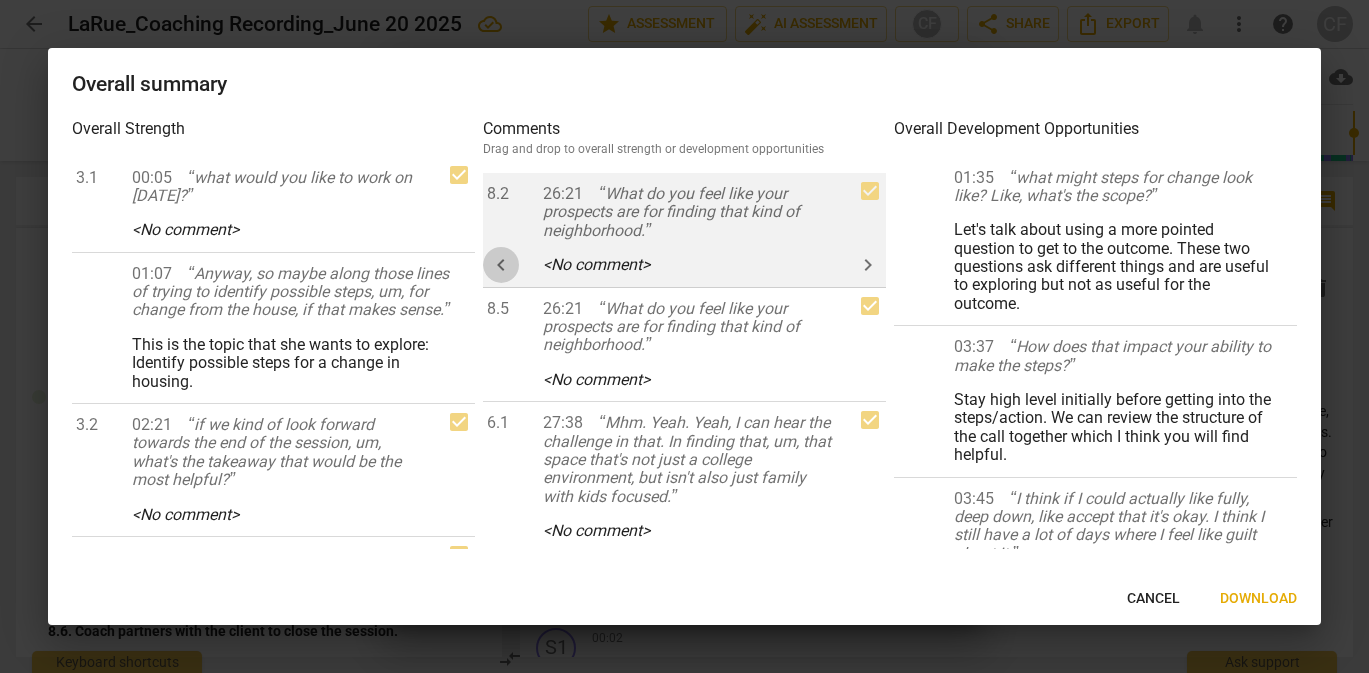 click on "keyboard_arrow_left" at bounding box center [501, 265] 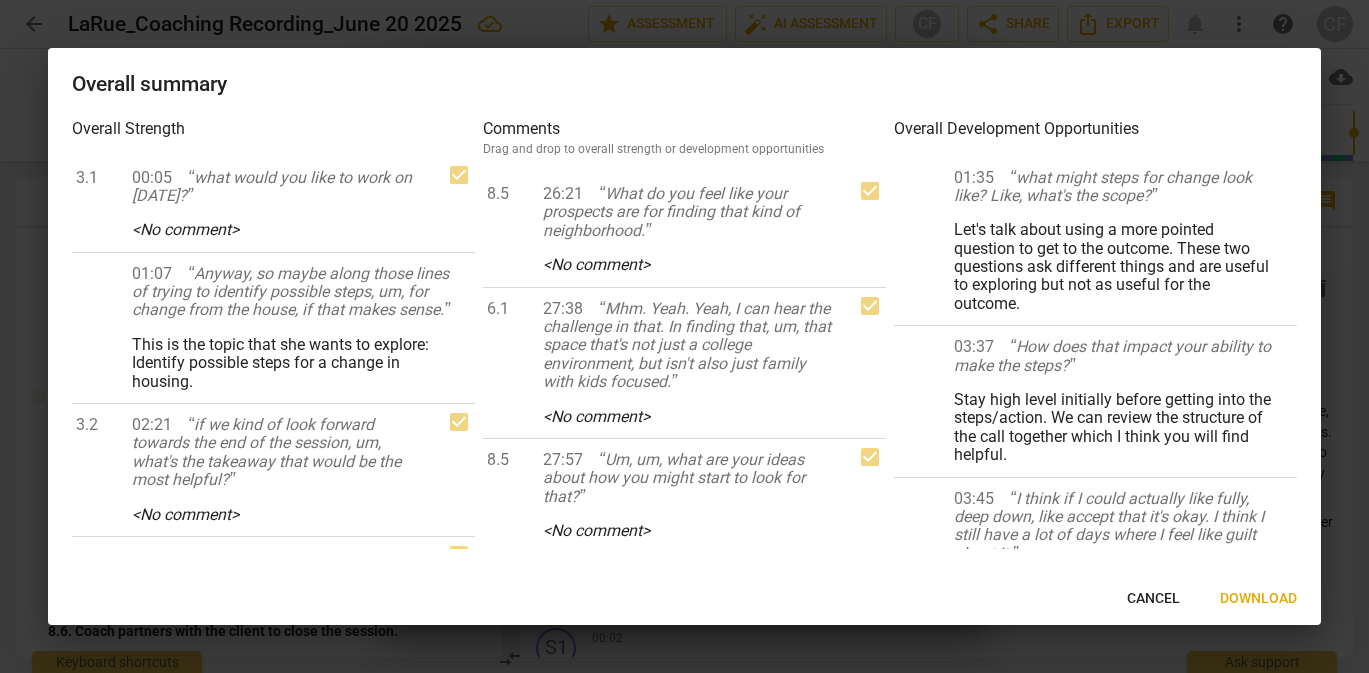 click on "keyboard_arrow_left" at bounding box center (0, 0) 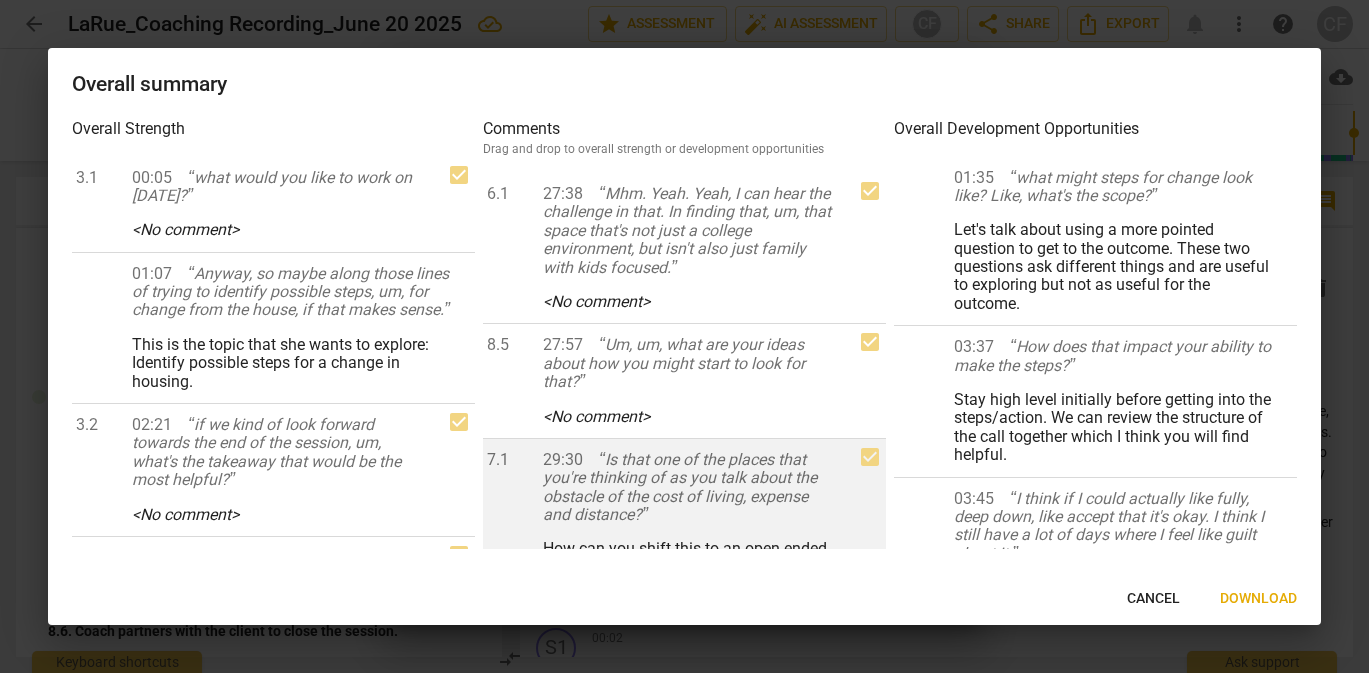 click on "keyboard_arrow_left" at bounding box center [0, 0] 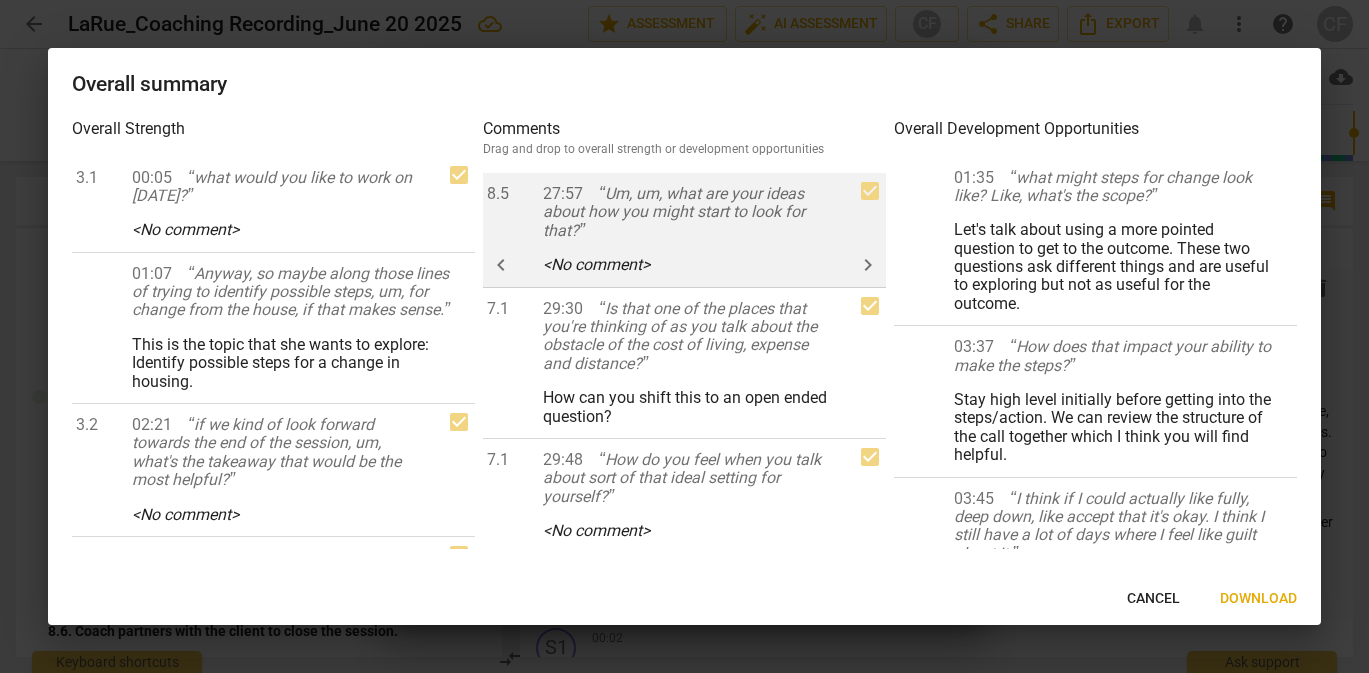 click on "keyboard_arrow_left" at bounding box center [501, 265] 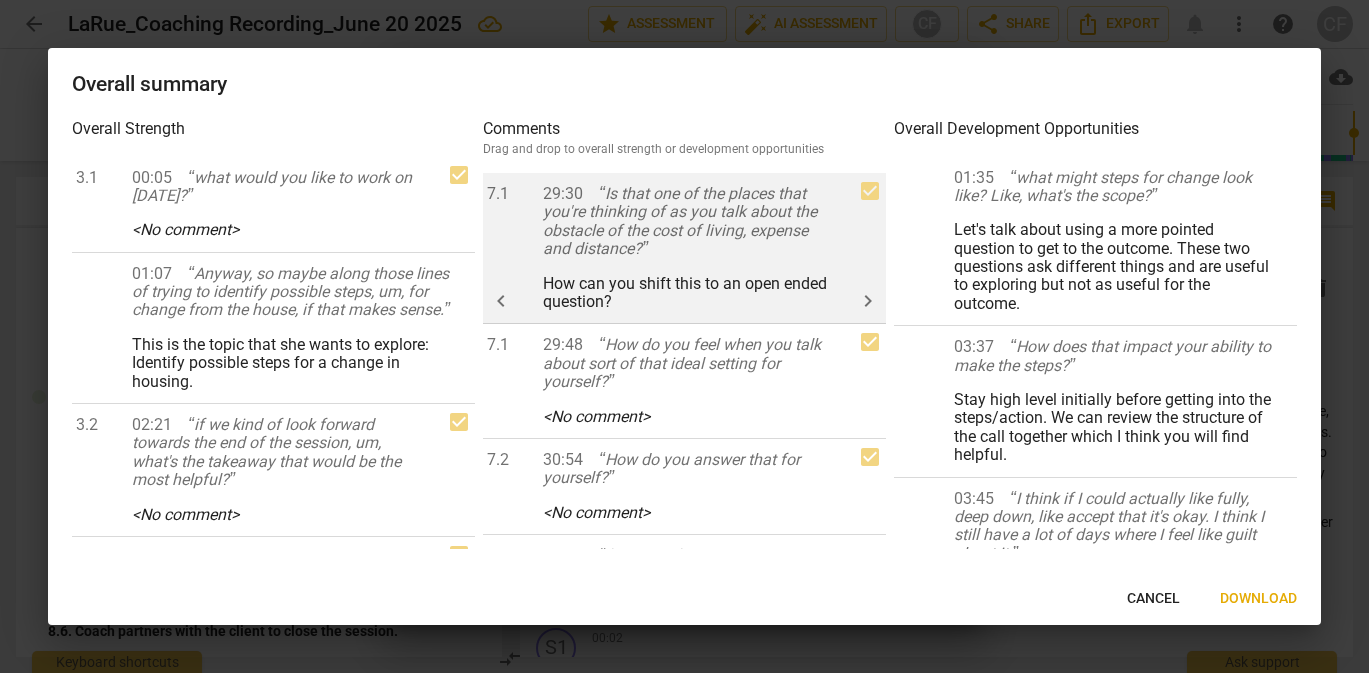 click on "keyboard_arrow_right" at bounding box center [868, 301] 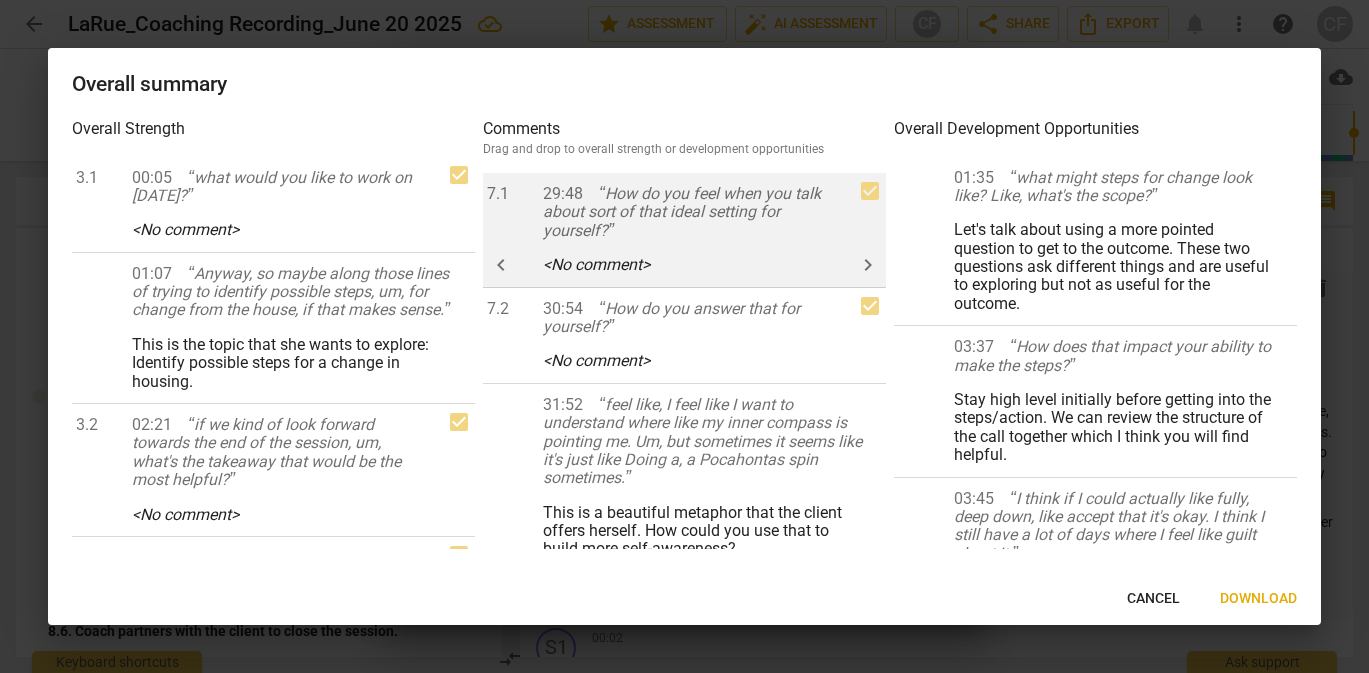 click on "keyboard_arrow_left" at bounding box center [501, 265] 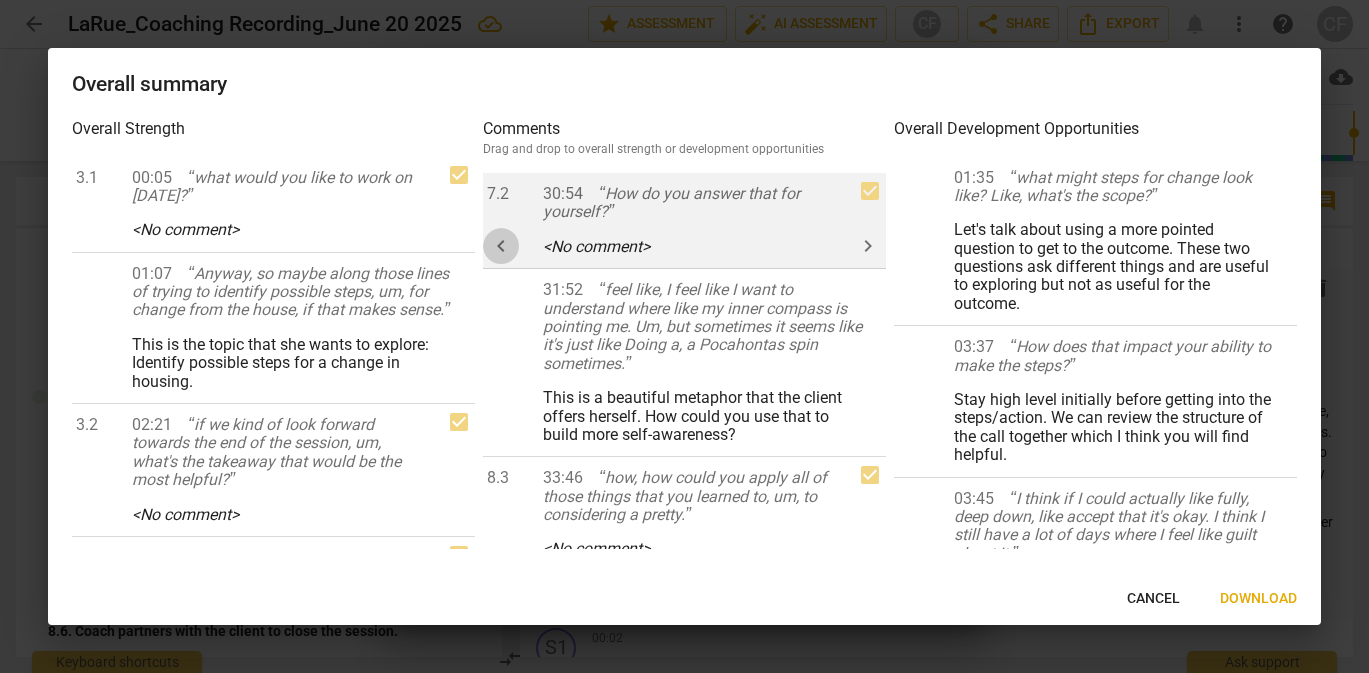 click on "keyboard_arrow_left" at bounding box center (501, 246) 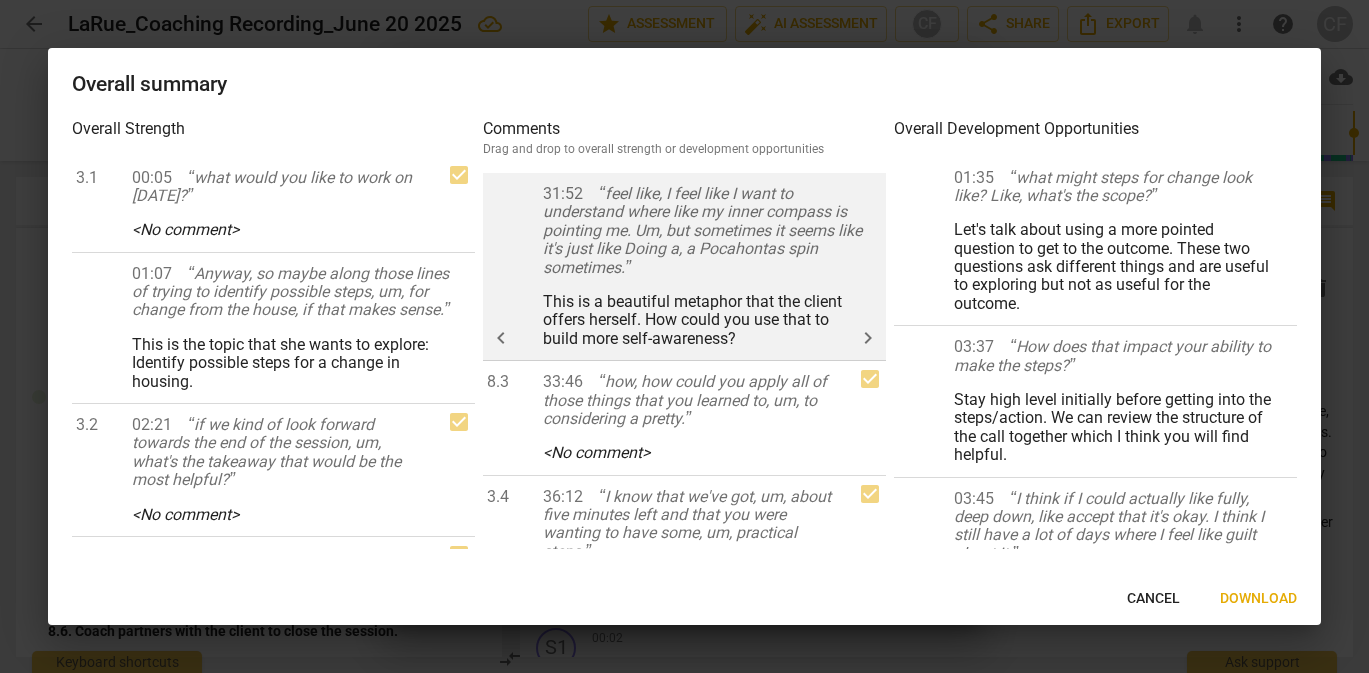 click on "keyboard_arrow_right" at bounding box center [868, 338] 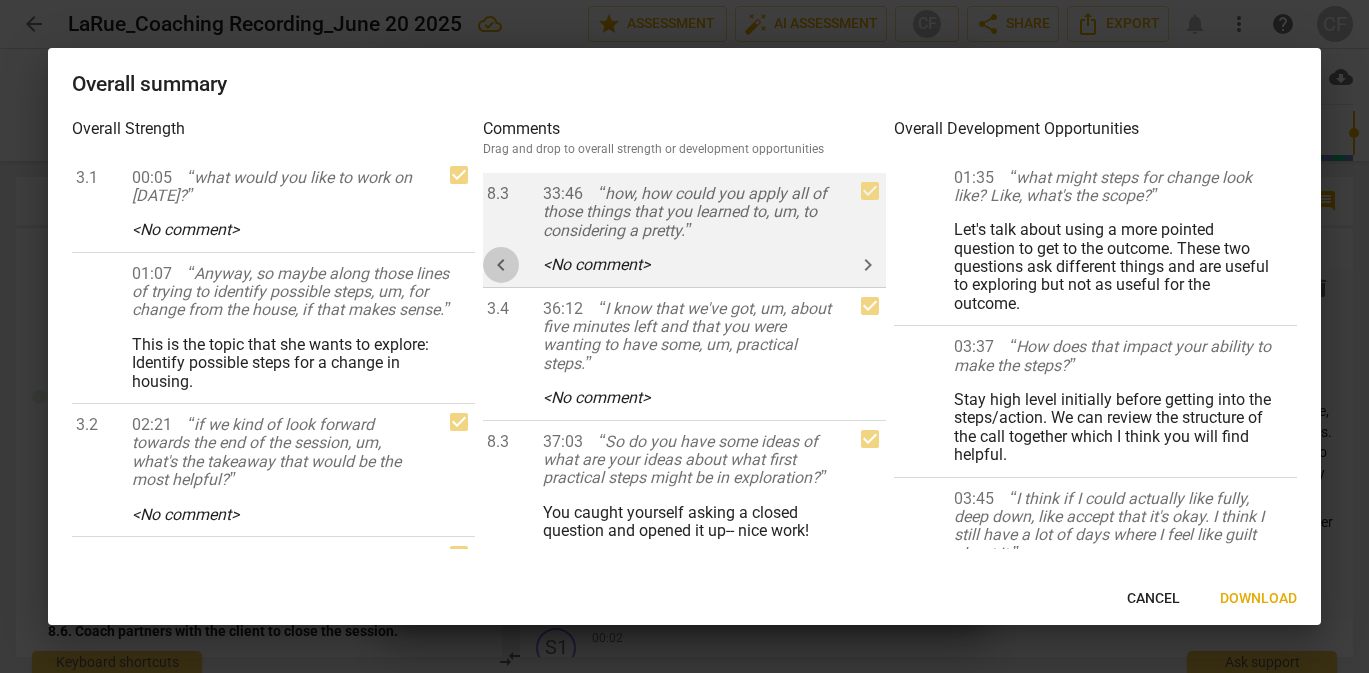 click on "keyboard_arrow_left" at bounding box center [501, 265] 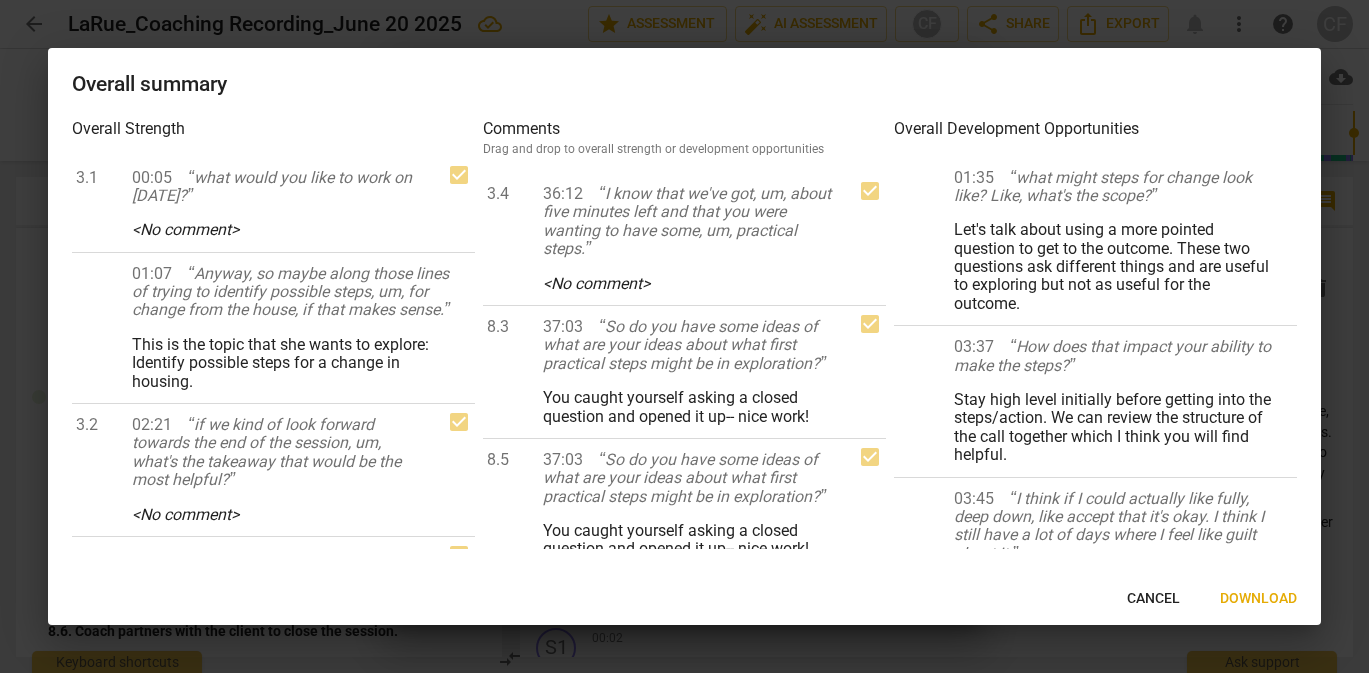 click on "keyboard_arrow_left" at bounding box center (0, 0) 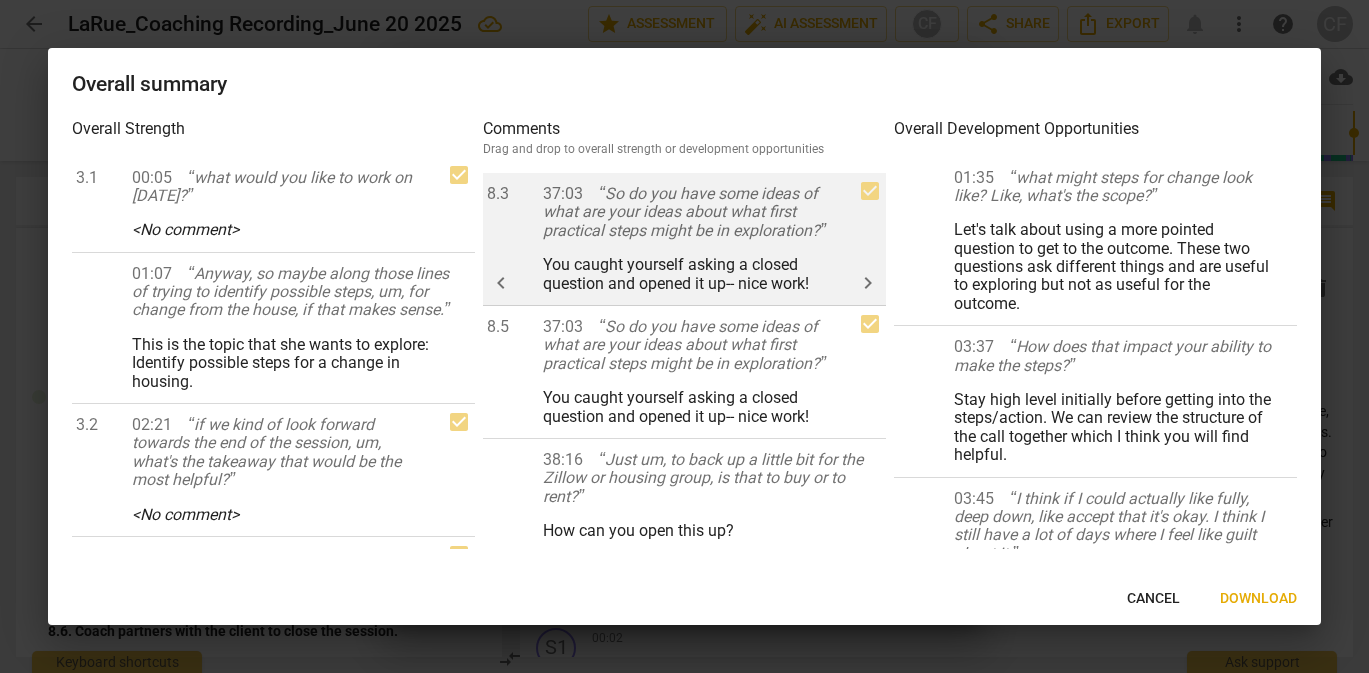 click on "keyboard_arrow_left" at bounding box center (501, 283) 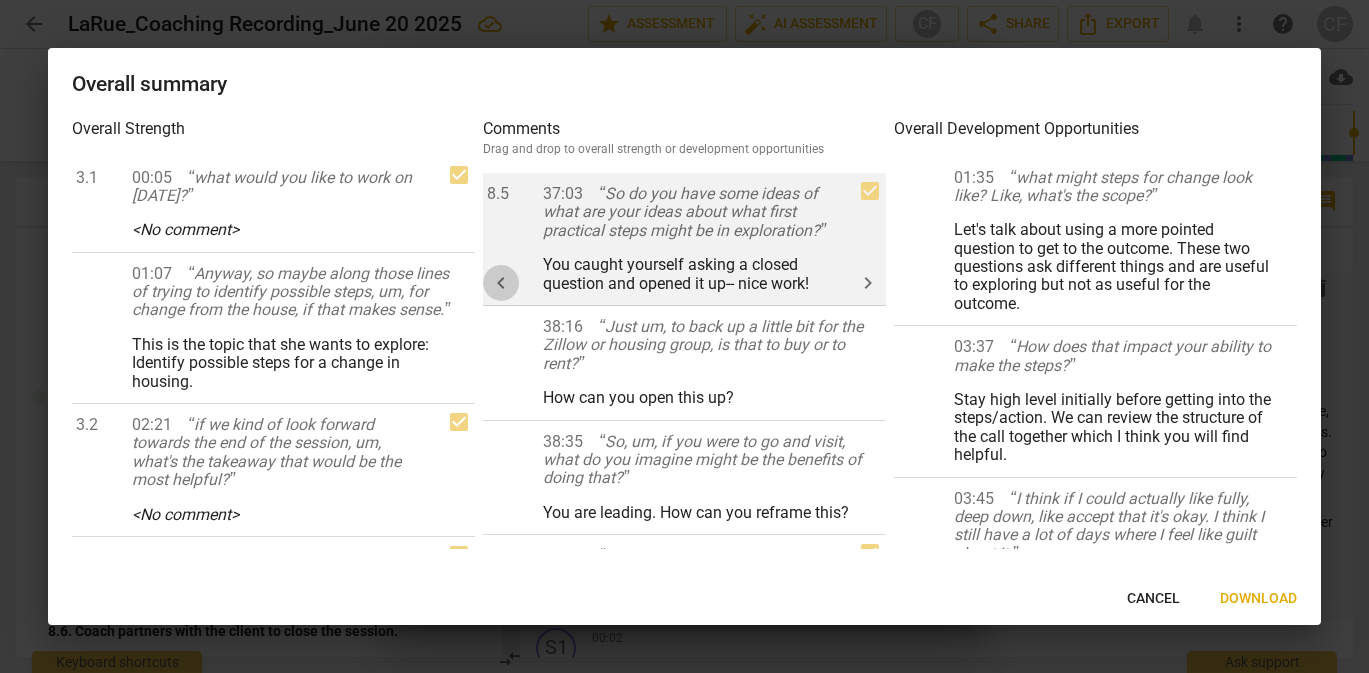 click on "keyboard_arrow_left" at bounding box center (501, 283) 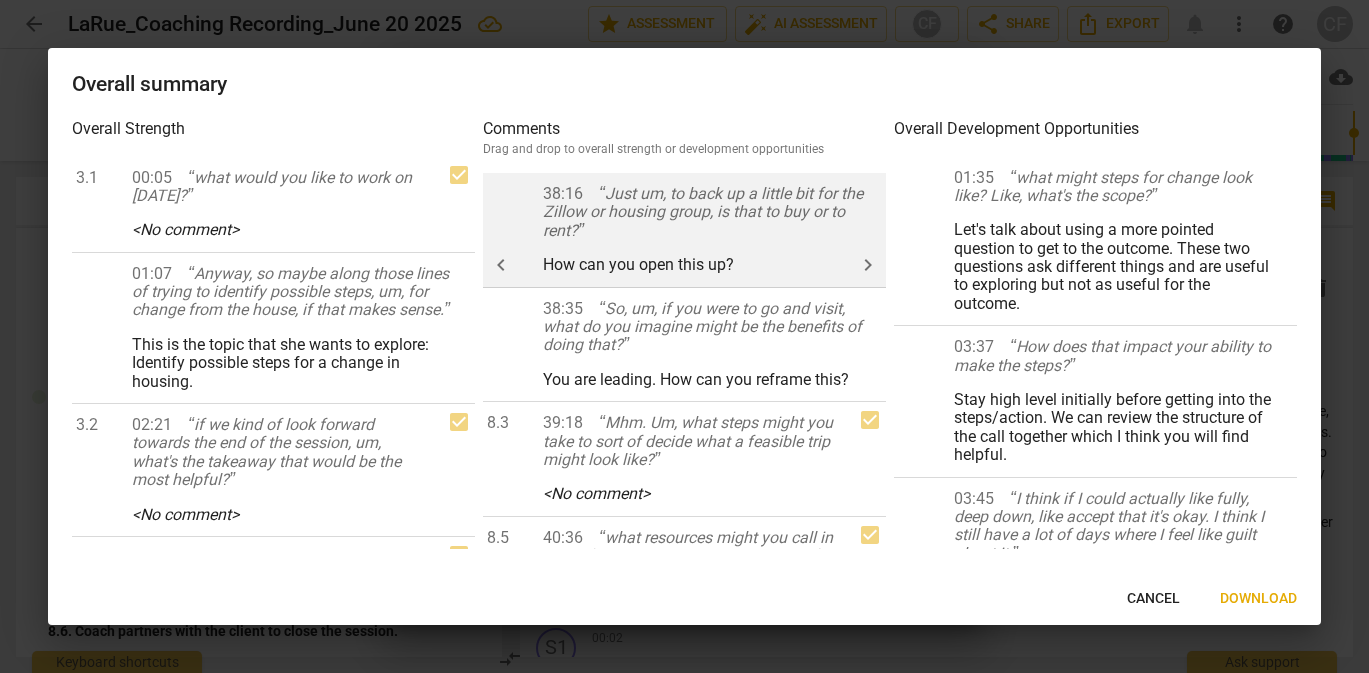 click on "keyboard_arrow_right" at bounding box center [868, 265] 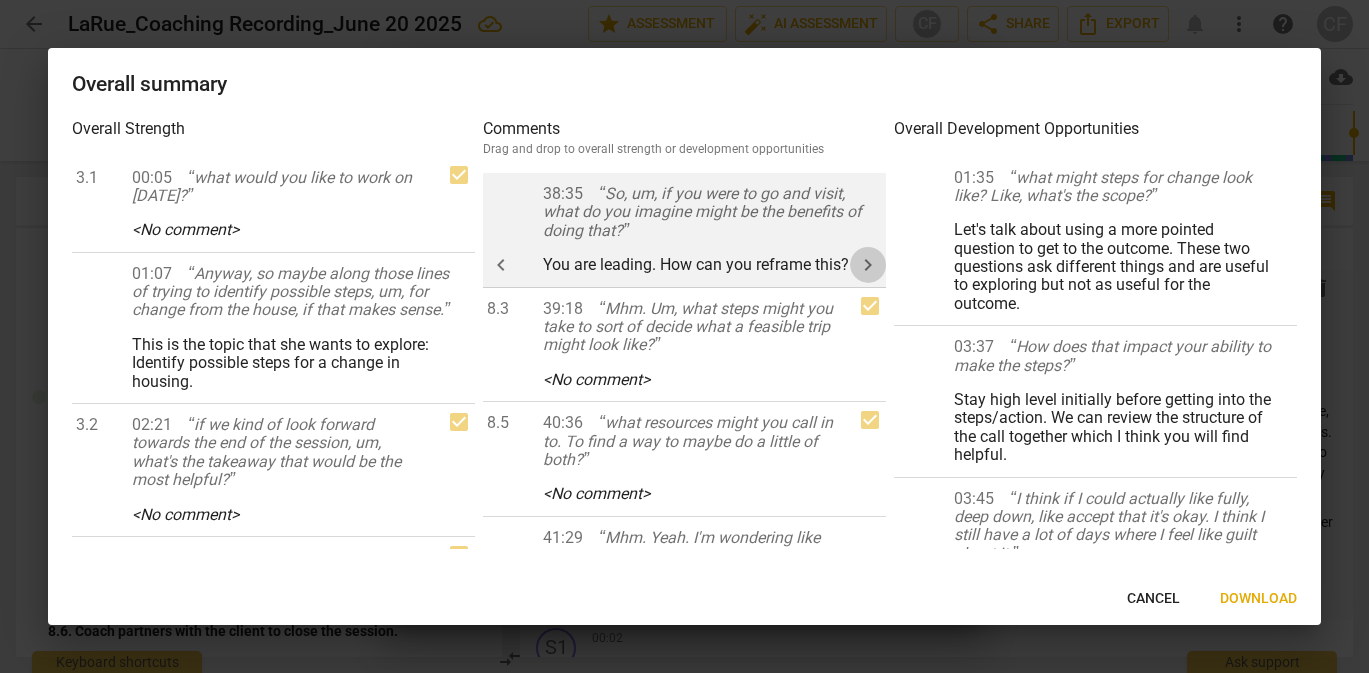 click on "keyboard_arrow_right" at bounding box center (868, 265) 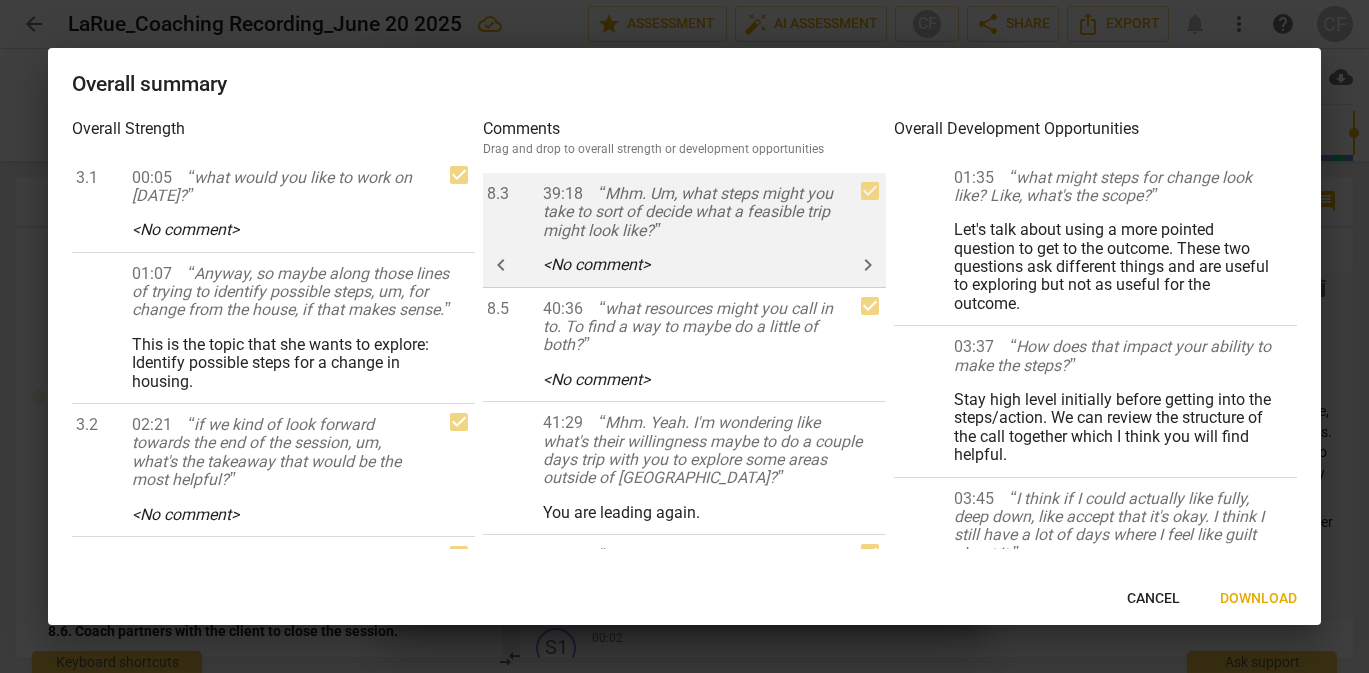 click on "keyboard_arrow_left" at bounding box center [501, 265] 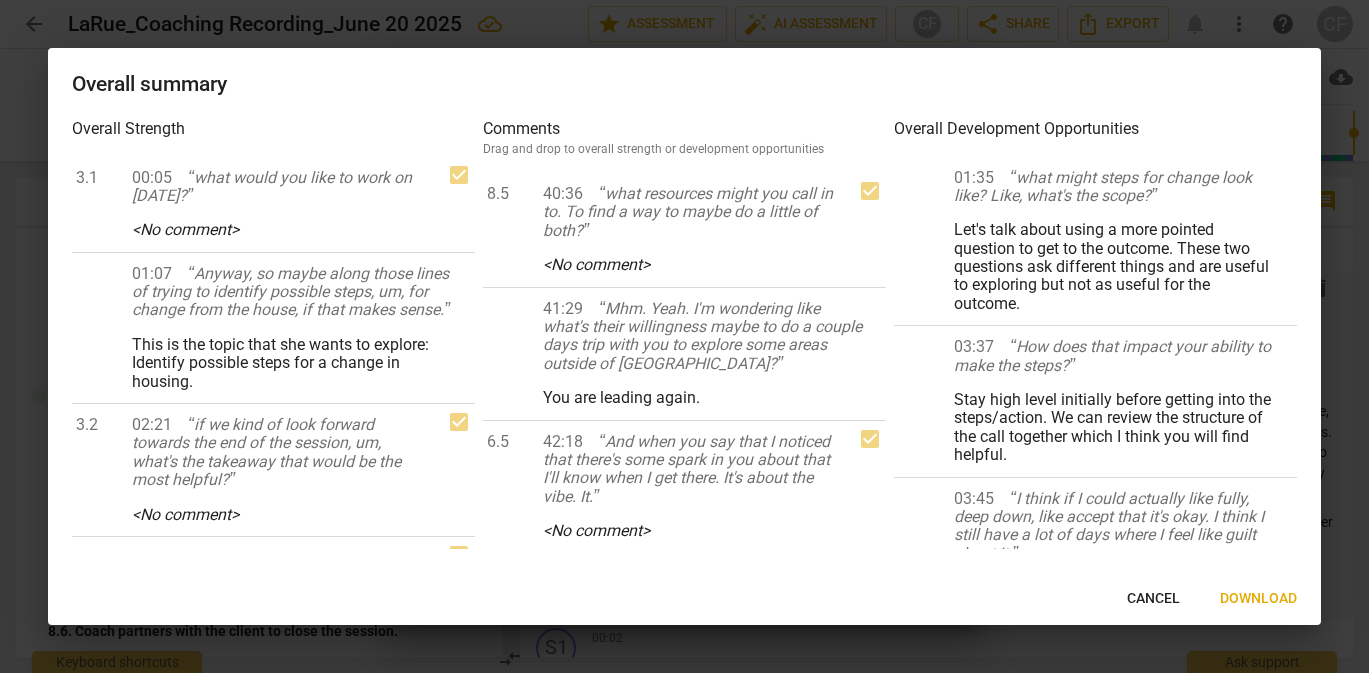 click on "keyboard_arrow_left" at bounding box center [0, 0] 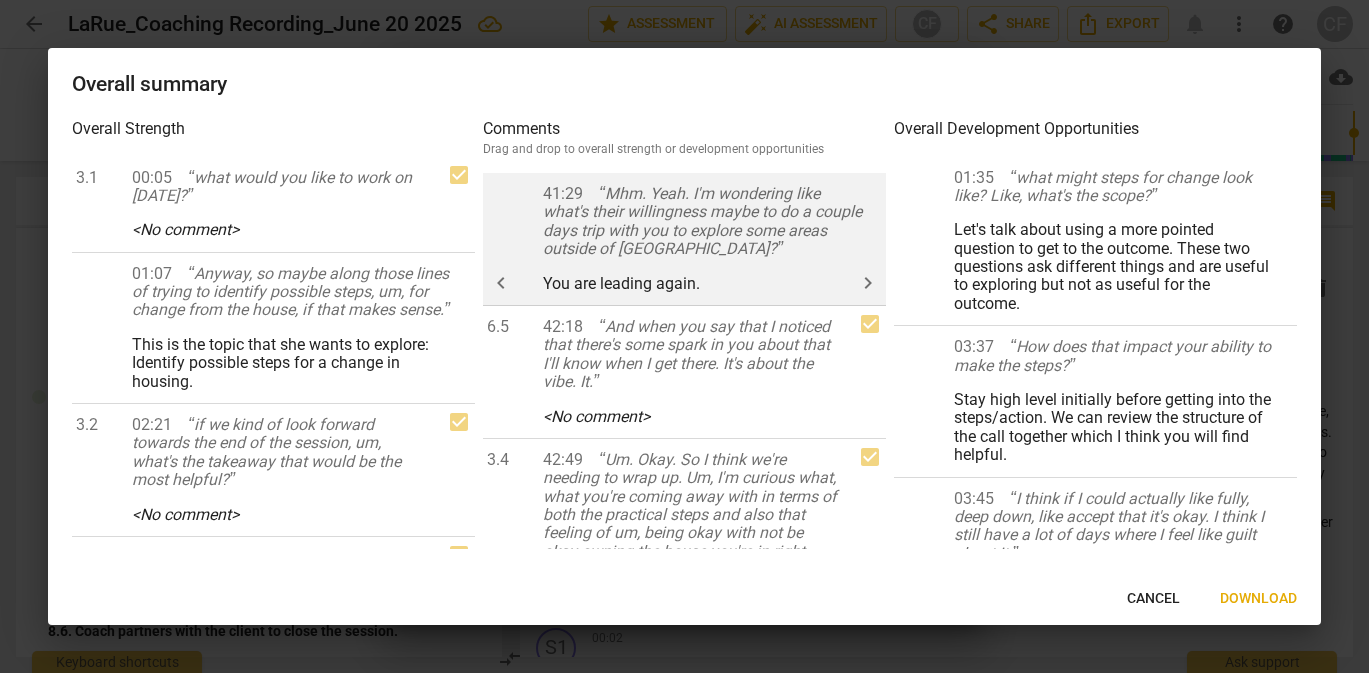 click on "keyboard_arrow_right" at bounding box center (868, 283) 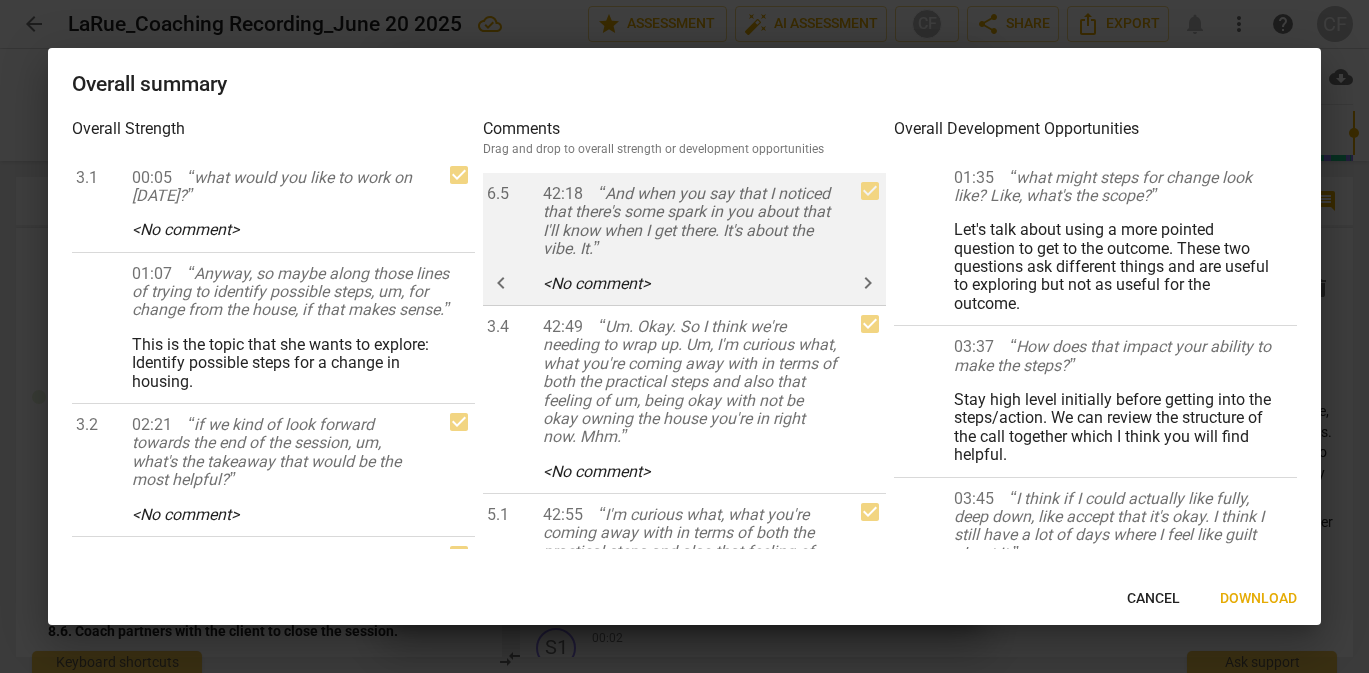 click on "keyboard_arrow_left" at bounding box center (501, 283) 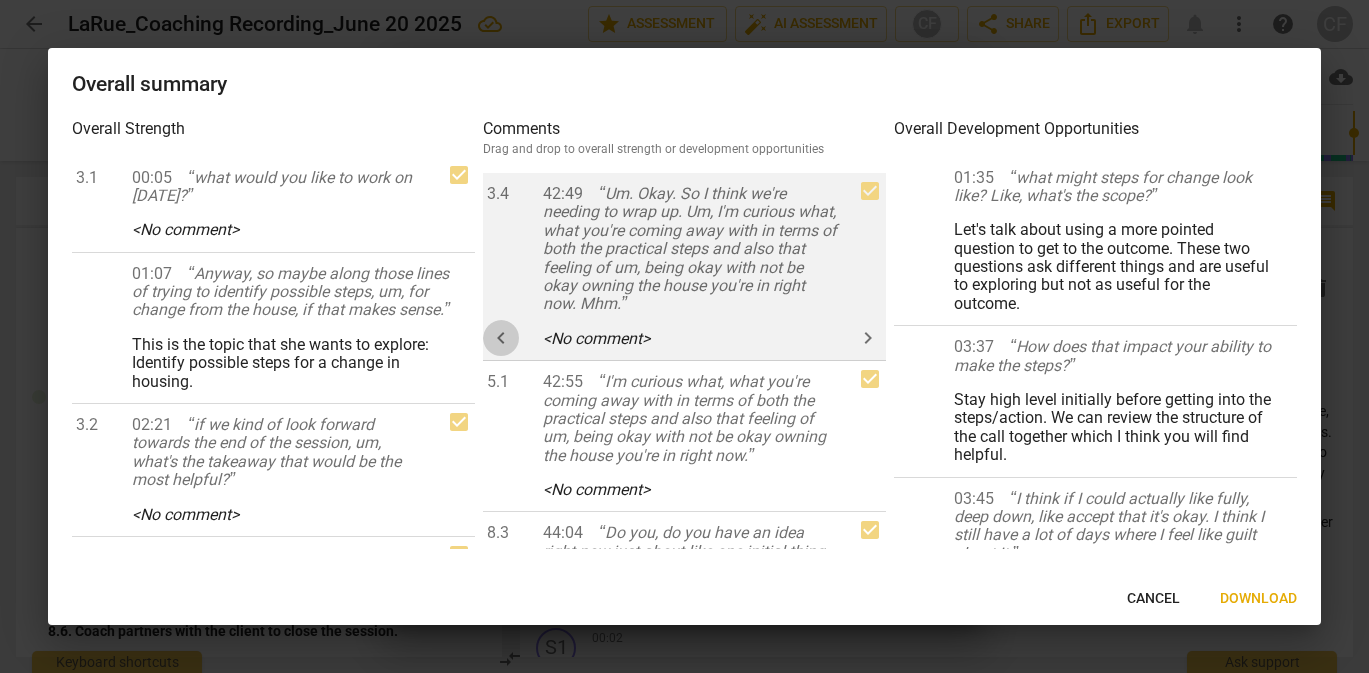 click on "keyboard_arrow_left" at bounding box center (501, 338) 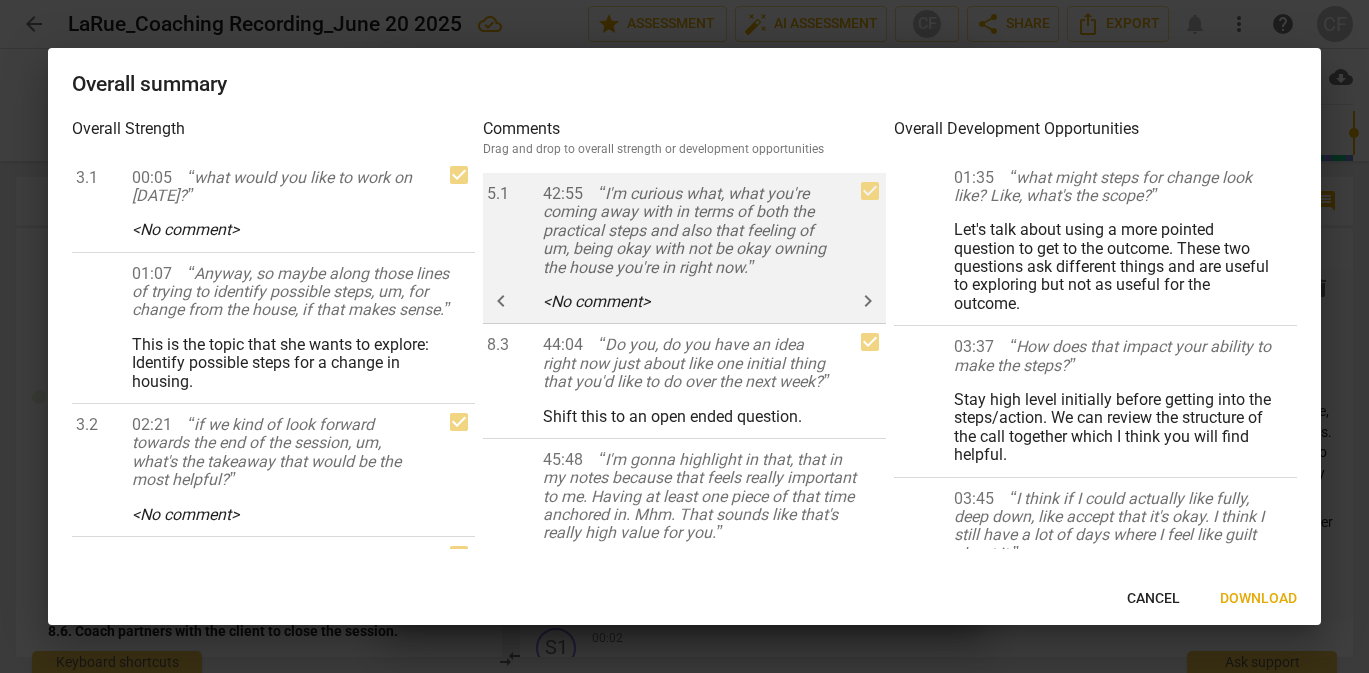 click on "keyboard_arrow_left" at bounding box center [501, 301] 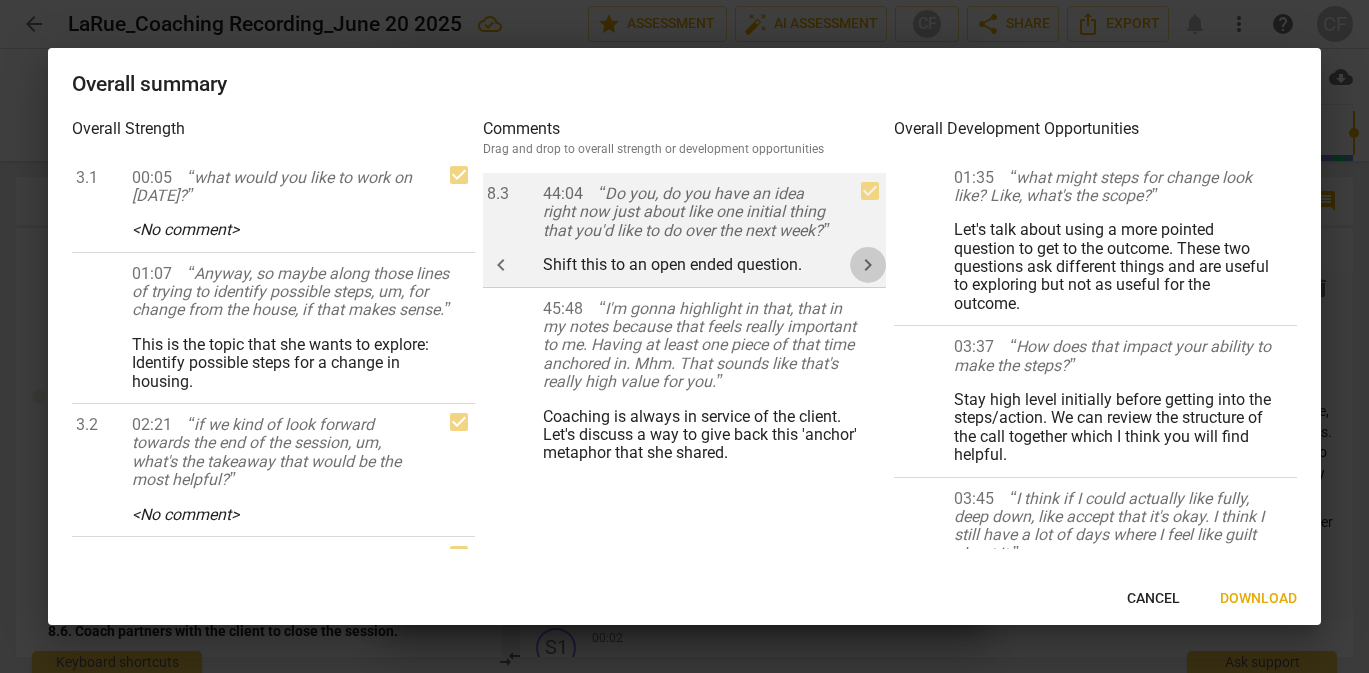 click on "keyboard_arrow_right" at bounding box center [868, 265] 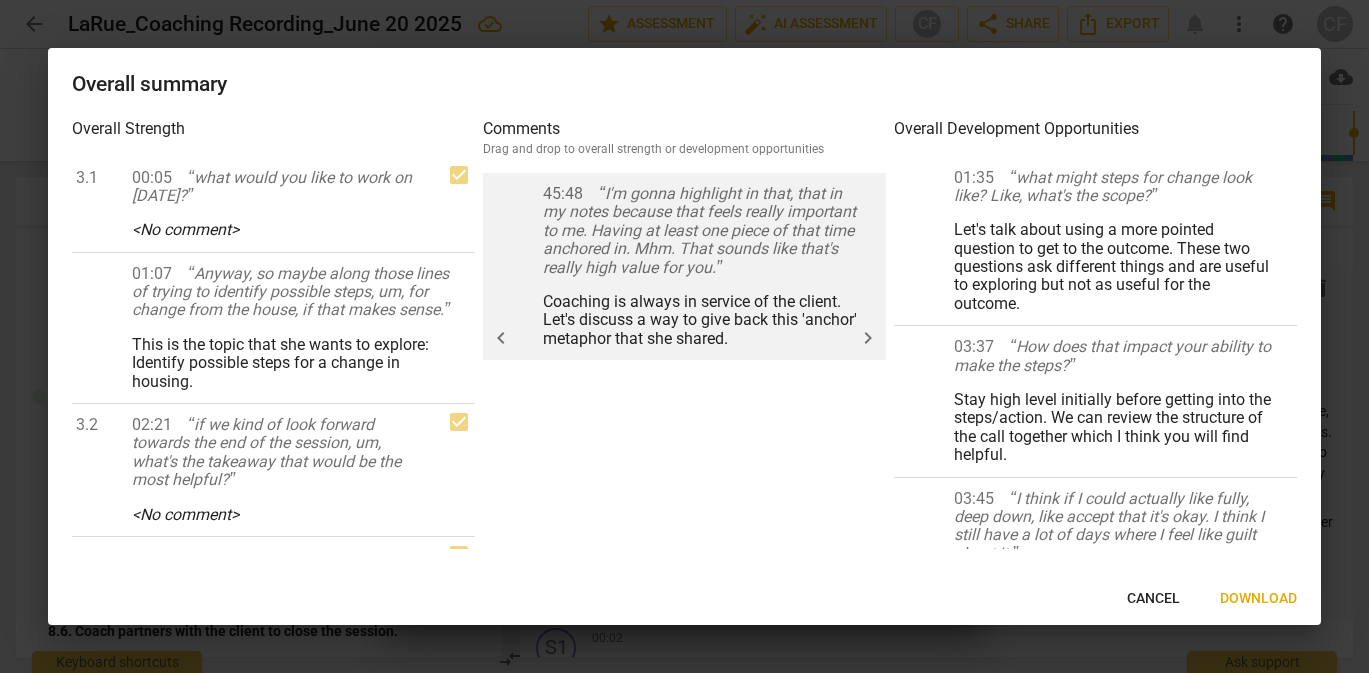 click on "keyboard_arrow_right" at bounding box center (868, 338) 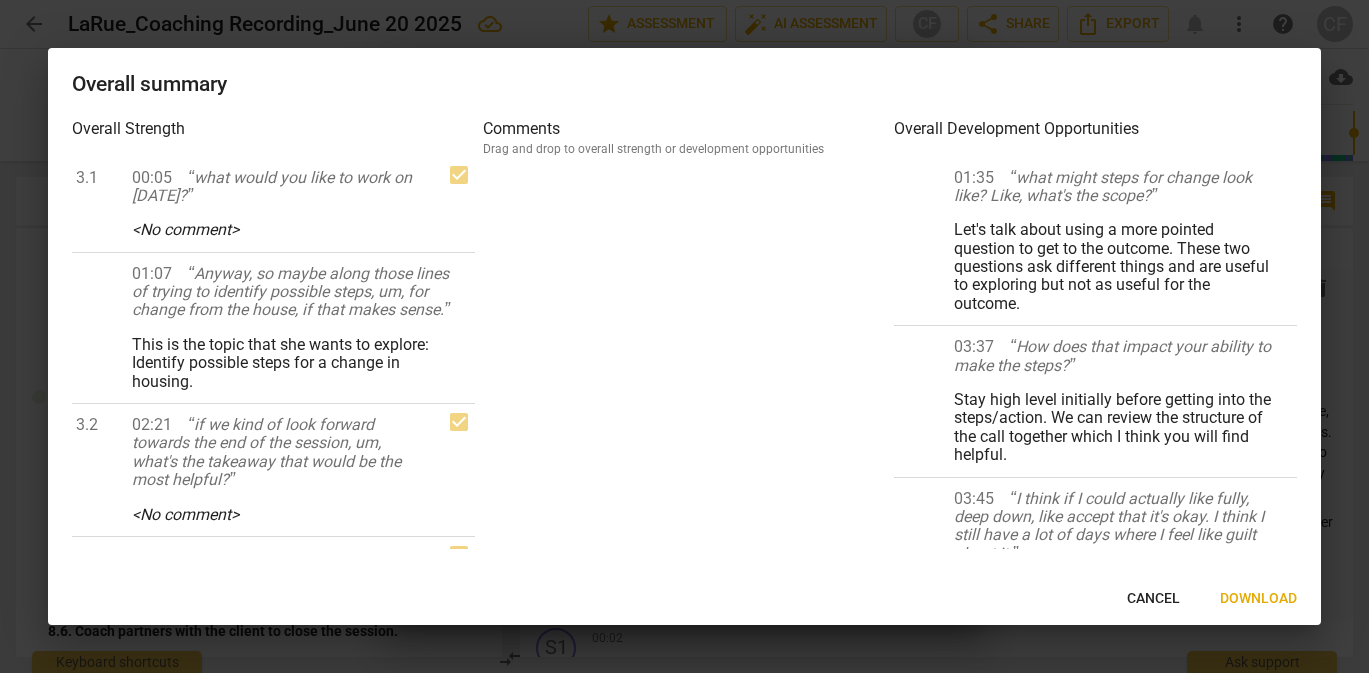 click on "Download" at bounding box center (1258, 599) 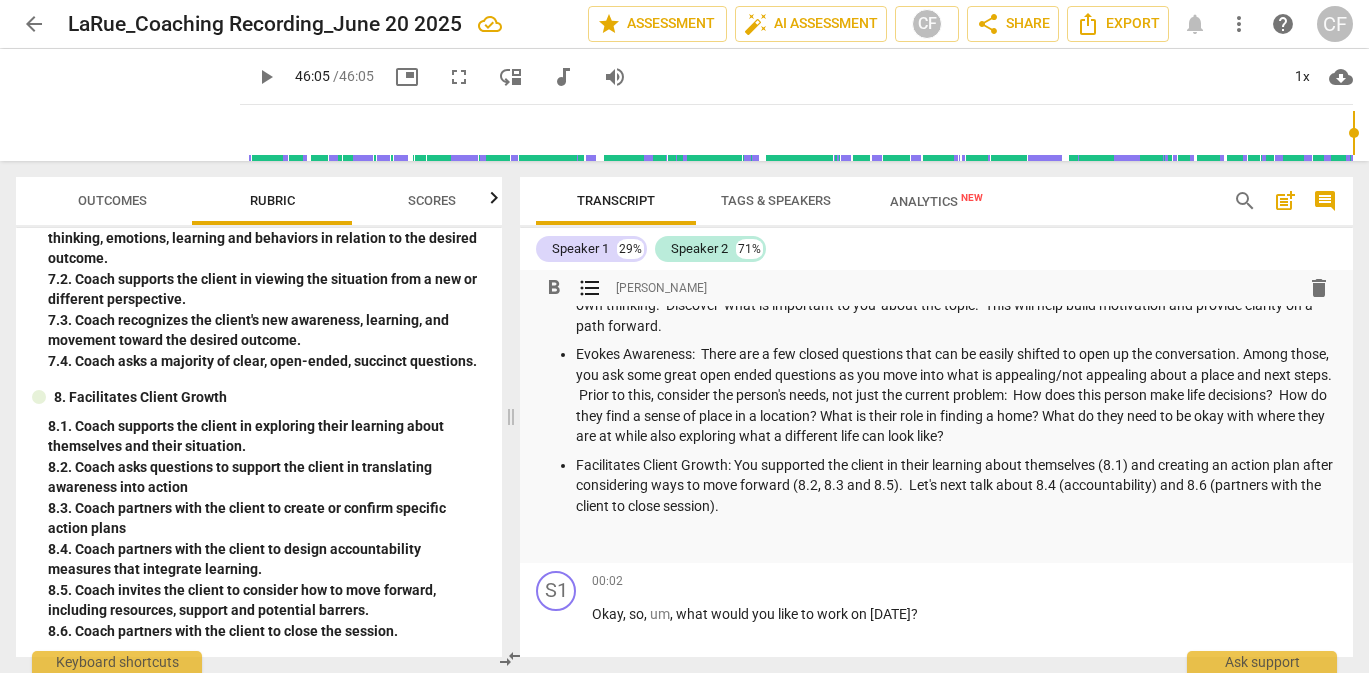 scroll, scrollTop: 293, scrollLeft: 0, axis: vertical 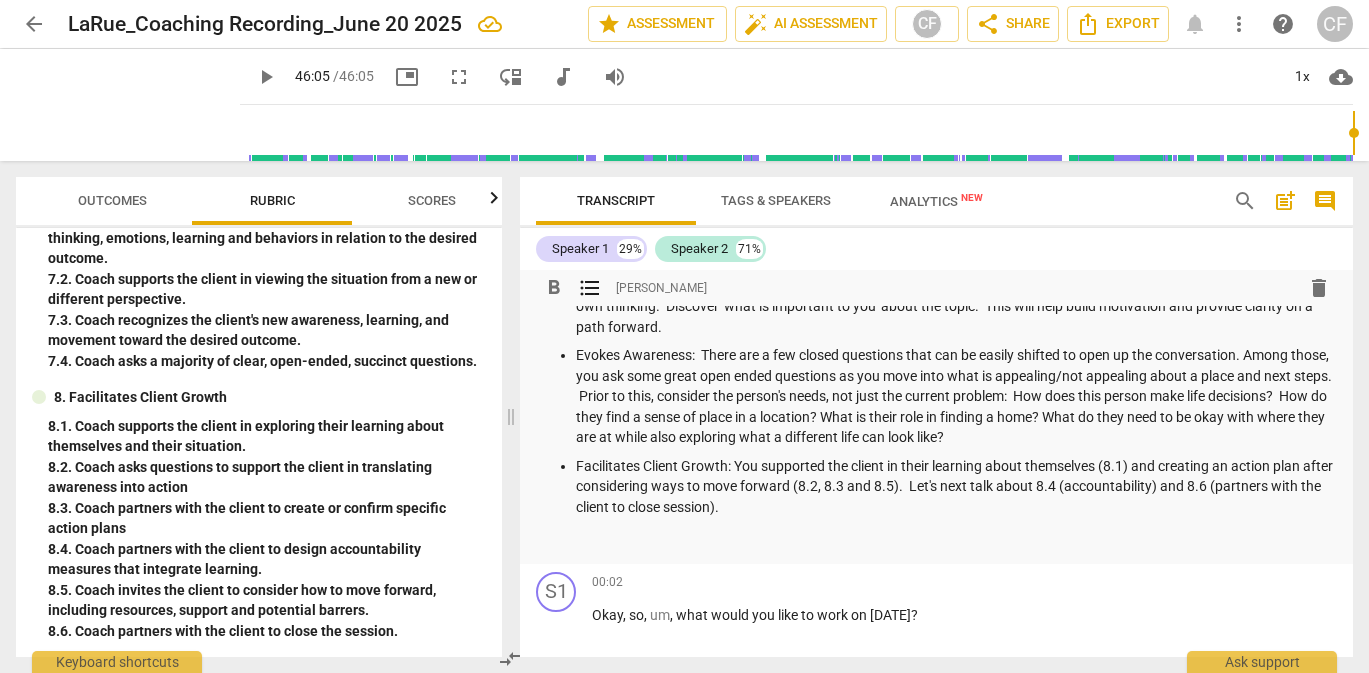 click on "Evokes Awareness:  There are a few closed questions that can be easily shifted to open up the conversation. Among those, you ask some great open ended questions as you move into what is appealing/not appealing about a place and next steps.  Prior to this, consider the person's needs, not just the current problem:  How does this person make life decisions?  How do they find a sense of place in a location? What is their role in finding a home? What do they need to be okay with where they are at while also exploring what a different life can look like?" at bounding box center [956, 396] 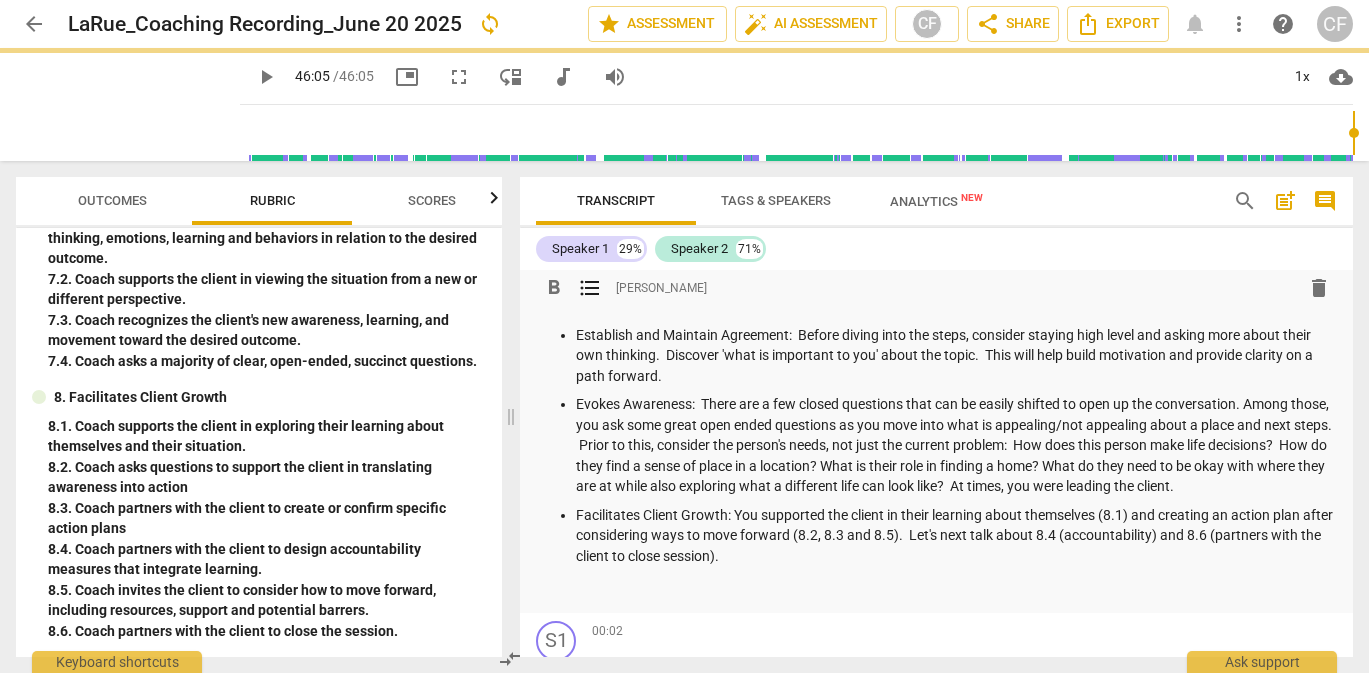 scroll, scrollTop: 246, scrollLeft: 0, axis: vertical 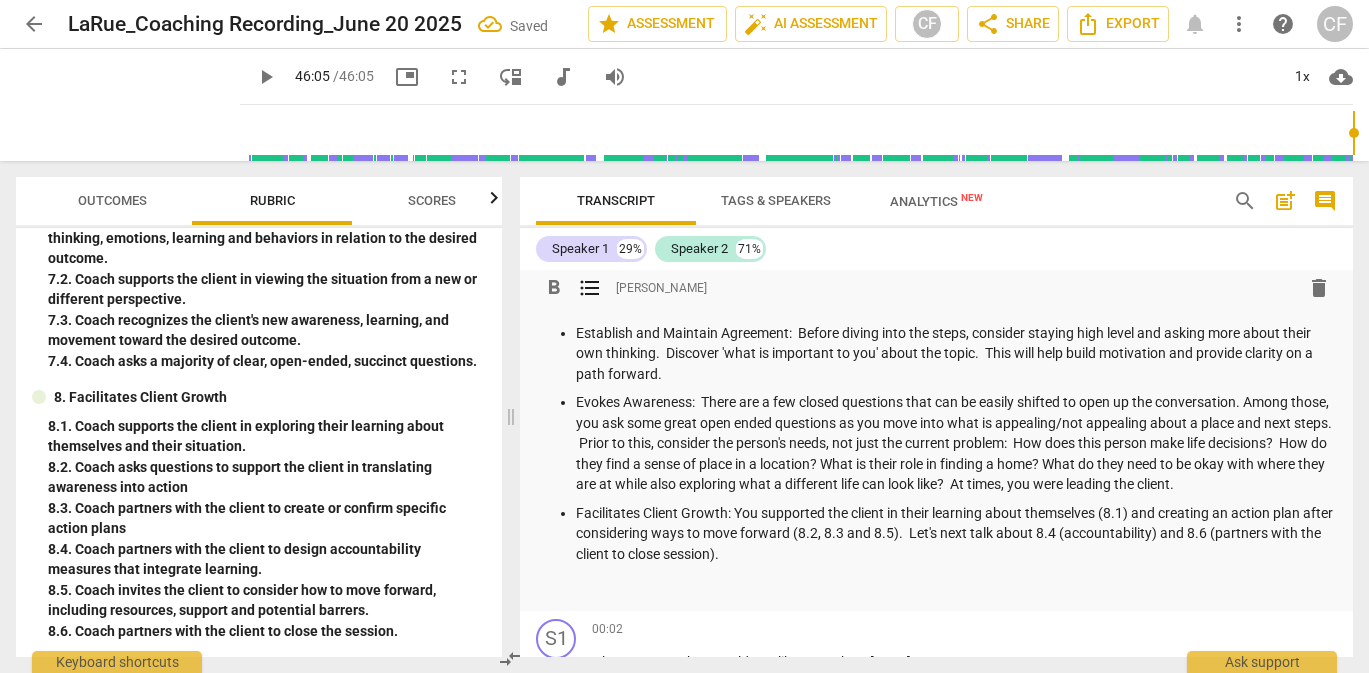 drag, startPoint x: 1323, startPoint y: 482, endPoint x: 1089, endPoint y: 489, distance: 234.10468 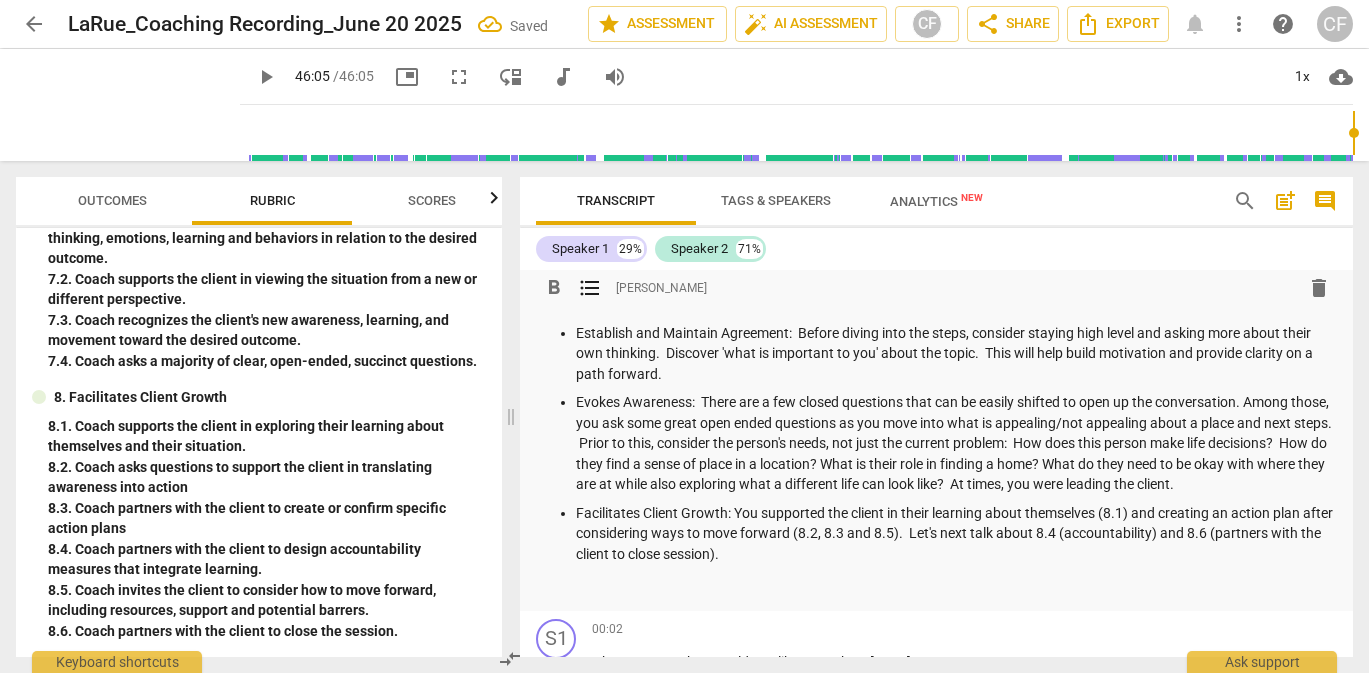 click on "Evokes Awareness:  There are a few closed questions that can be easily shifted to open up the conversation. Among those, you ask some great open ended questions as you move into what is appealing/not appealing about a place and next steps.  Prior to this, consider the person's needs, not just the current problem:  How does this person make life decisions?  How do they find a sense of place in a location? What is their role in finding a home? What do they need to be okay with where they are at while also exploring what a different life can look like?  At times, you were leading the client." at bounding box center [956, 443] 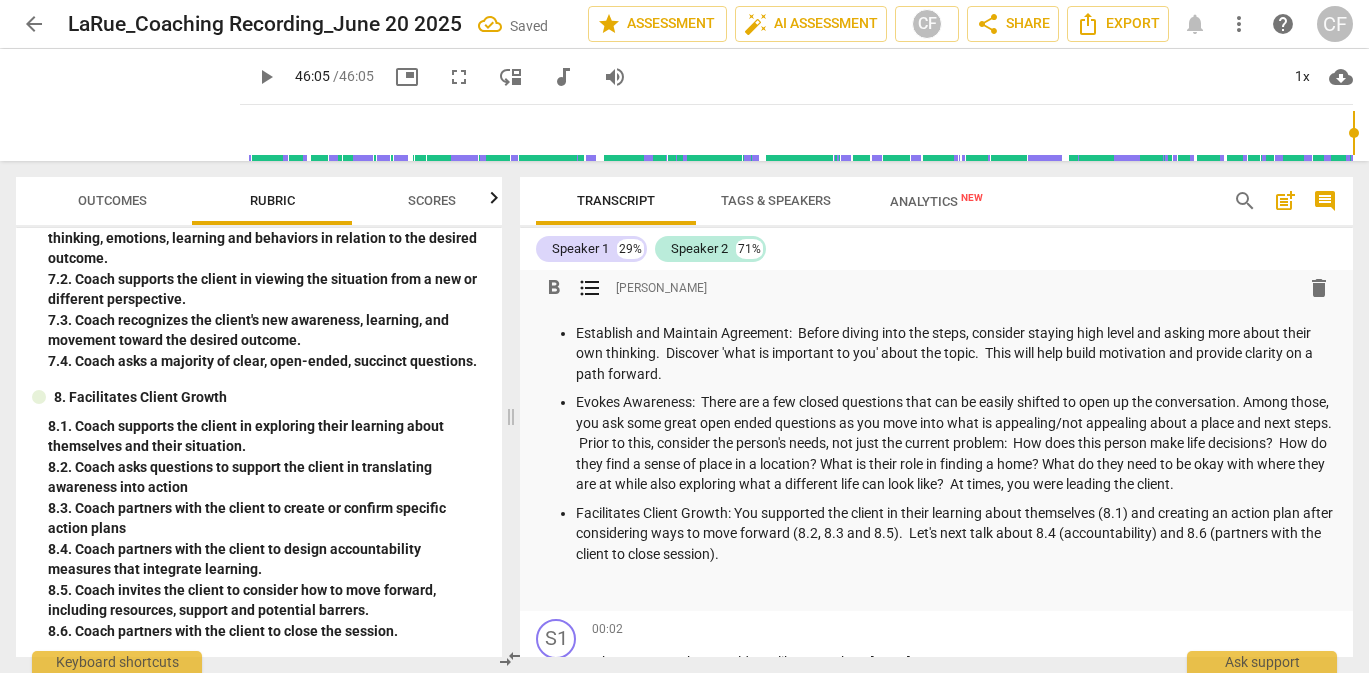 copy on "At times, you were leading the client." 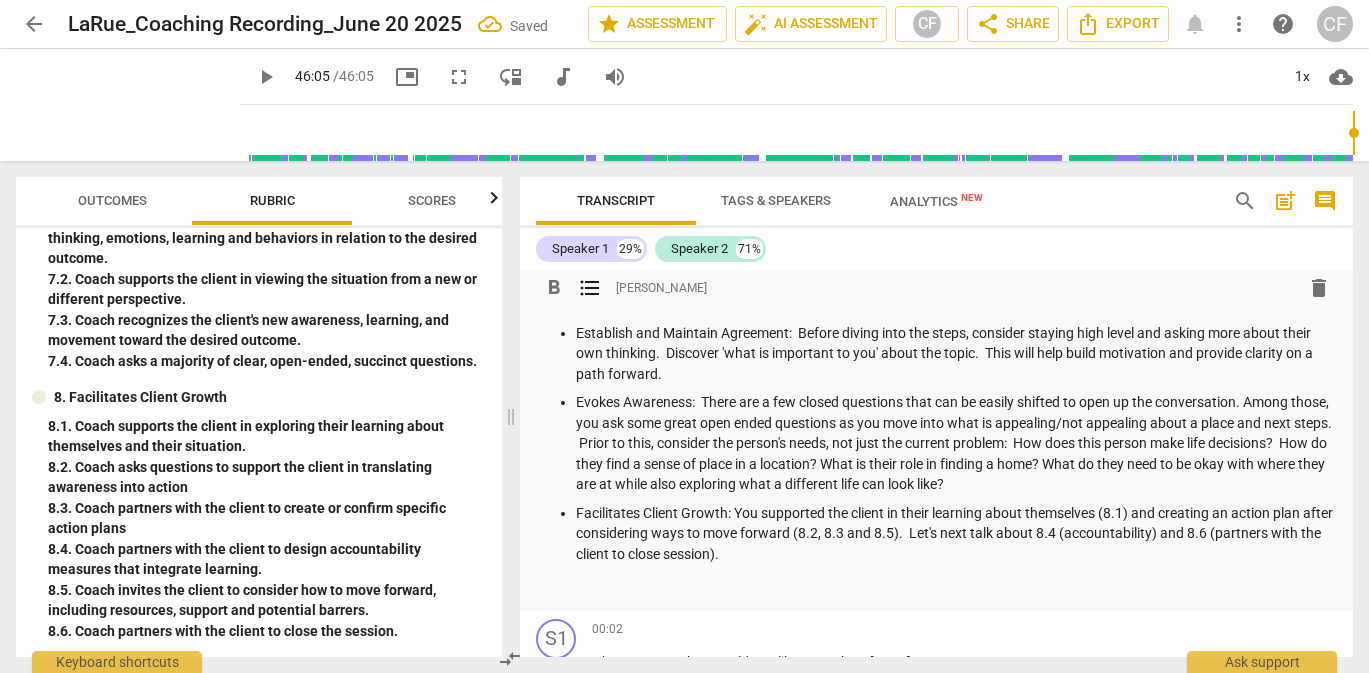 click on "Establish and Maintain Agreement:  Before diving into the steps, consider staying high level and asking more about their own thinking.  Discover 'what is important to you' about the topic.  This will help build motivation and provide clarity on a path forward." at bounding box center [956, 354] 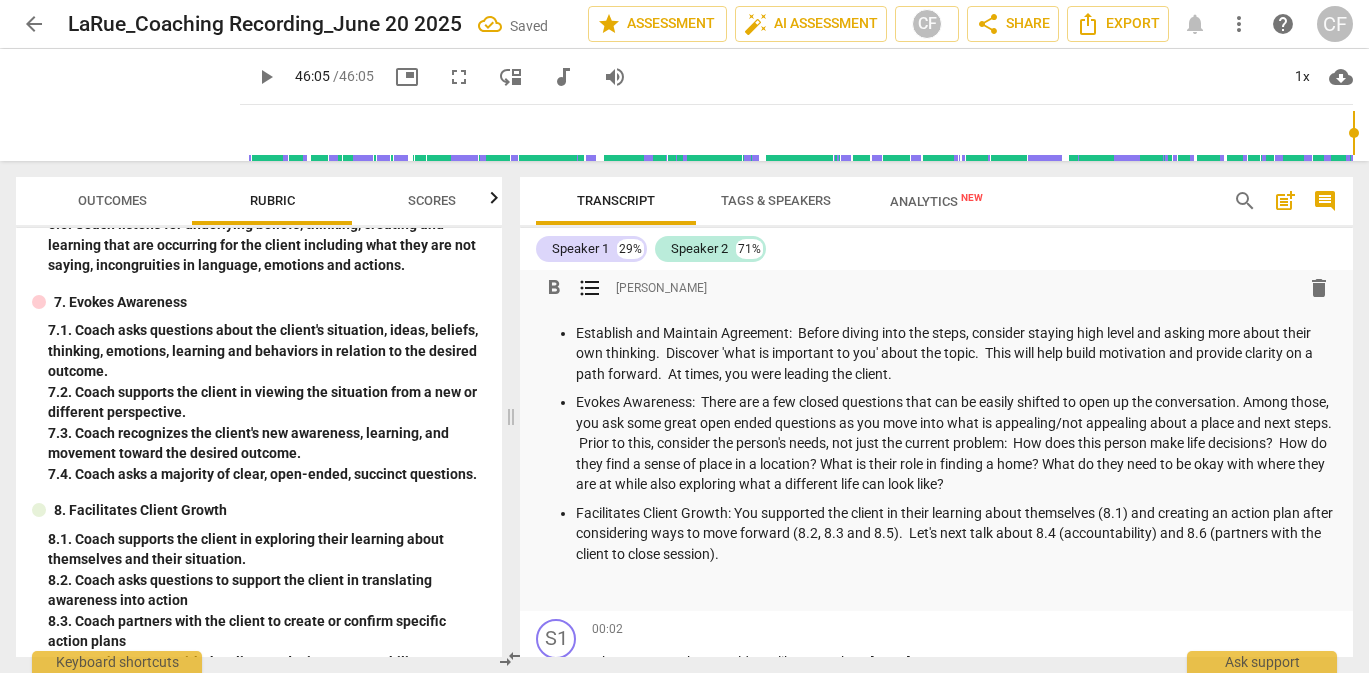 scroll, scrollTop: 928, scrollLeft: 0, axis: vertical 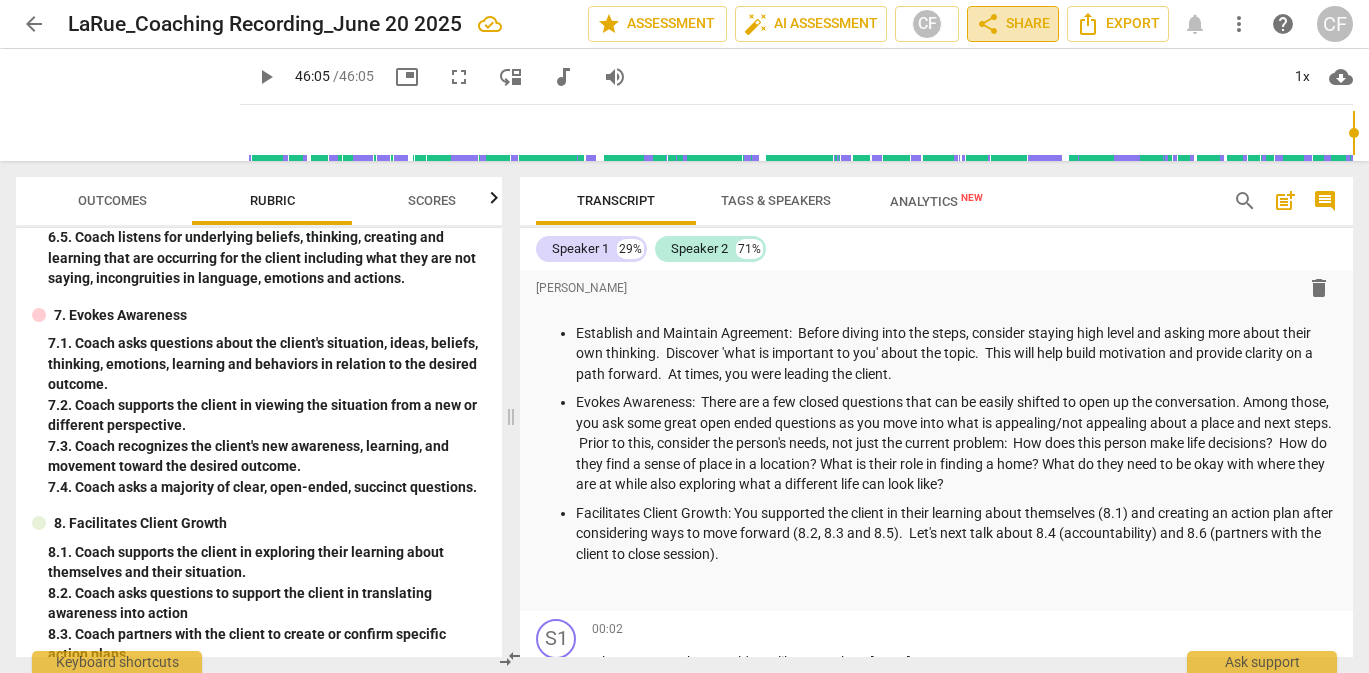 click on "share" at bounding box center (988, 24) 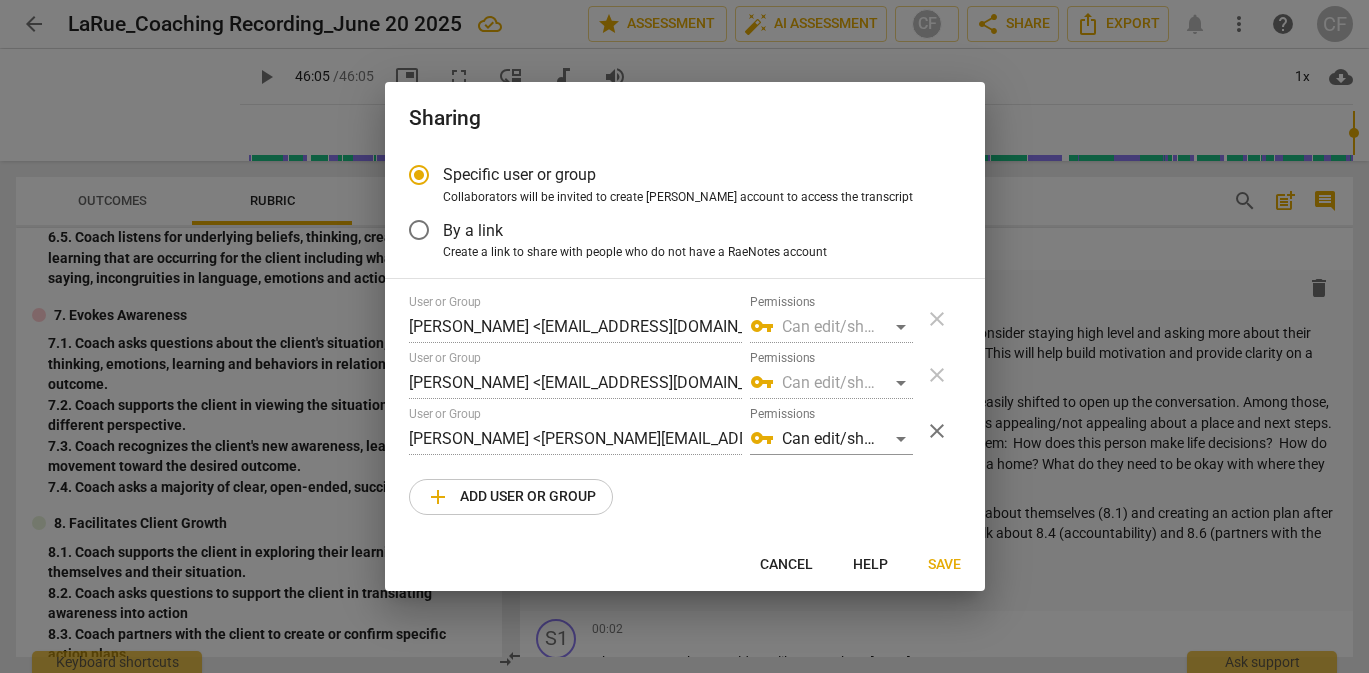 click on "add Add user or group" at bounding box center [511, 497] 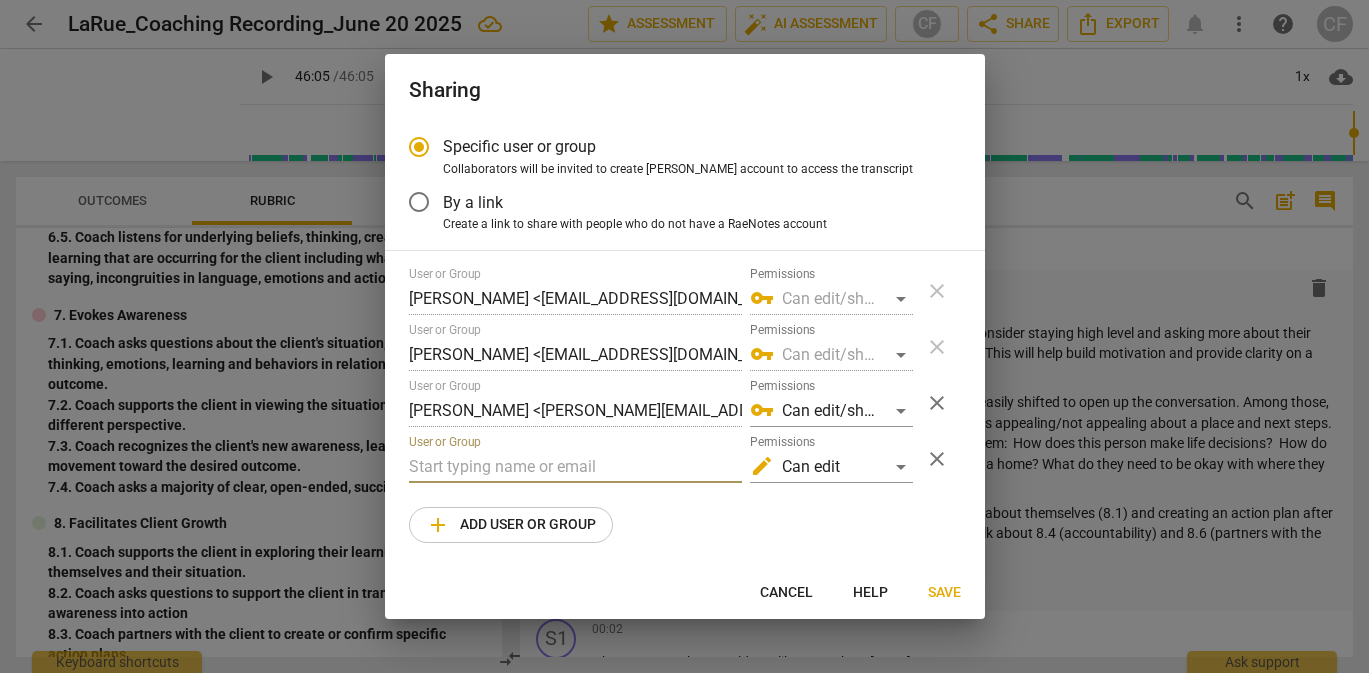 click at bounding box center (575, 467) 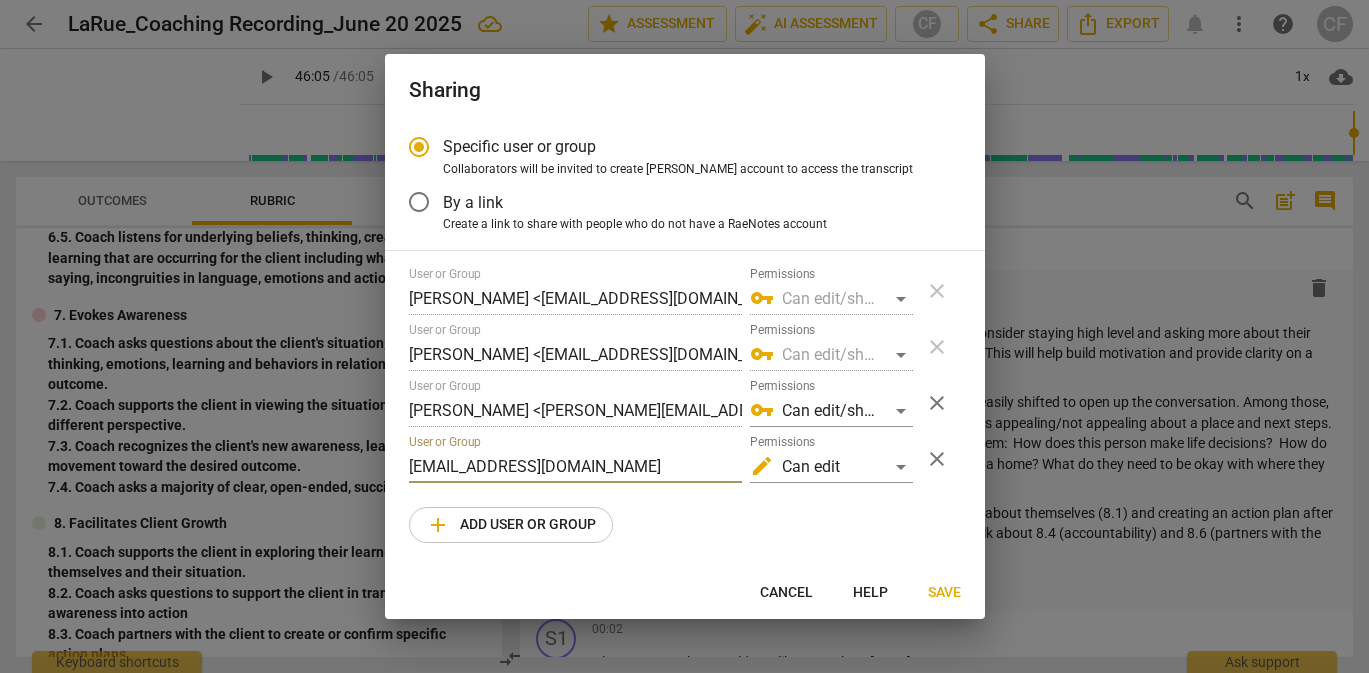 click on "Save" at bounding box center [944, 593] 